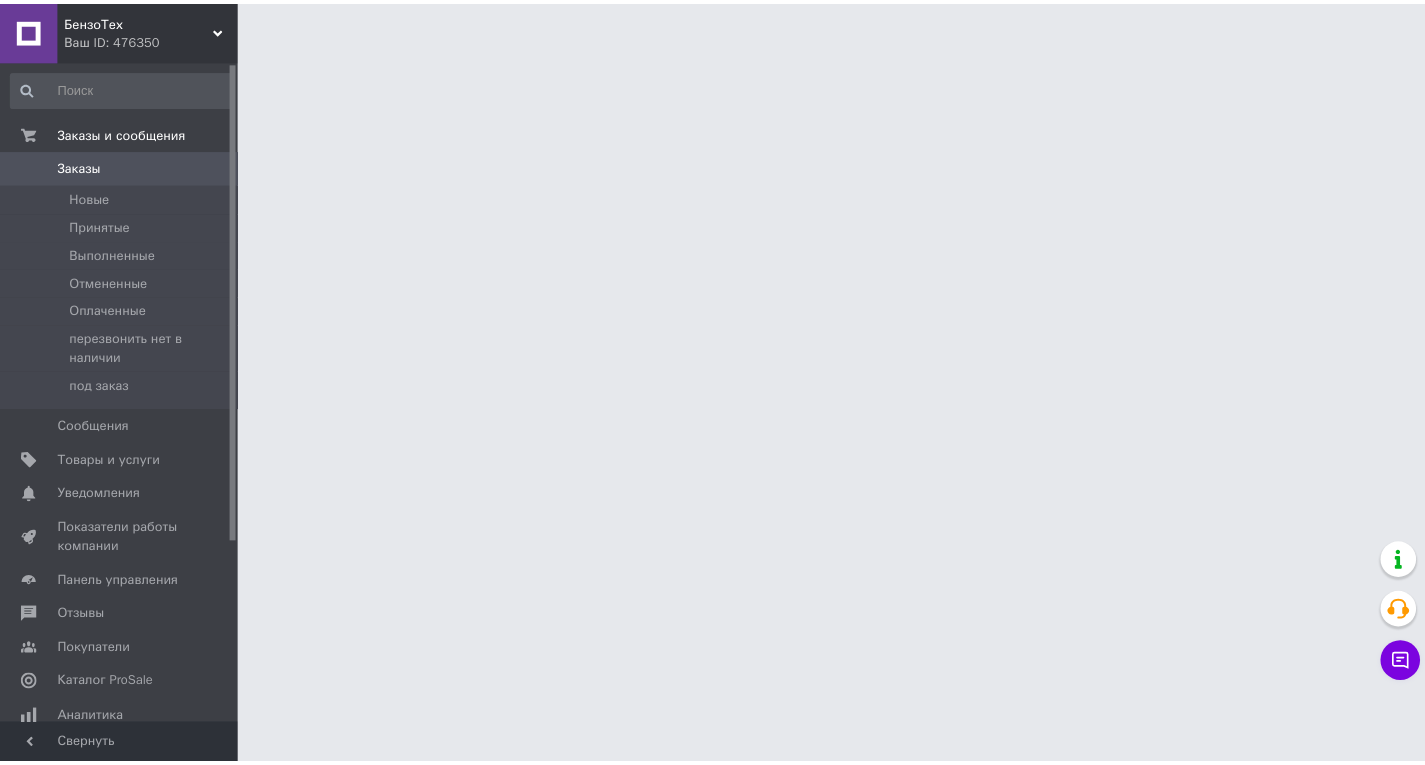scroll, scrollTop: 0, scrollLeft: 0, axis: both 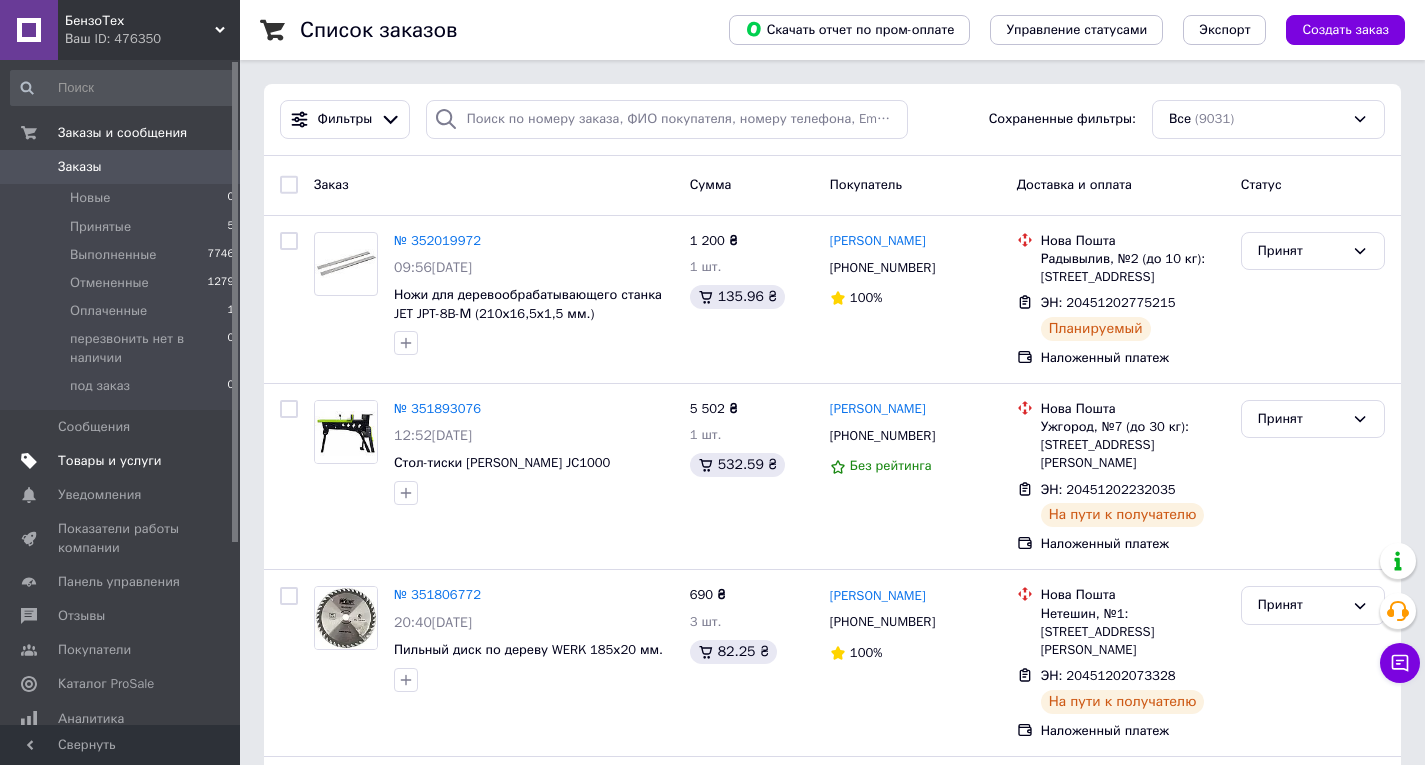 click on "Товары и услуги" at bounding box center [110, 461] 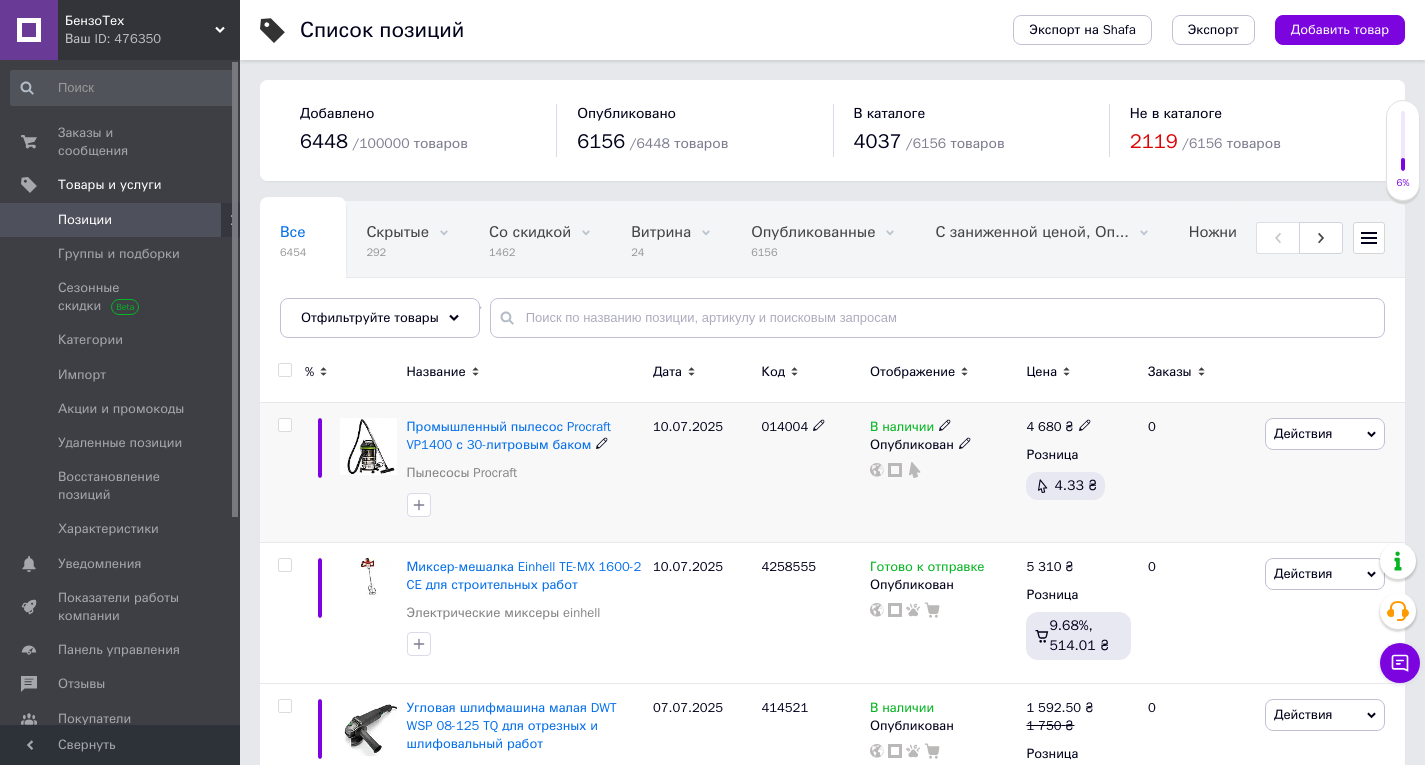 click on "10.07.2025" at bounding box center (702, 473) 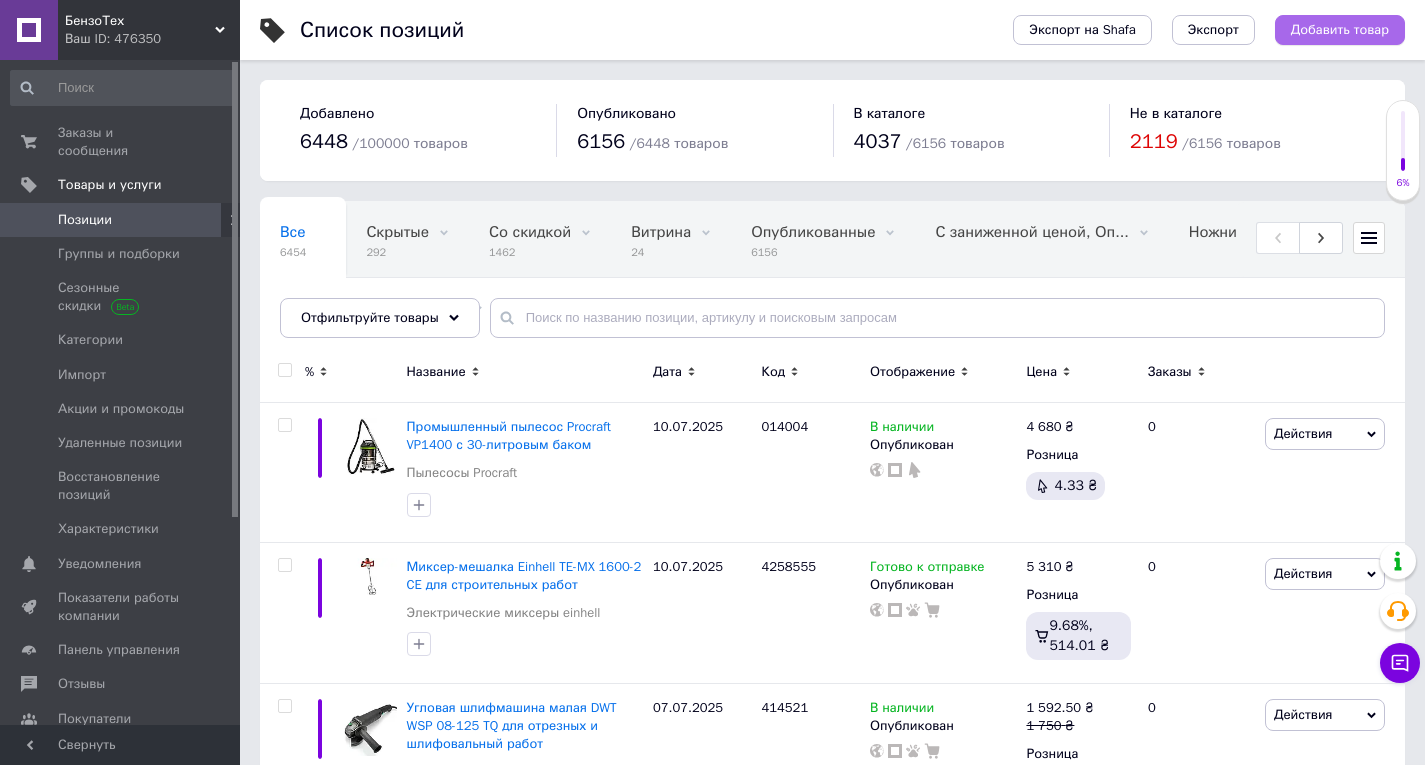 click on "Добавить товар" at bounding box center (1340, 30) 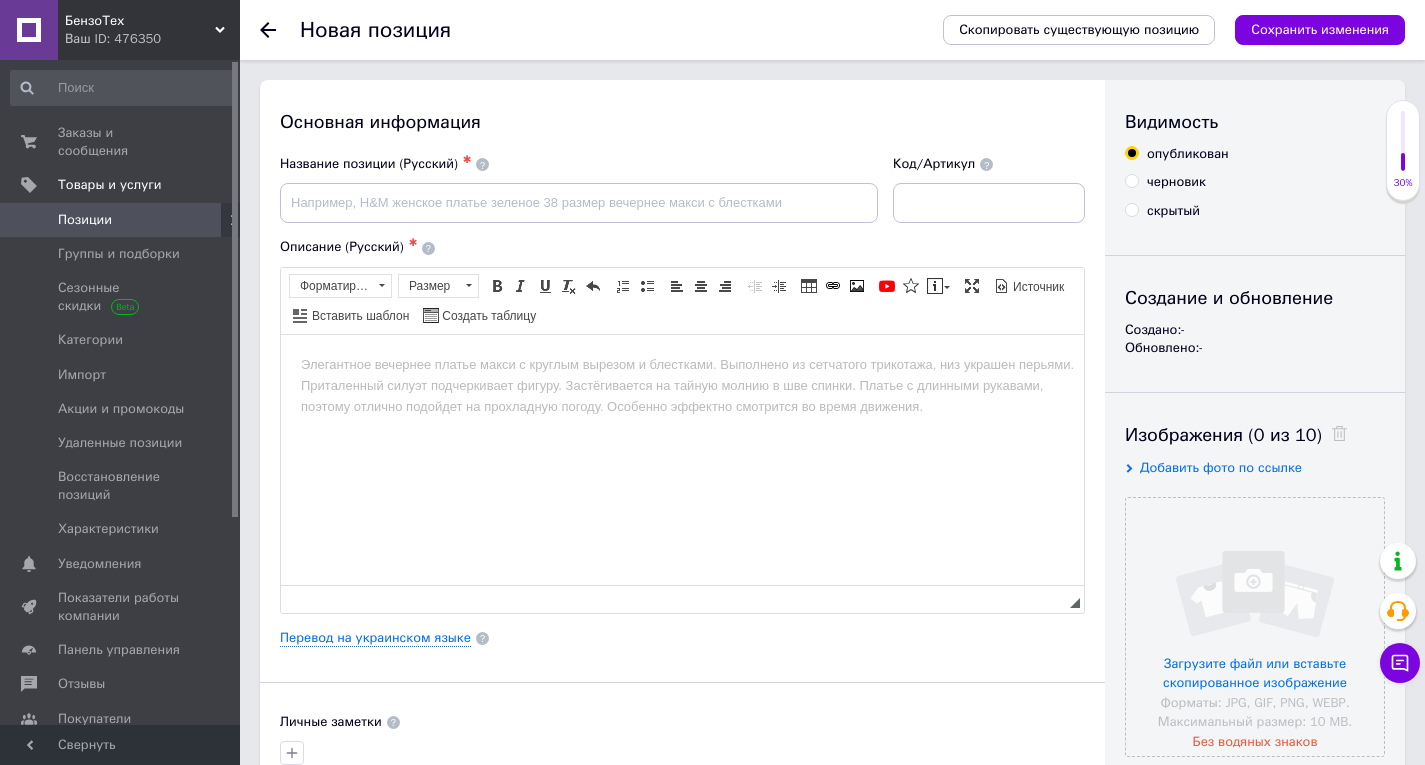 scroll, scrollTop: 0, scrollLeft: 0, axis: both 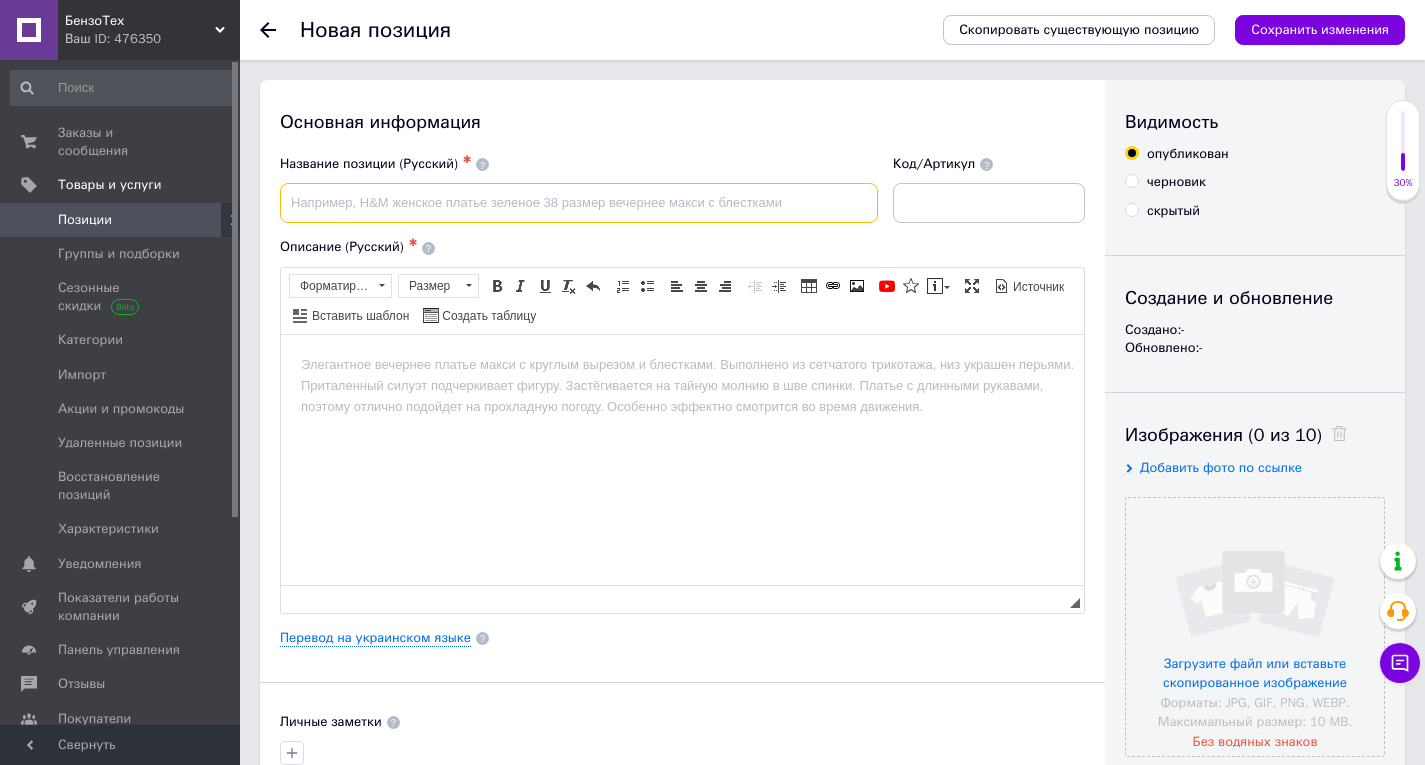 paste on "Промышленный пылесос Procraft VP2000" 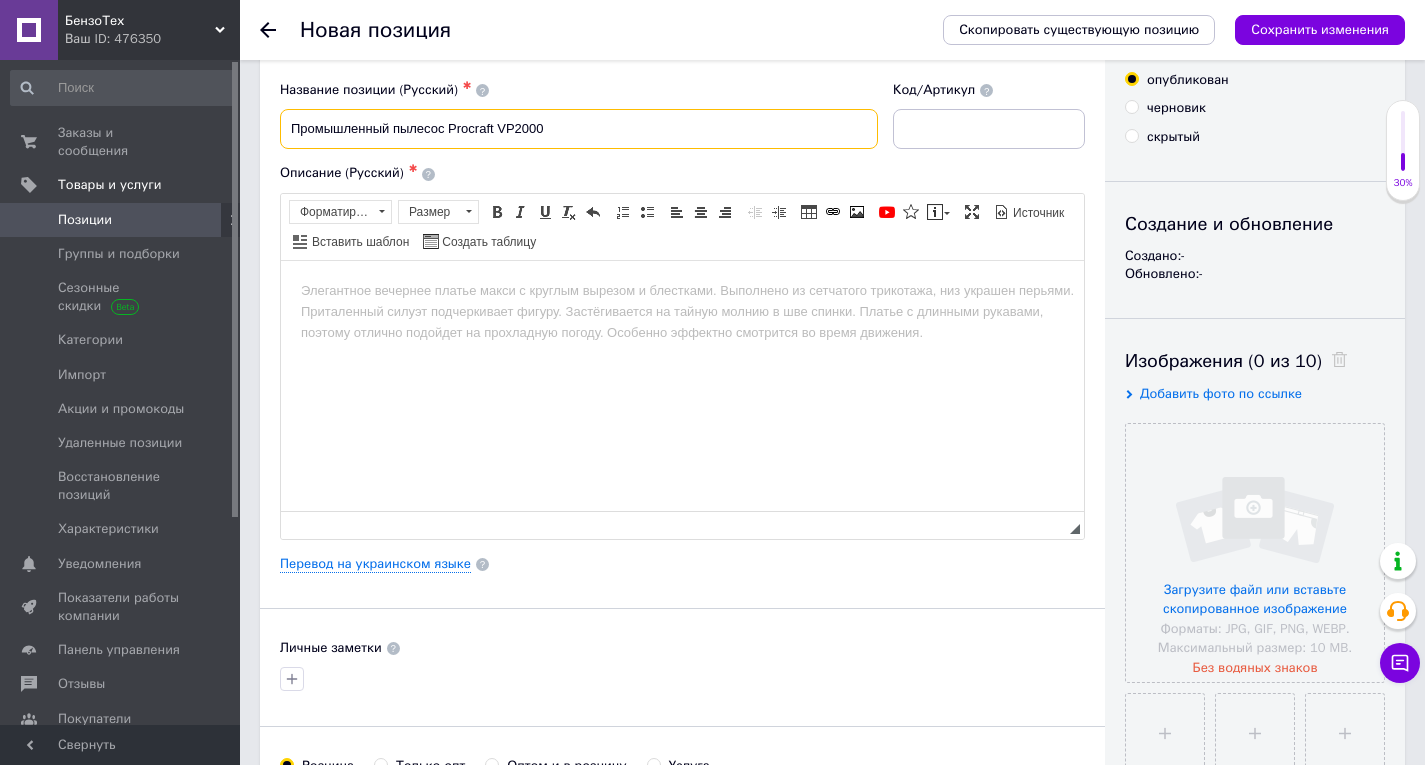 scroll, scrollTop: 200, scrollLeft: 0, axis: vertical 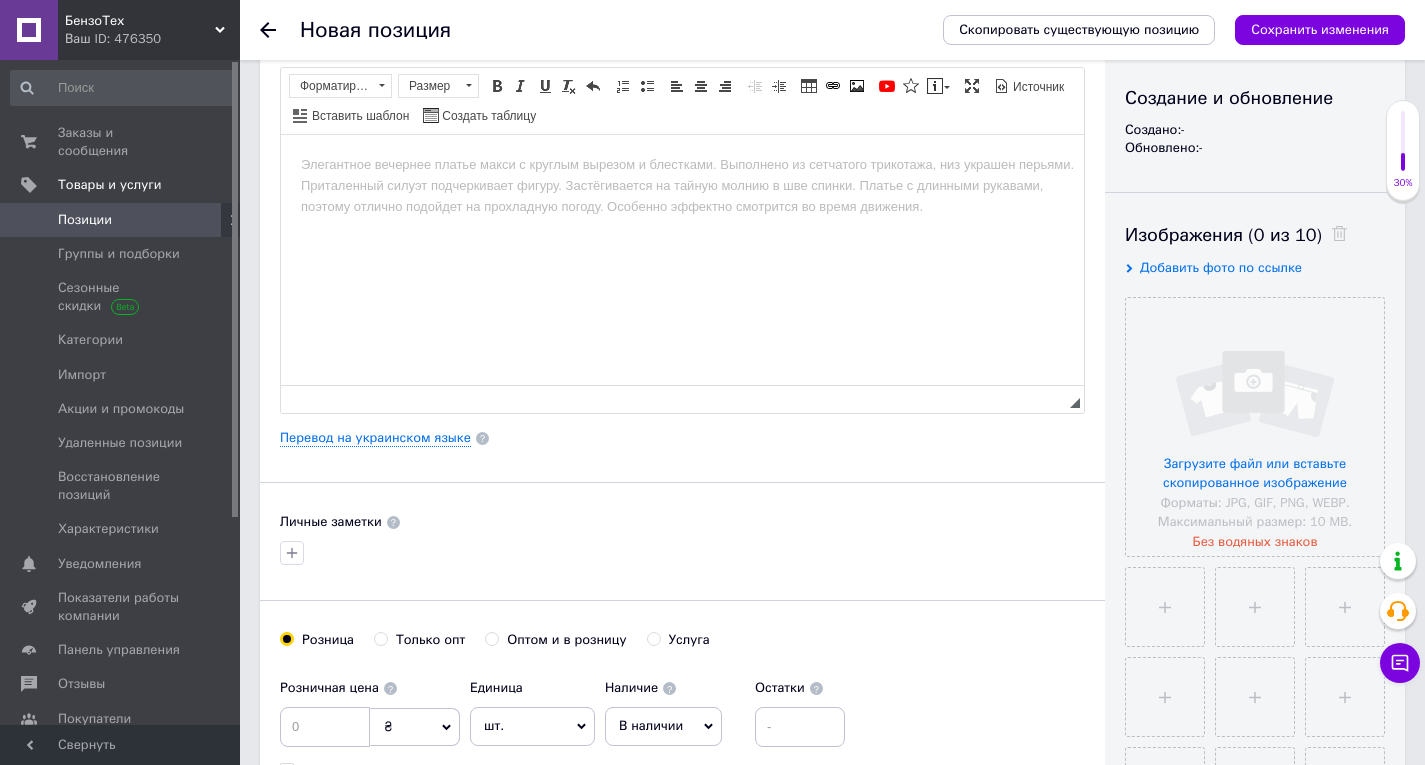 type on "Промышленный пылесос Procraft VP2000" 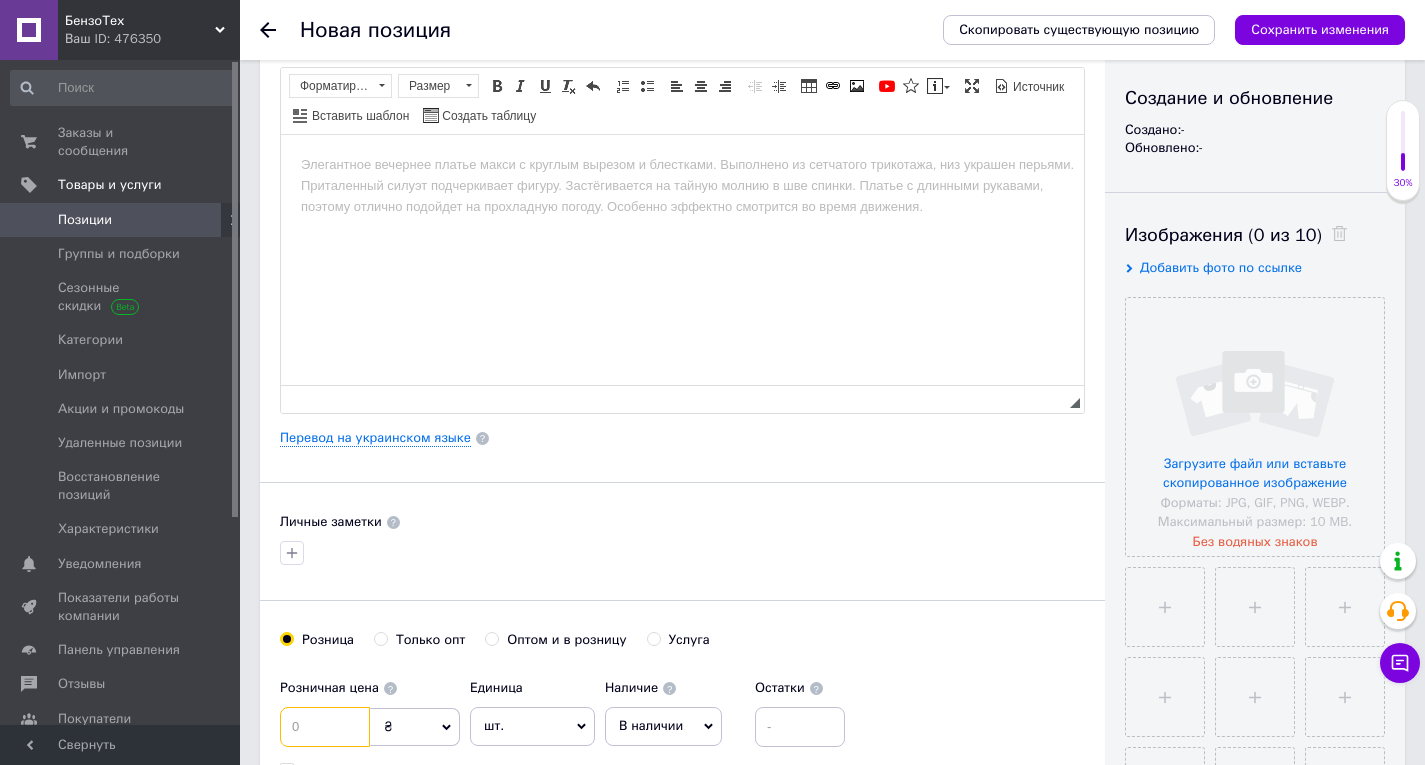 click at bounding box center [325, 727] 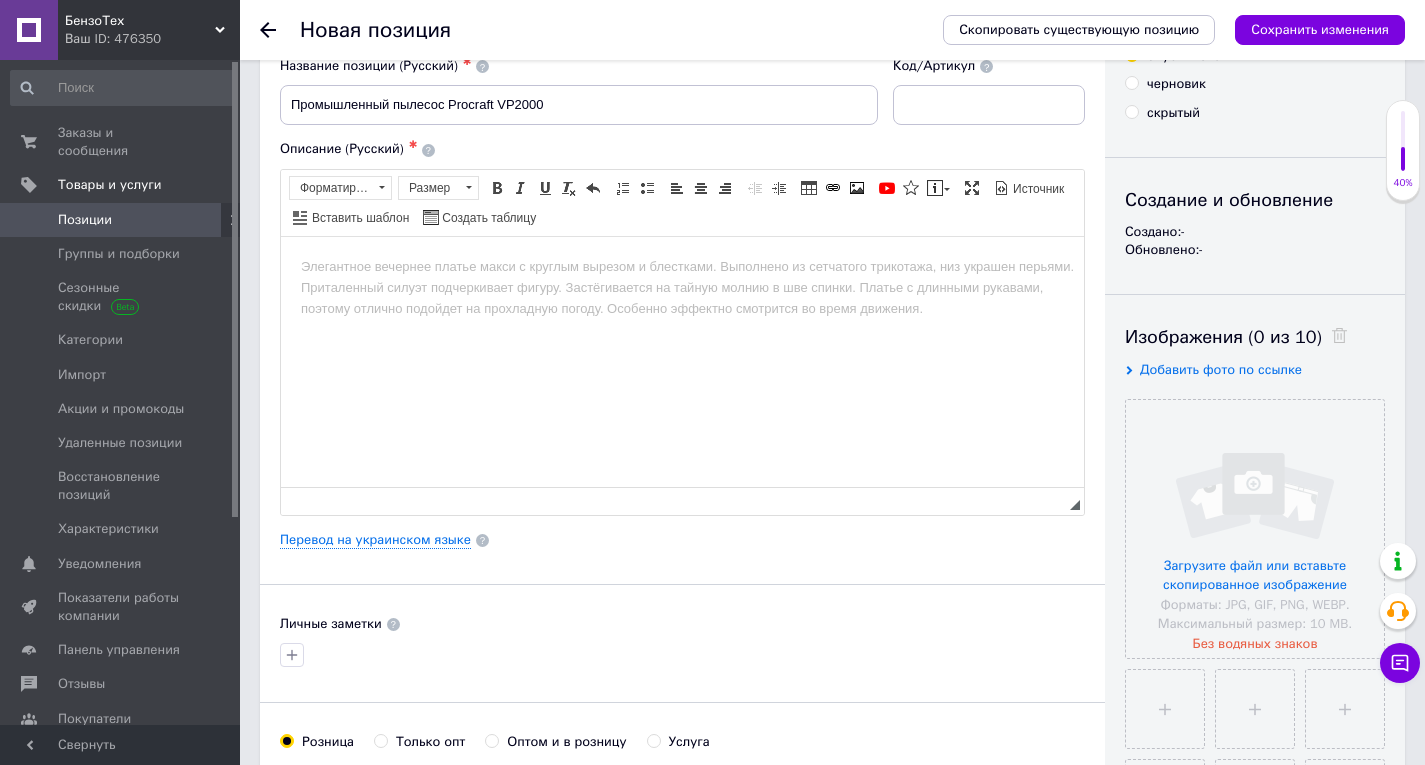 scroll, scrollTop: 0, scrollLeft: 0, axis: both 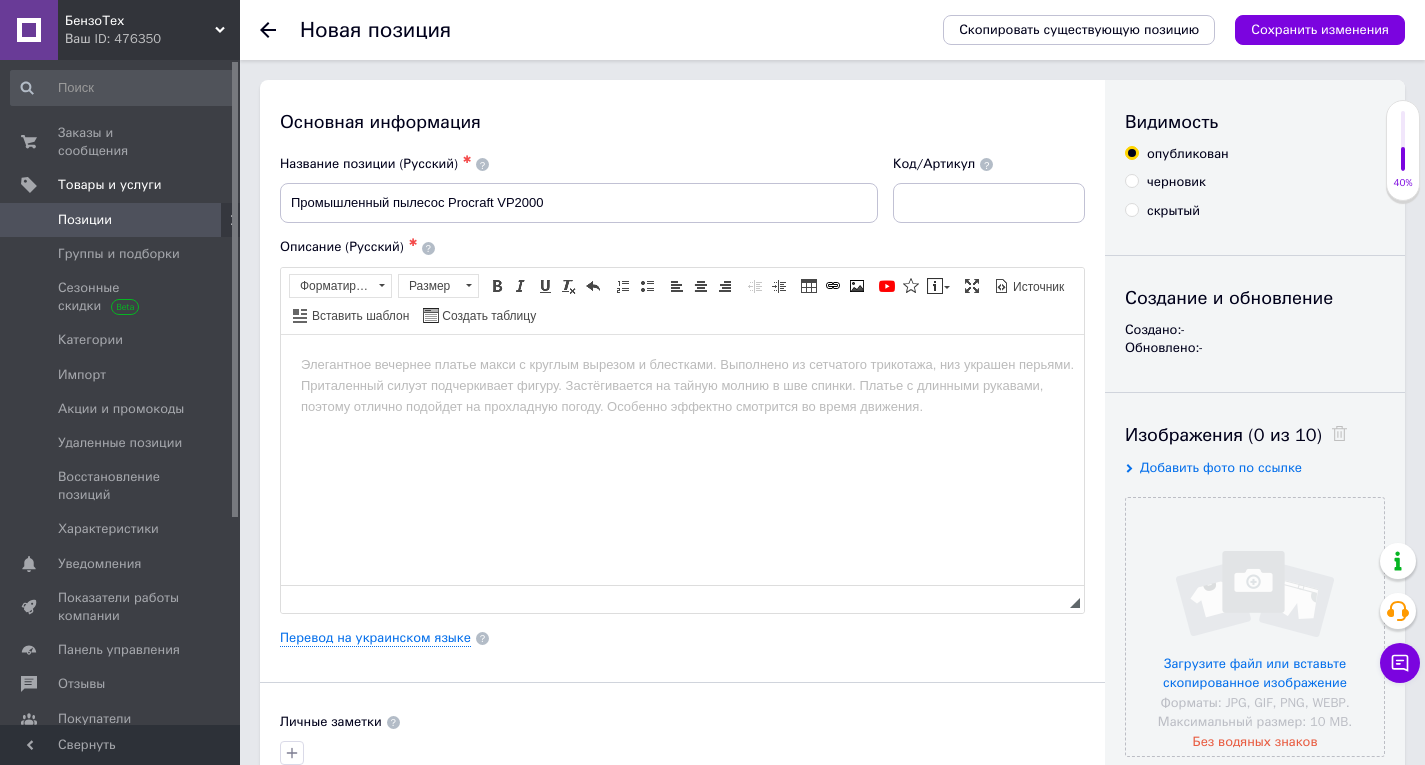 type on "12000" 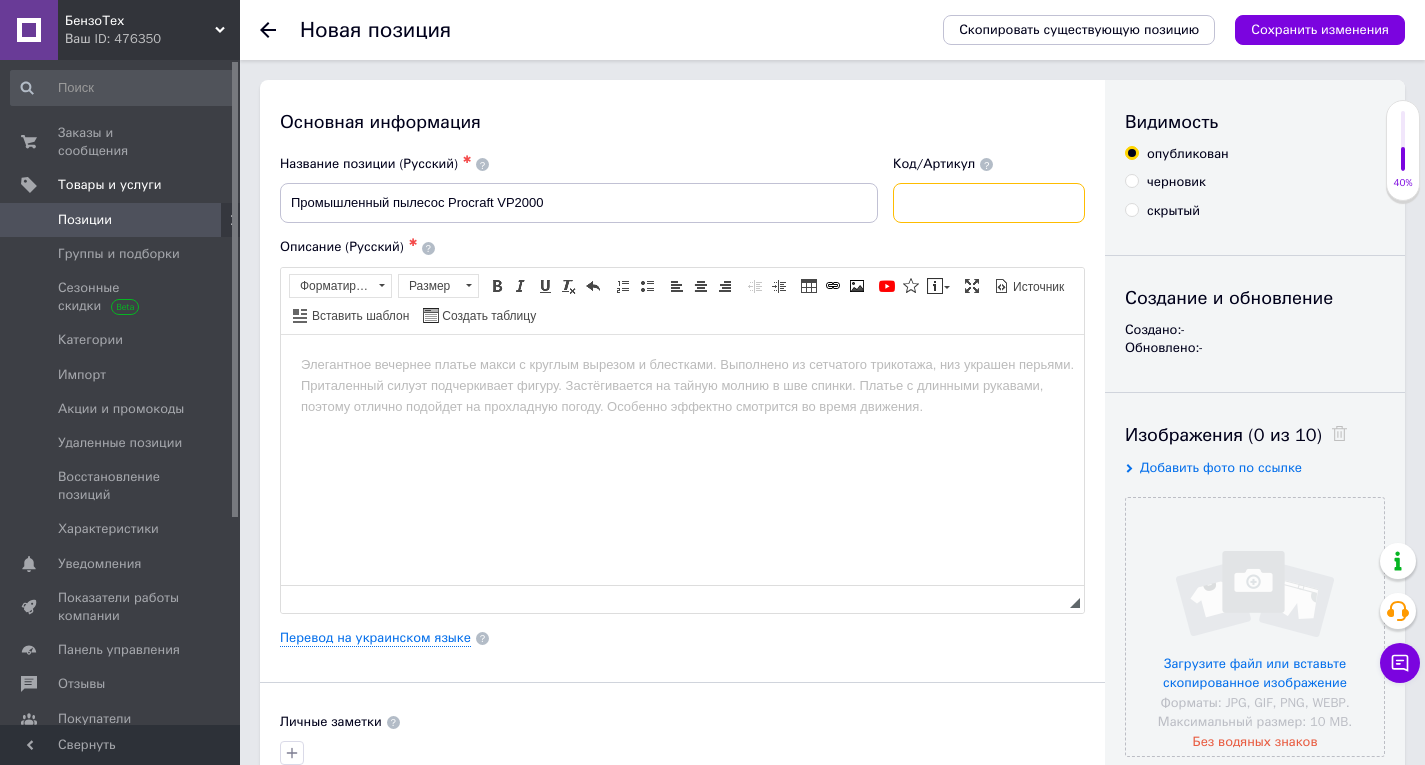 click at bounding box center (989, 203) 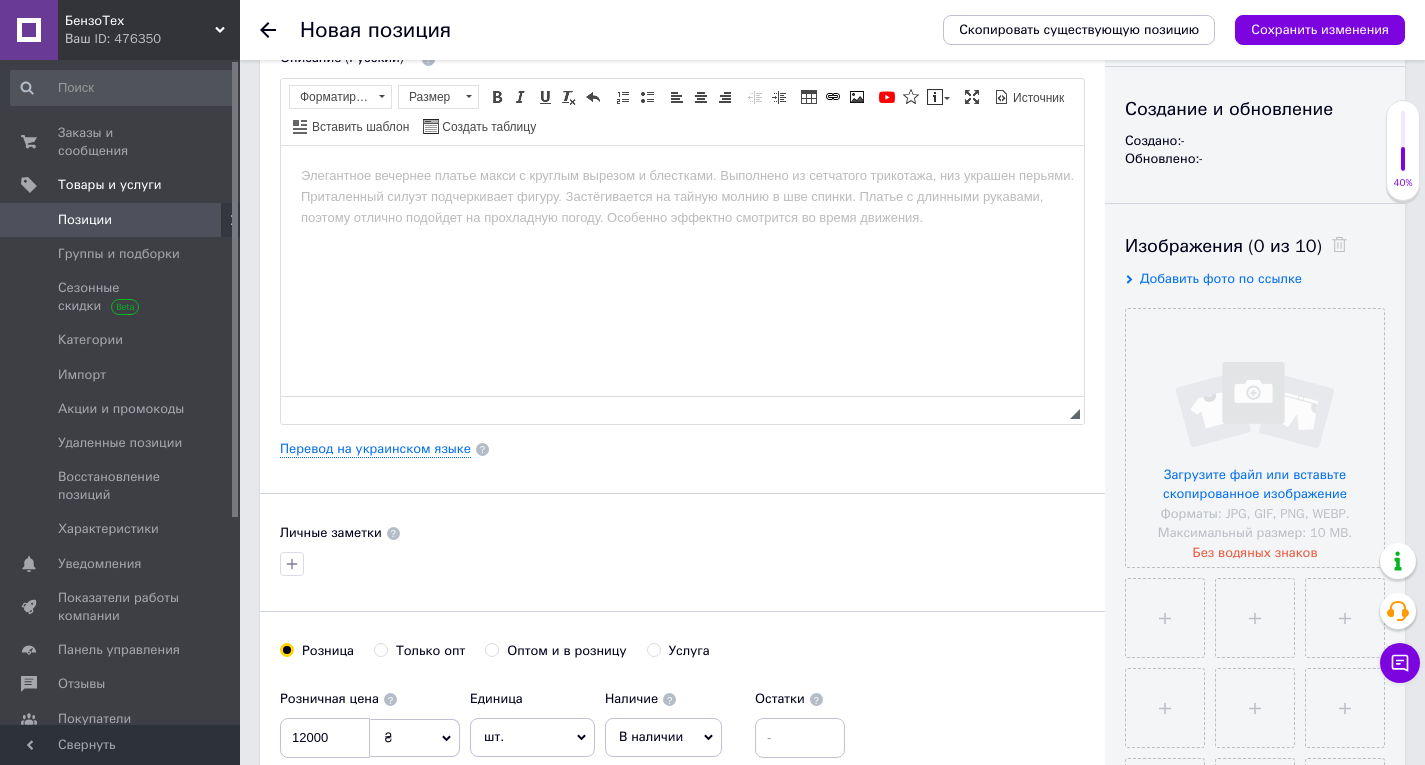scroll, scrollTop: 0, scrollLeft: 0, axis: both 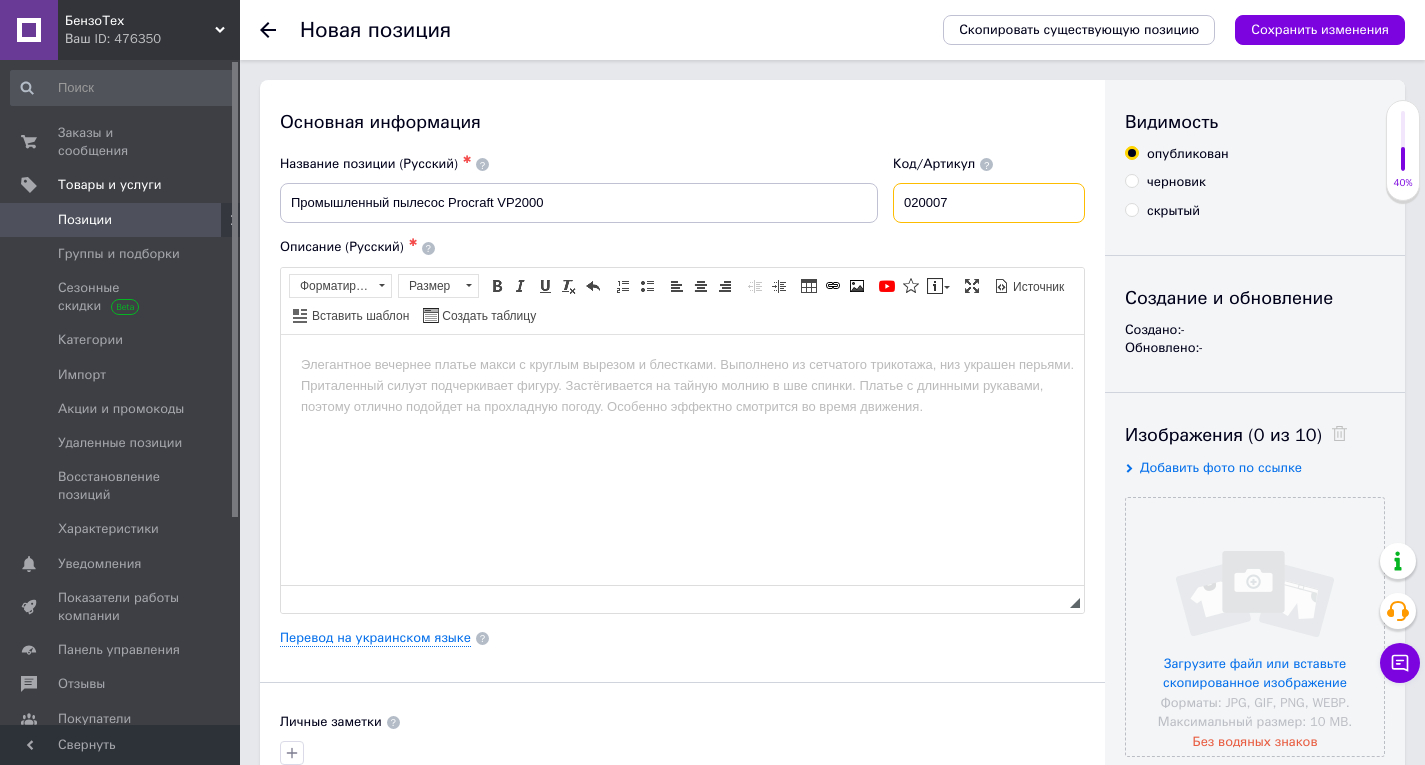 type on "020007" 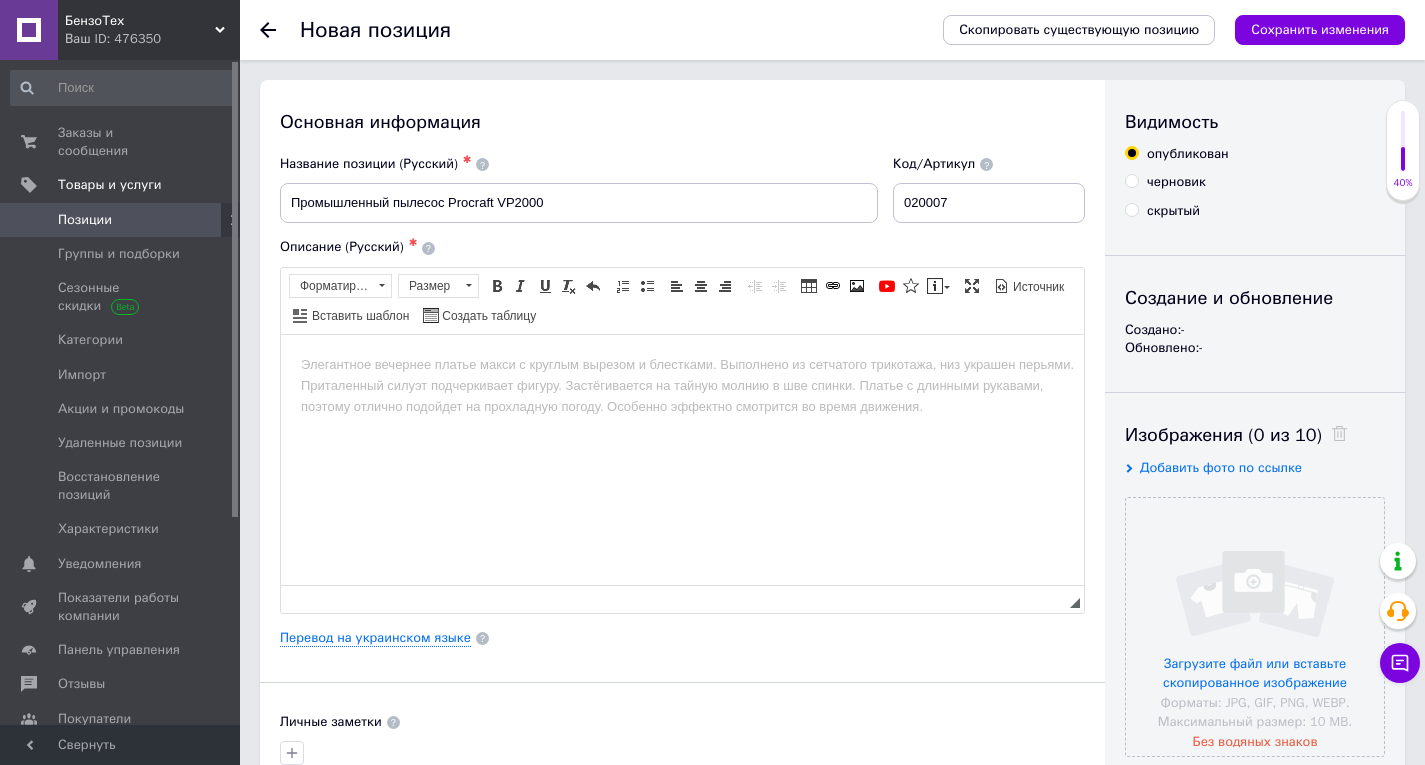 click at bounding box center (682, 364) 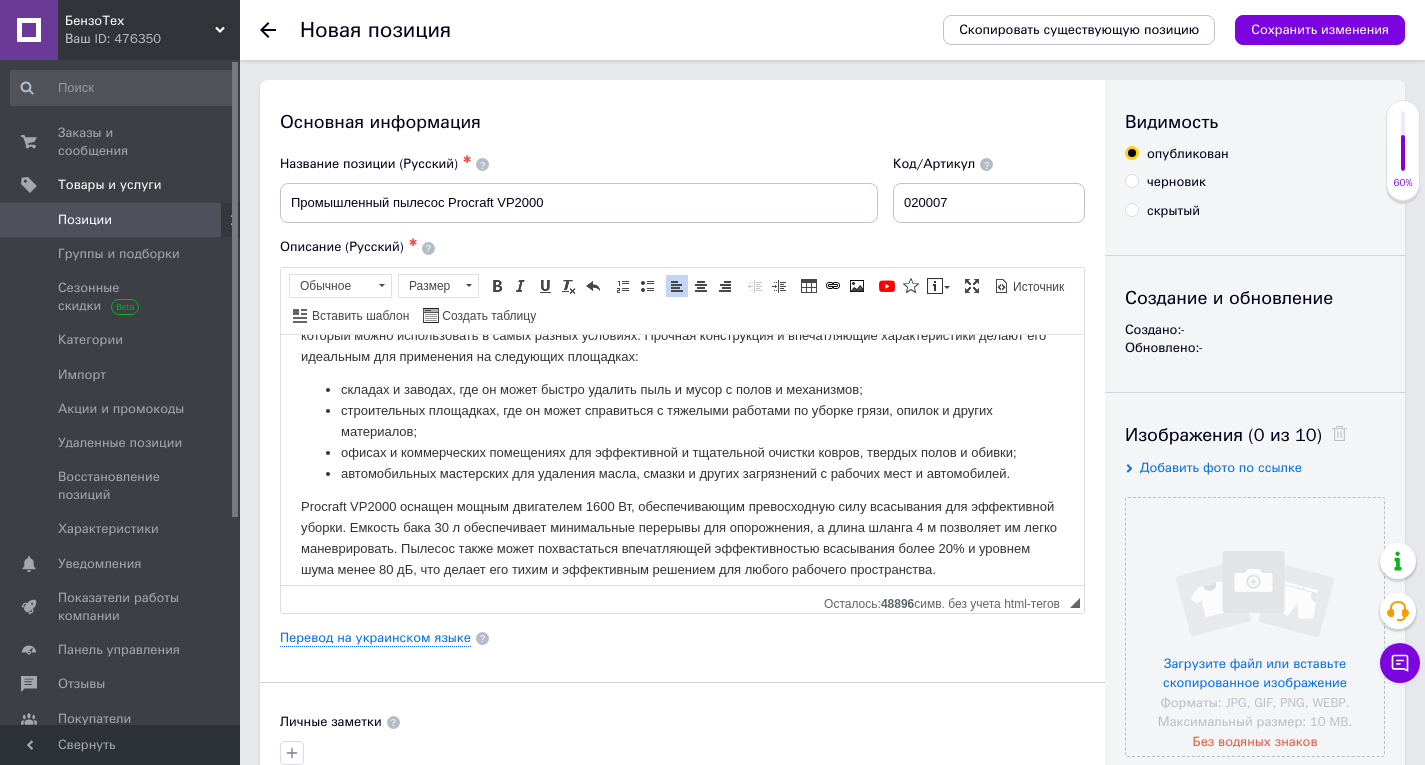 scroll, scrollTop: 0, scrollLeft: 0, axis: both 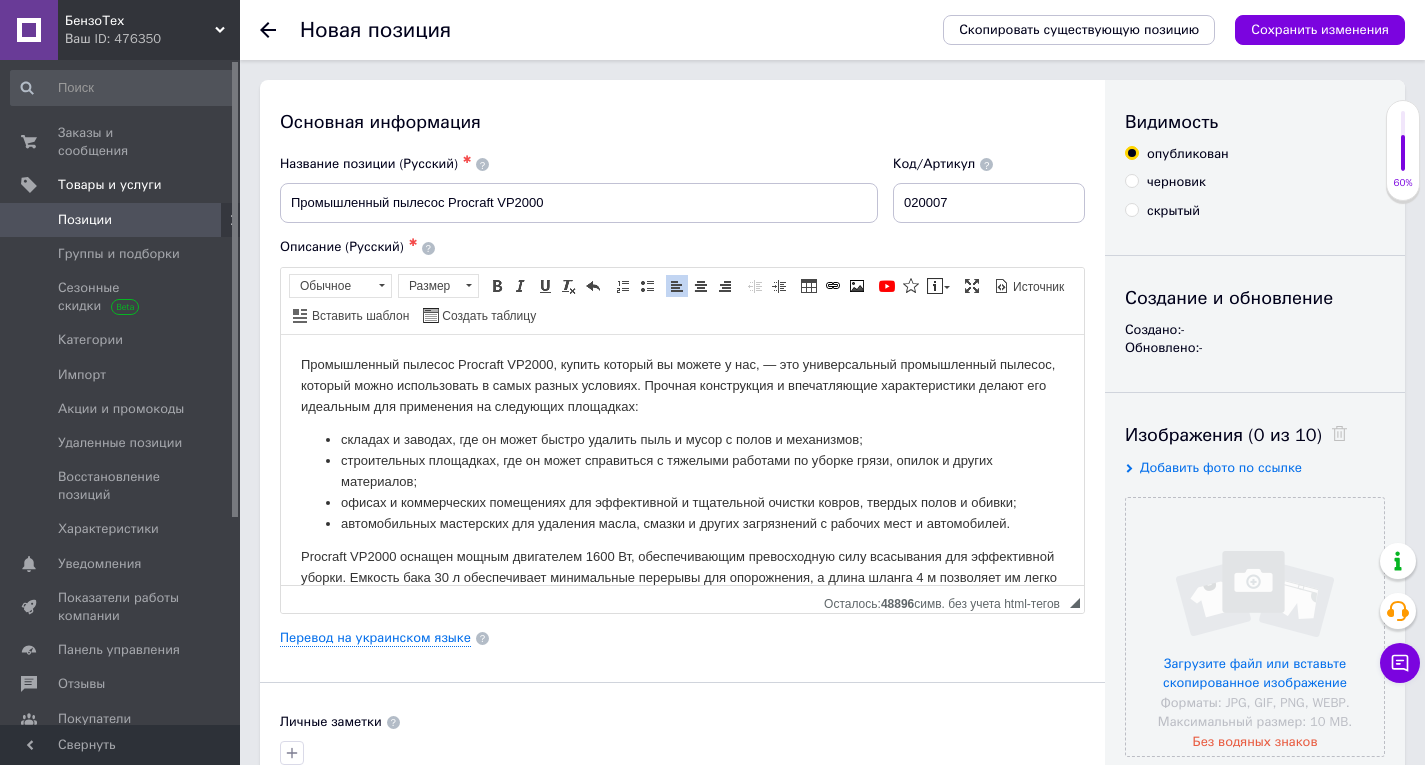 click on "Промышленный пылесос Procraft VP2000, купить который вы можете у нас, ― это универсальный промышленный пылесос, который можно использовать в самых разных условиях. Прочная конструкция и впечатляющие характеристики делают его идеальным для применения на следующих площадках:" at bounding box center [682, 385] 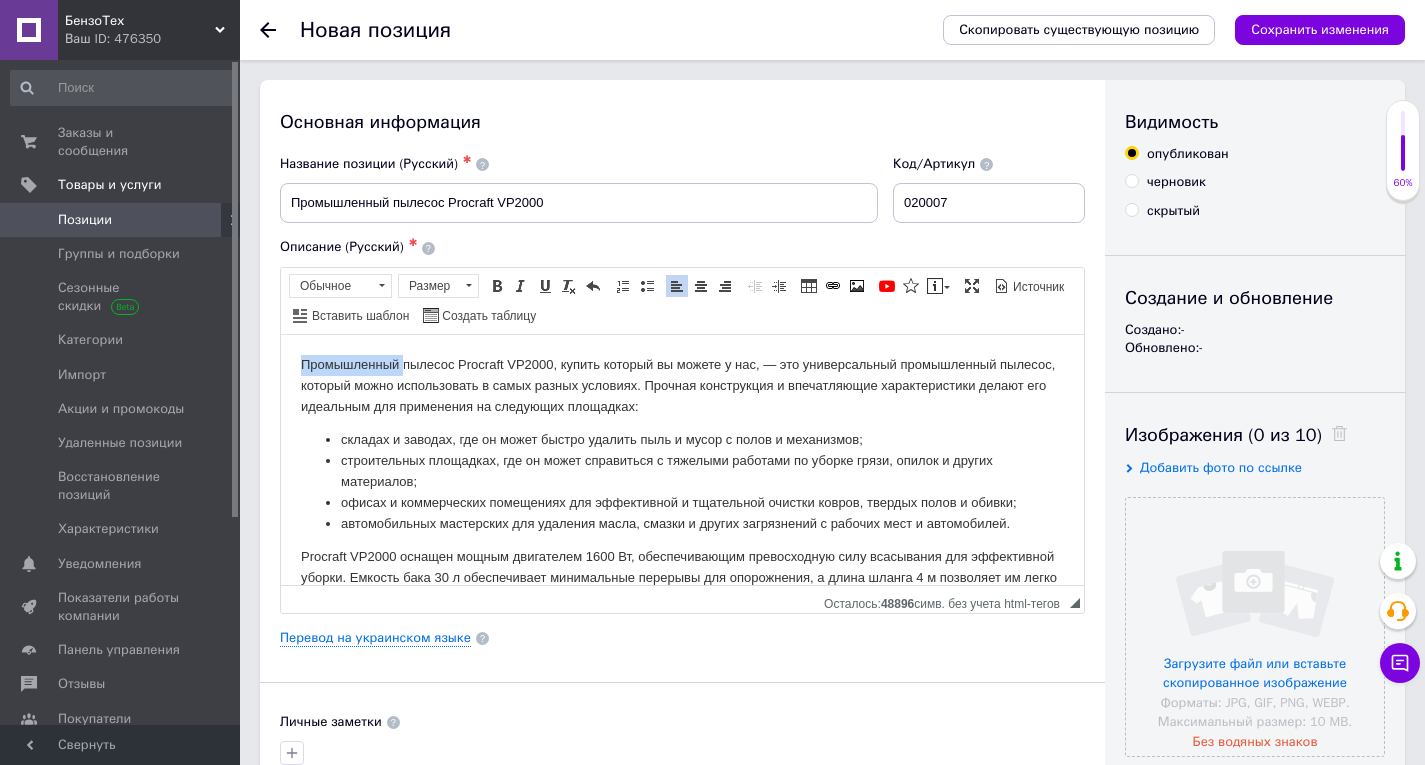 click on "Промышленный пылесос Procraft VP2000, купить который вы можете у нас, ― это универсальный промышленный пылесос, который можно использовать в самых разных условиях. Прочная конструкция и впечатляющие характеристики делают его идеальным для применения на следующих площадках:" at bounding box center [682, 385] 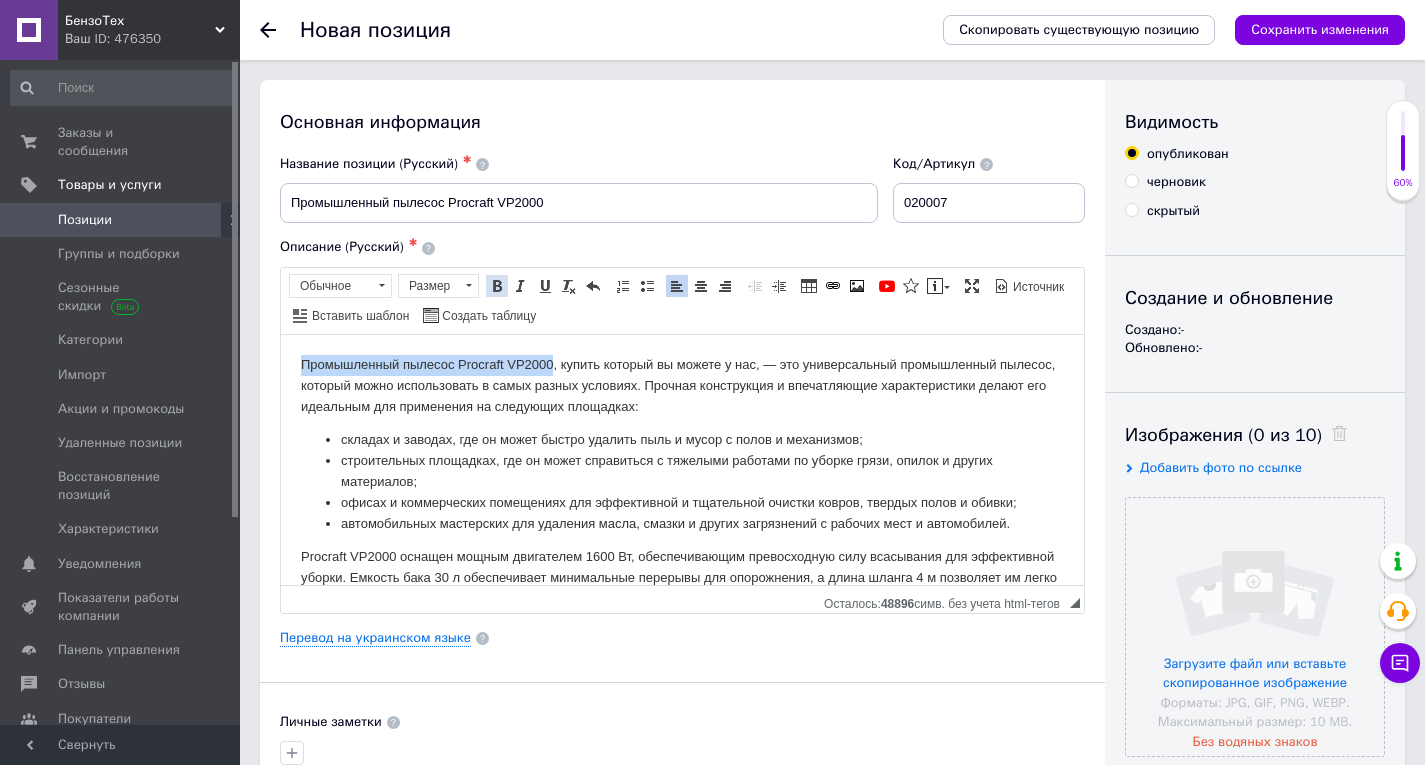 click at bounding box center [497, 286] 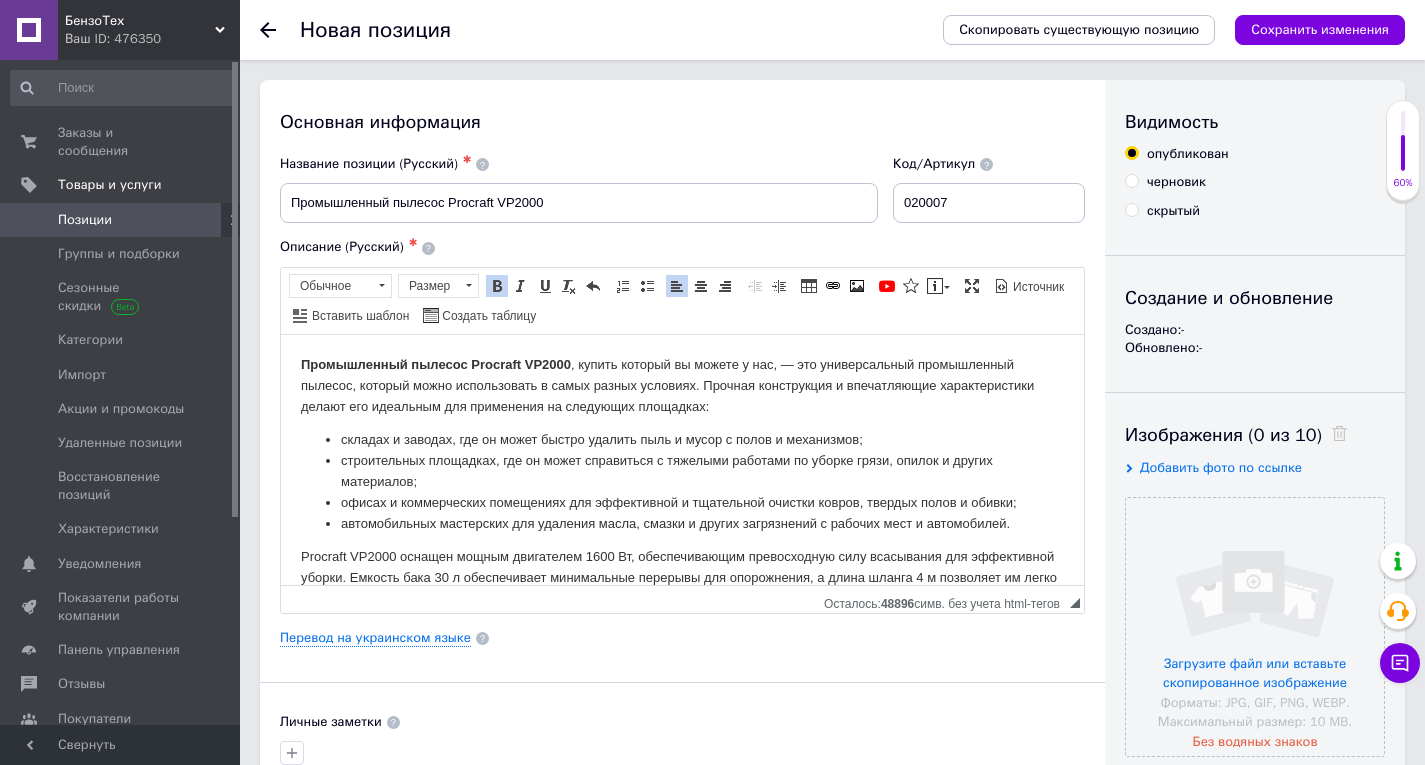 click on "Промышленный пылесос Procraft VP2000 , купить который вы можете у нас, ― это универсальный промышленный пылесос, который можно использовать в самых разных условиях. Прочная конструкция и впечатляющие характеристики делают его идеальным для применения на следующих площадках:" at bounding box center [682, 385] 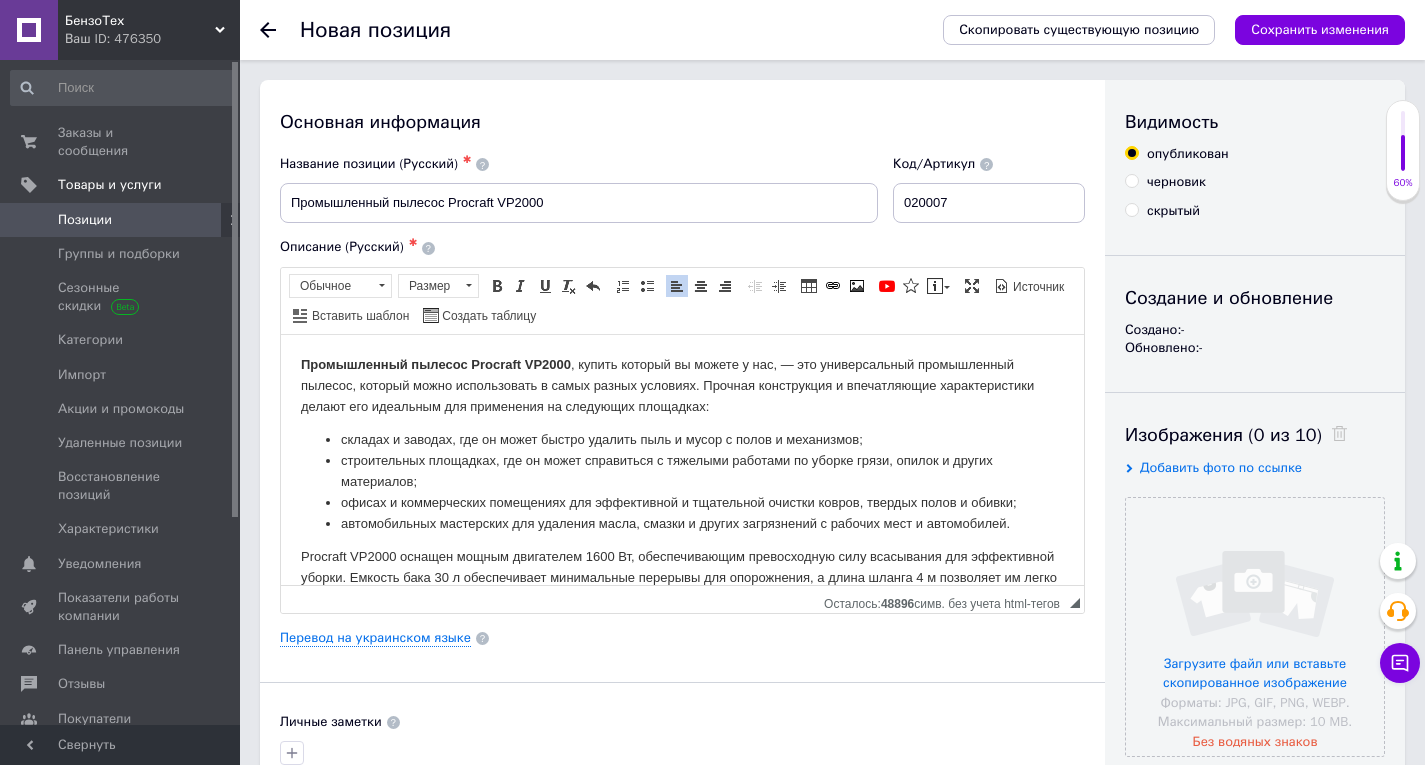 click on "Промышленный пылесос Procraft VP2000 , купить который вы можете у нас, ― это универсальный промышленный пылесос, который можно использовать в самых разных условиях. Прочная конструкция и впечатляющие характеристики делают его идеальным для применения на следующих площадках:" at bounding box center (682, 385) 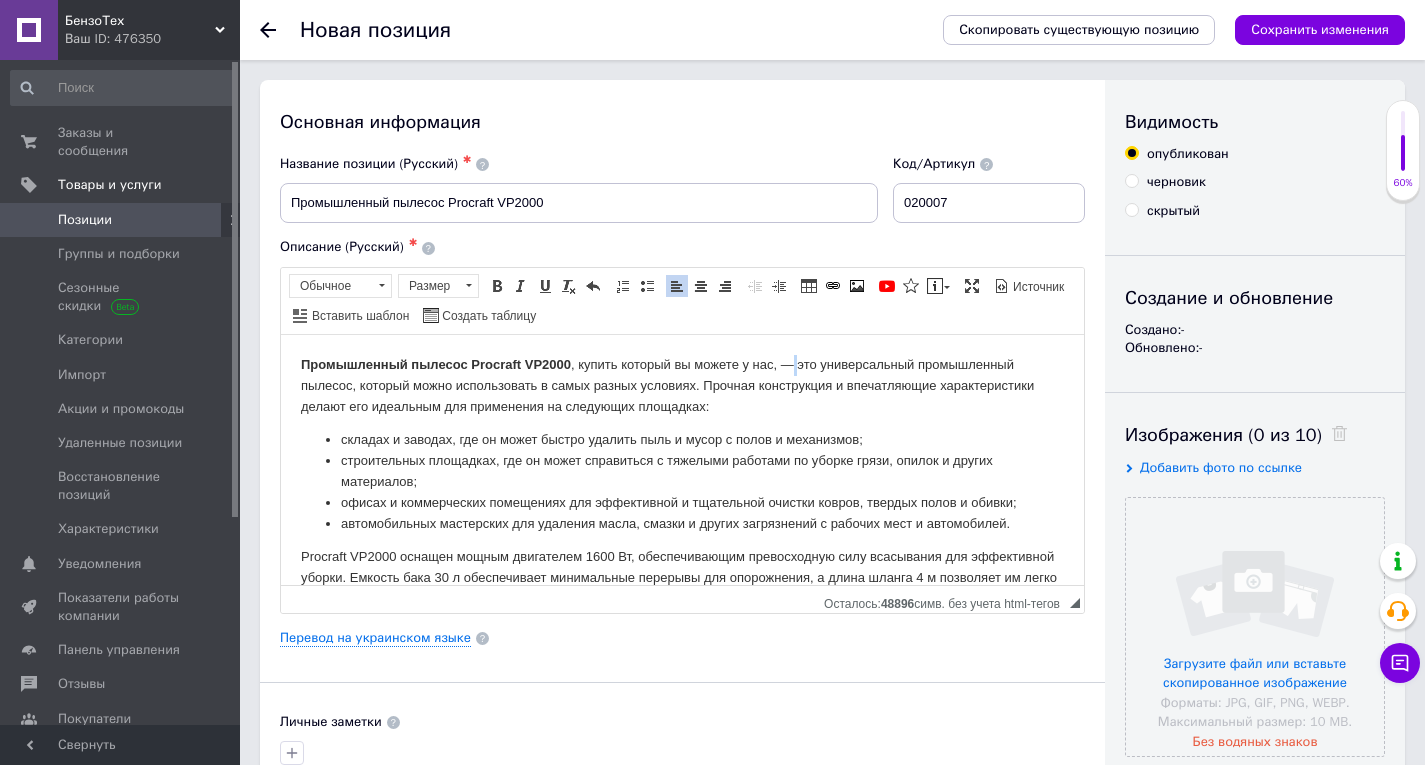 click on "Промышленный пылесос Procraft VP2000 , купить который вы можете у нас, ― это универсальный промышленный пылесос, который можно использовать в самых разных условиях. Прочная конструкция и впечатляющие характеристики делают его идеальным для применения на следующих площадках:" at bounding box center [682, 385] 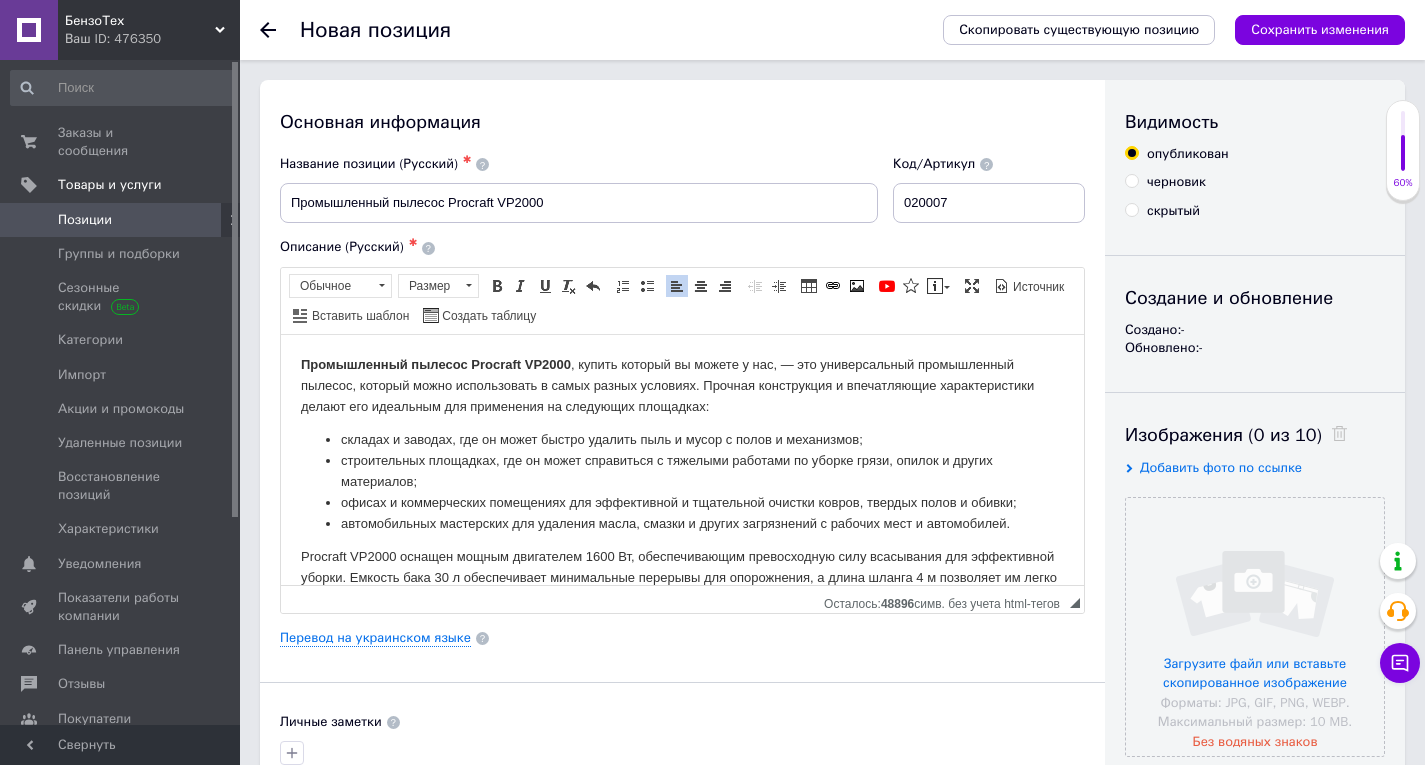 click on "Промышленный пылесос Procraft VP2000 , купить который вы можете у нас, ― это универсальный промышленный пылесос, который можно использовать в самых разных условиях. Прочная конструкция и впечатляющие характеристики делают его идеальным для применения на следующих площадках:" at bounding box center [682, 385] 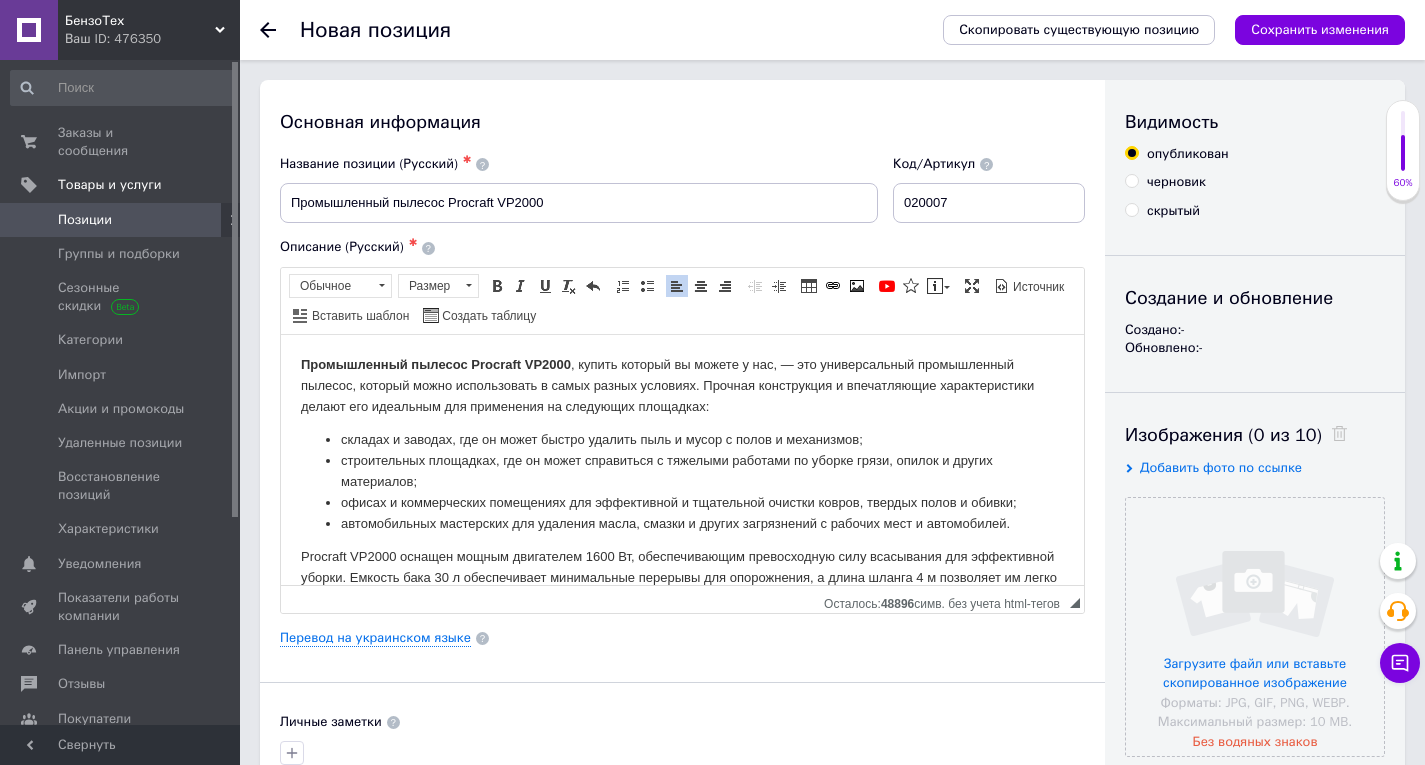 type 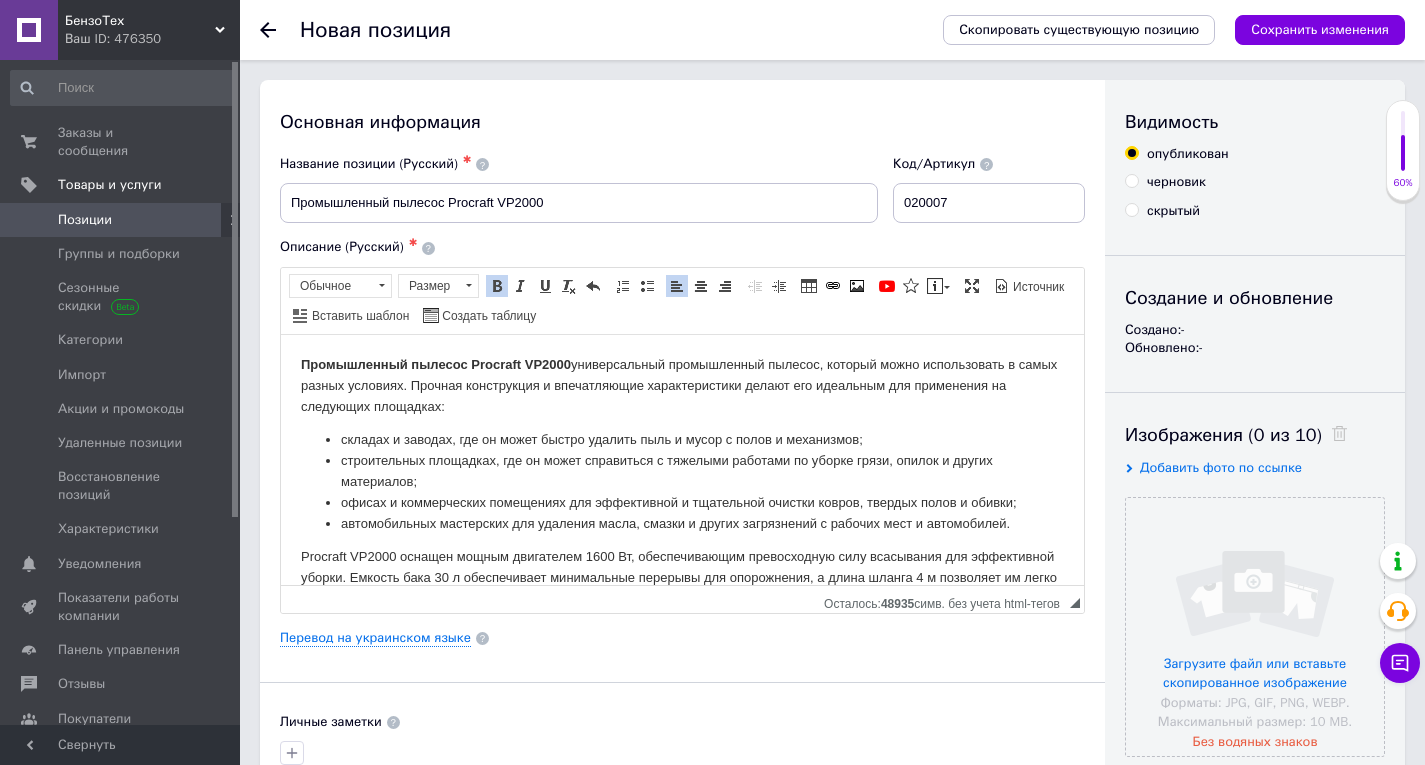 click on "Промышленный пылесос Procraft VP2000  универсальный промышленный пылесос, который можно использовать в самых разных условиях. Прочная конструкция и впечатляющие характеристики делают его идеальным для применения на следующих площадках:" at bounding box center [682, 385] 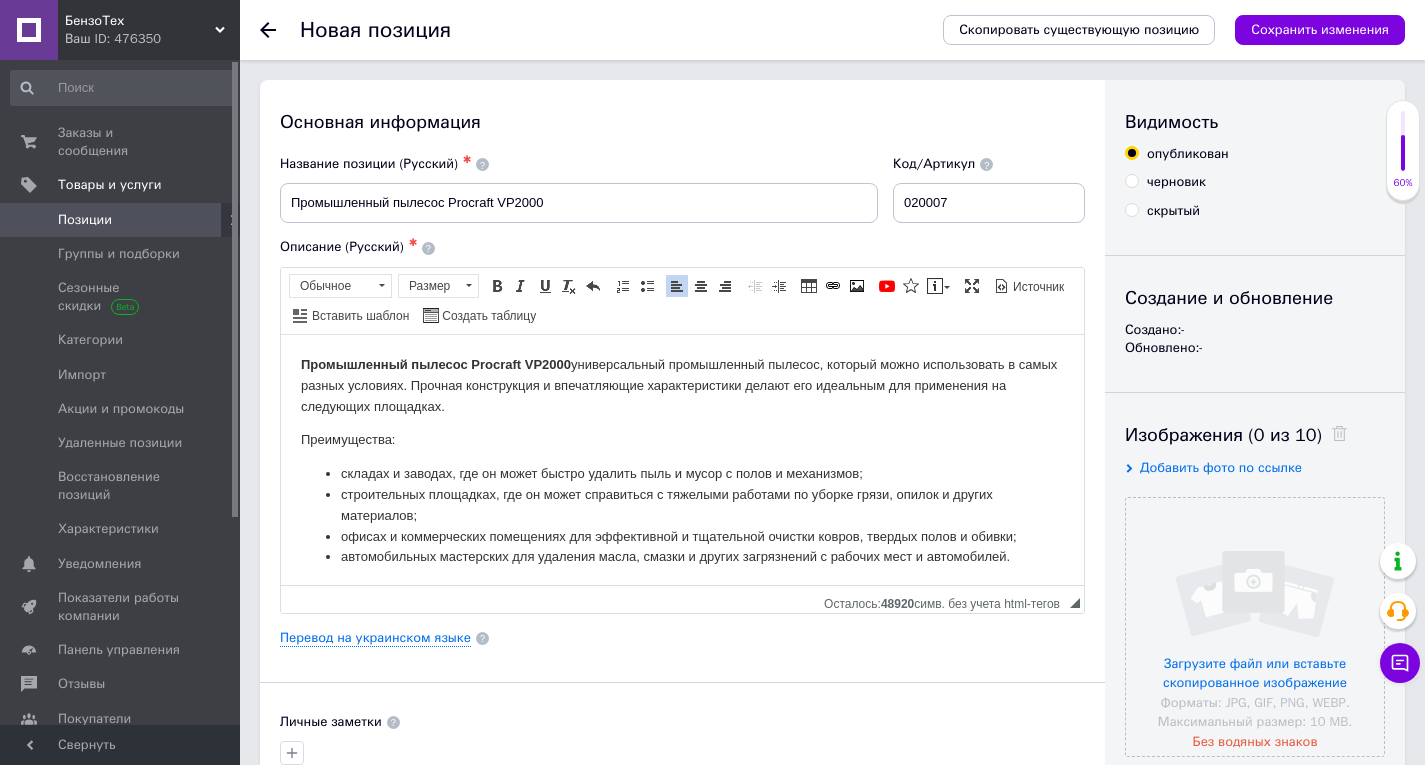 click on "Промышленный пылесос Procraft VP2000  универсальный промышленный пылесос, который можно использовать в самых разных условиях. Прочная конструкция и впечатляющие характеристики делают его идеальным для применения на следующих площадках. Преимущества: складах и заводах, где он может быстро удалить пыль и мусор с полов и механизмов; строительных площадках, где он может справиться с тяжелыми работами по уборке грязи, опилок и других материалов; офисах и коммерческих помещениях для эффективной и тщательной очистки ковров, твердых полов и обивки;" at bounding box center (682, 508) 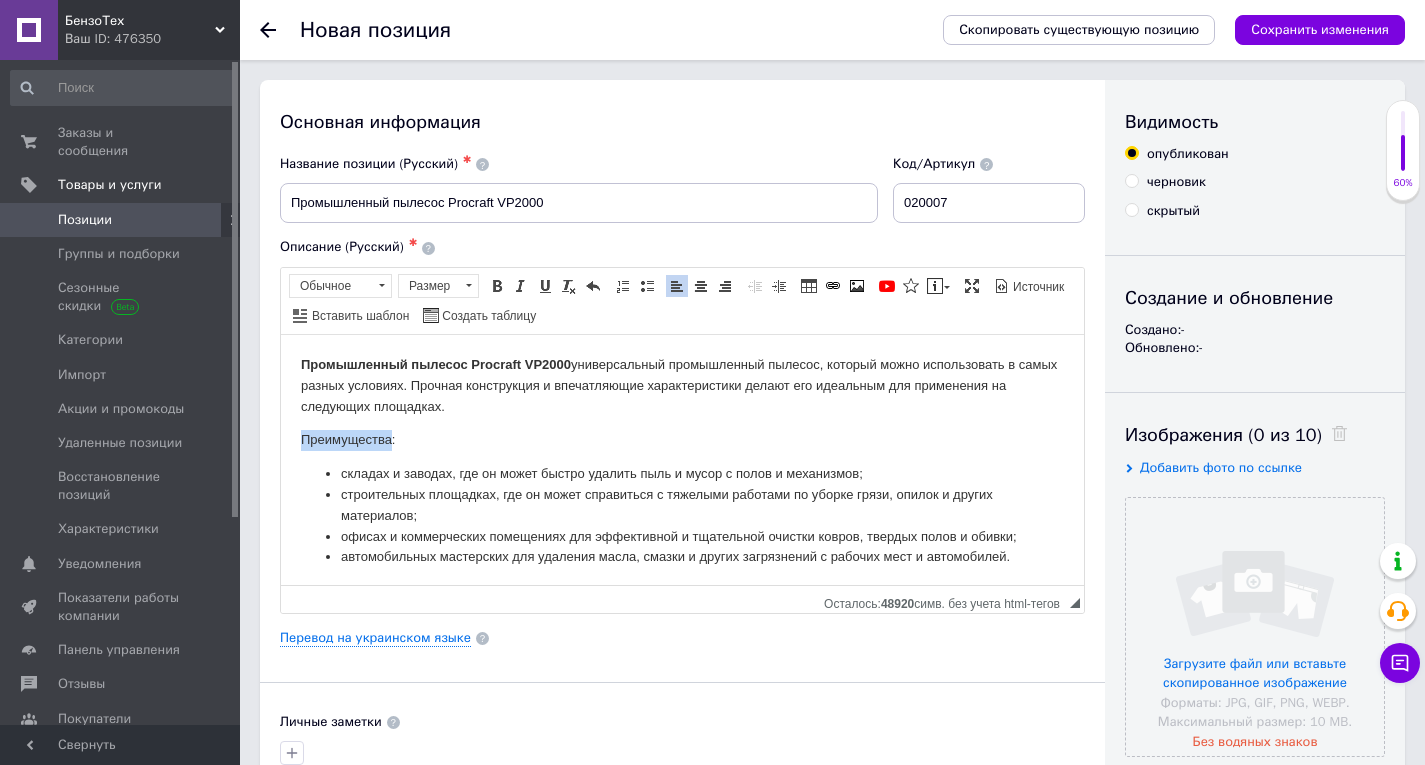 click on "Преимущества:" at bounding box center [682, 439] 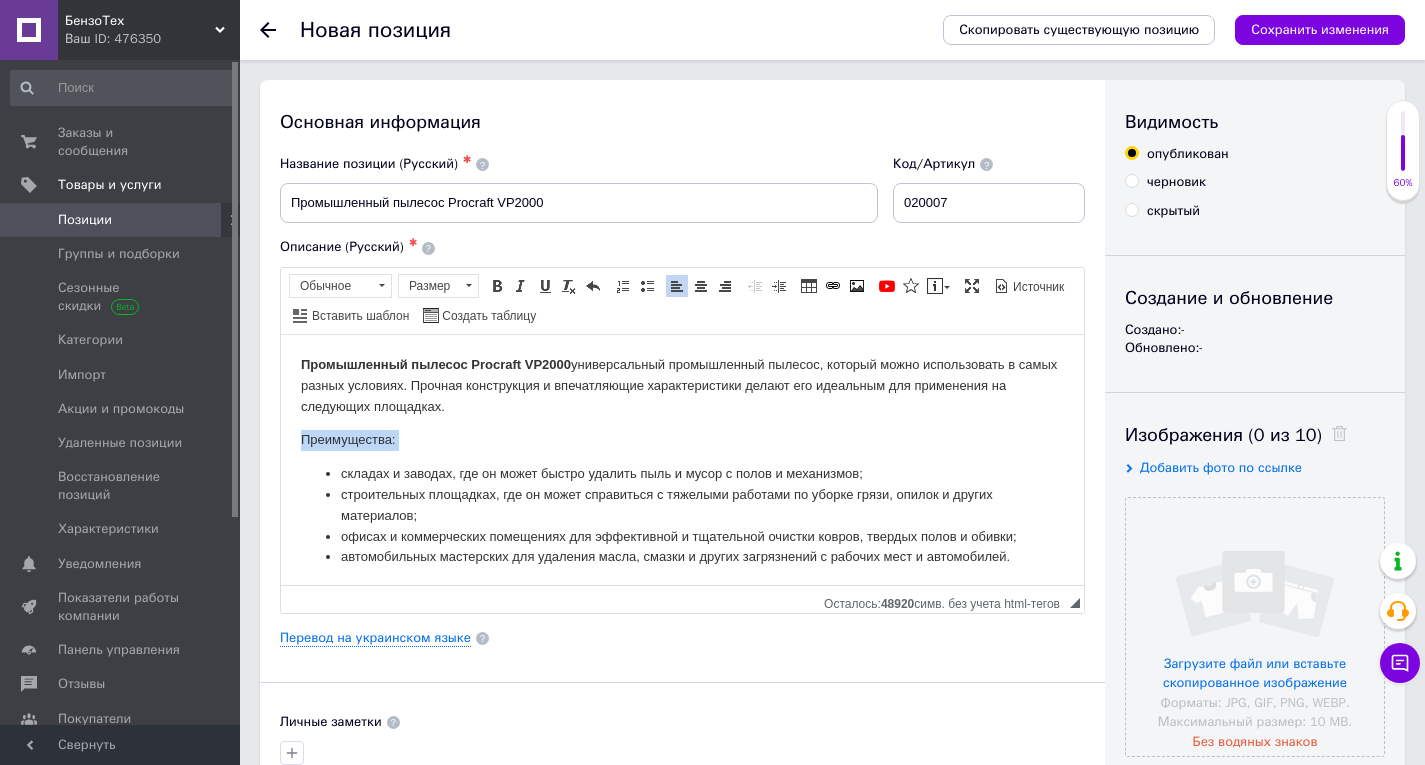 click on "Преимущества:" at bounding box center (682, 439) 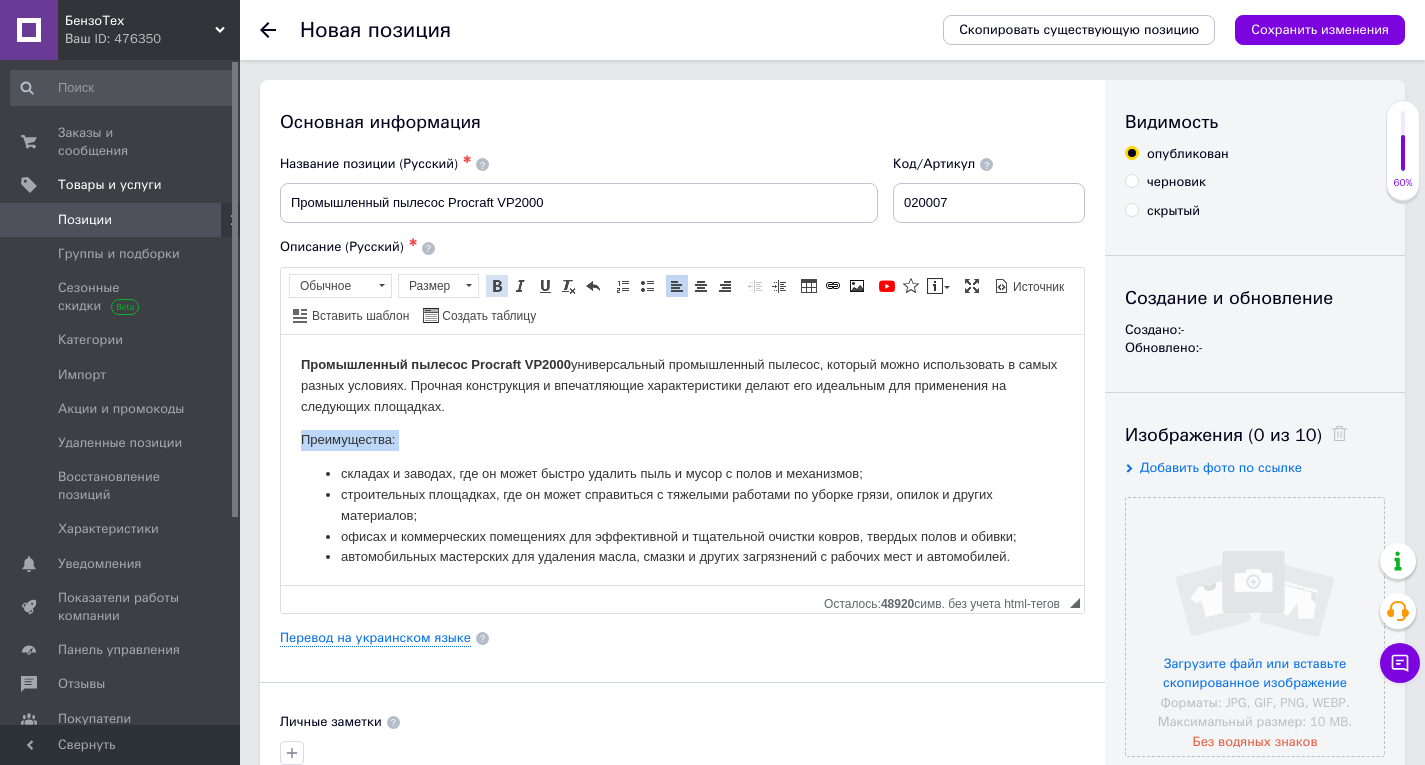 click at bounding box center (497, 286) 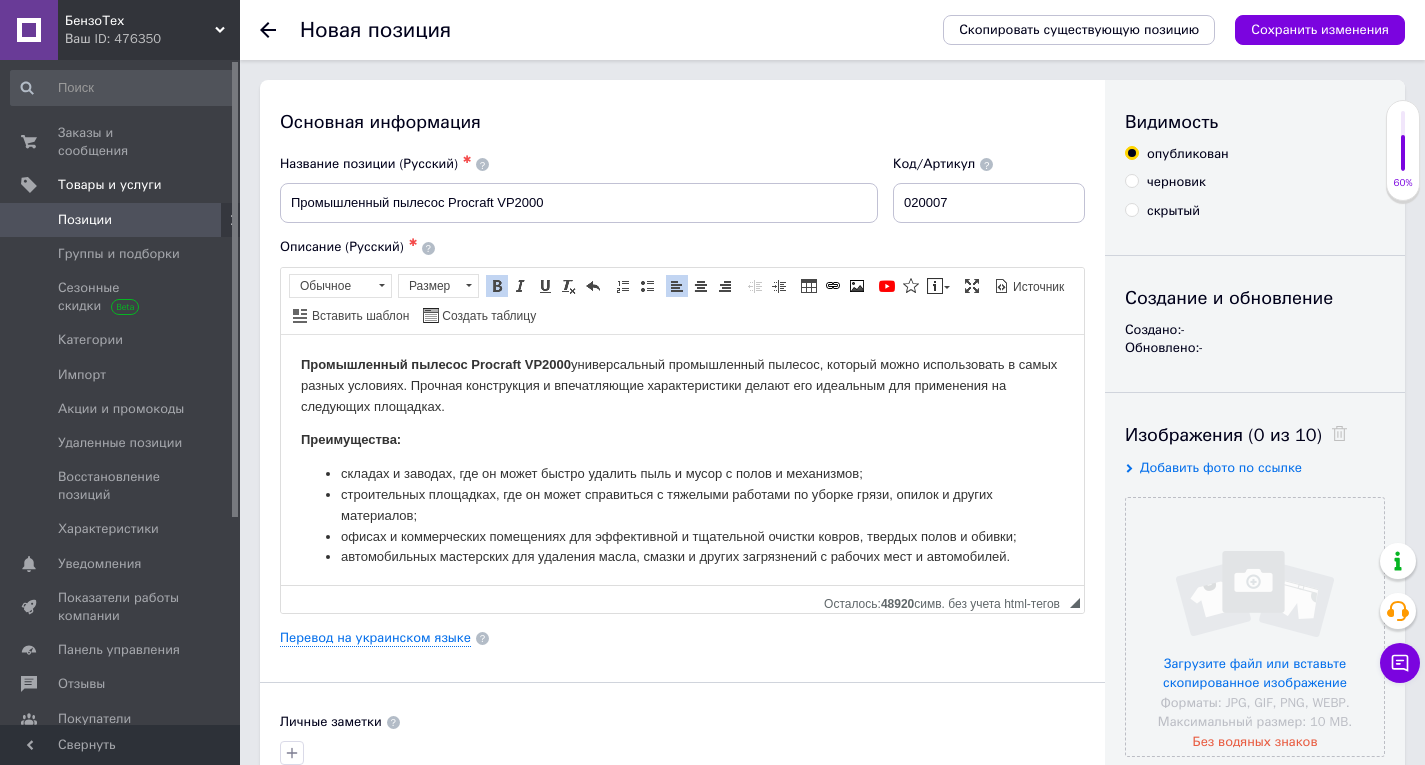 click on "Преимущества:" at bounding box center [682, 439] 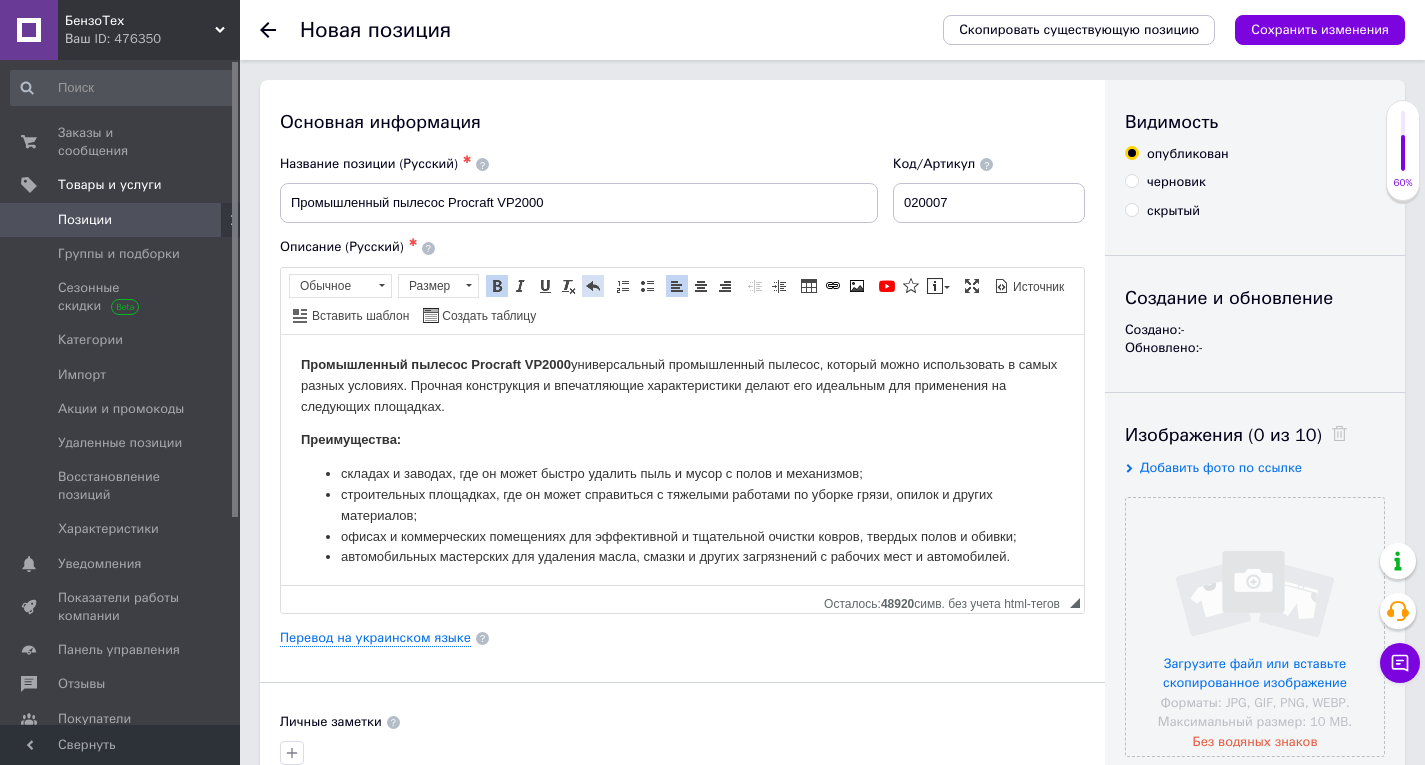 click at bounding box center (593, 286) 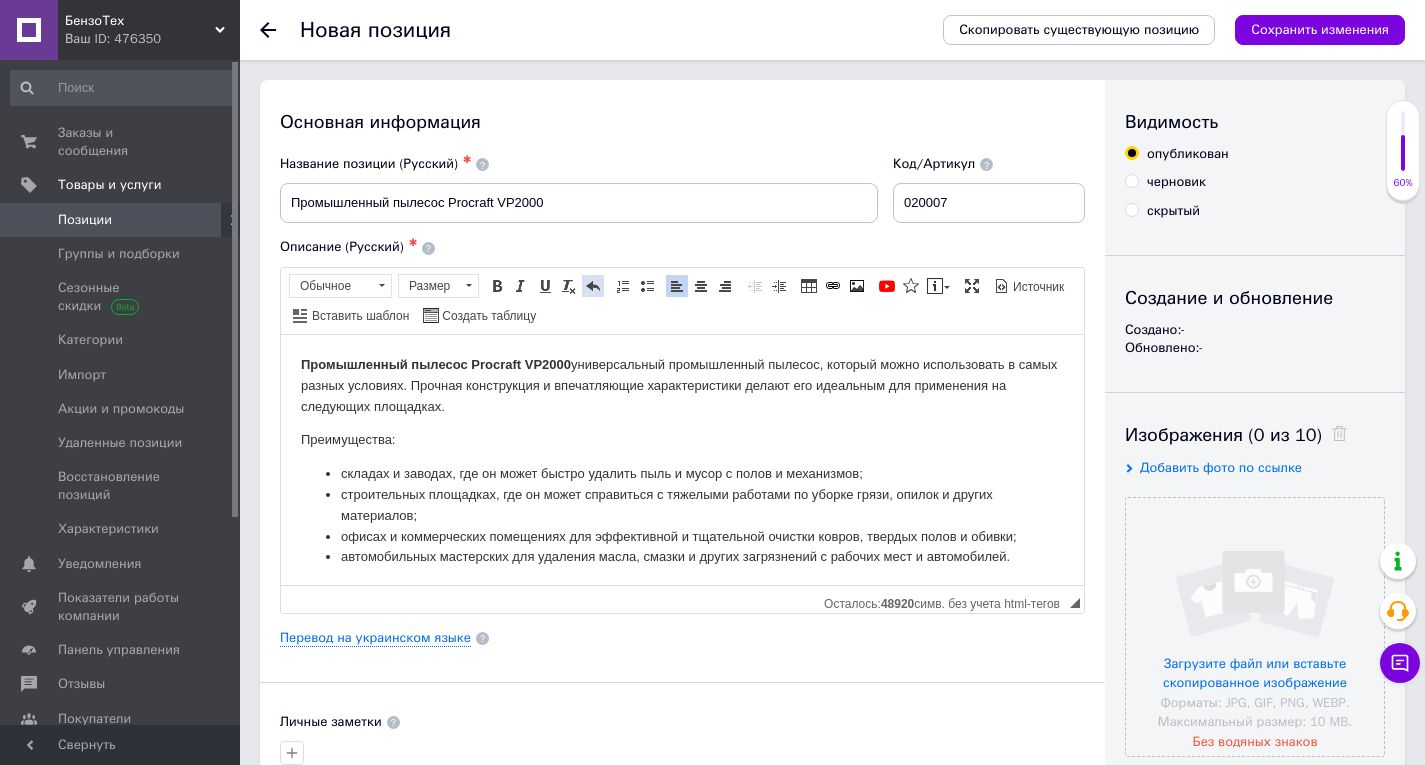 click at bounding box center [593, 286] 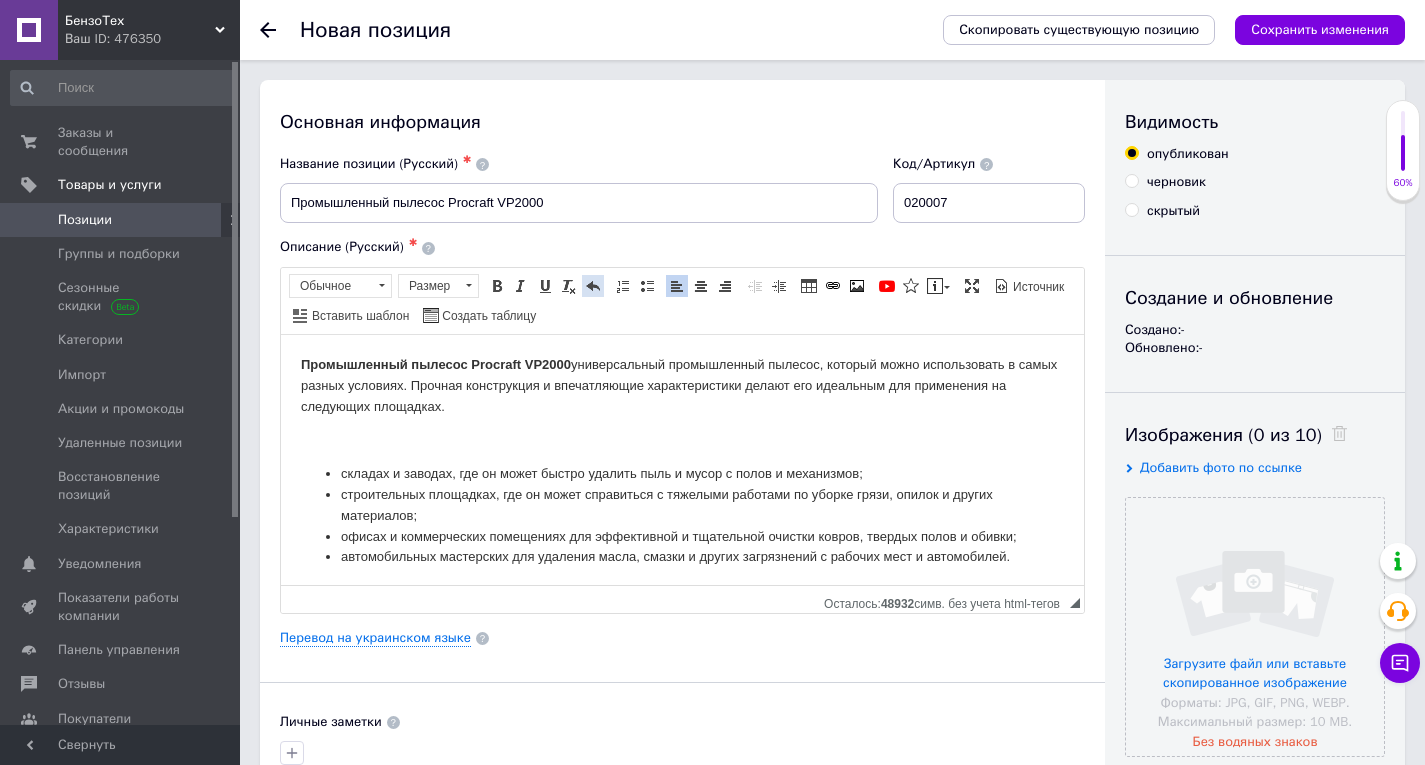click at bounding box center (593, 286) 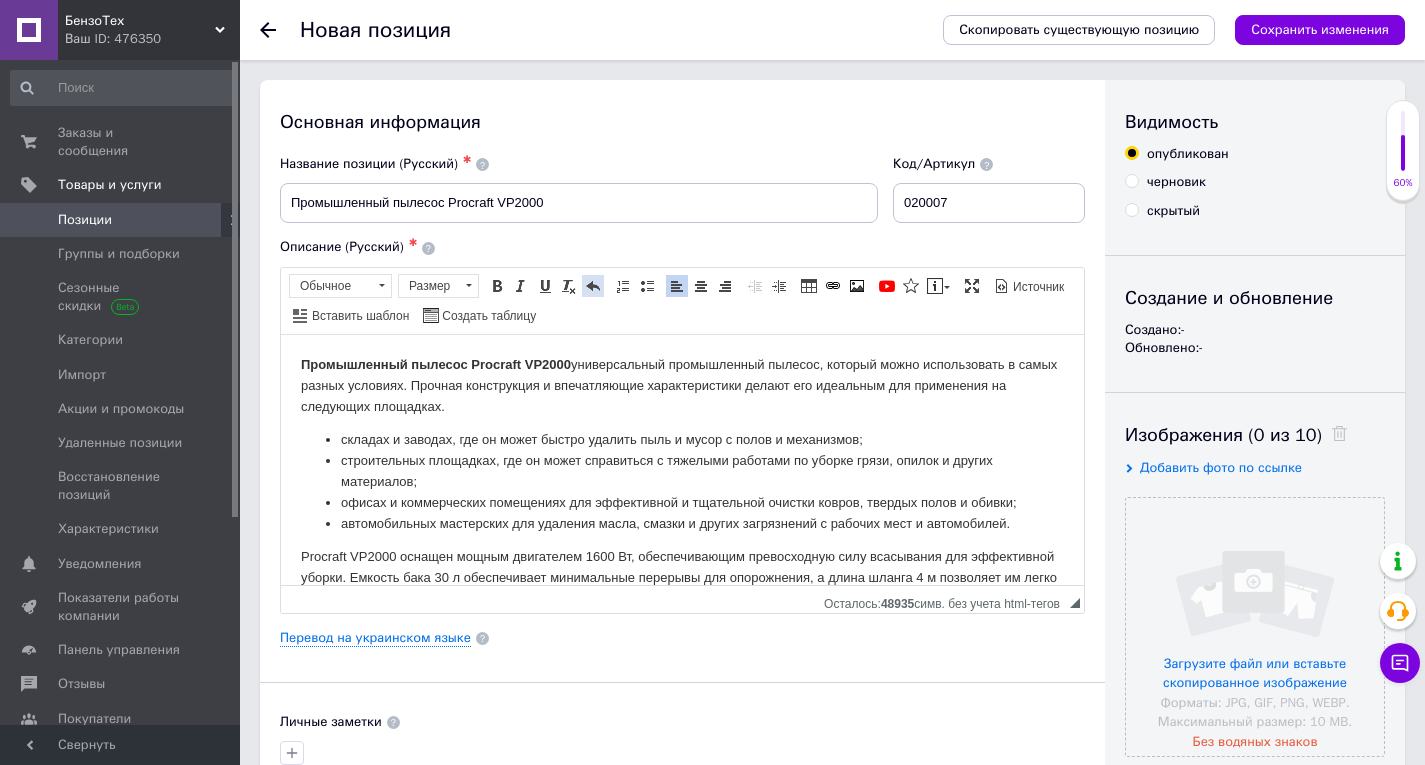click at bounding box center [593, 286] 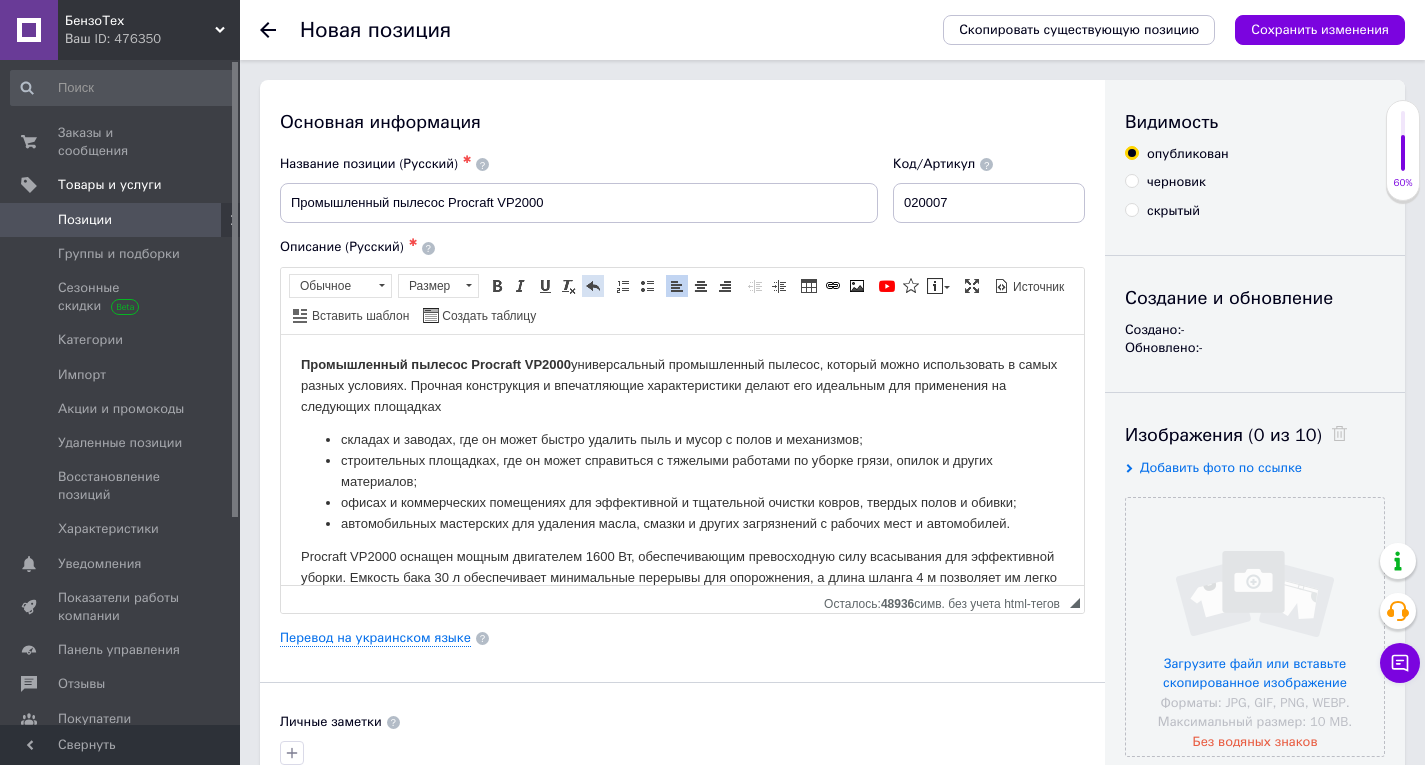 click at bounding box center (593, 286) 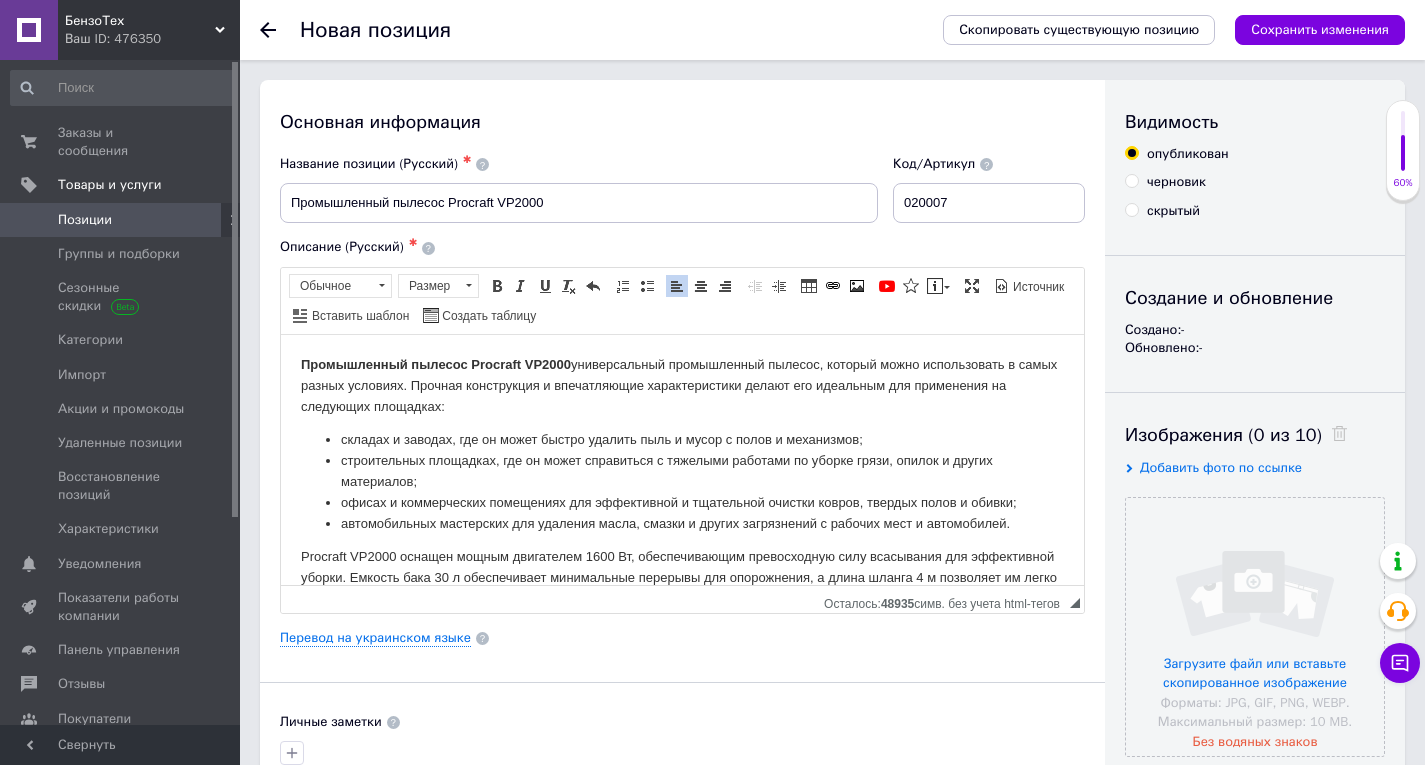 click on "строительных площадках, где он может справиться с тяжелыми работами по уборке грязи, опилок и других материалов;" at bounding box center (682, 471) 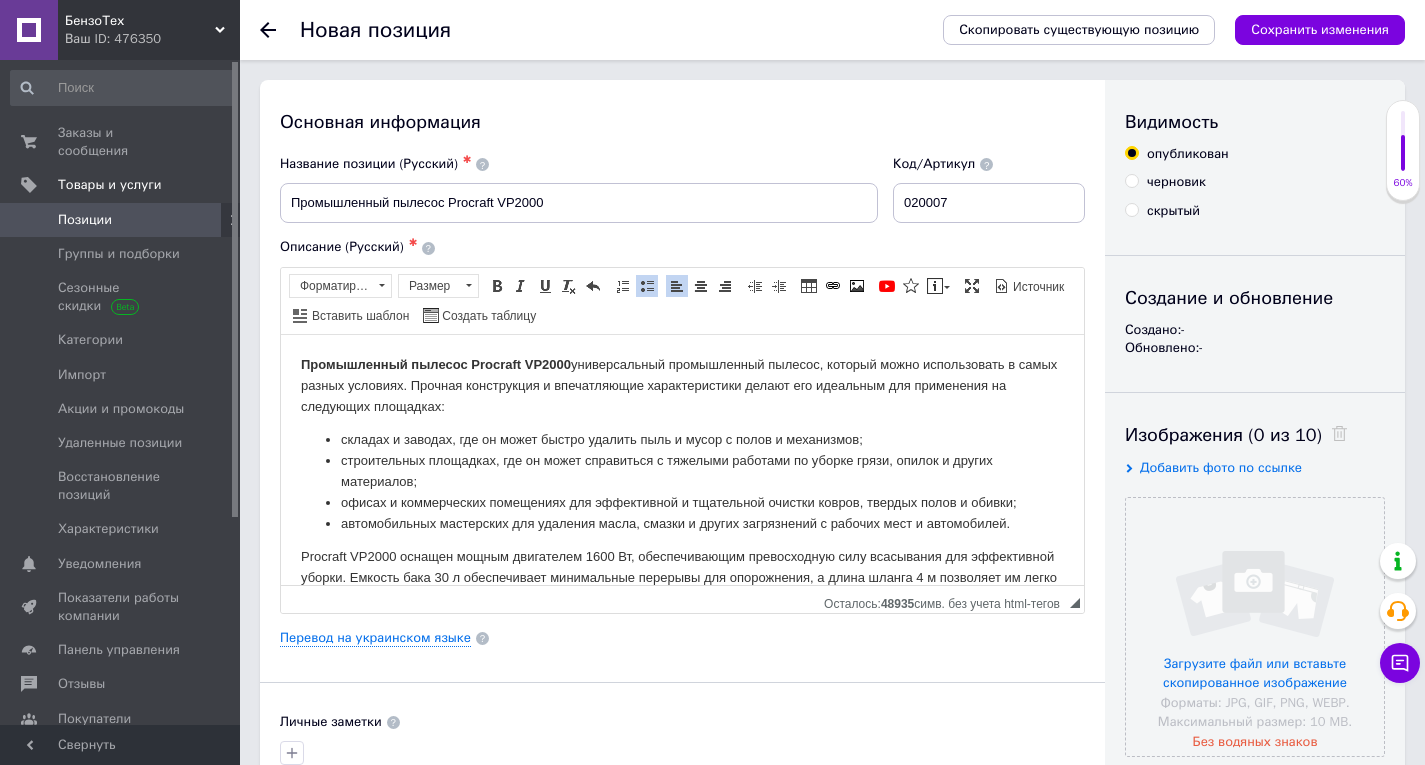 click on "складах и заводах, где он может быстро удалить пыль и мусор с полов и механизмов;" at bounding box center [682, 439] 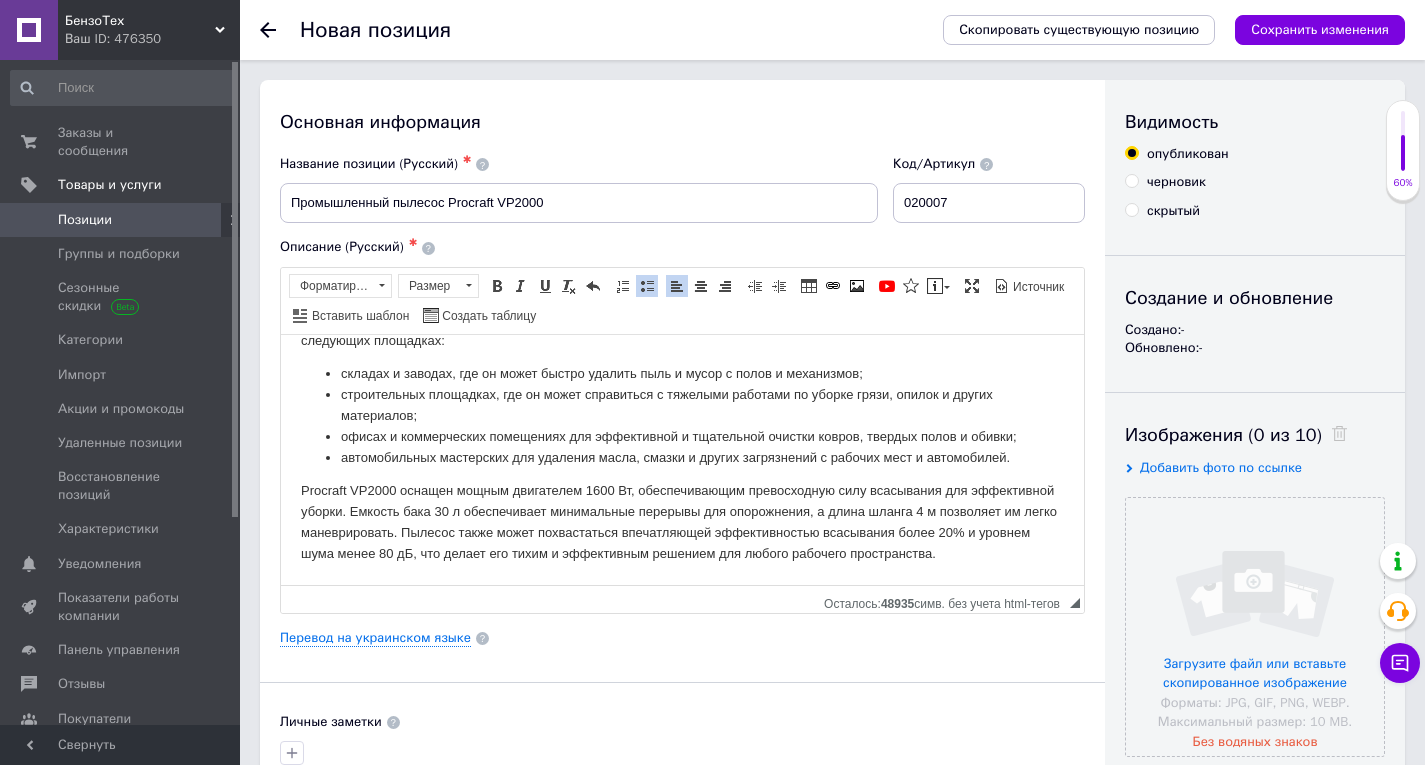 scroll, scrollTop: 128, scrollLeft: 0, axis: vertical 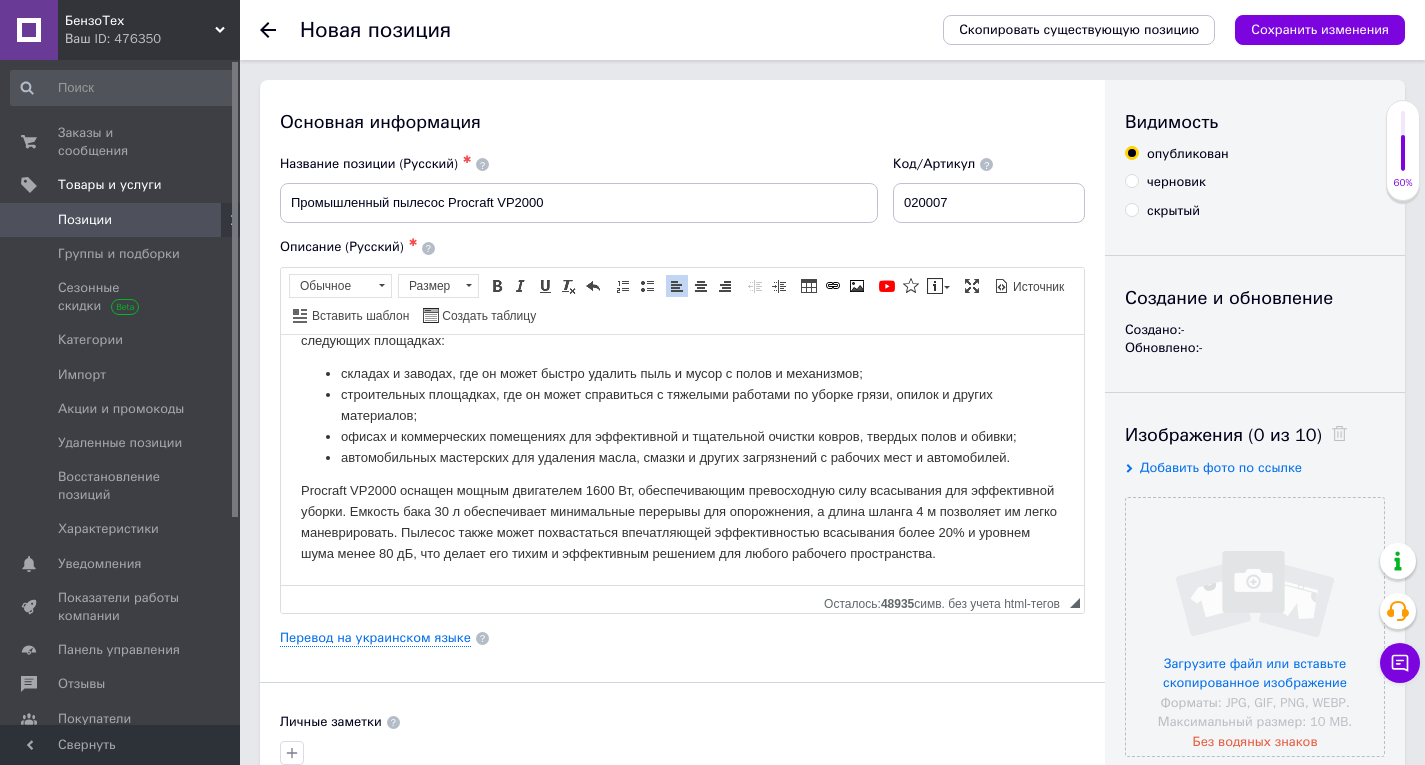 click on "Procraft VP2000 оснащен мощным двигателем 1600 Вт, обеспечивающим превосходную силу всасывания для эффективной уборки. Емкость бака 30 л обеспечивает минимальные перерывы для опорожнения, а длина шланга 4 м позволяет им легко маневрировать. Пылесос также может похвастаться впечатляющей эффективностью всасывания более 20% и уровнем шума менее 80 дБ, что делает его тихим и эффективным решением для любого рабочего пространства." at bounding box center (682, 521) 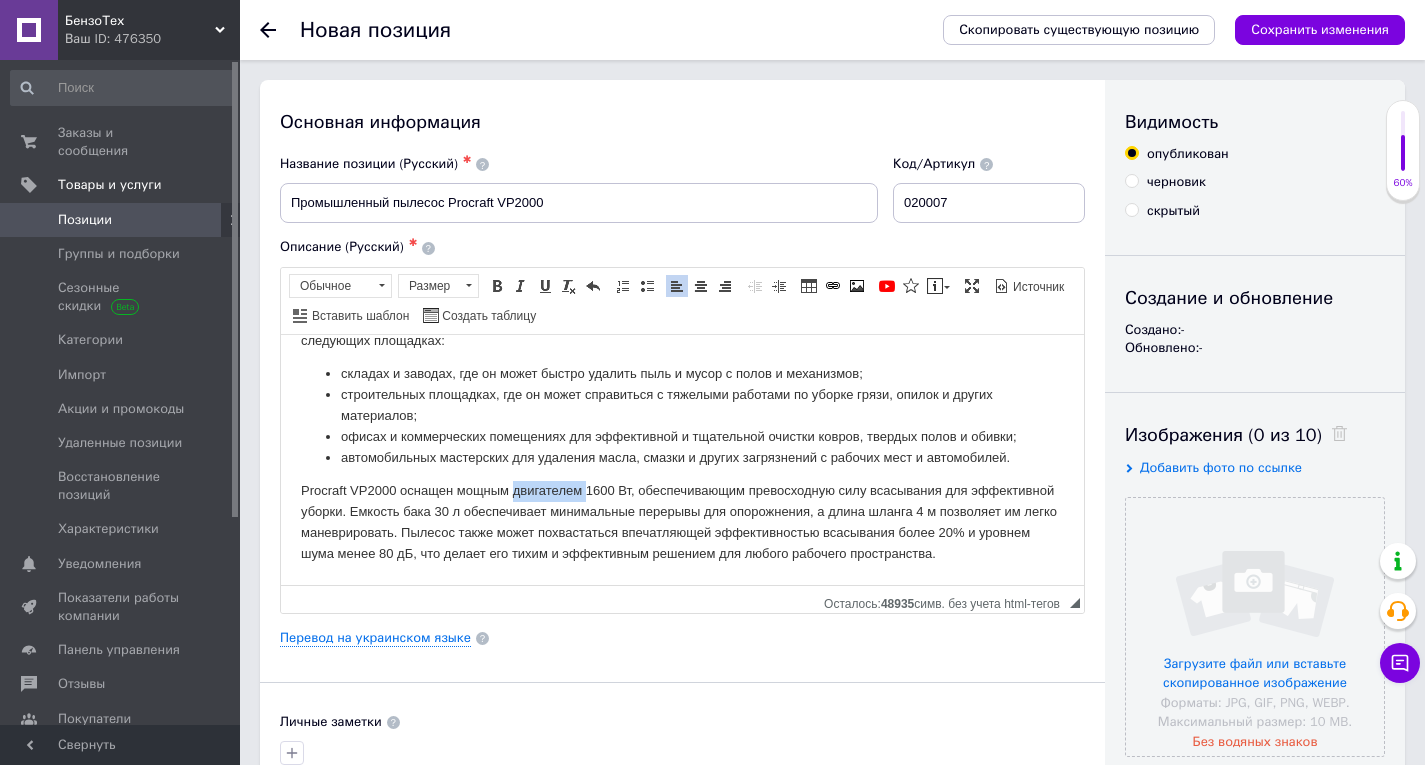 click on "Procraft VP2000 оснащен мощным двигателем 1600 Вт, обеспечивающим превосходную силу всасывания для эффективной уборки. Емкость бака 30 л обеспечивает минимальные перерывы для опорожнения, а длина шланга 4 м позволяет им легко маневрировать. Пылесос также может похвастаться впечатляющей эффективностью всасывания более 20% и уровнем шума менее 80 дБ, что делает его тихим и эффективным решением для любого рабочего пространства." at bounding box center (682, 521) 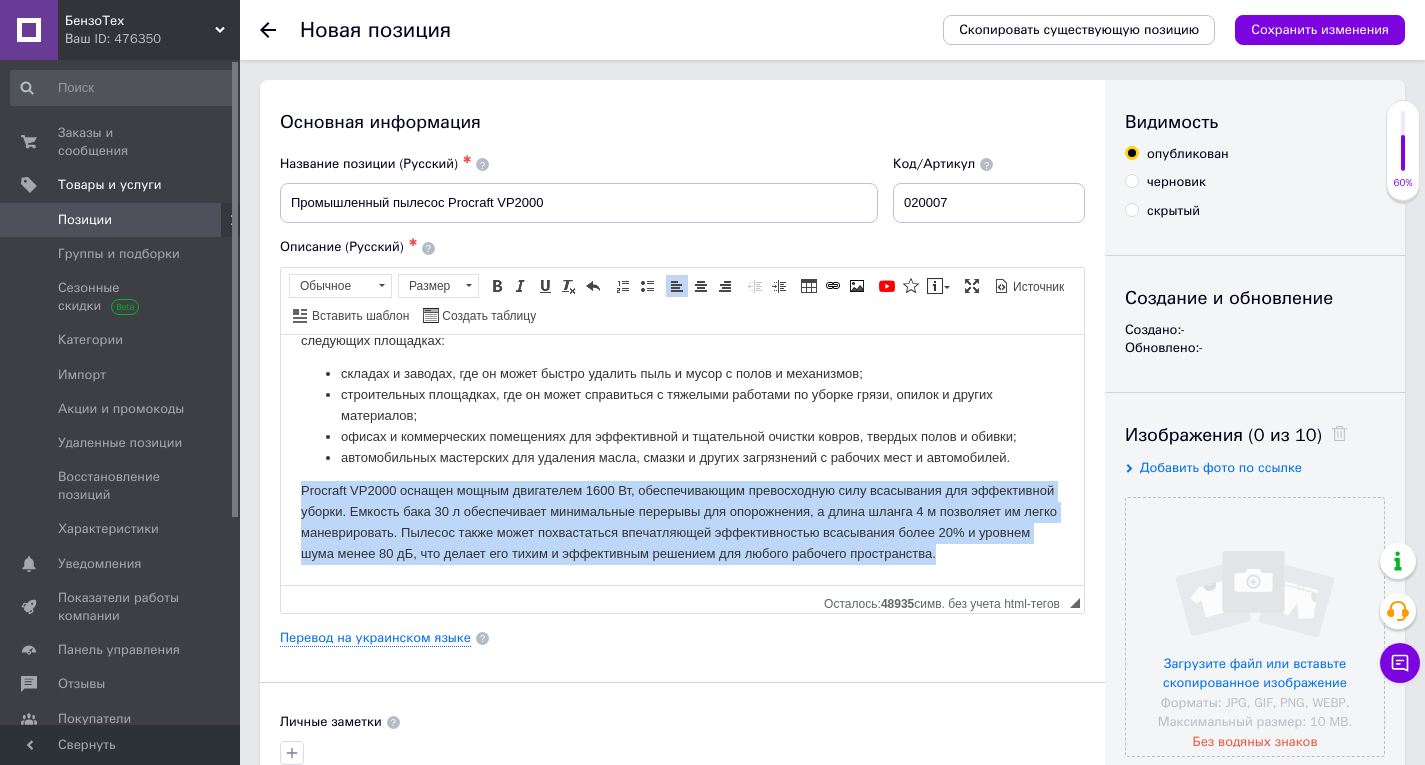 click on "Procraft VP2000 оснащен мощным двигателем 1600 Вт, обеспечивающим превосходную силу всасывания для эффективной уборки. Емкость бака 30 л обеспечивает минимальные перерывы для опорожнения, а длина шланга 4 м позволяет им легко маневрировать. Пылесос также может похвастаться впечатляющей эффективностью всасывания более 20% и уровнем шума менее 80 дБ, что делает его тихим и эффективным решением для любого рабочего пространства." at bounding box center (682, 521) 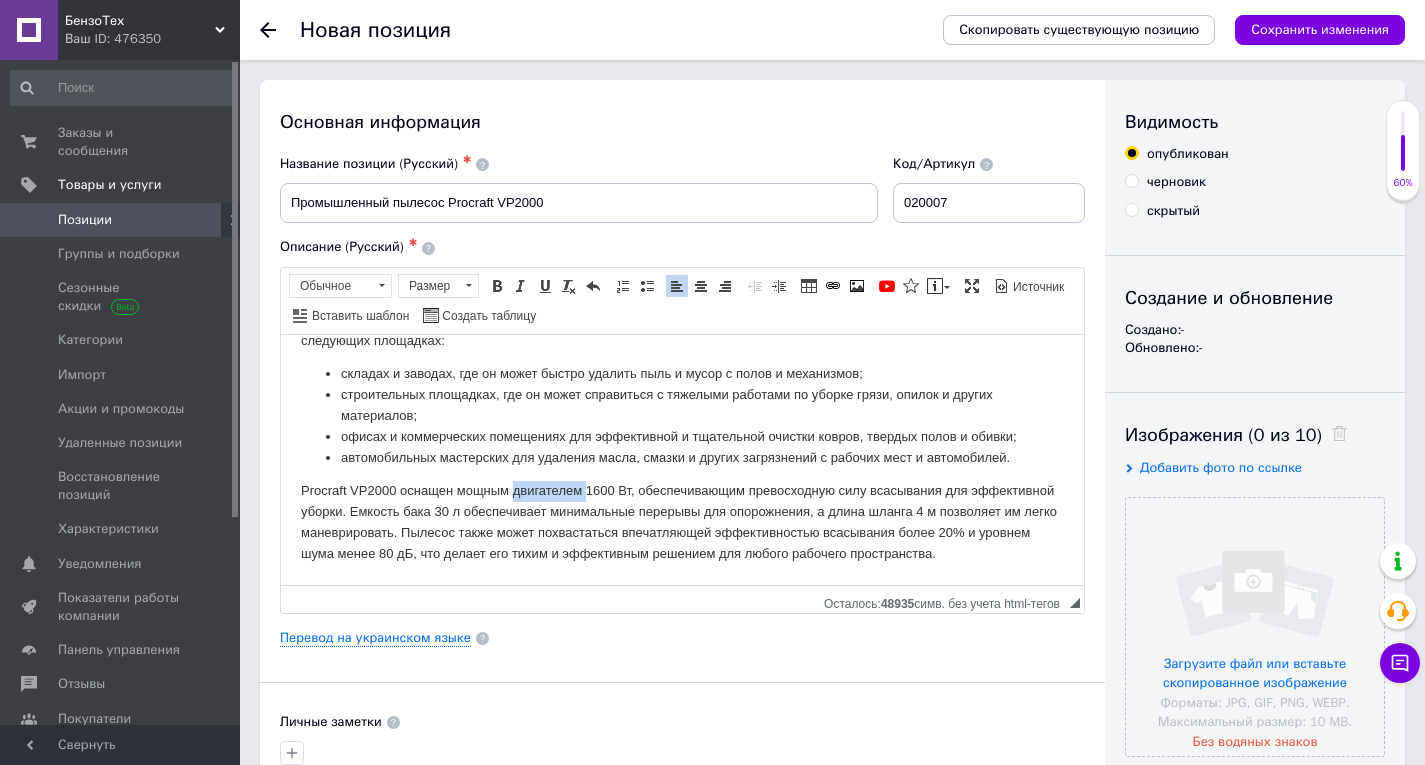 click on "Procraft VP2000 оснащен мощным двигателем 1600 Вт, обеспечивающим превосходную силу всасывания для эффективной уборки. Емкость бака 30 л обеспечивает минимальные перерывы для опорожнения, а длина шланга 4 м позволяет им легко маневрировать. Пылесос также может похвастаться впечатляющей эффективностью всасывания более 20% и уровнем шума менее 80 дБ, что делает его тихим и эффективным решением для любого рабочего пространства." at bounding box center (682, 521) 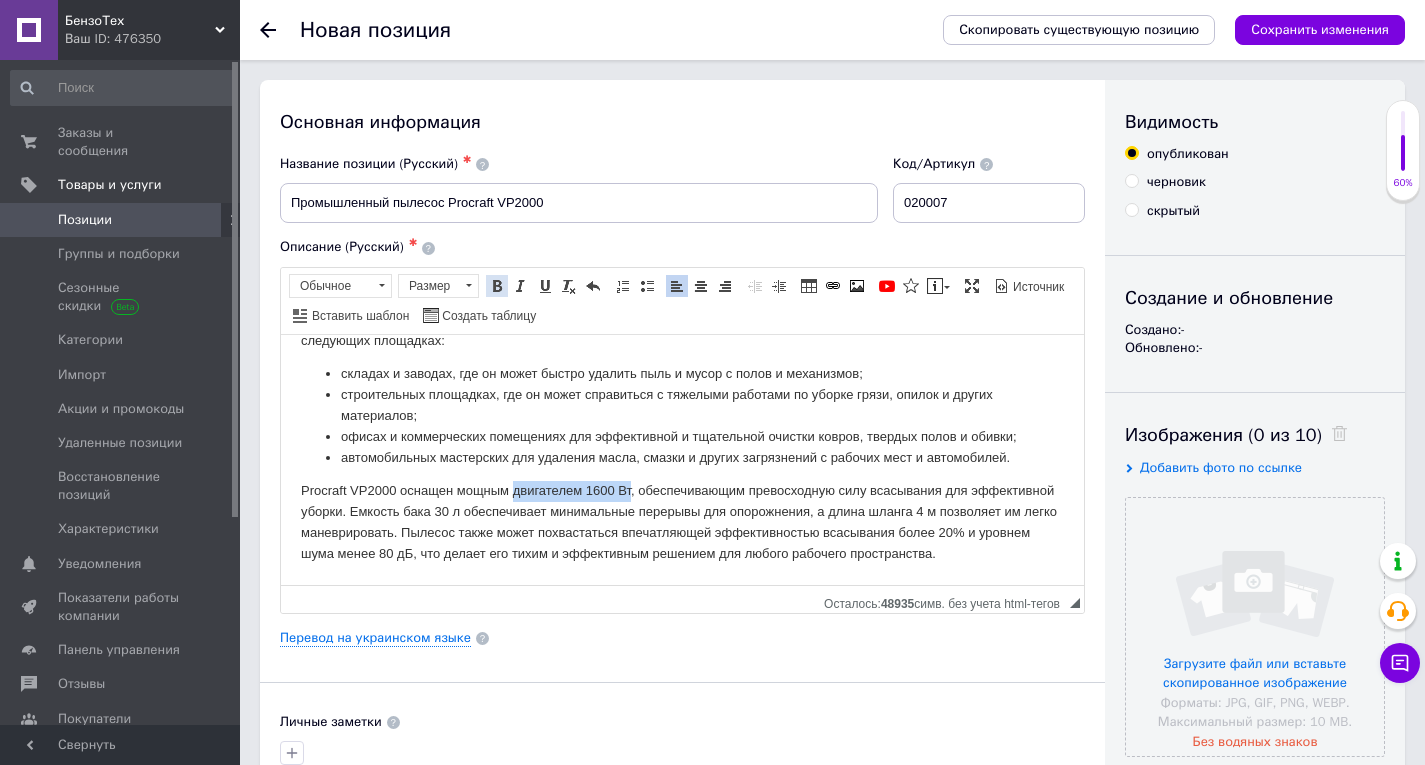 click on "Полужирный  Комбинация клавиш Ctrl+B" at bounding box center (497, 286) 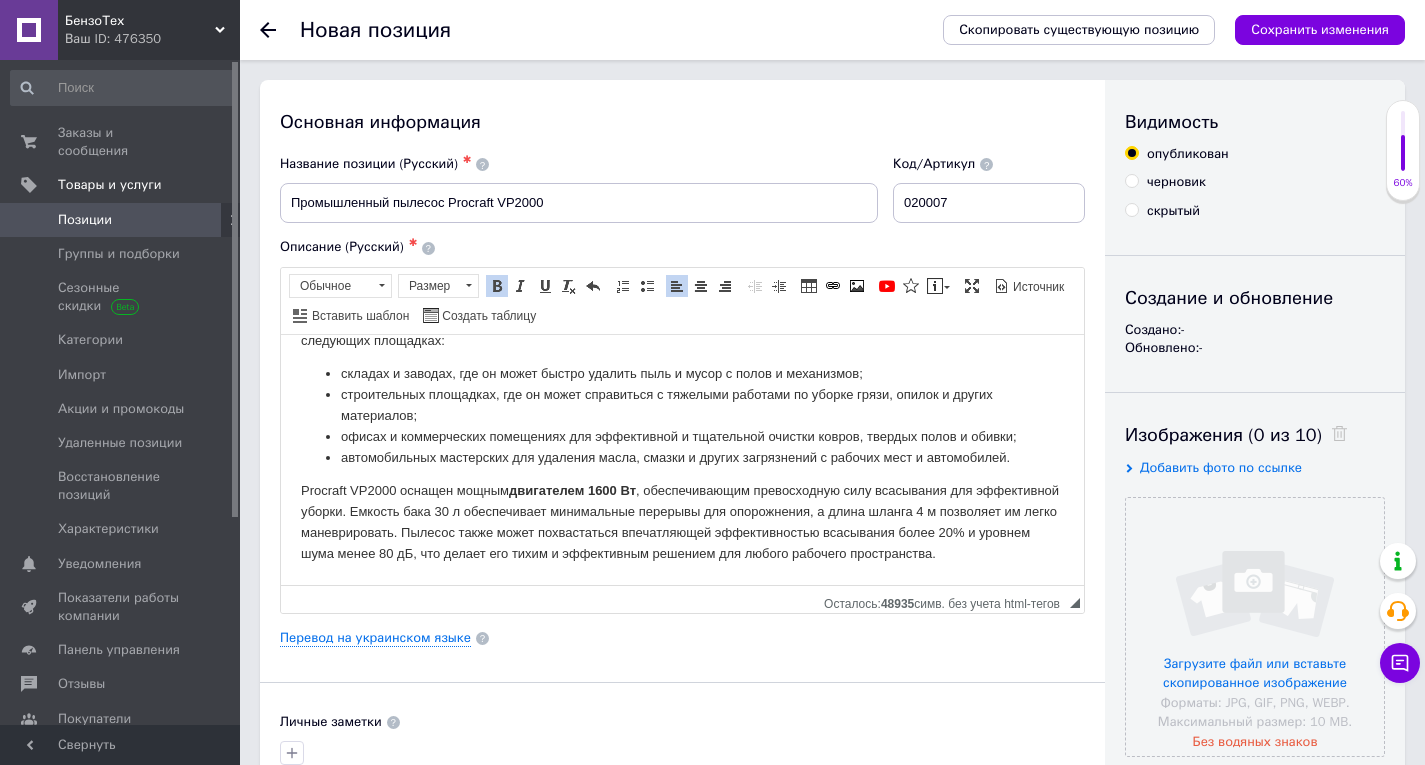 click on "Procraft VP2000 оснащен мощным  двигателем 1600 Вт , обеспечивающим превосходную силу всасывания для эффективной уборки. Емкость бака 30 л обеспечивает минимальные перерывы для опорожнения, а длина шланга 4 м позволяет им легко маневрировать. Пылесос также может похвастаться впечатляющей эффективностью всасывания более 20% и уровнем шума менее 80 дБ, что делает его тихим и эффективным решением для любого рабочего пространства." at bounding box center [682, 521] 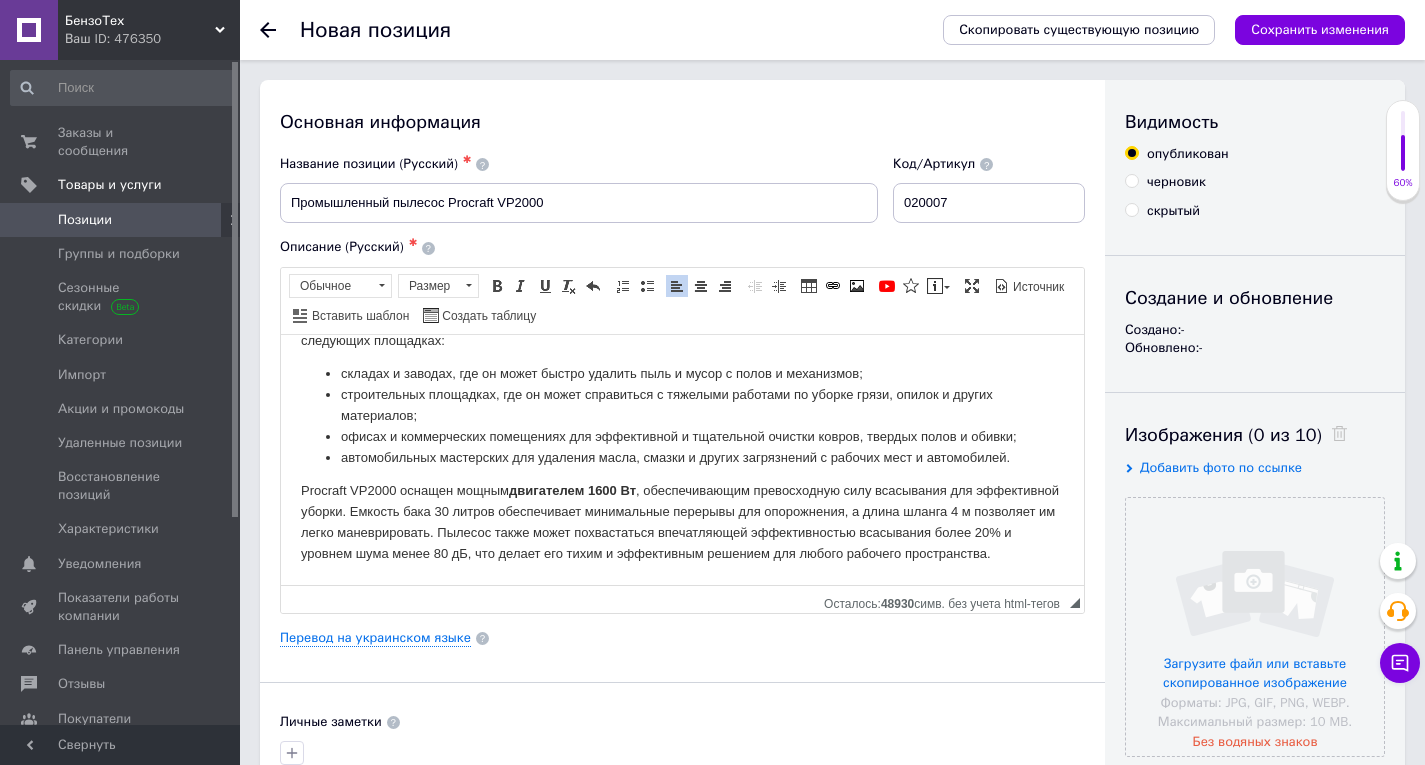 click on "Procraft VP2000 оснащен мощным  двигателем 1600 Вт , обеспечивающим превосходную силу всасывания для эффективной уборки. Емкость бака 30 литров обеспечивает минимальные перерывы для опорожнения, а длина шланга 4 м позволяет им легко маневрировать. Пылесос также может похвастаться впечатляющей эффективностью всасывания более 20% и уровнем шума менее 80 дБ, что делает его тихим и эффективным решением для любого рабочего пространства." at bounding box center (682, 521) 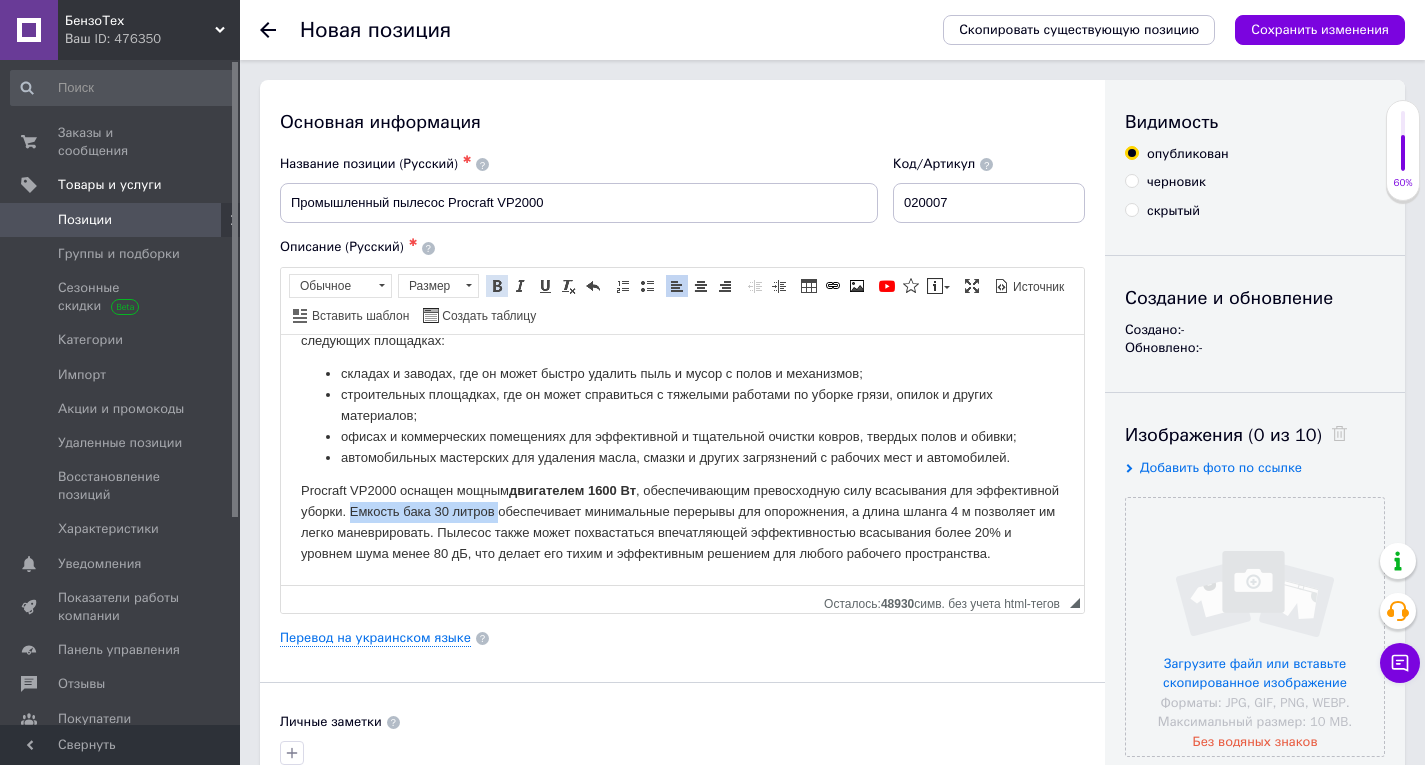 click at bounding box center (497, 286) 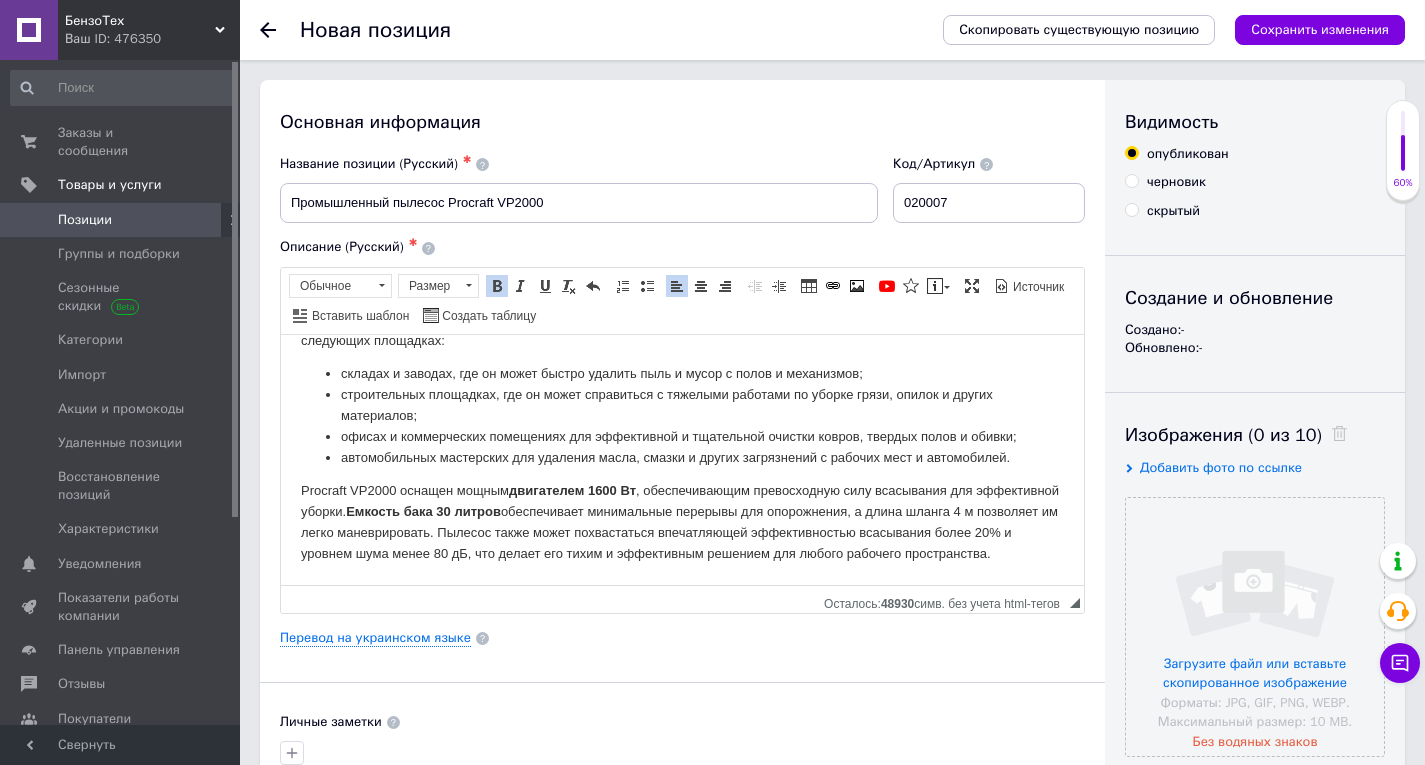 click on "Емкость бака 30 литров" at bounding box center (423, 510) 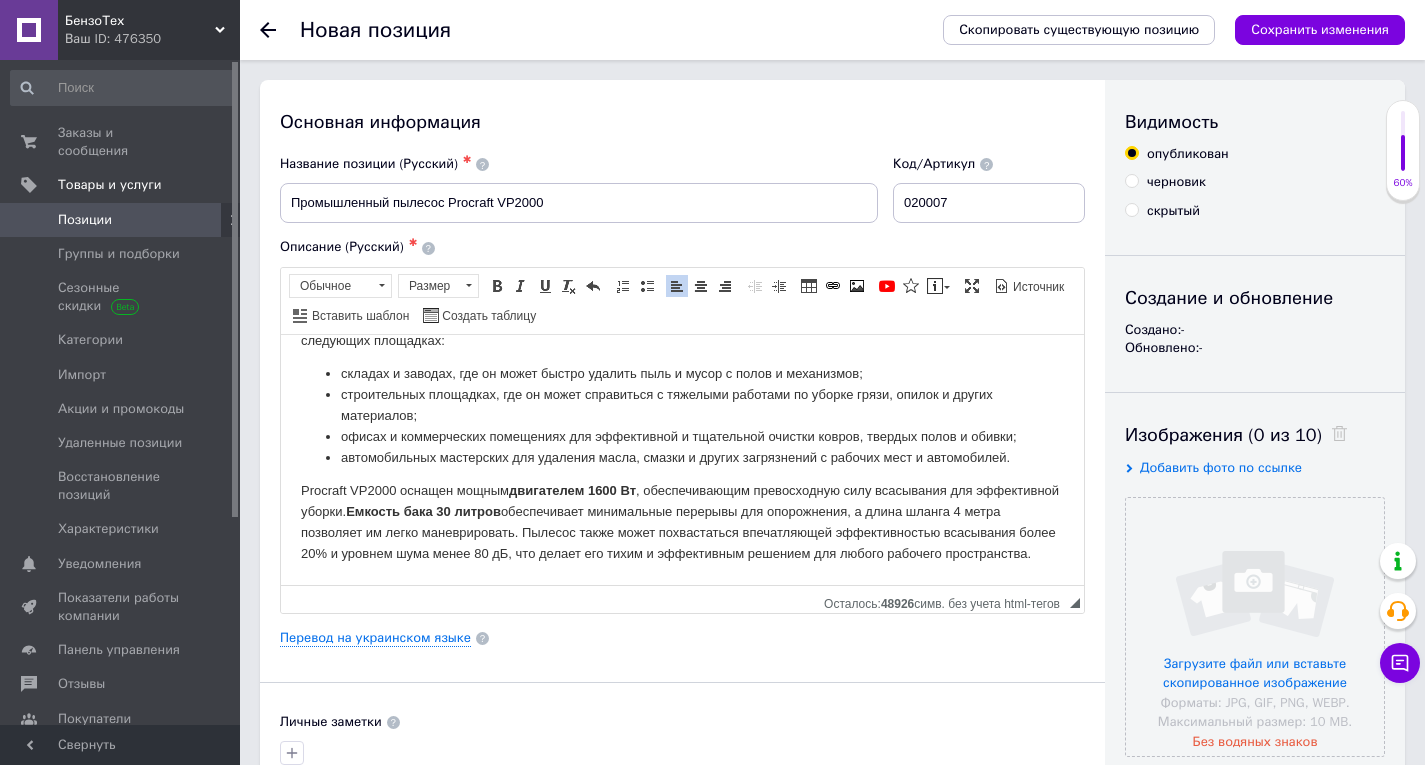 click on "Procraft VP2000 оснащен мощным  двигателем 1600 Вт , обеспечивающим превосходную силу всасывания для эффективной уборки.  Емкость бака 30 литров  обеспечивает минимальные перерывы для опорожнения, а длина шланга 4 метра позволяет им легко маневрировать. Пылесос также может похвастаться впечатляющей эффективностью всасывания более 20% и уровнем шума менее 80 дБ, что делает его тихим и эффективным решением для любого рабочего пространства." at bounding box center (682, 521) 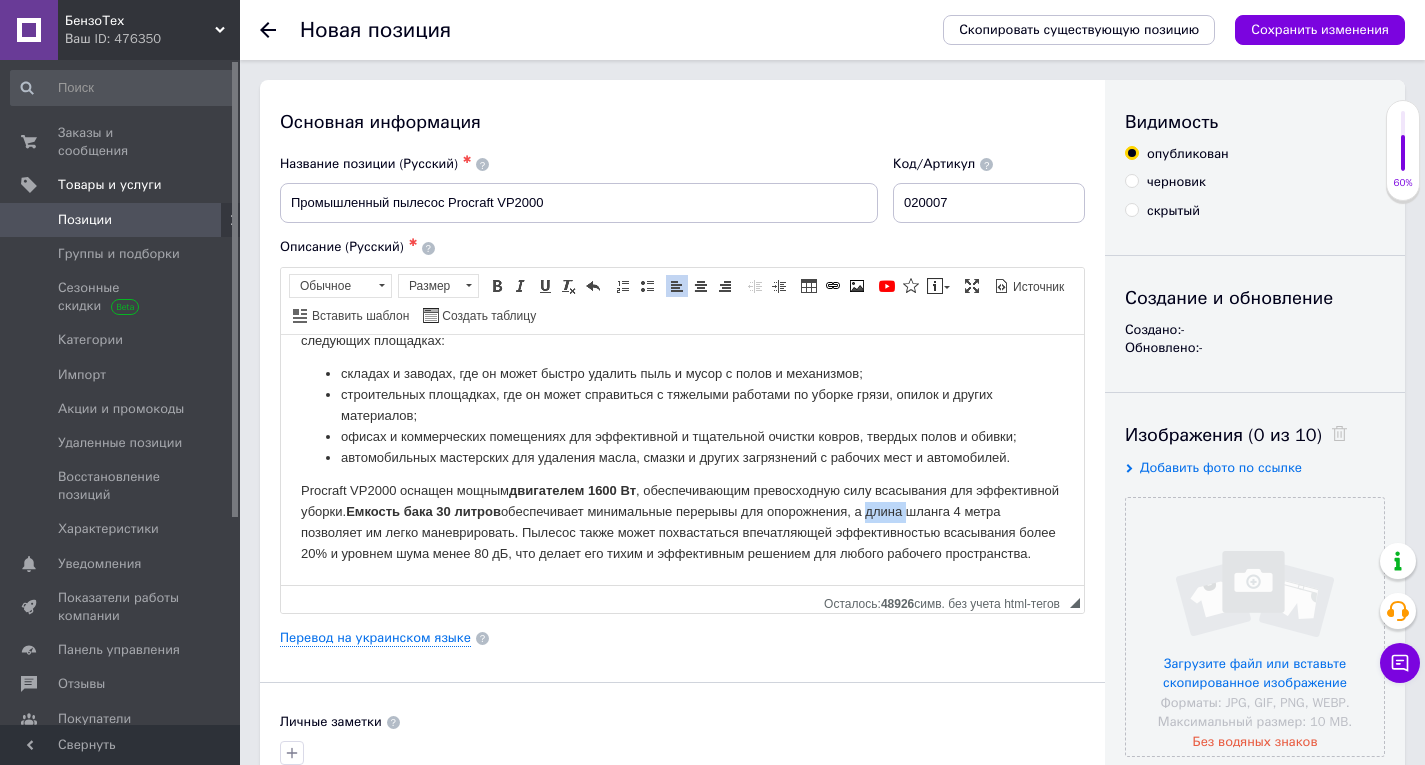 click on "Procraft VP2000 оснащен мощным  двигателем 1600 Вт , обеспечивающим превосходную силу всасывания для эффективной уборки.  Емкость бака 30 литров  обеспечивает минимальные перерывы для опорожнения, а длина шланга 4 метра позволяет им легко маневрировать. Пылесос также может похвастаться впечатляющей эффективностью всасывания более 20% и уровнем шума менее 80 дБ, что делает его тихим и эффективным решением для любого рабочего пространства." at bounding box center [682, 521] 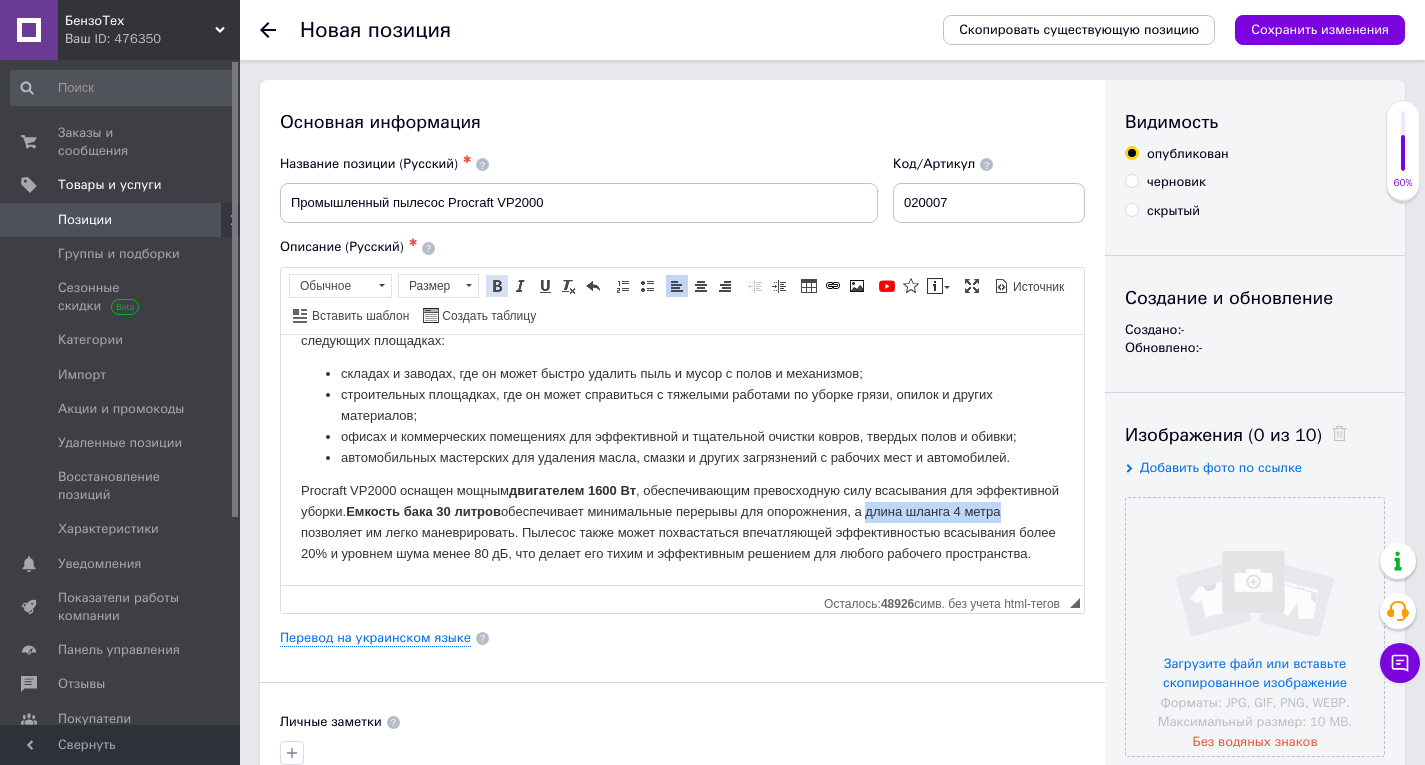 click at bounding box center [497, 286] 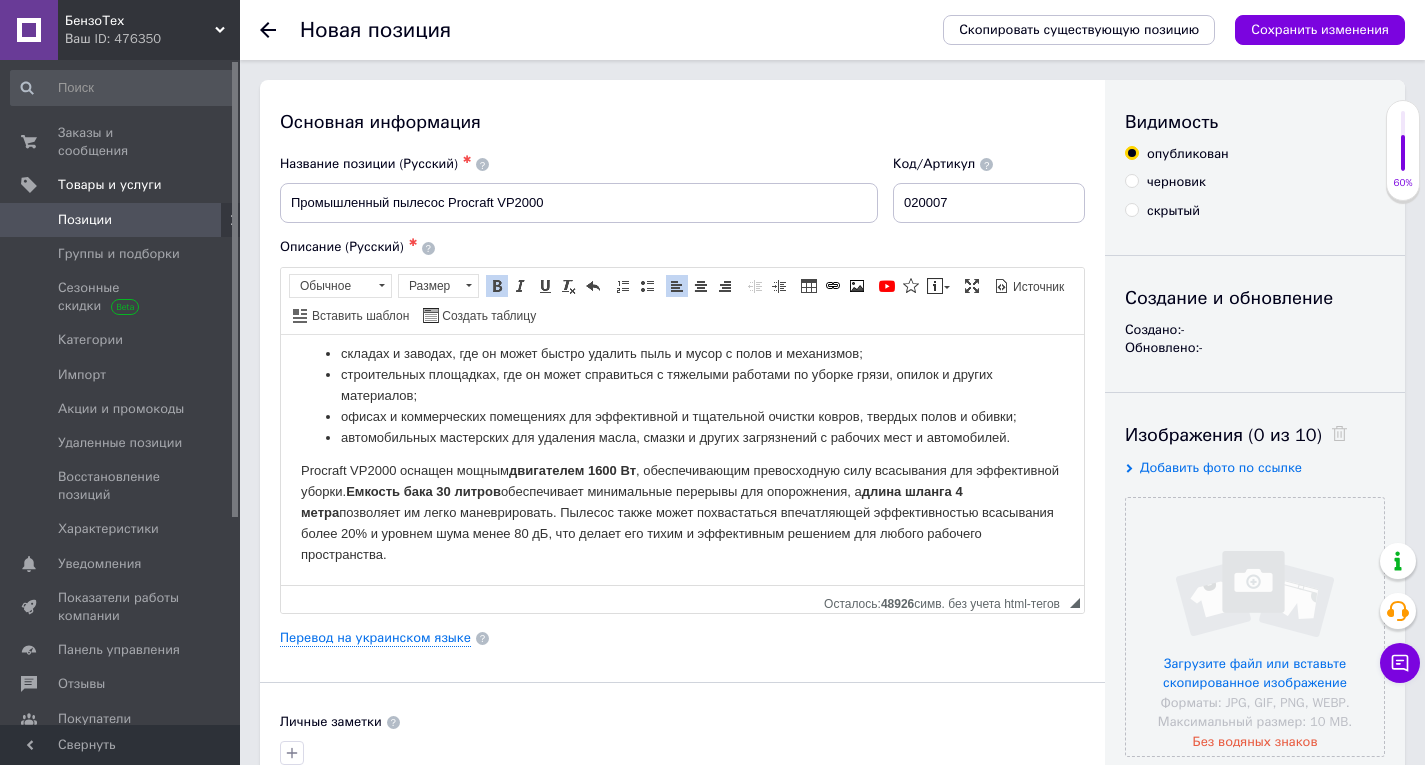click on "двигателем 1600 Вт" at bounding box center [572, 469] 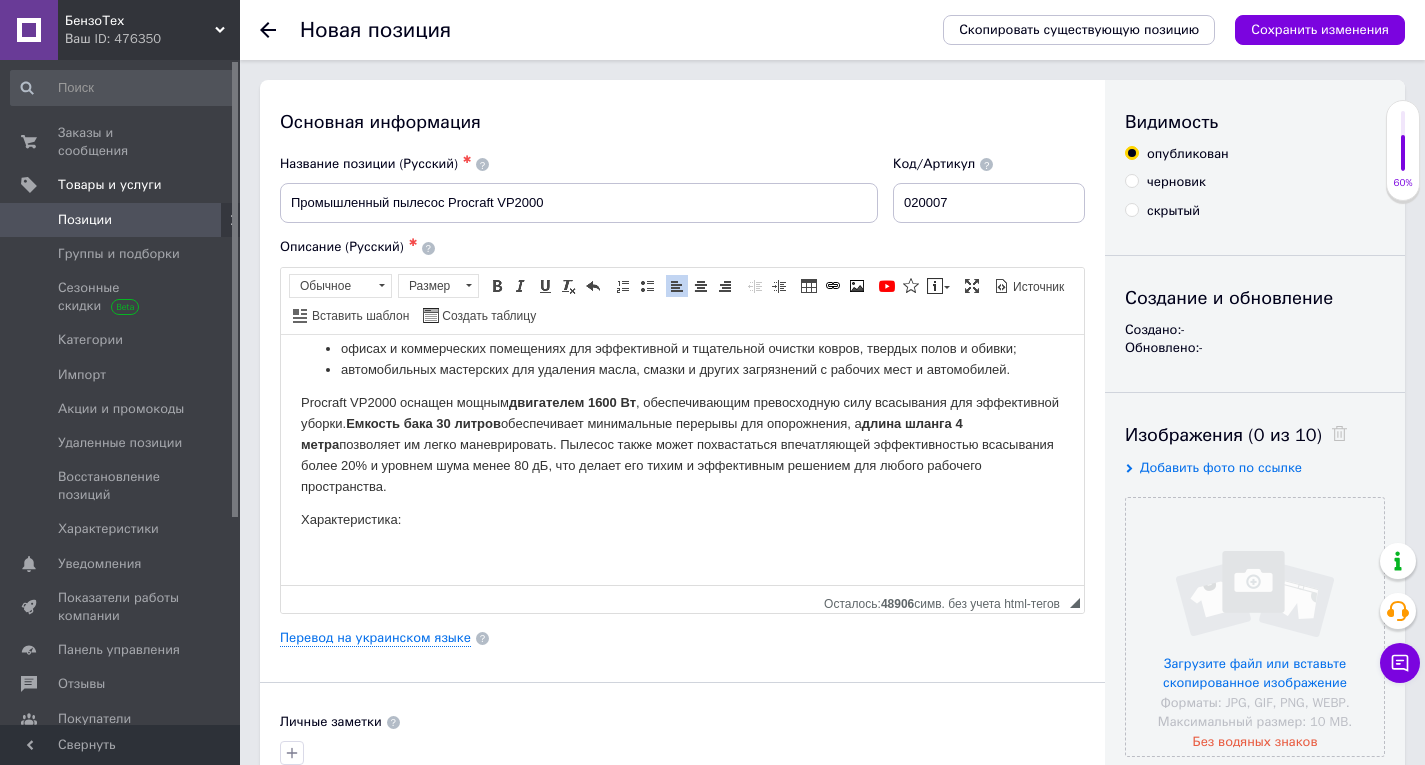 scroll, scrollTop: 196, scrollLeft: 0, axis: vertical 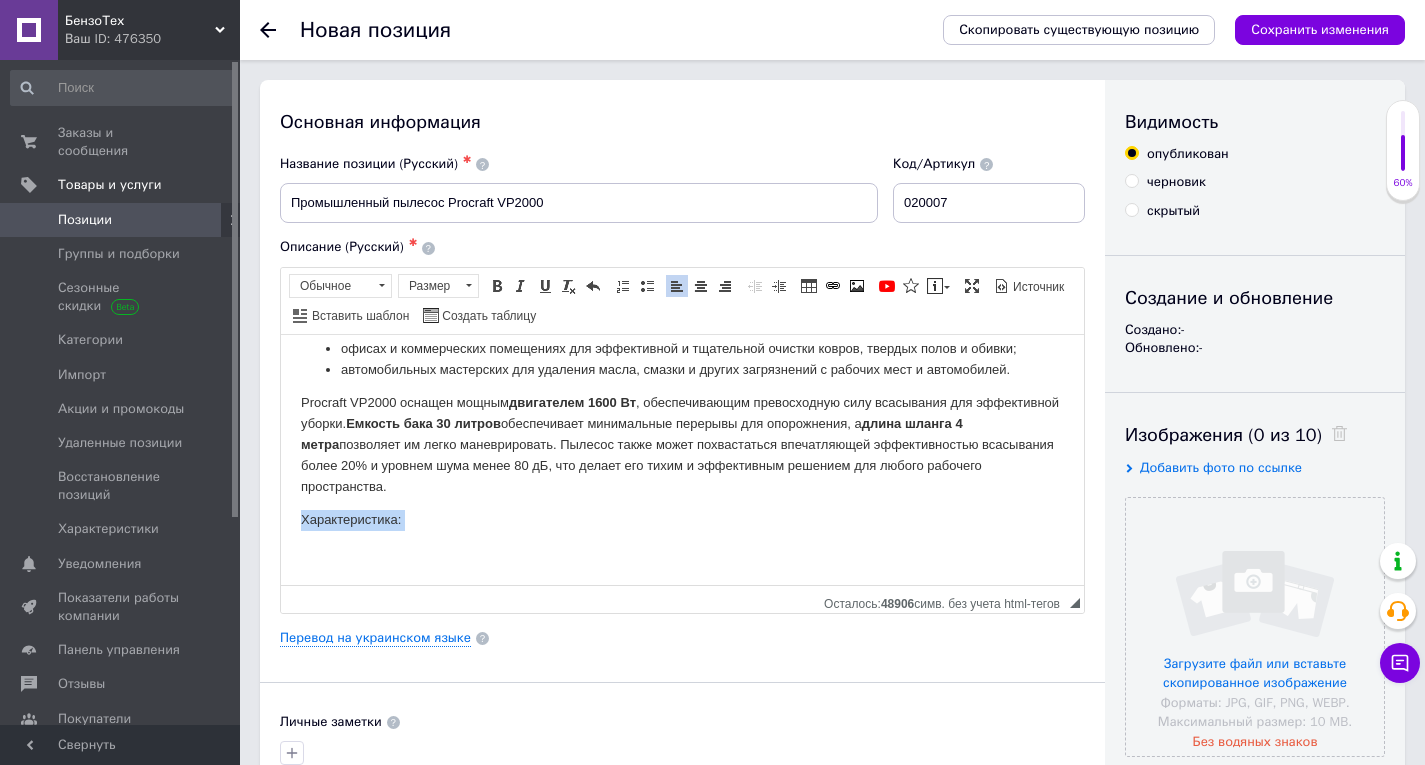 click on "Характеристика:" at bounding box center [682, 519] 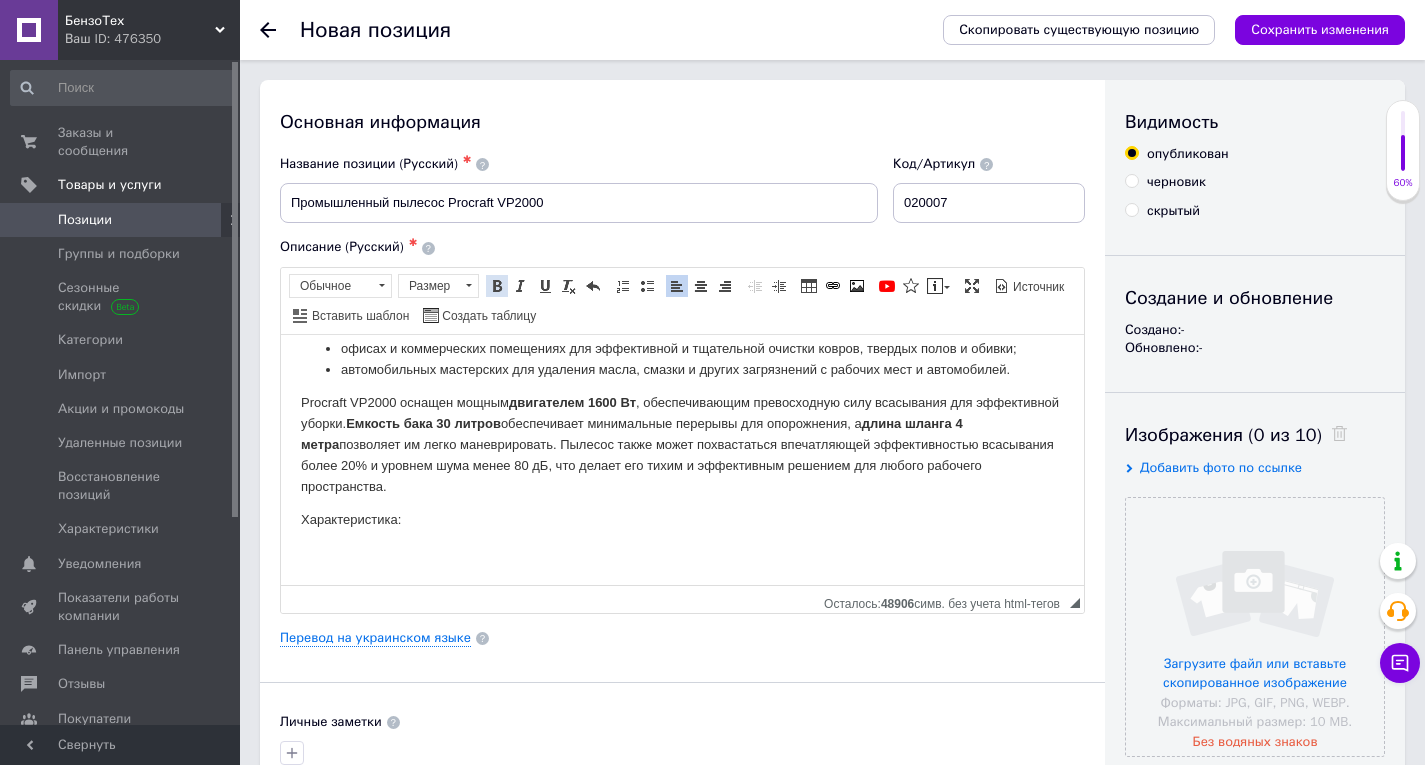 click on "Полужирный  Комбинация клавиш Ctrl+B" at bounding box center (497, 286) 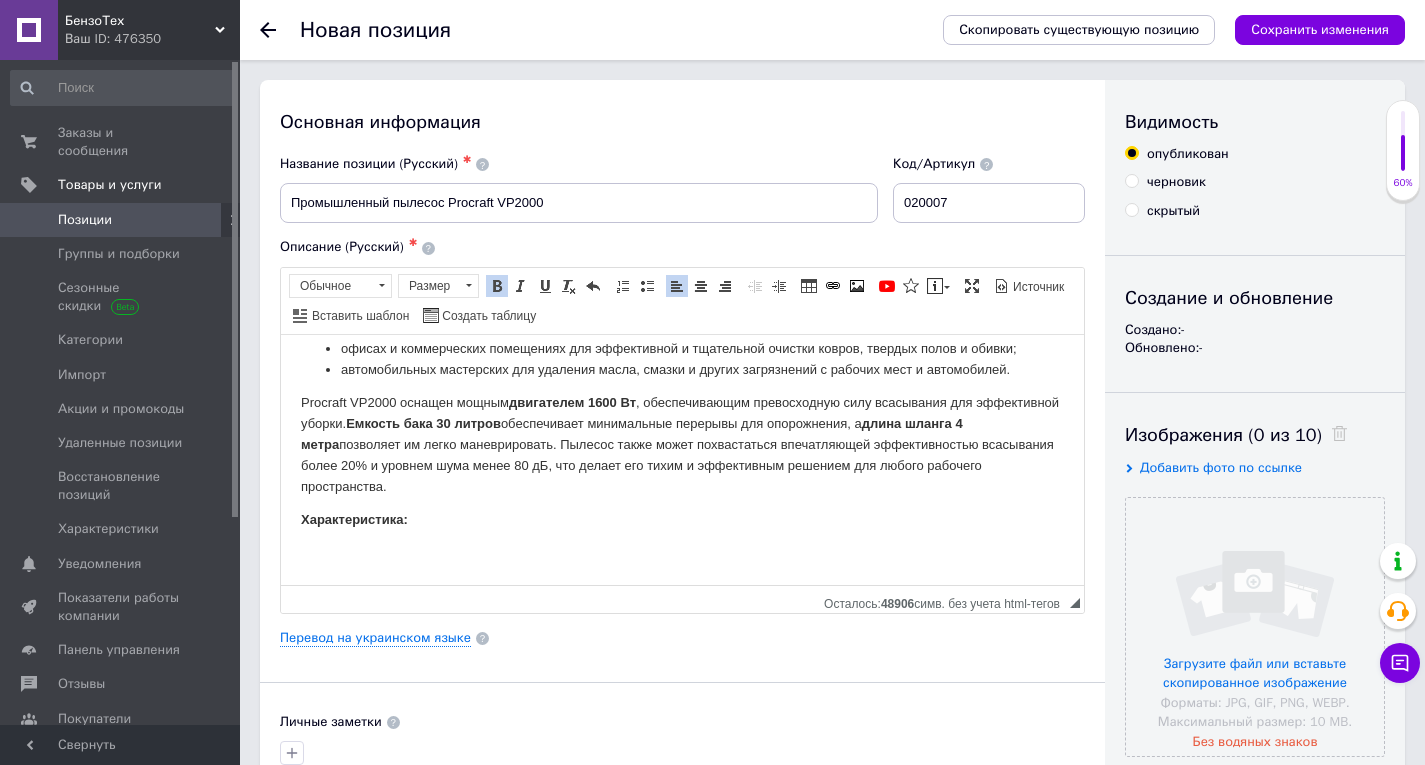 click on "Промышленный пылесос Procraft VP2000  универсальный промышленный пылесос, который можно использовать в самых разных условиях. Прочная конструкция и впечатляющие характеристики делают его идеальным для применения на следующих площадках: складах и заводах, где он может быстро удалить пыль и мусор с полов и механизмов; строительных площадках, где он может справиться с тяжелыми работами по уборке грязи, опилок и других материалов; офисах и коммерческих помещениях для эффективной и тщательной очистки ковров, твердых полов и обивки; Procraft VP2000 оснащен мощным" at bounding box center (682, 382) 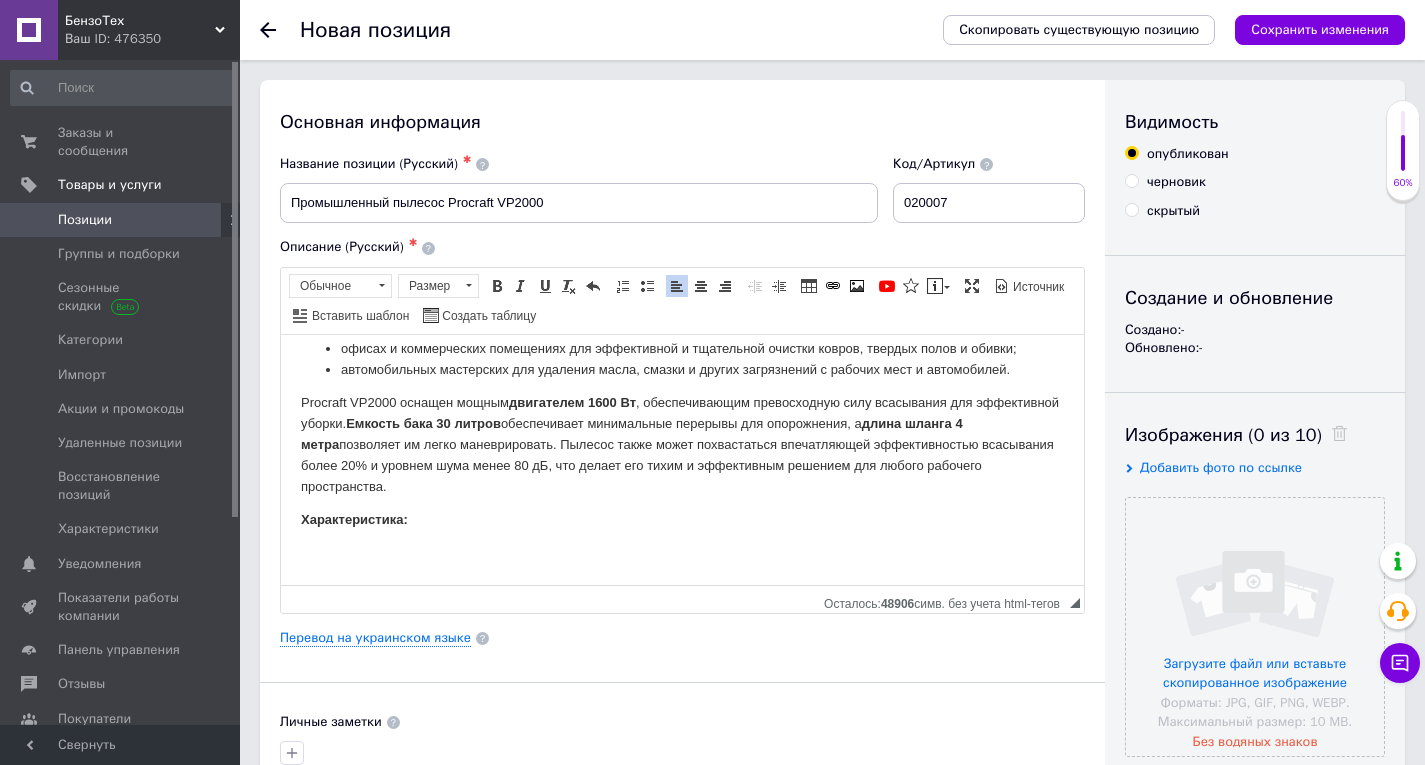 scroll, scrollTop: 684, scrollLeft: 0, axis: vertical 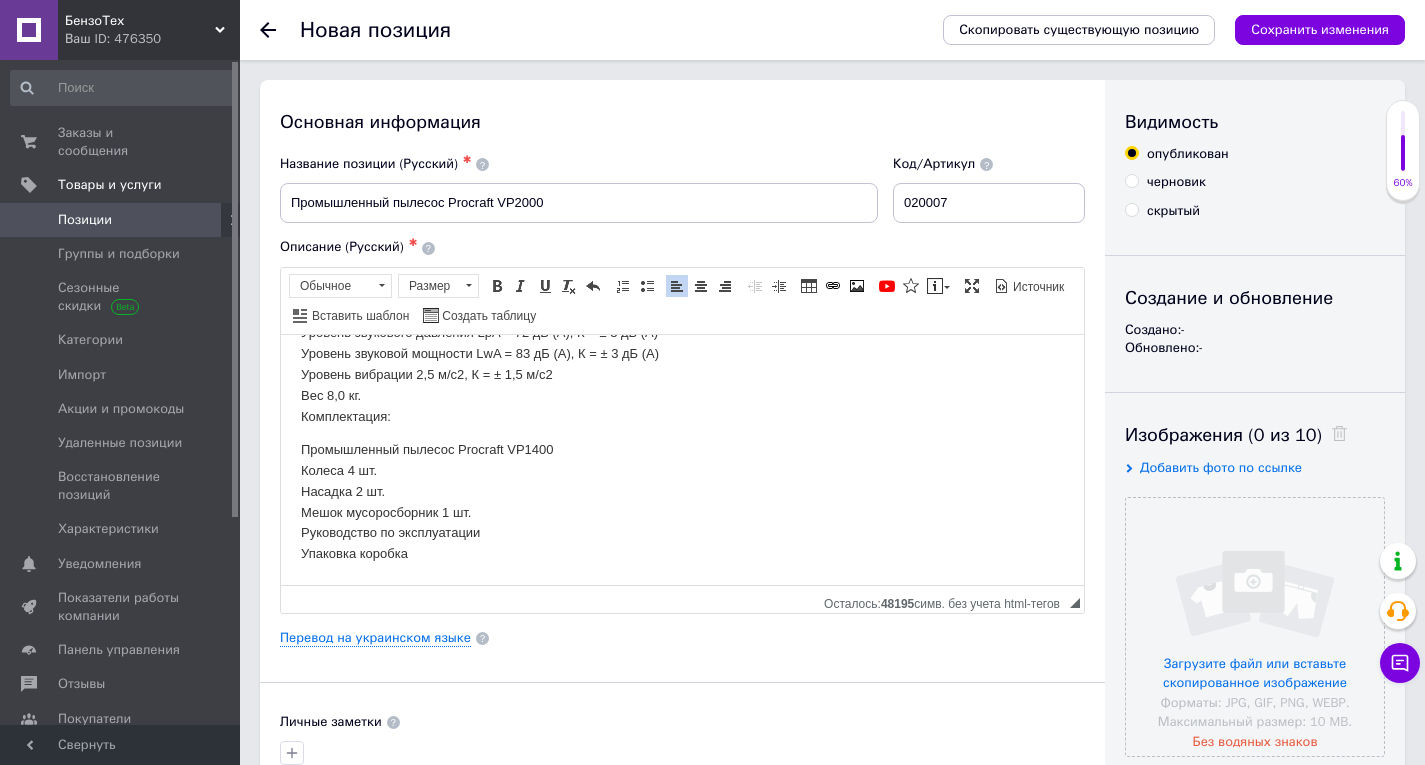 click on "Тип двигателя - однофазный коллекторный Потребляемая мощность 1400 Вт Напряжение сети 220 В Частота тока 50 Гц Емкость бака 30 литров Длина гофрированного шланга 1,5 метра Тип уборки - сухая и влажная Объем заполнения водой 15 литров Максимальная мощность 17 кПа Длина кабеля 4 метра Наличие розетки - есть Максимальная мощность розетки 2000 Вт Функция выдувания - есть Степень защиты IP04 Уровень звукового давления LpA = 72 дБ (А), К = ± 3 дБ (А) Уровень звуковой мощности LwA = 83 дБ (А), К = ± 3 дБ (А) Уровень вибрации 2,5 м/с2, К = ± 1,5 м/с2 Вес 8,0 кг. Комплектация:" at bounding box center [682, 228] 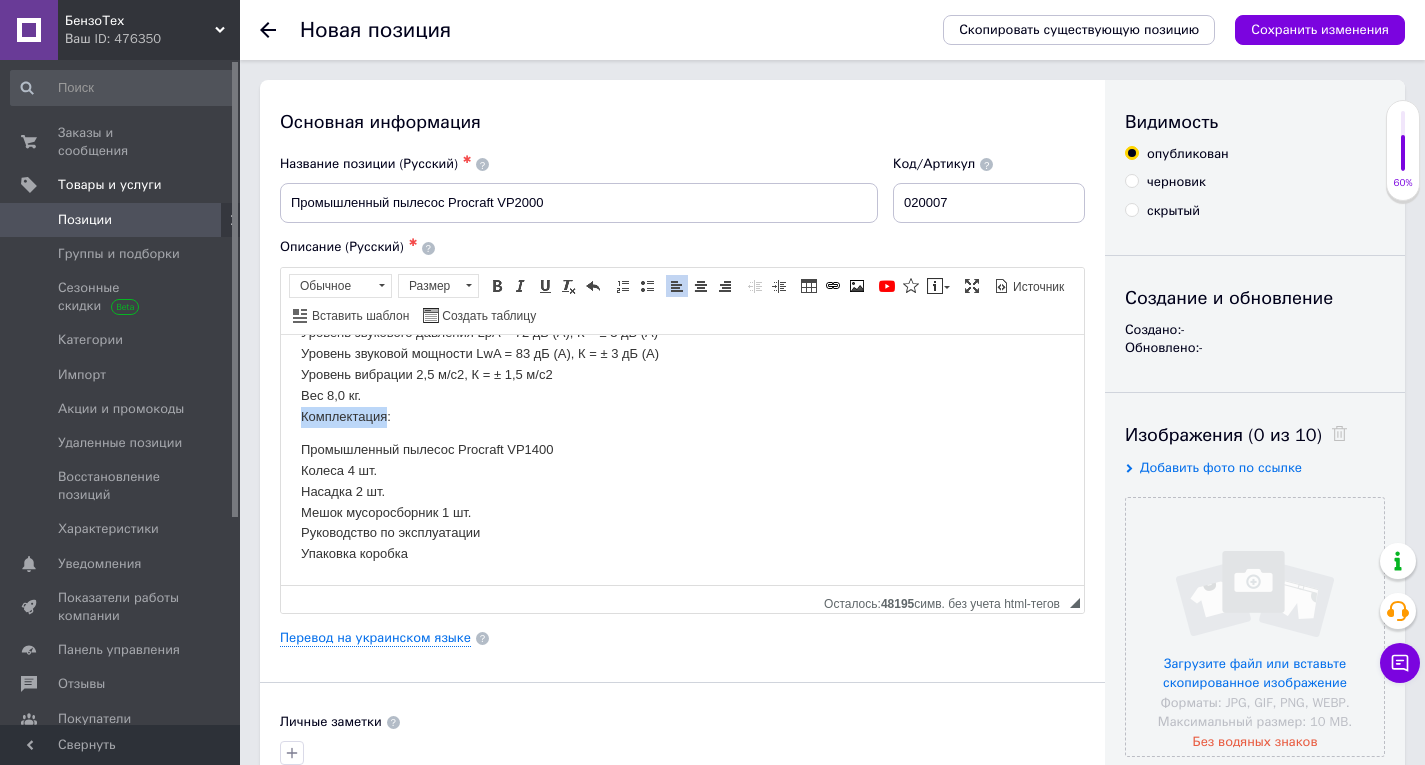 click on "Тип двигателя - однофазный коллекторный Потребляемая мощность 1400 Вт Напряжение сети 220 В Частота тока 50 Гц Емкость бака 30 литров Длина гофрированного шланга 1,5 метра Тип уборки - сухая и влажная Объем заполнения водой 15 литров Максимальная мощность 17 кПа Длина кабеля 4 метра Наличие розетки - есть Максимальная мощность розетки 2000 Вт Функция выдувания - есть Степень защиты IP04 Уровень звукового давления LpA = 72 дБ (А), К = ± 3 дБ (А) Уровень звуковой мощности LwA = 83 дБ (А), К = ± 3 дБ (А) Уровень вибрации 2,5 м/с2, К = ± 1,5 м/с2 Вес 8,0 кг. Комплектация:" at bounding box center [682, 228] 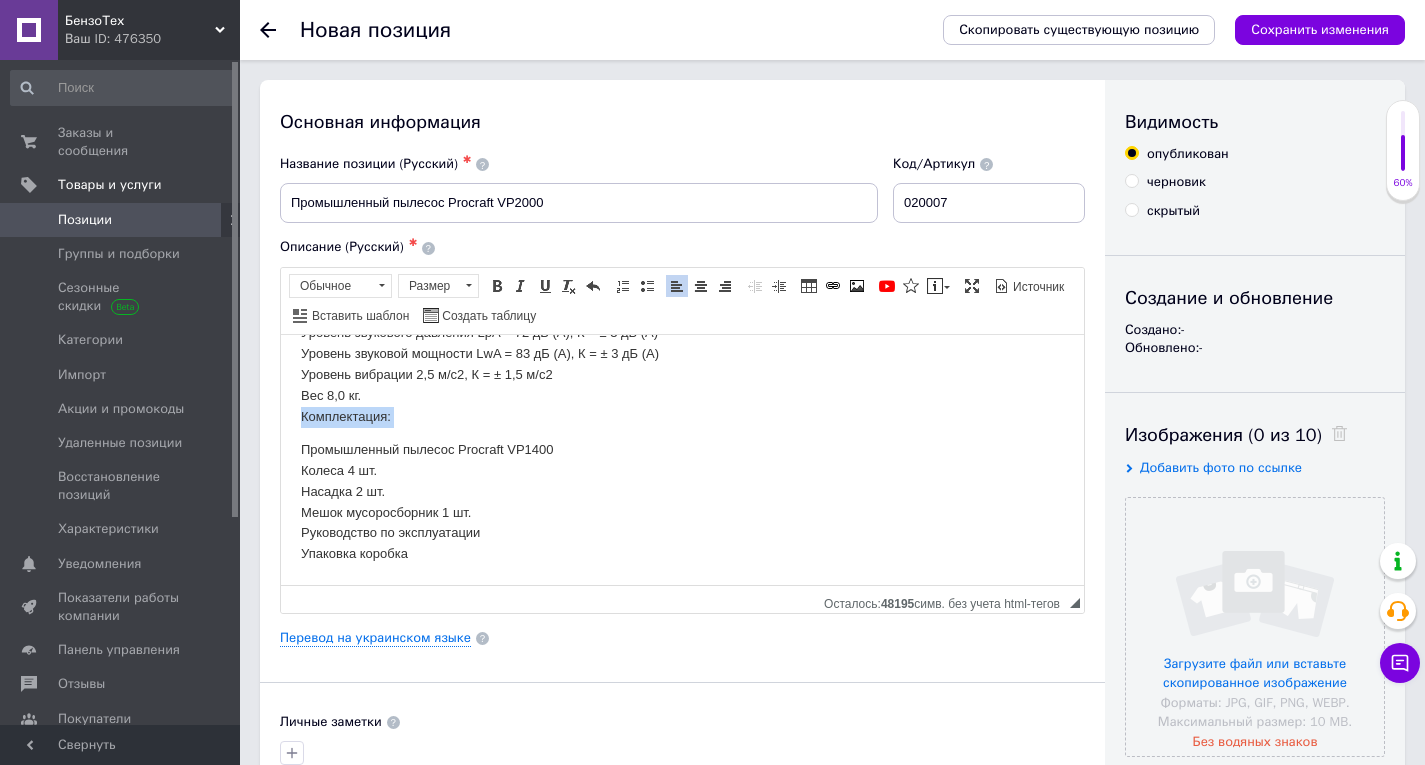 click on "Тип двигателя - однофазный коллекторный Потребляемая мощность 1400 Вт Напряжение сети 220 В Частота тока 50 Гц Емкость бака 30 литров Длина гофрированного шланга 1,5 метра Тип уборки - сухая и влажная Объем заполнения водой 15 литров Максимальная мощность 17 кПа Длина кабеля 4 метра Наличие розетки - есть Максимальная мощность розетки 2000 Вт Функция выдувания - есть Степень защиты IP04 Уровень звукового давления LpA = 72 дБ (А), К = ± 3 дБ (А) Уровень звуковой мощности LwA = 83 дБ (А), К = ± 3 дБ (А) Уровень вибрации 2,5 м/с2, К = ± 1,5 м/с2 Вес 8,0 кг. Комплектация:" at bounding box center (682, 228) 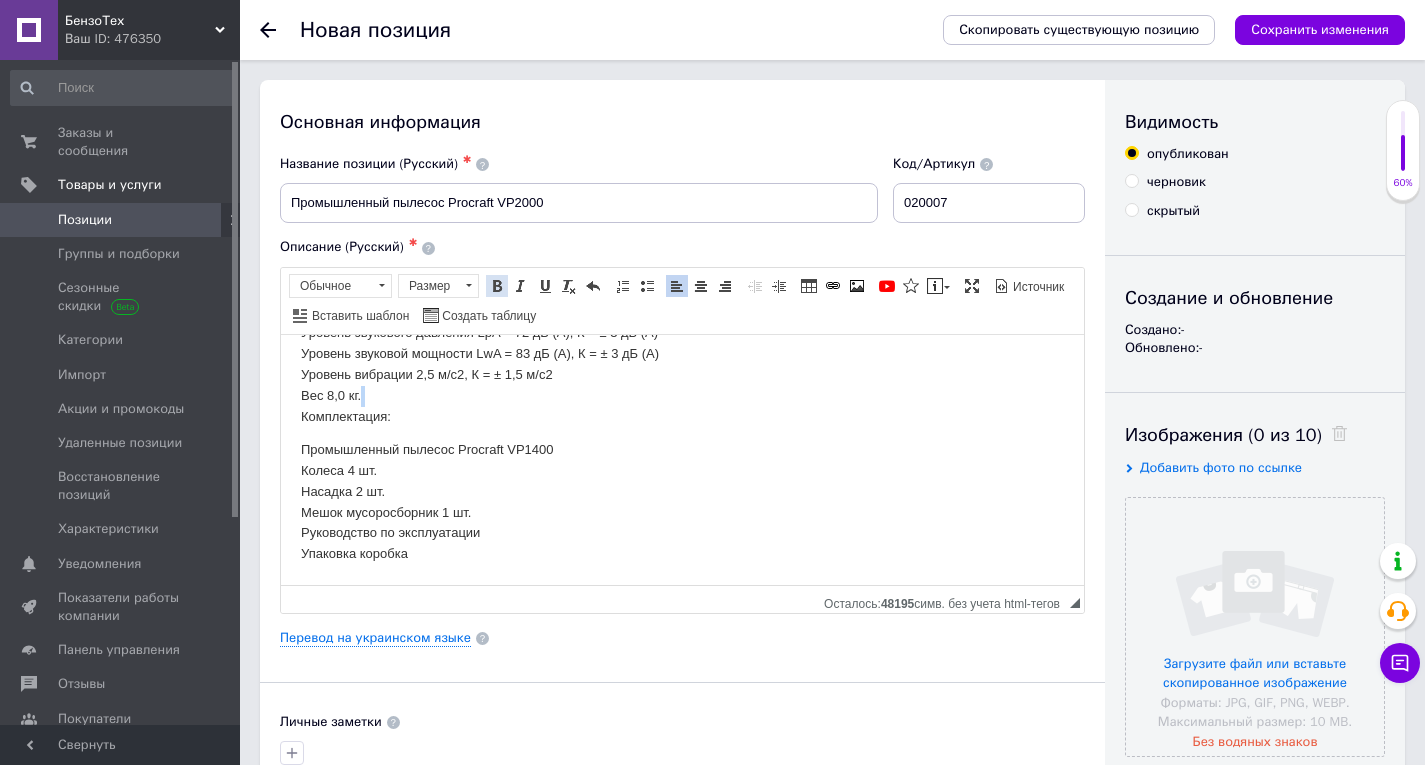 click on "Полужирный  Комбинация клавиш Ctrl+B" at bounding box center [497, 286] 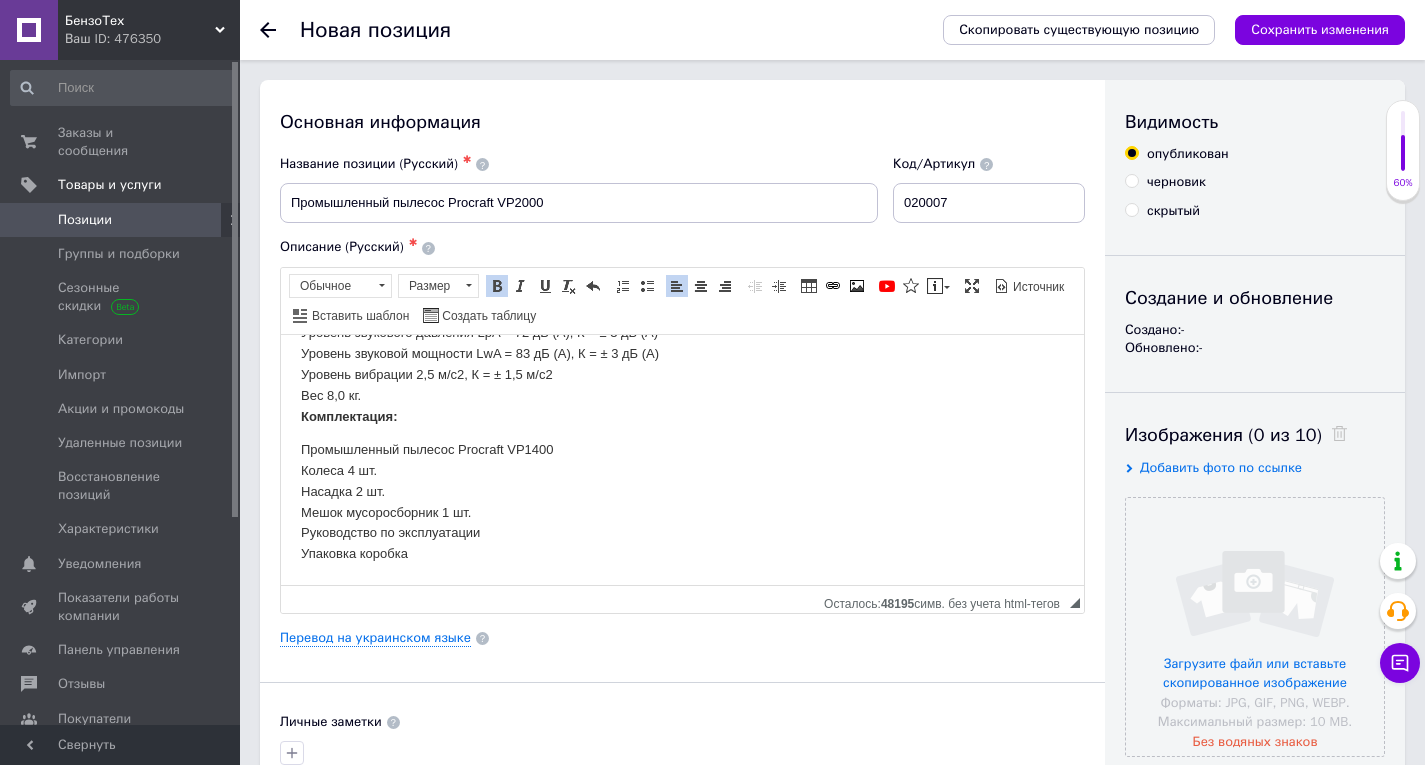 click on "Промышленный пылесос Procraft VP1400  Колеса 4 шт. Насадка 2 шт. Мешок мусоросборник 1 шт. Руководство по эксплуатации  Упаковка коробка" at bounding box center (682, 501) 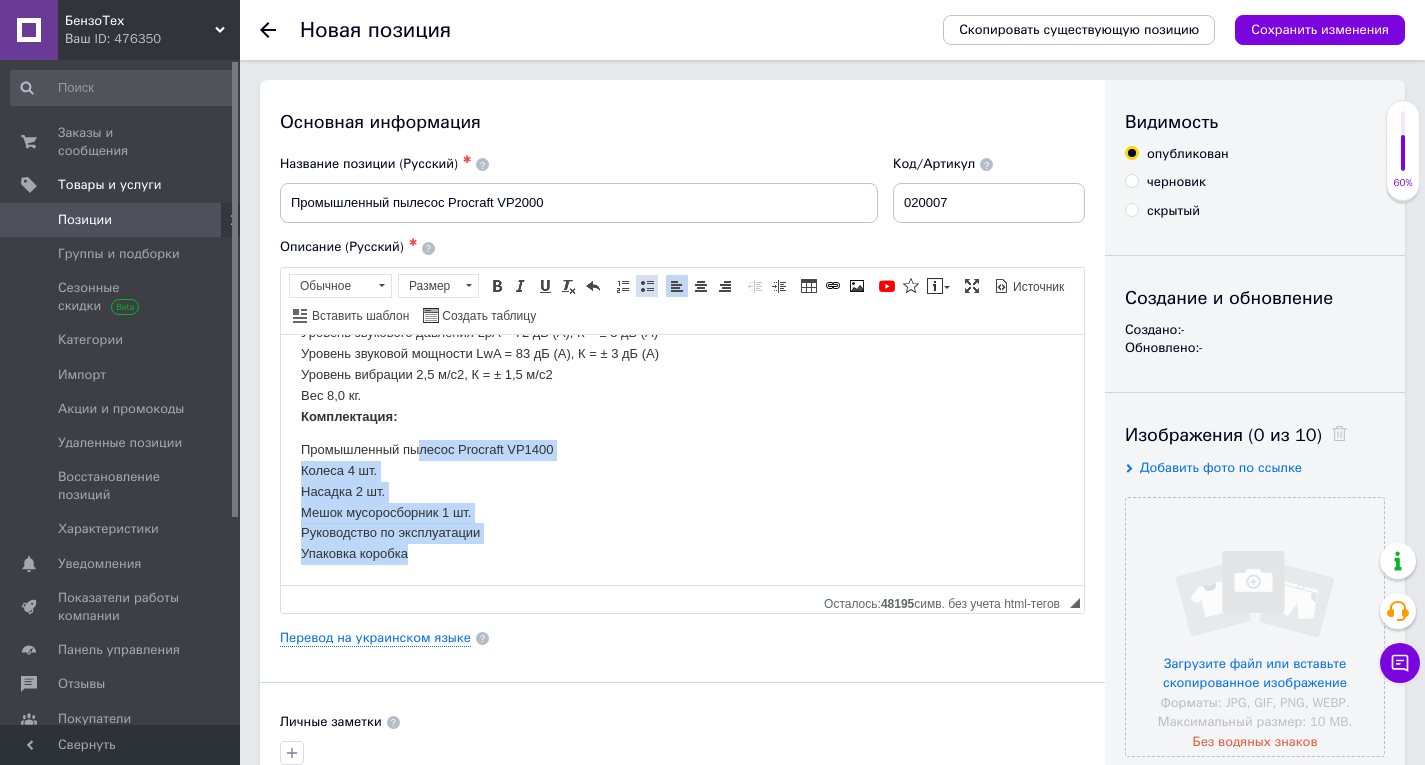 click at bounding box center [647, 286] 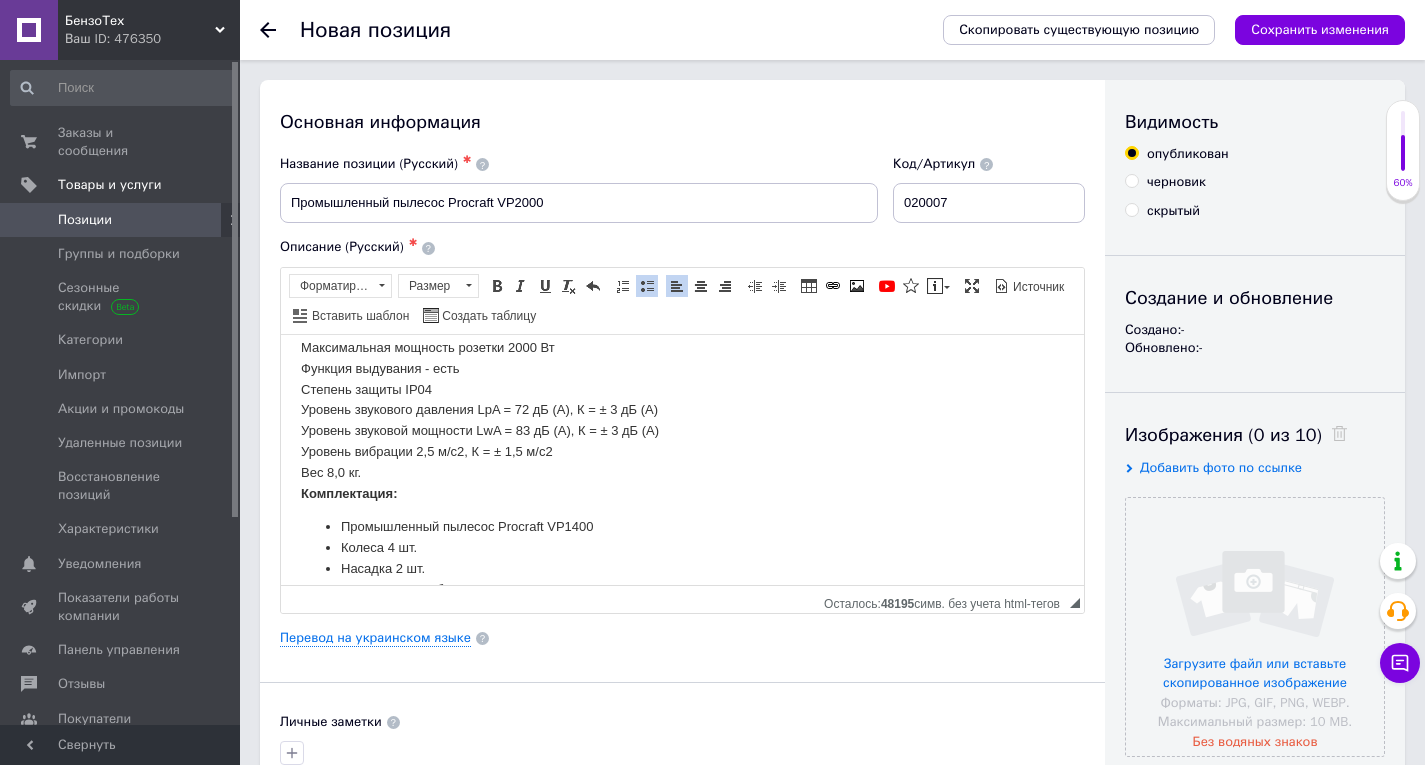 scroll, scrollTop: 584, scrollLeft: 0, axis: vertical 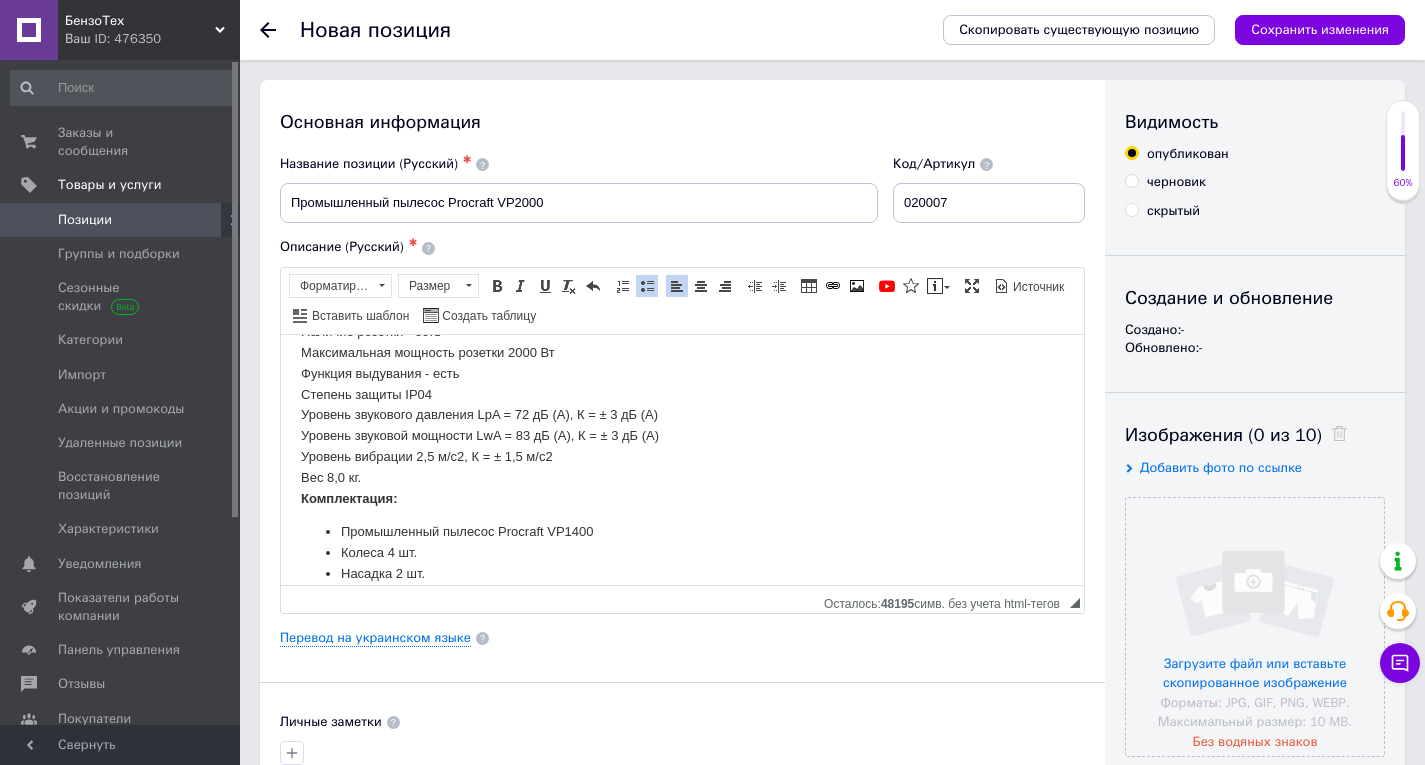click on "Тип двигателя - однофазный коллекторный Потребляемая мощность 1400 Вт Напряжение сети 220 В Частота тока 50 Гц Емкость бака 30 литров Длина гофрированного шланга 1,5 метра Тип уборки - сухая и влажная Объем заполнения водой 15 литров Максимальная мощность 17 кПа Длина кабеля 4 метра Наличие розетки - есть Максимальная мощность розетки 2000 Вт Функция выдувания - есть Степень защиты IP04 Уровень звукового давления LpA = 72 дБ (А), К = ± 3 дБ (А) Уровень звуковой мощности LwA = 83 дБ (А), К = ± 3 дБ (А) Уровень вибрации 2,5 м/с2, К = ± 1,5 м/с2 Вес 8,0 кг. Комплектация:" at bounding box center [682, 310] 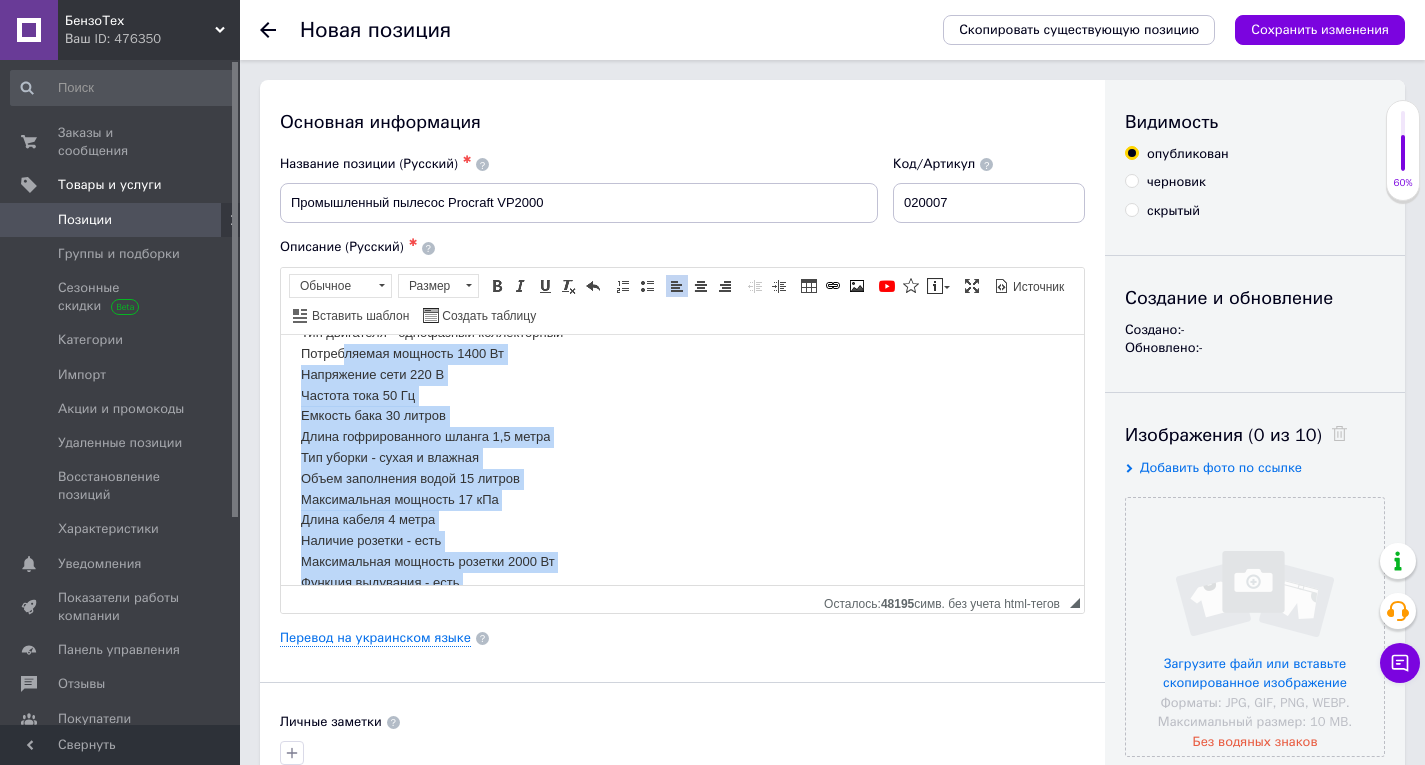 scroll, scrollTop: 327, scrollLeft: 0, axis: vertical 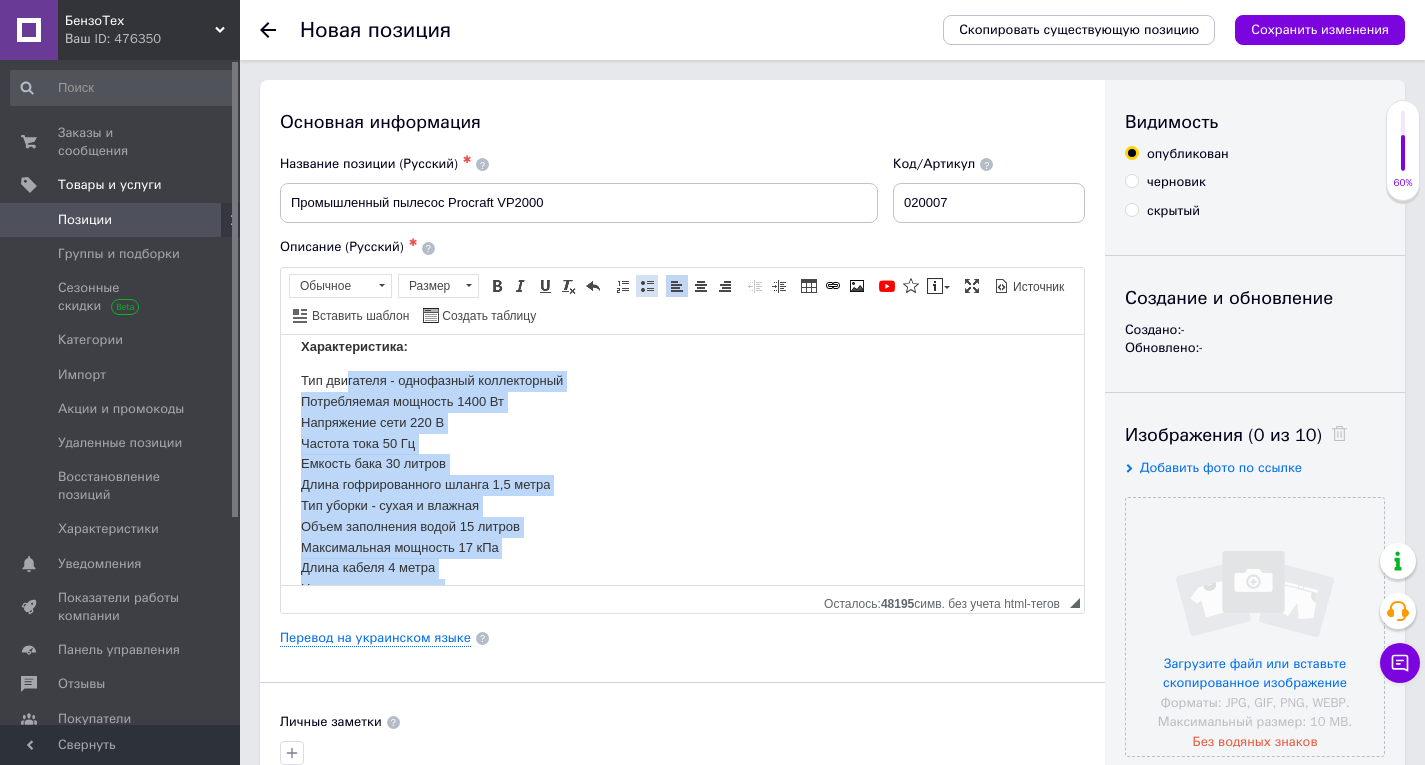 click at bounding box center (647, 286) 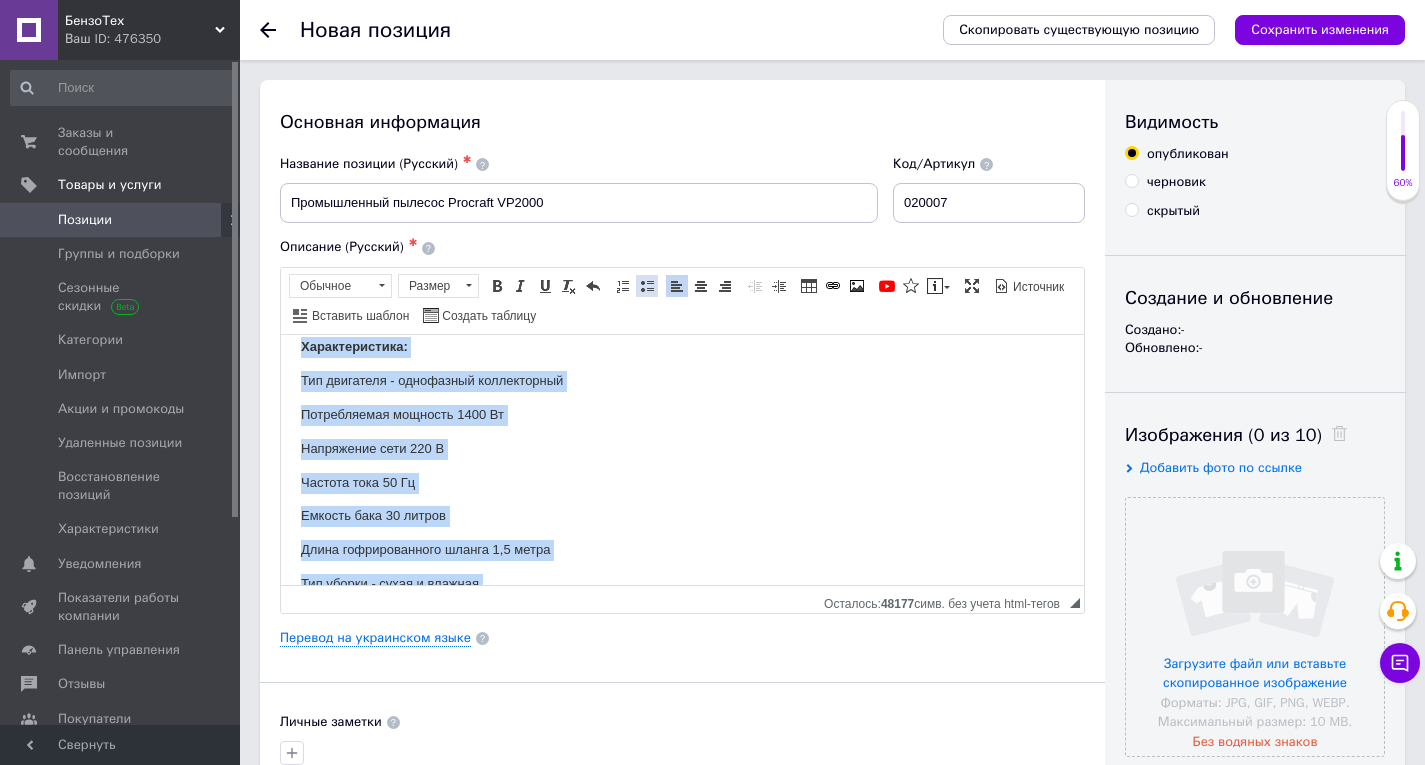 click at bounding box center (647, 286) 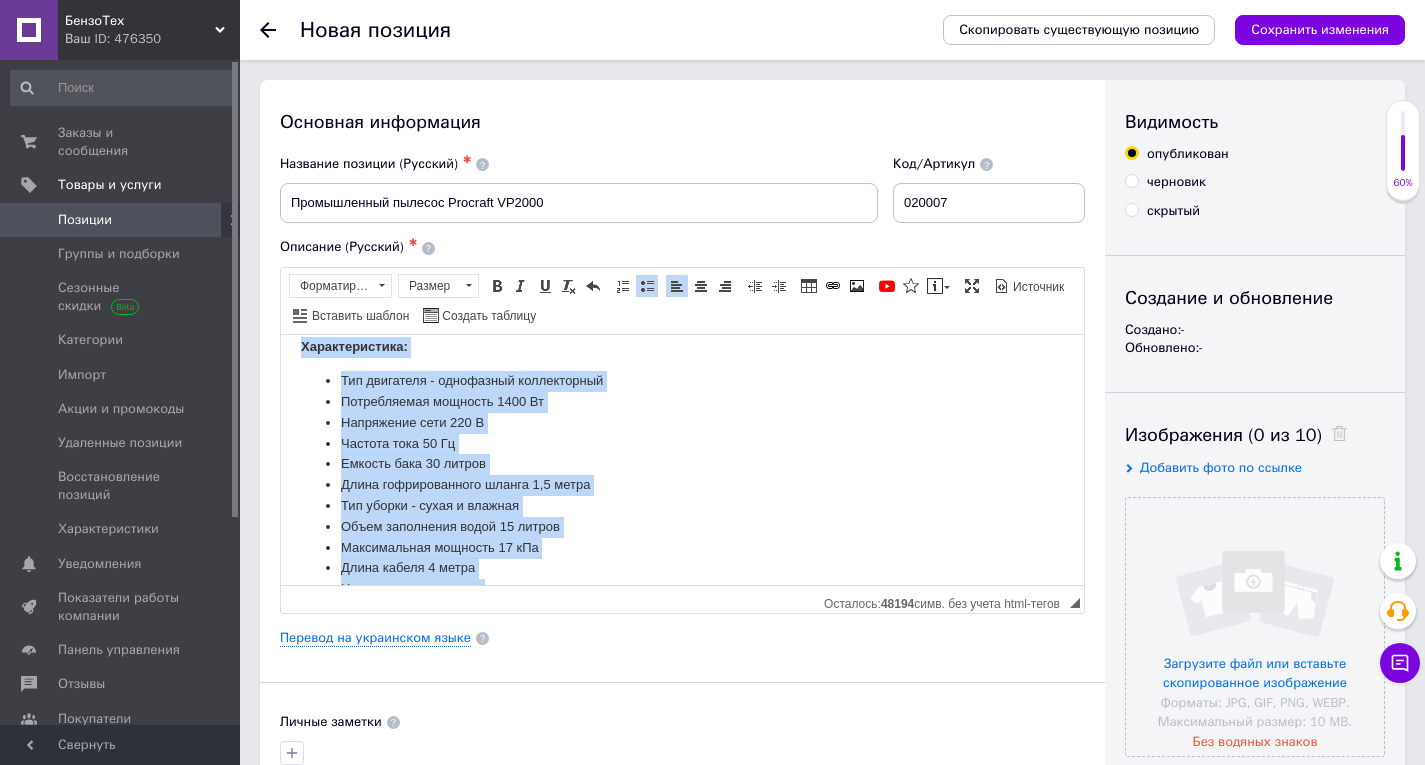 click on "Частота тока 50 Гц" at bounding box center (682, 443) 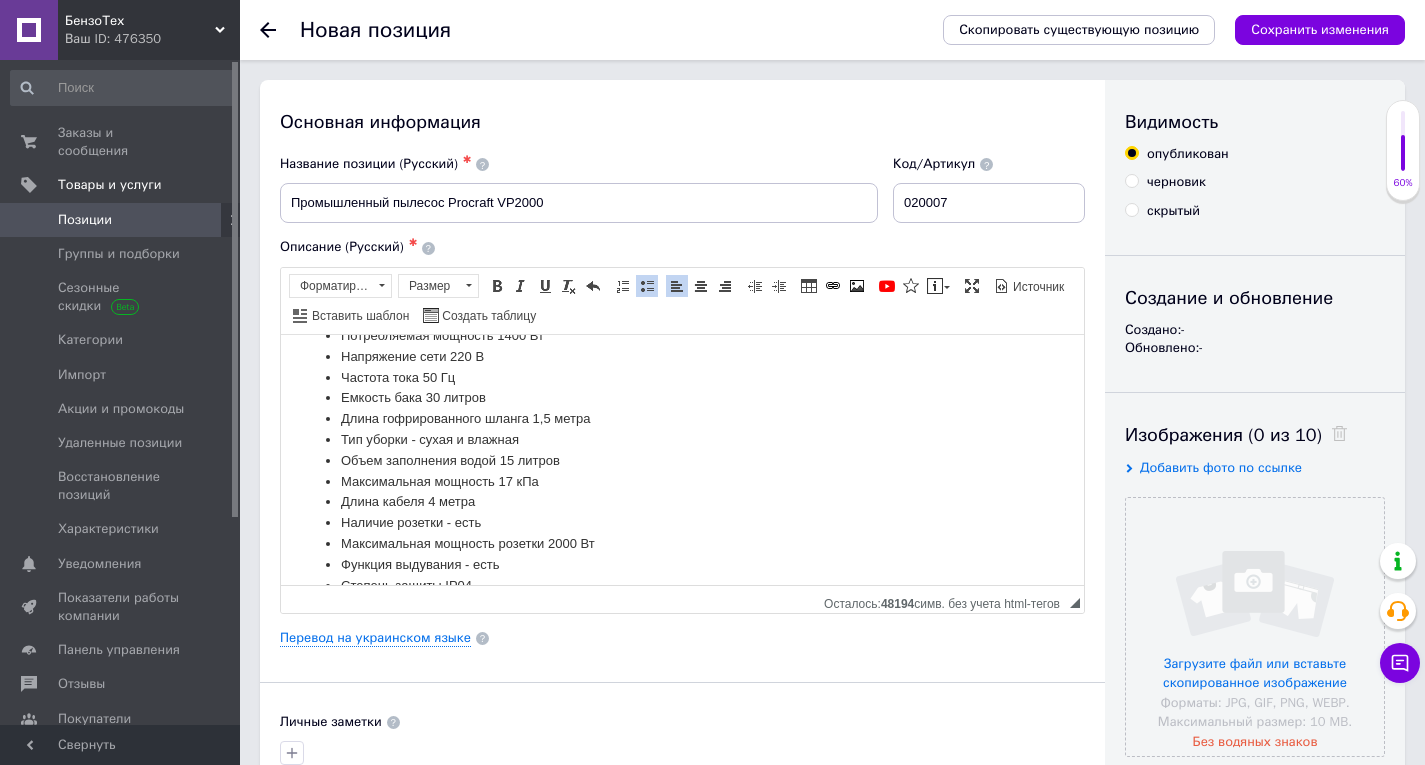 scroll, scrollTop: 427, scrollLeft: 0, axis: vertical 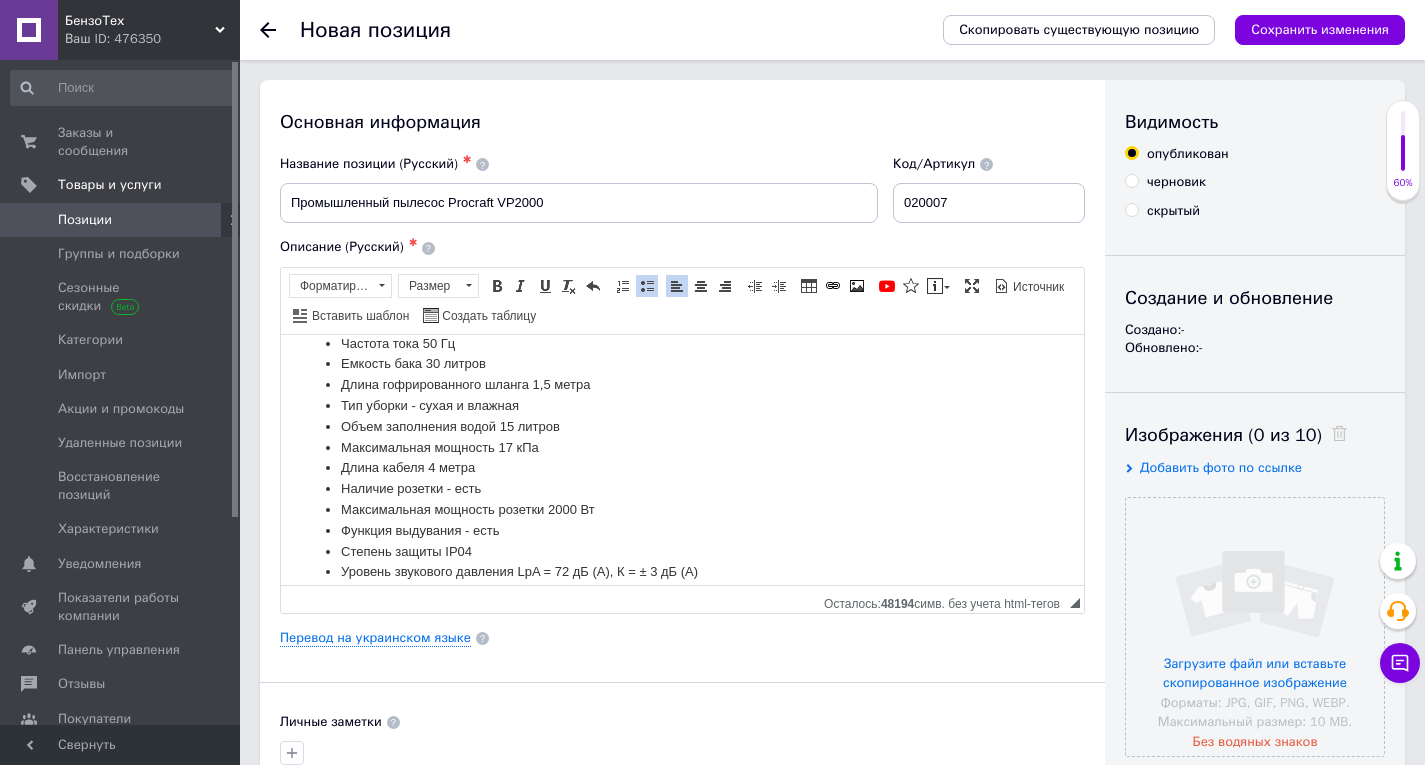 click on "Длина гофрированного шланга 1,5 метра" at bounding box center [682, 384] 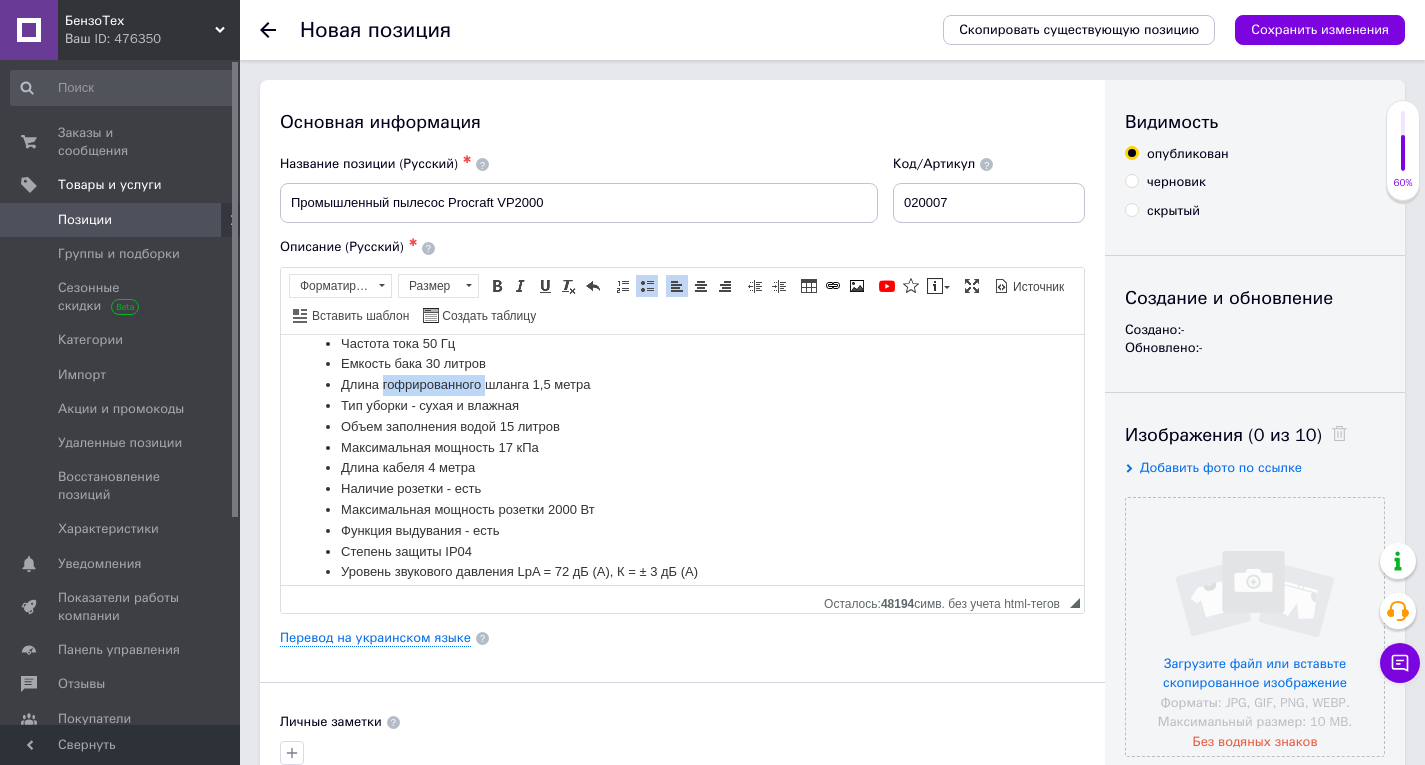 click on "Длина гофрированного шланга 1,5 метра" at bounding box center [682, 384] 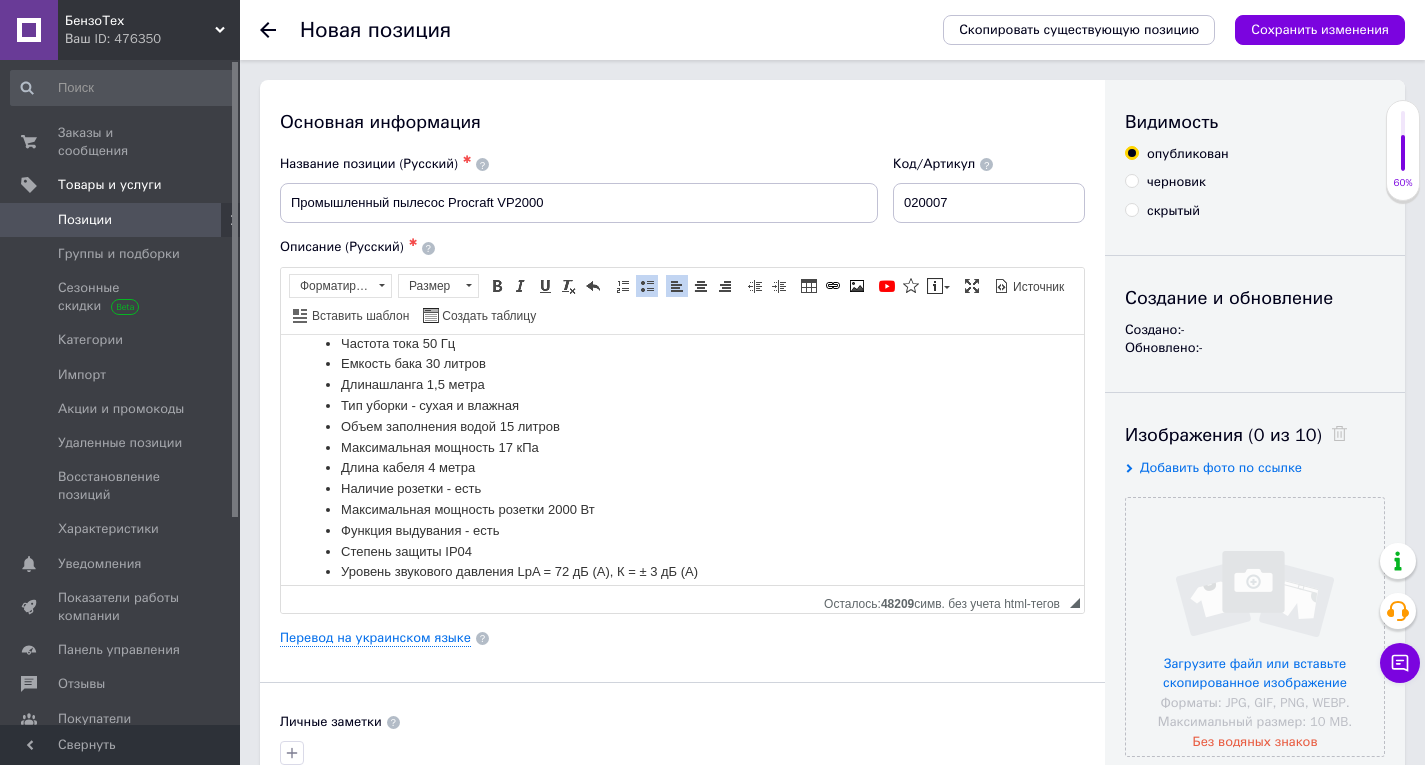 click on "Длина  шланга 1,5 метра" at bounding box center [682, 384] 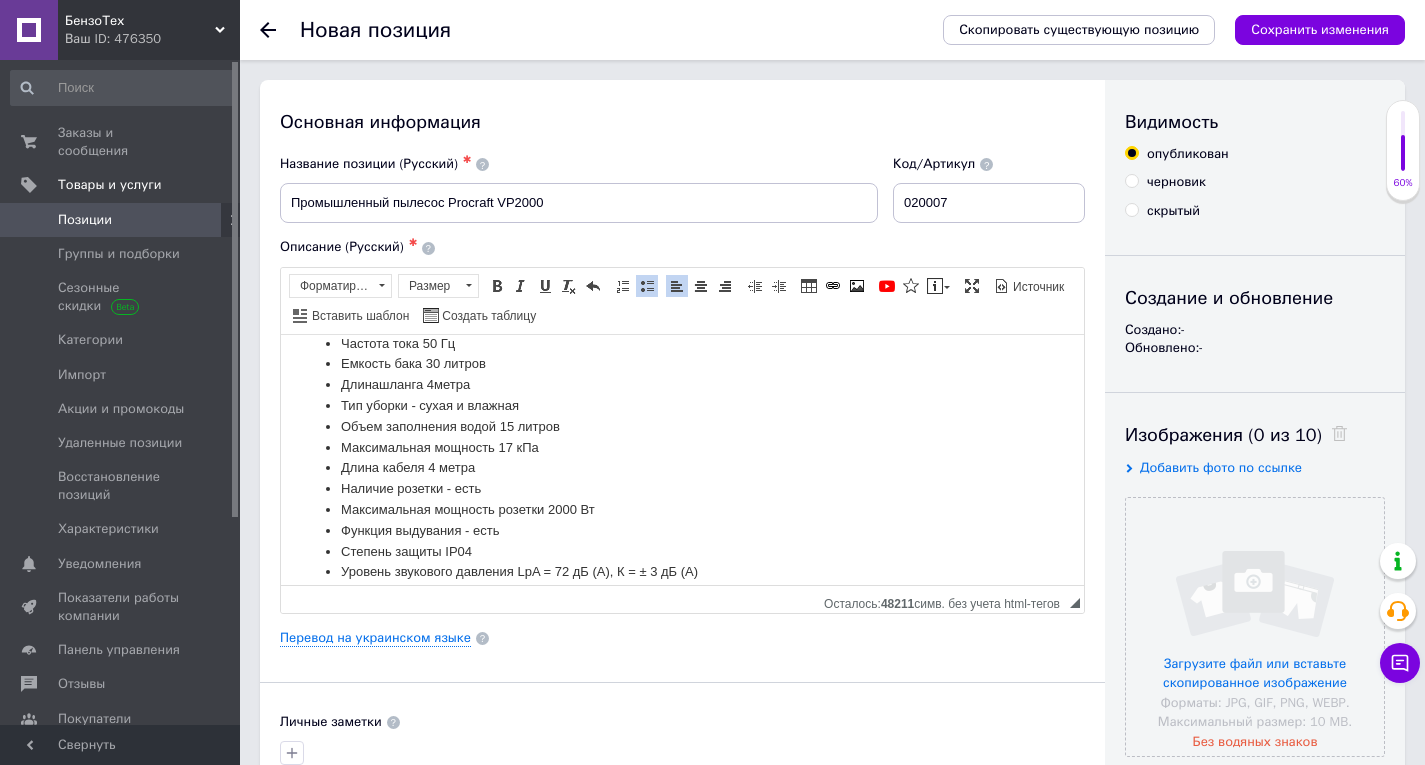 click on "Длина  шланга 4  метра" at bounding box center [682, 384] 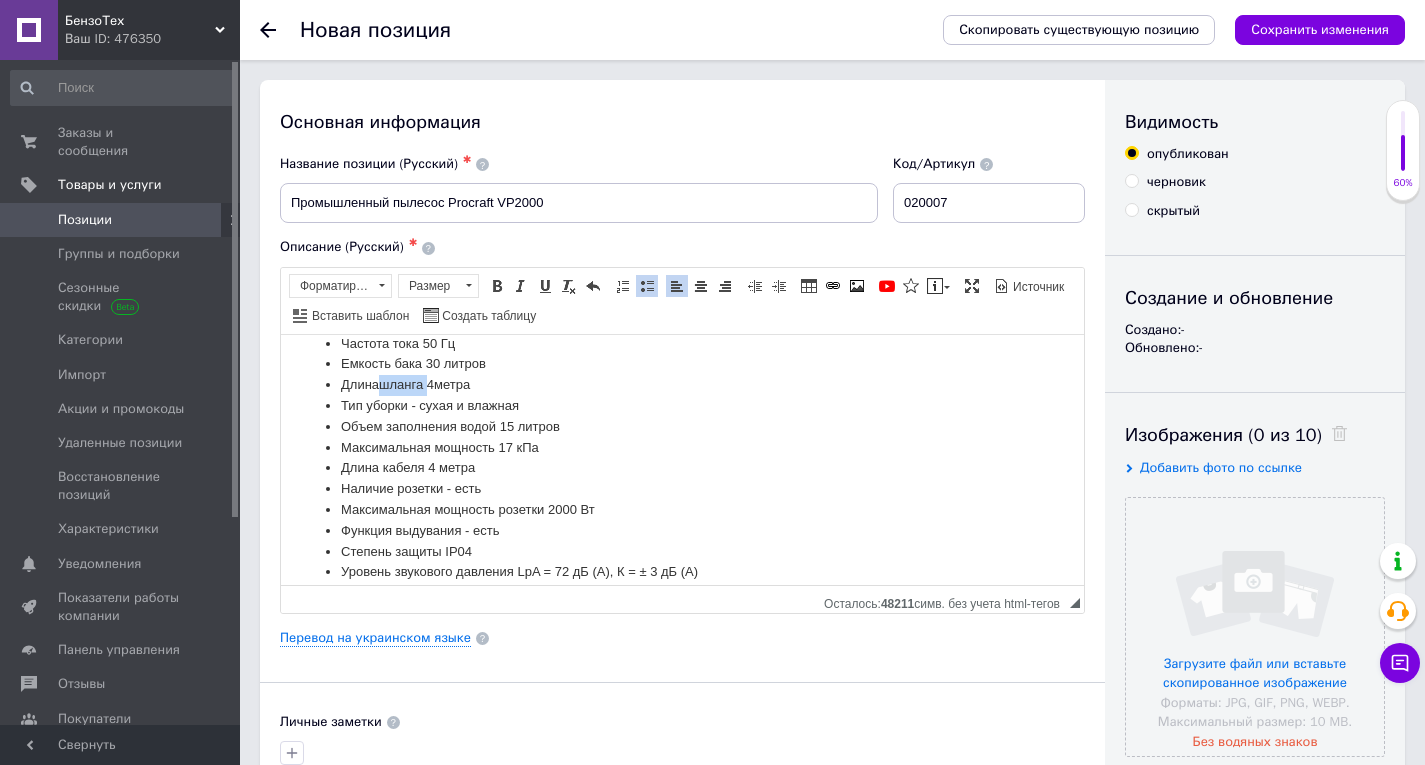 click on "Длина  шланга 4  метра" at bounding box center [682, 384] 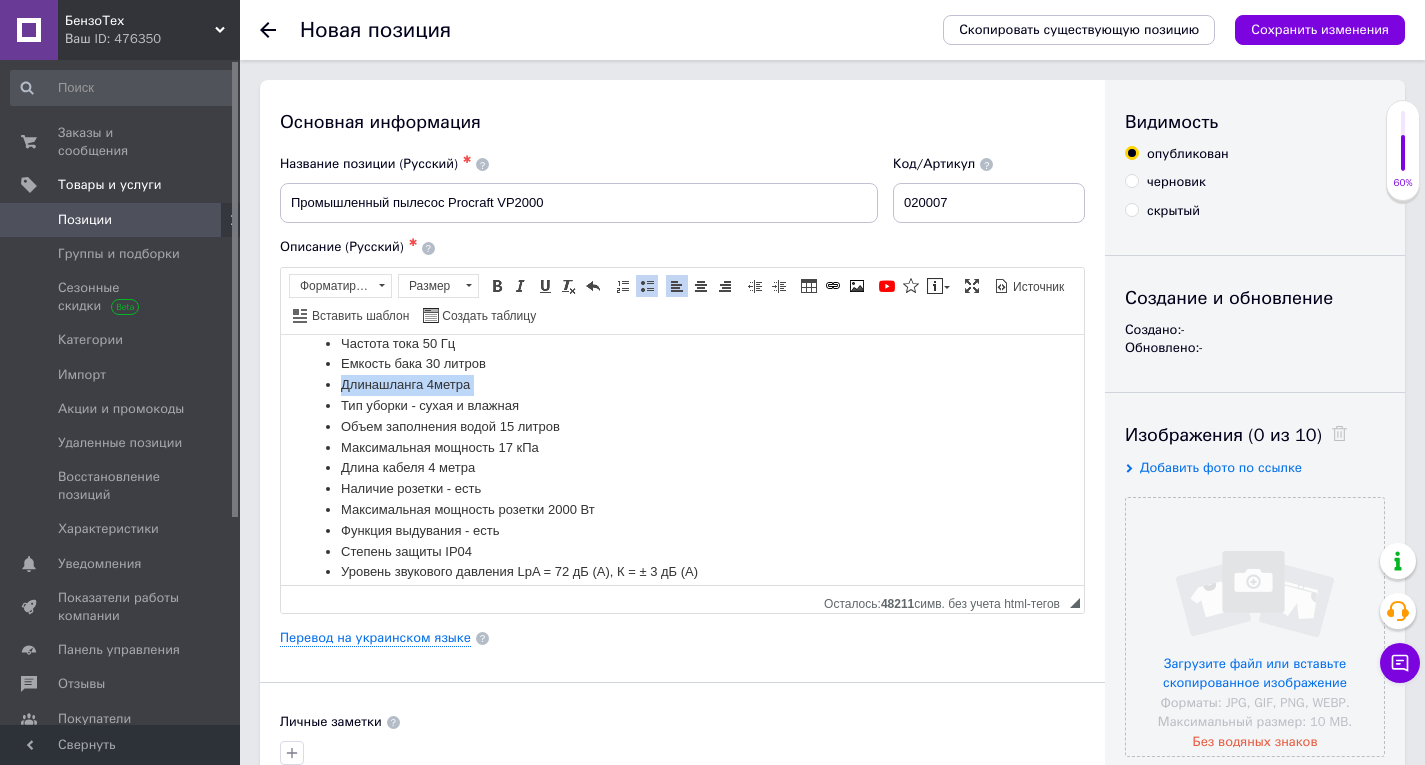 click on "Длина  шланга 4  метра" at bounding box center [682, 384] 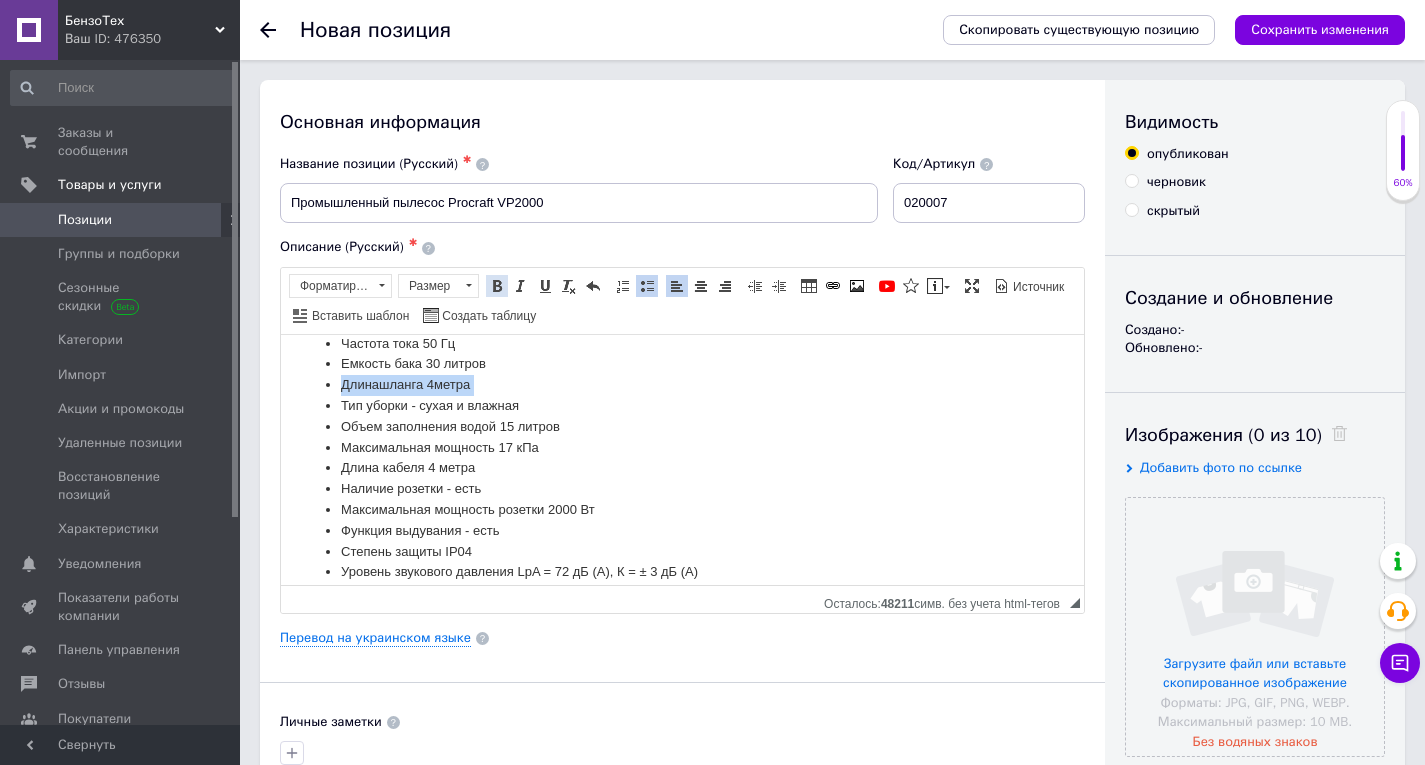 click at bounding box center (497, 286) 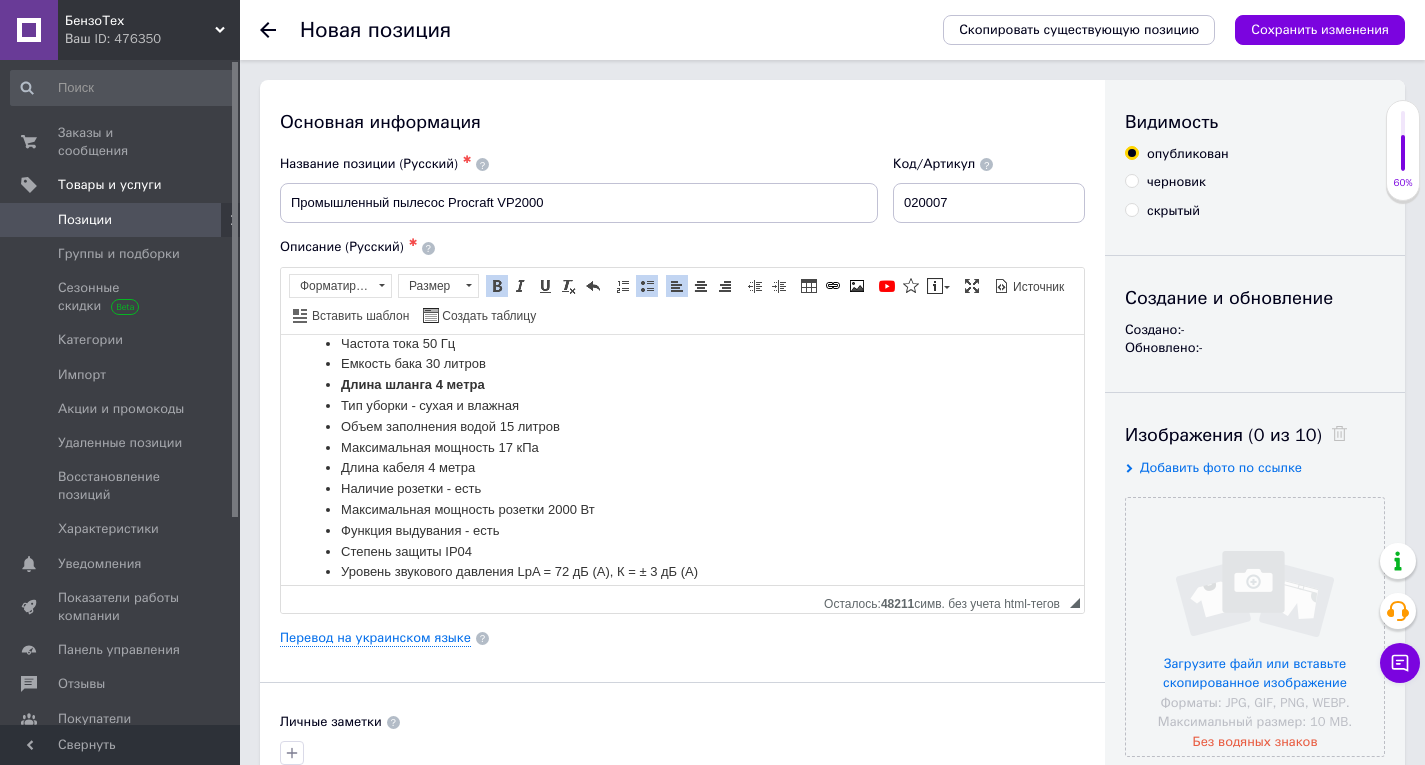 click on "Объем заполнения водой 15 литров" at bounding box center [682, 426] 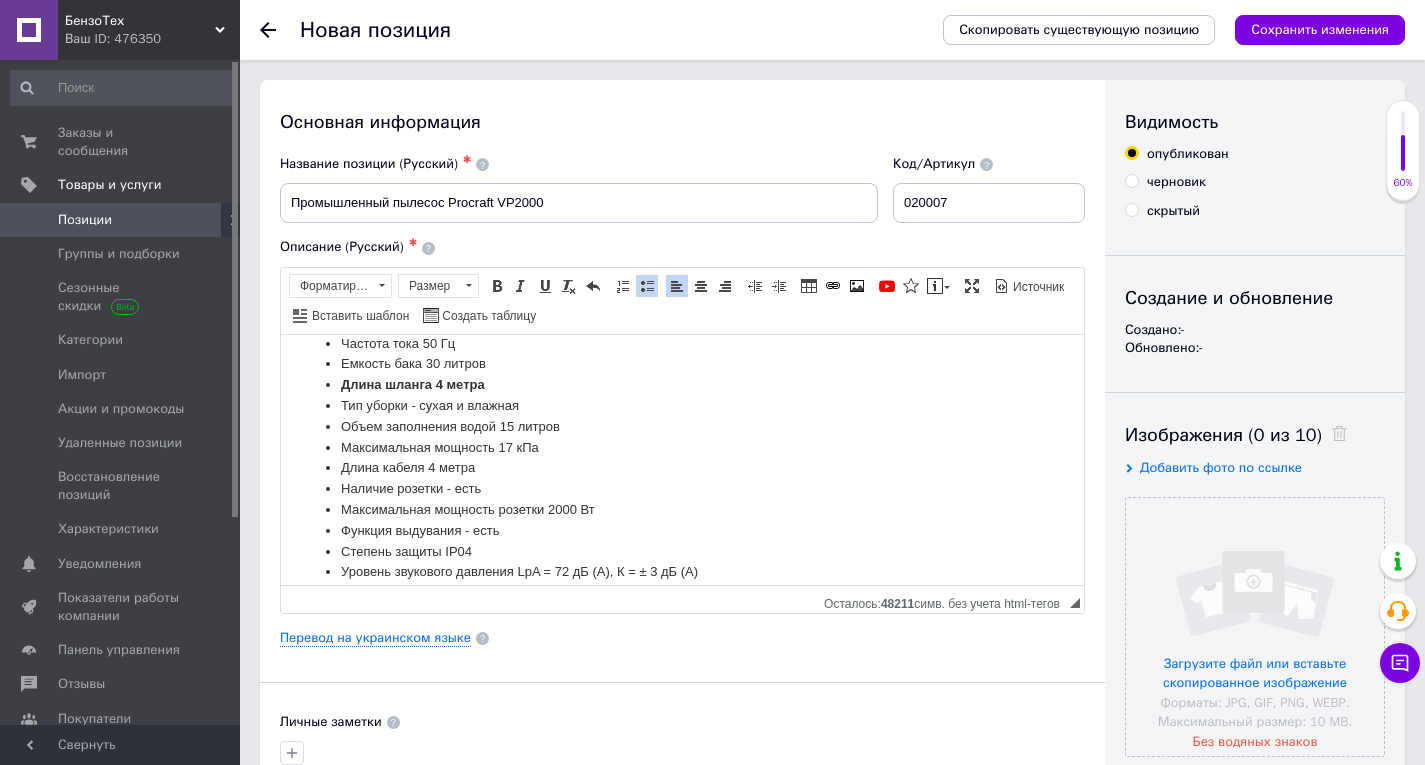 click on "Напряжение сети 220 В" at bounding box center [682, 322] 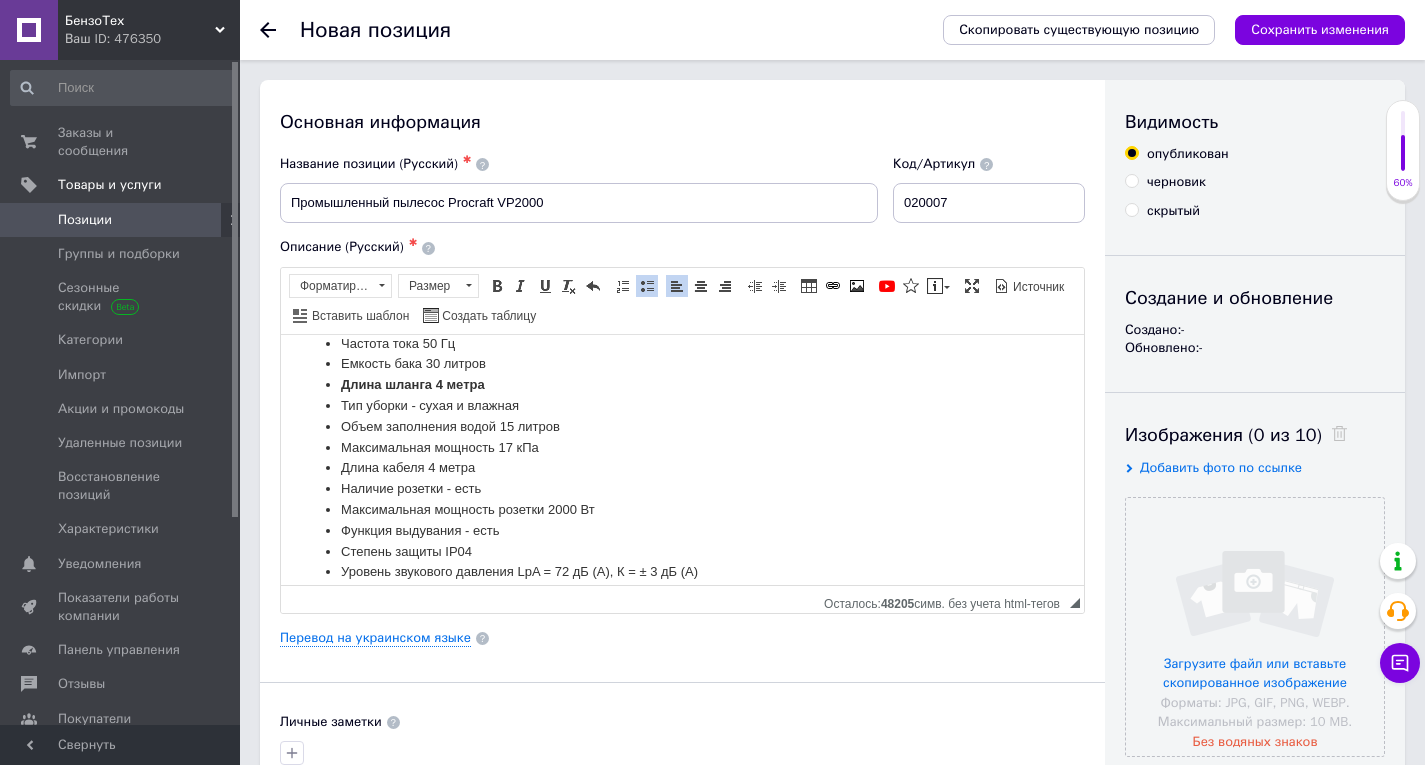 click on "Напряжение сети 220 - 240  В" at bounding box center (682, 322) 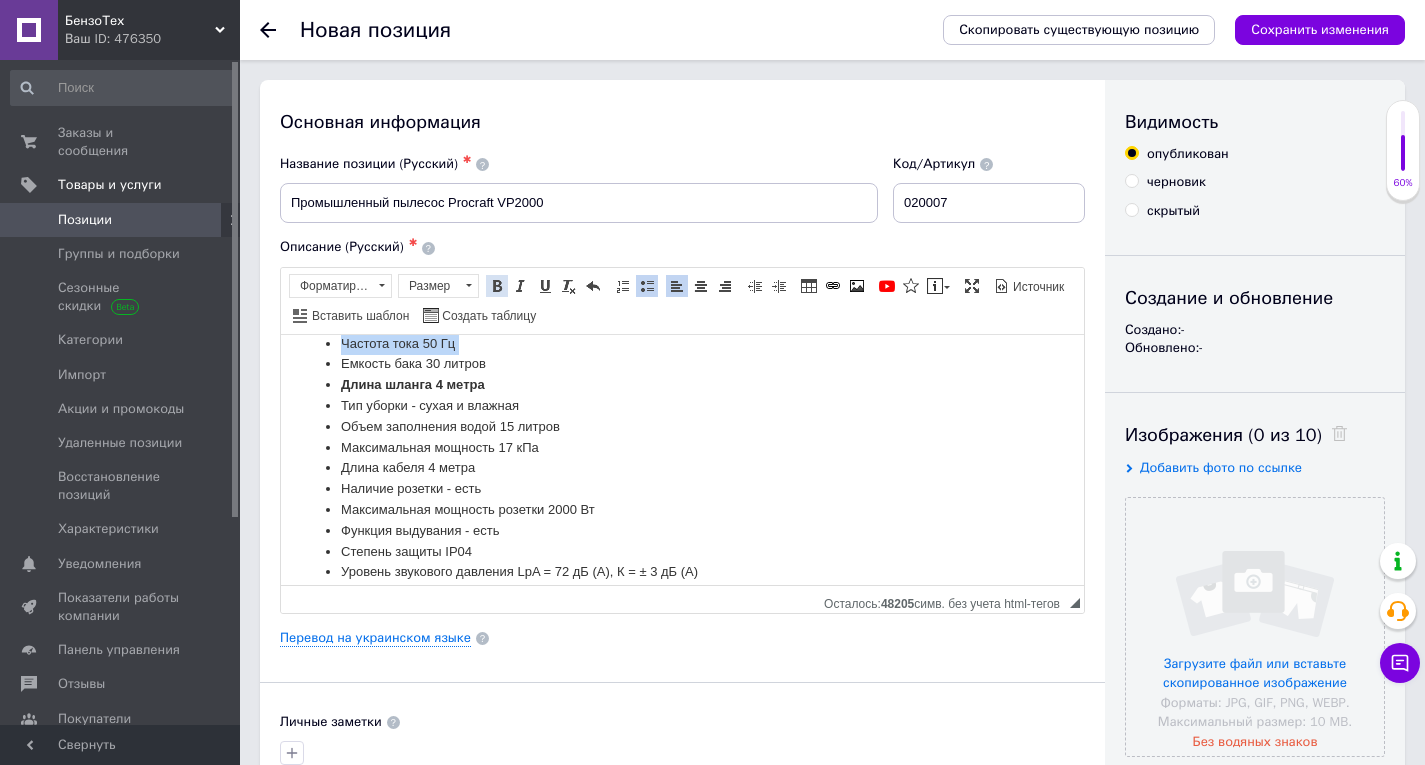 click at bounding box center [497, 286] 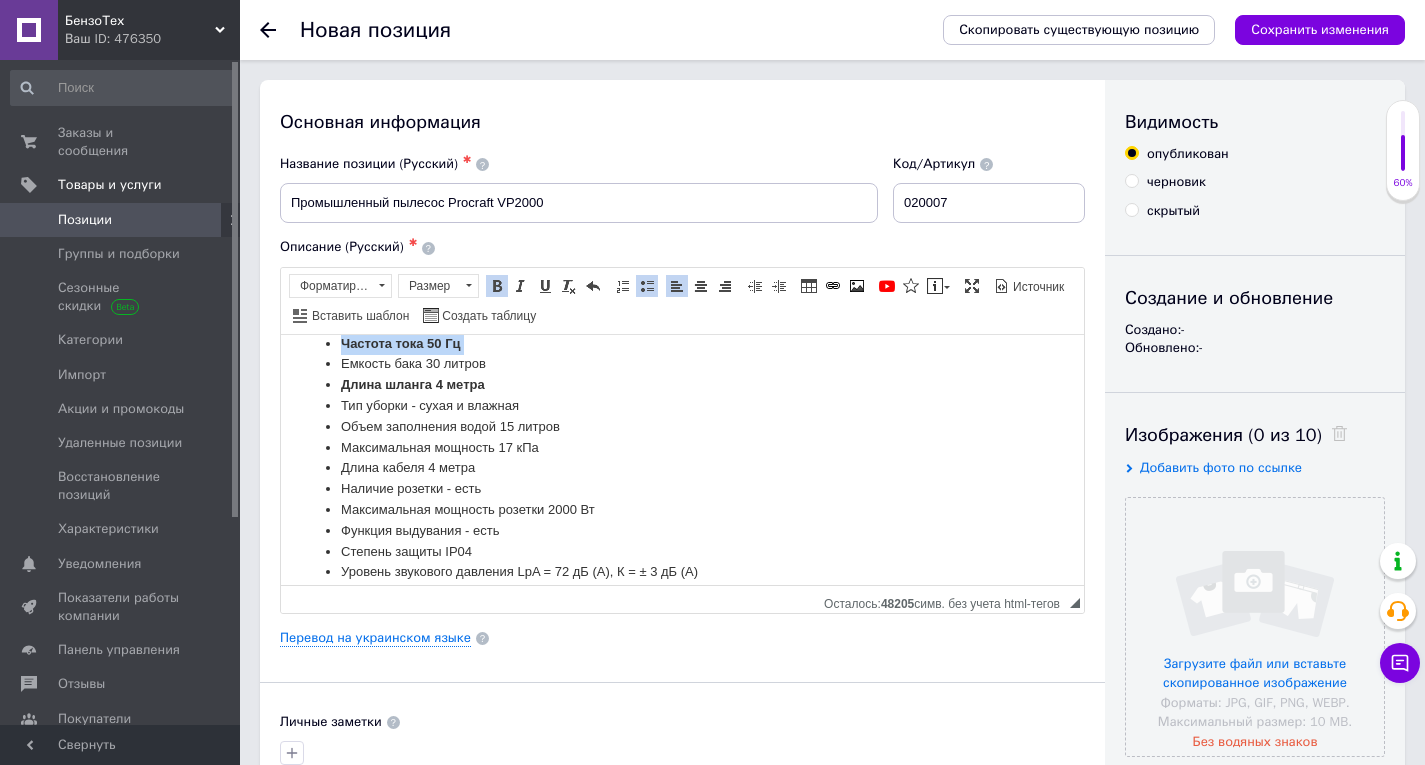 click on "Частота тока 50 Гц" at bounding box center [682, 343] 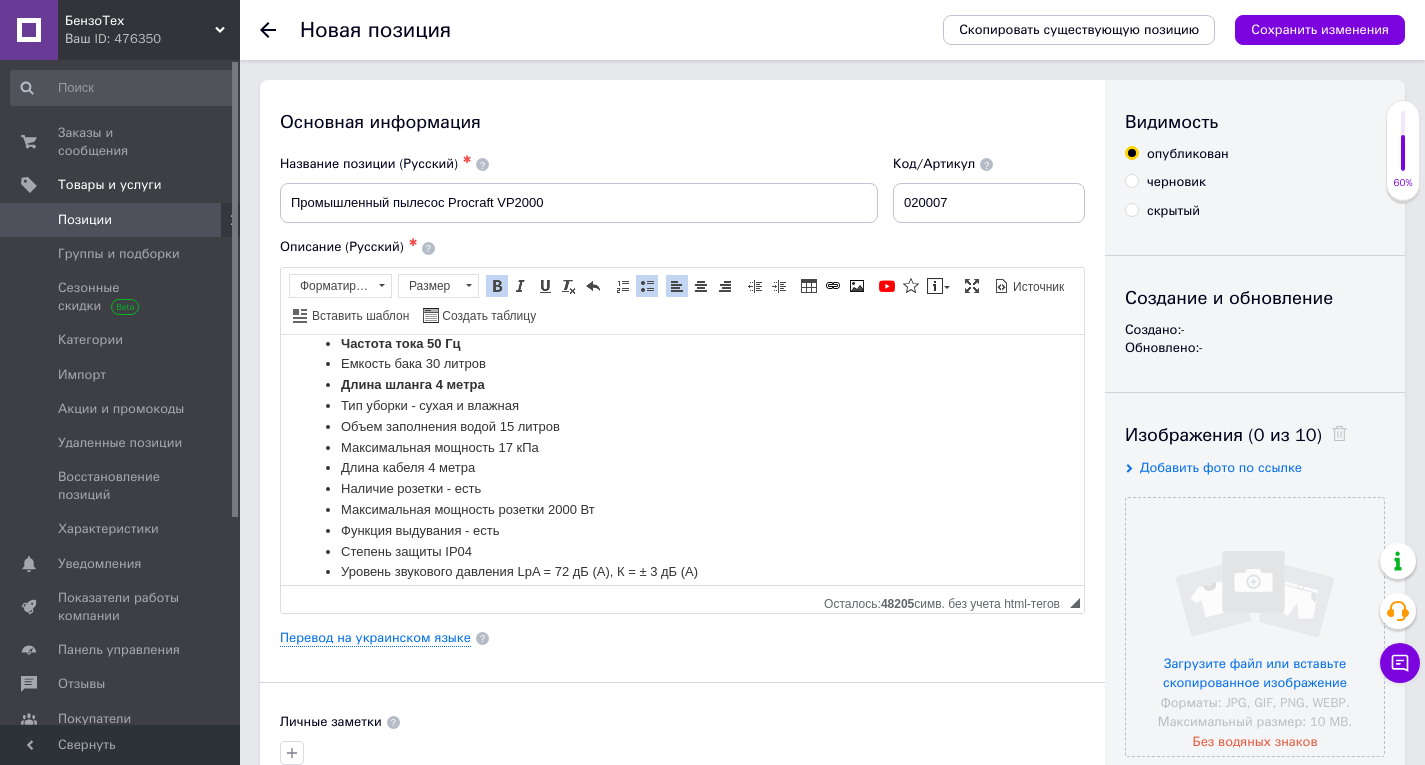 click on "Потребляемая мощность 1400 Вт" at bounding box center (682, 301) 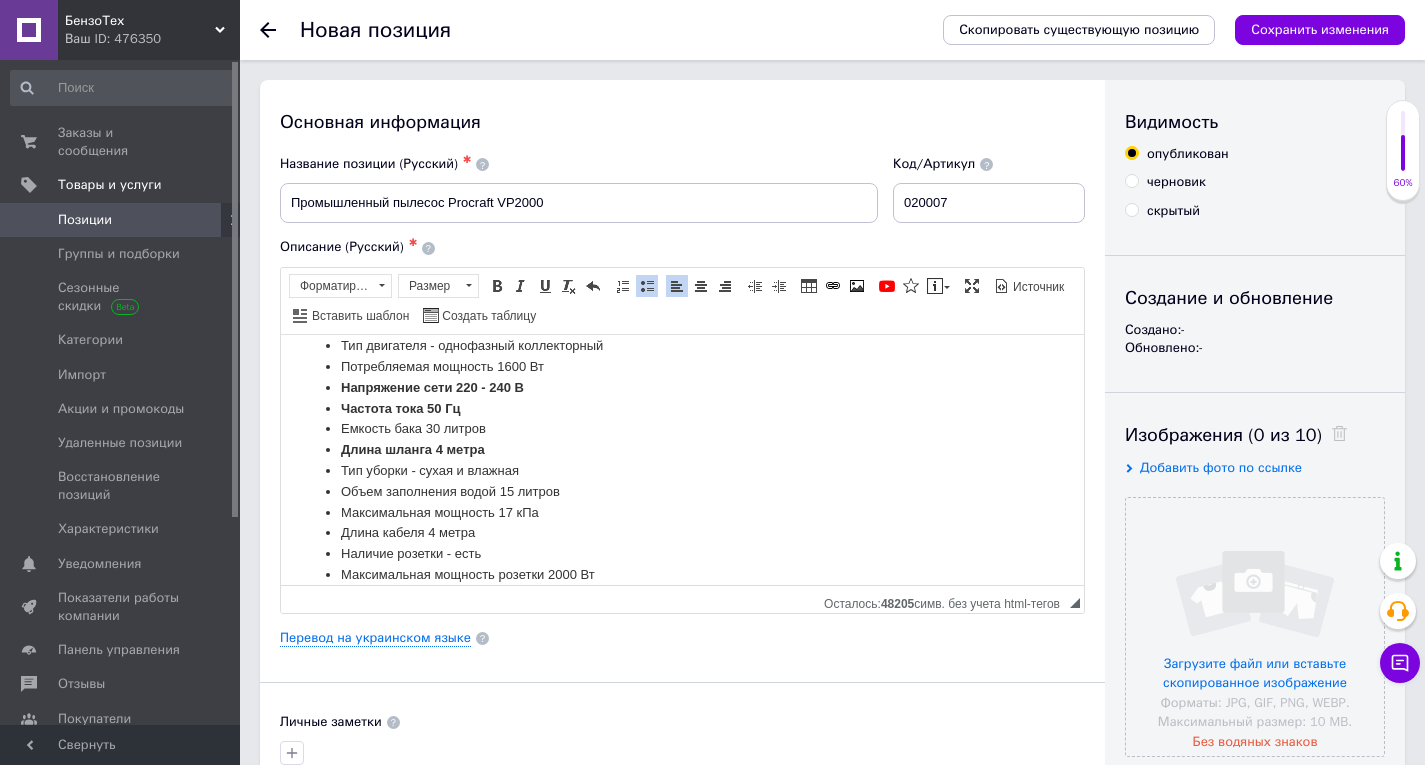 scroll, scrollTop: 327, scrollLeft: 0, axis: vertical 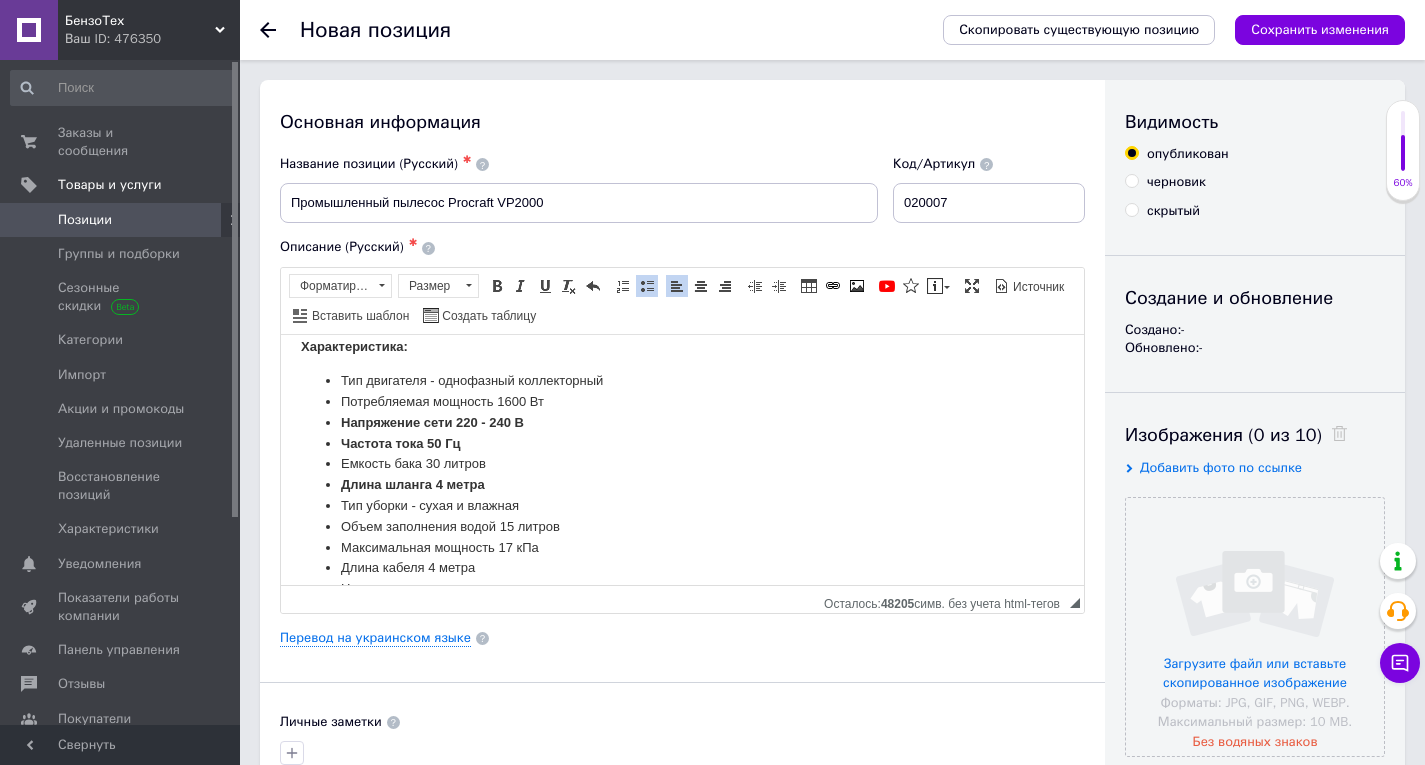click on "Потребляемая мощность 16 00 Вт" at bounding box center (682, 401) 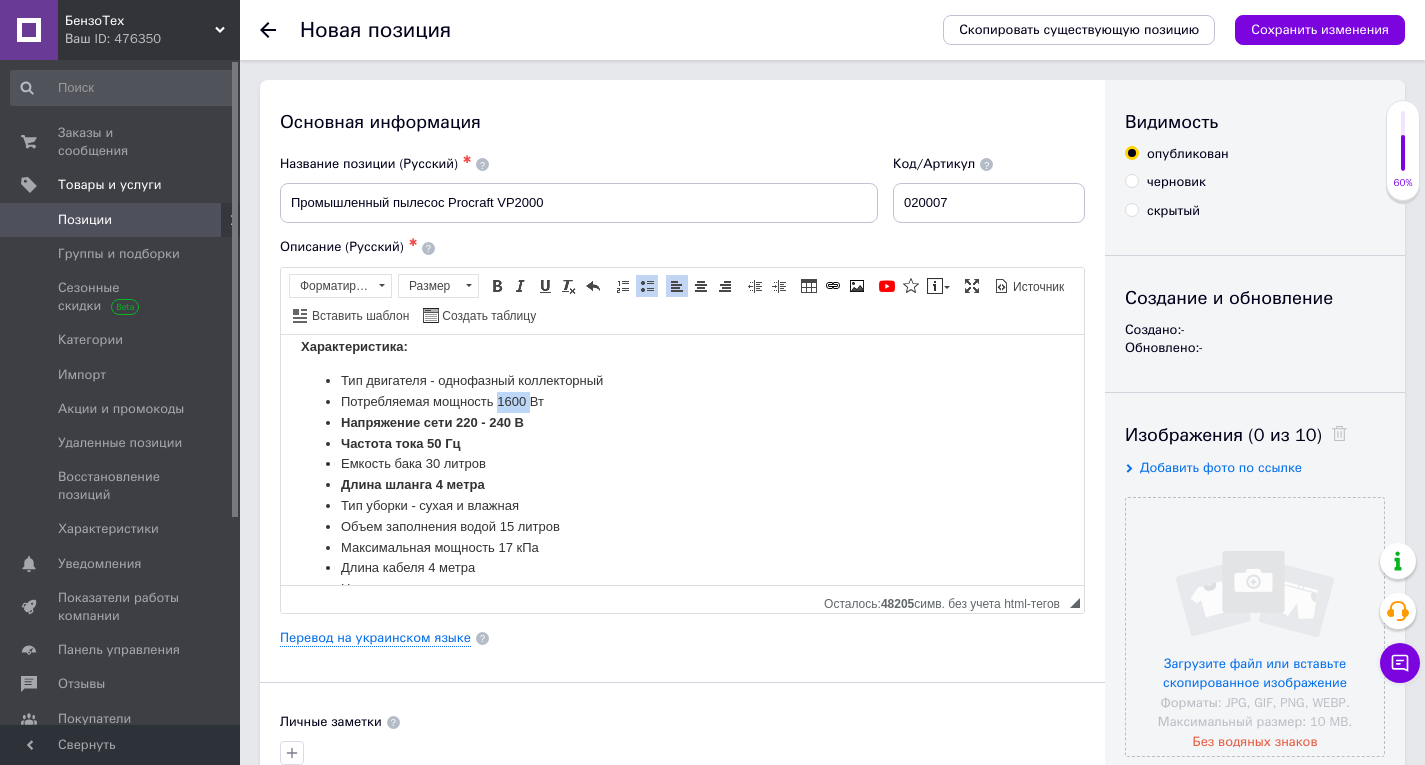 click on "Потребляемая мощность 16 00 Вт" at bounding box center (682, 401) 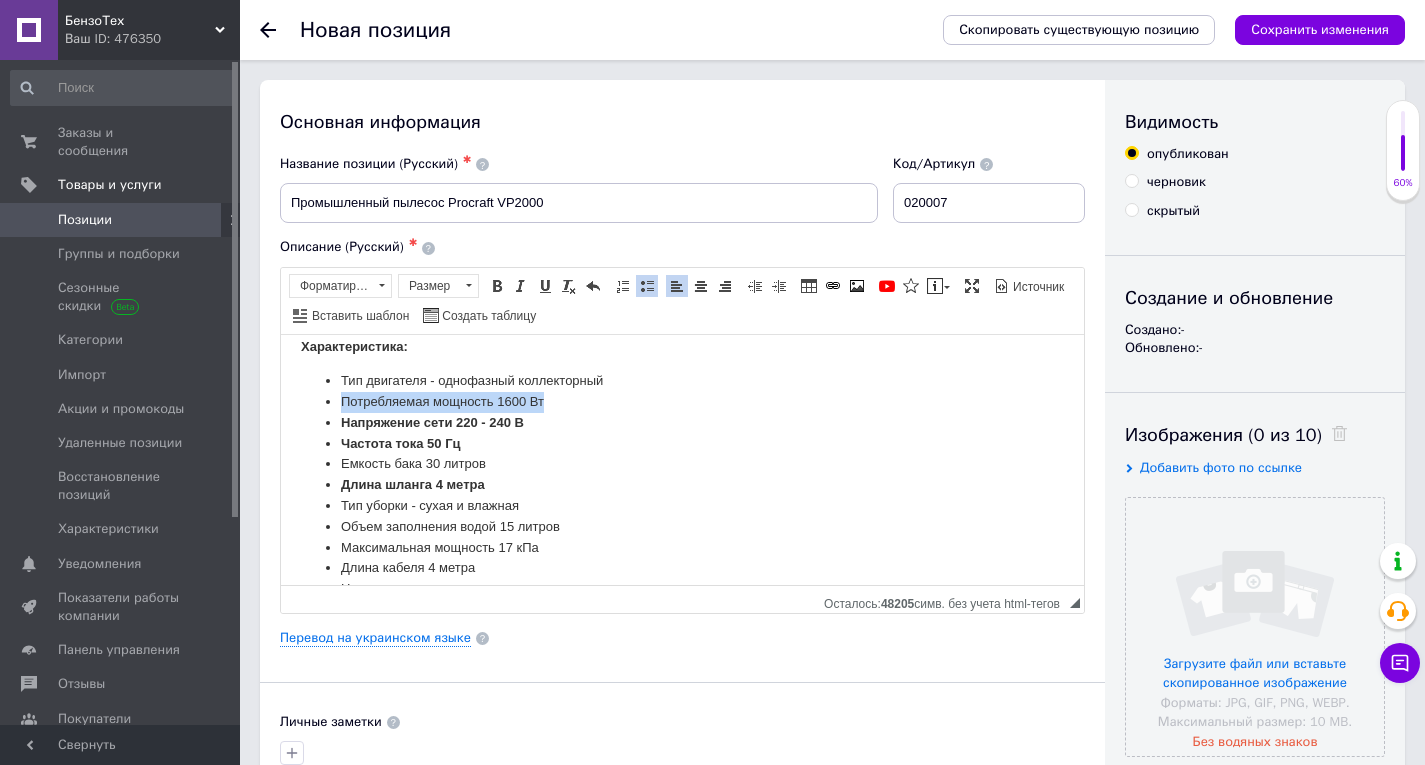 click on "Потребляемая мощность 16 00 Вт" at bounding box center (682, 401) 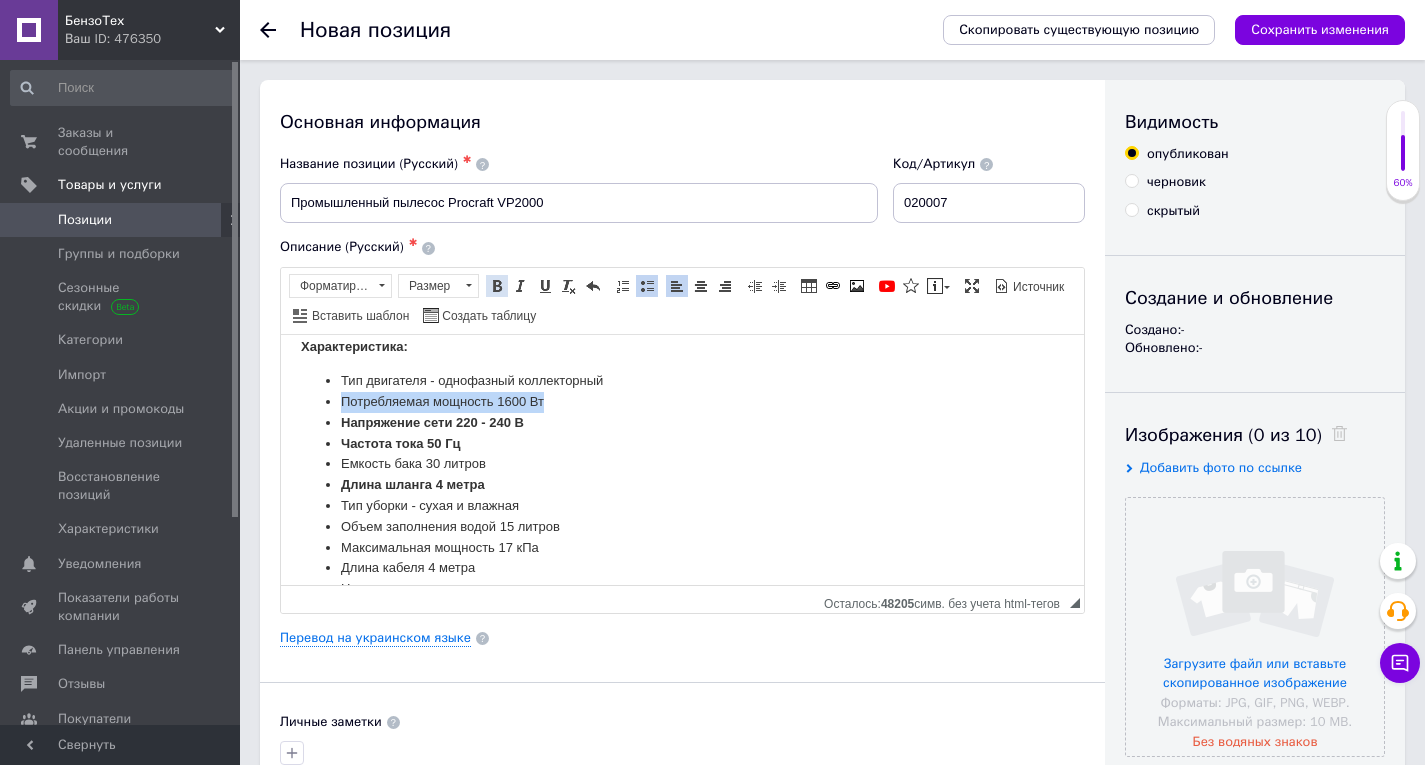 click at bounding box center [497, 286] 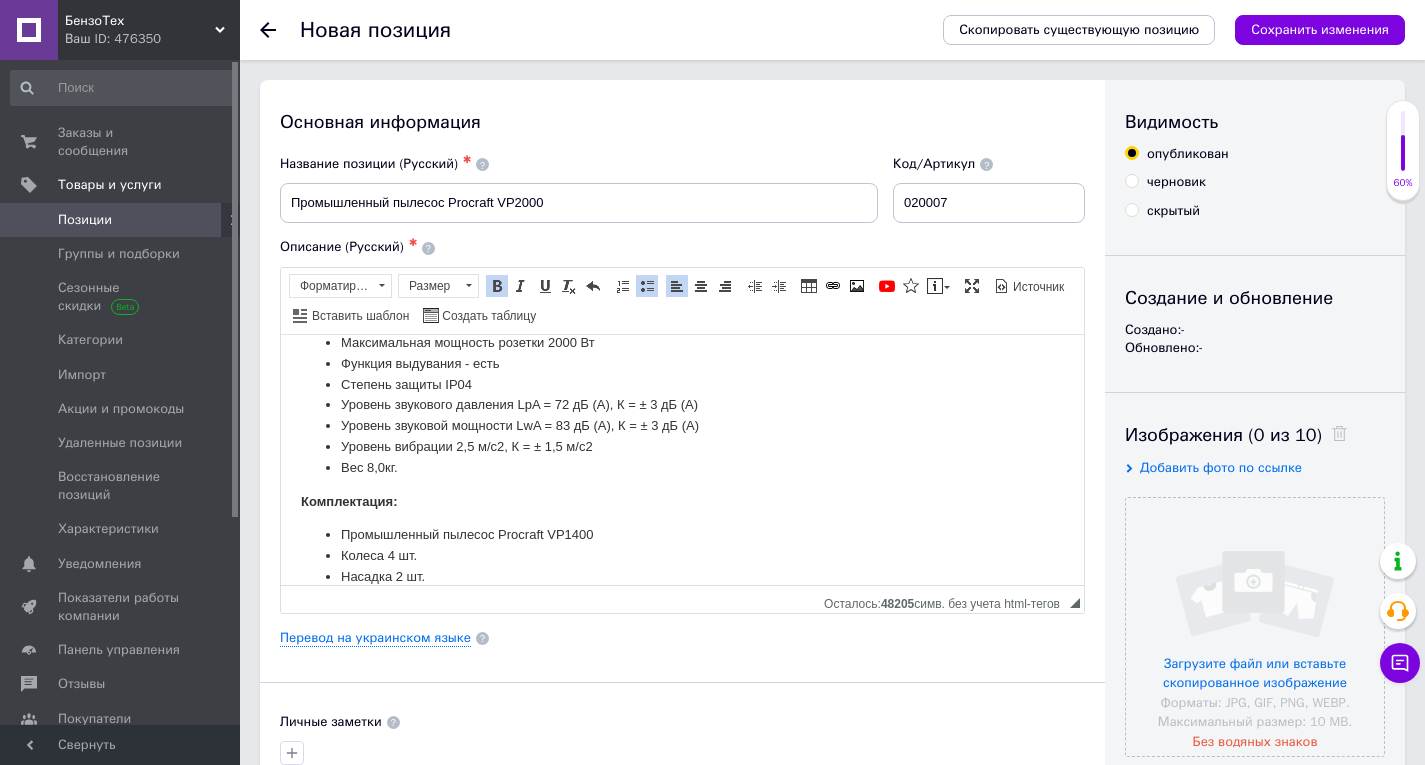 scroll, scrollTop: 627, scrollLeft: 0, axis: vertical 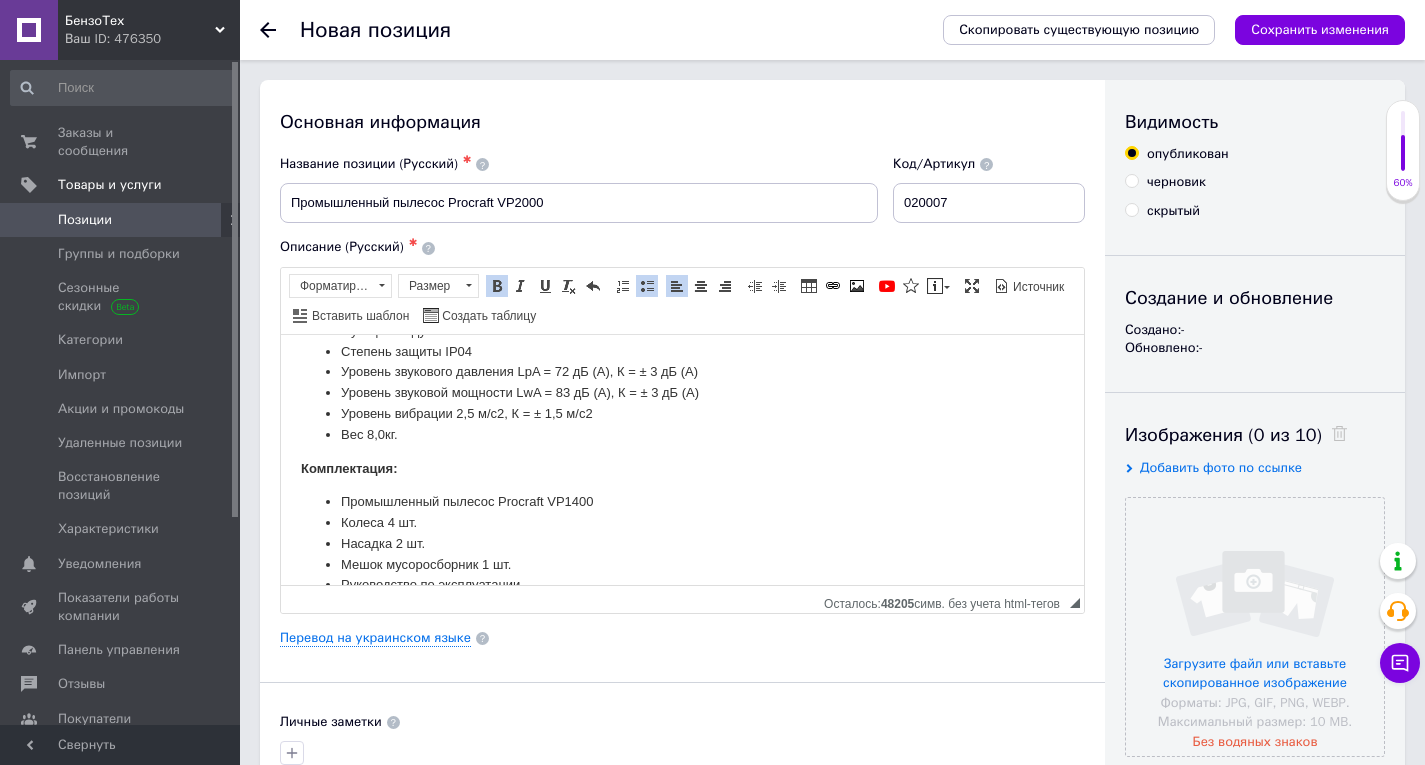 click on "Вес 8,0  кг." at bounding box center (682, 434) 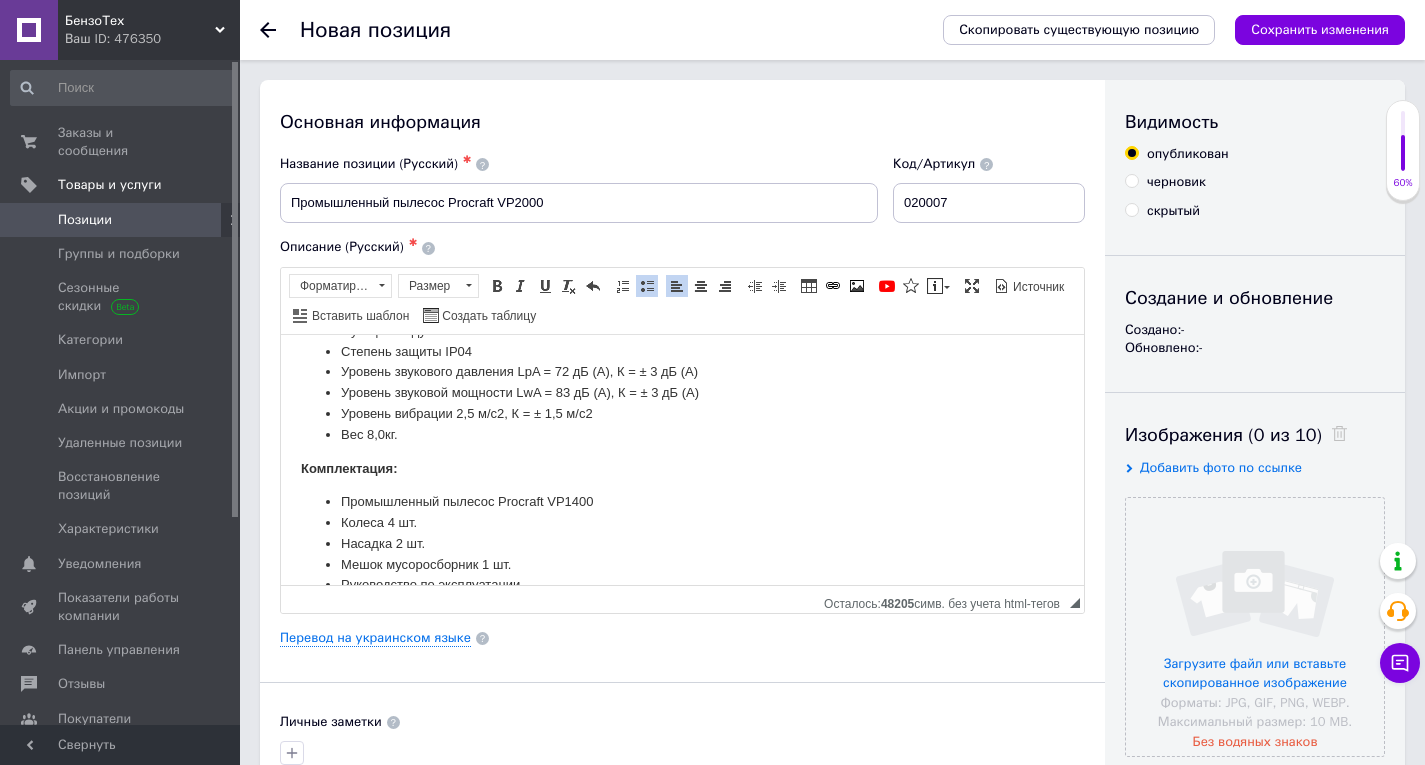 click on "Вес 8,0  кг." at bounding box center [682, 434] 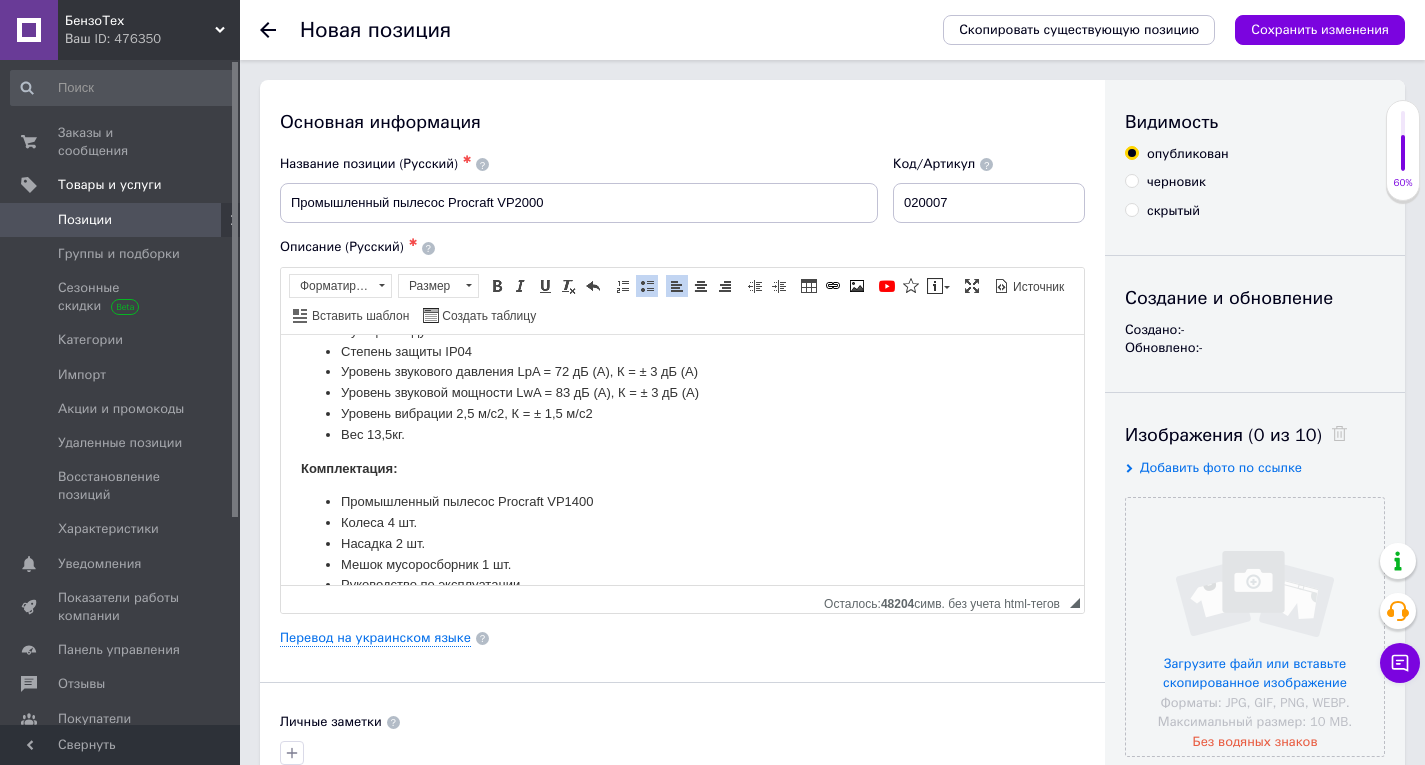 click on "Вес 13,5  кг." at bounding box center [682, 434] 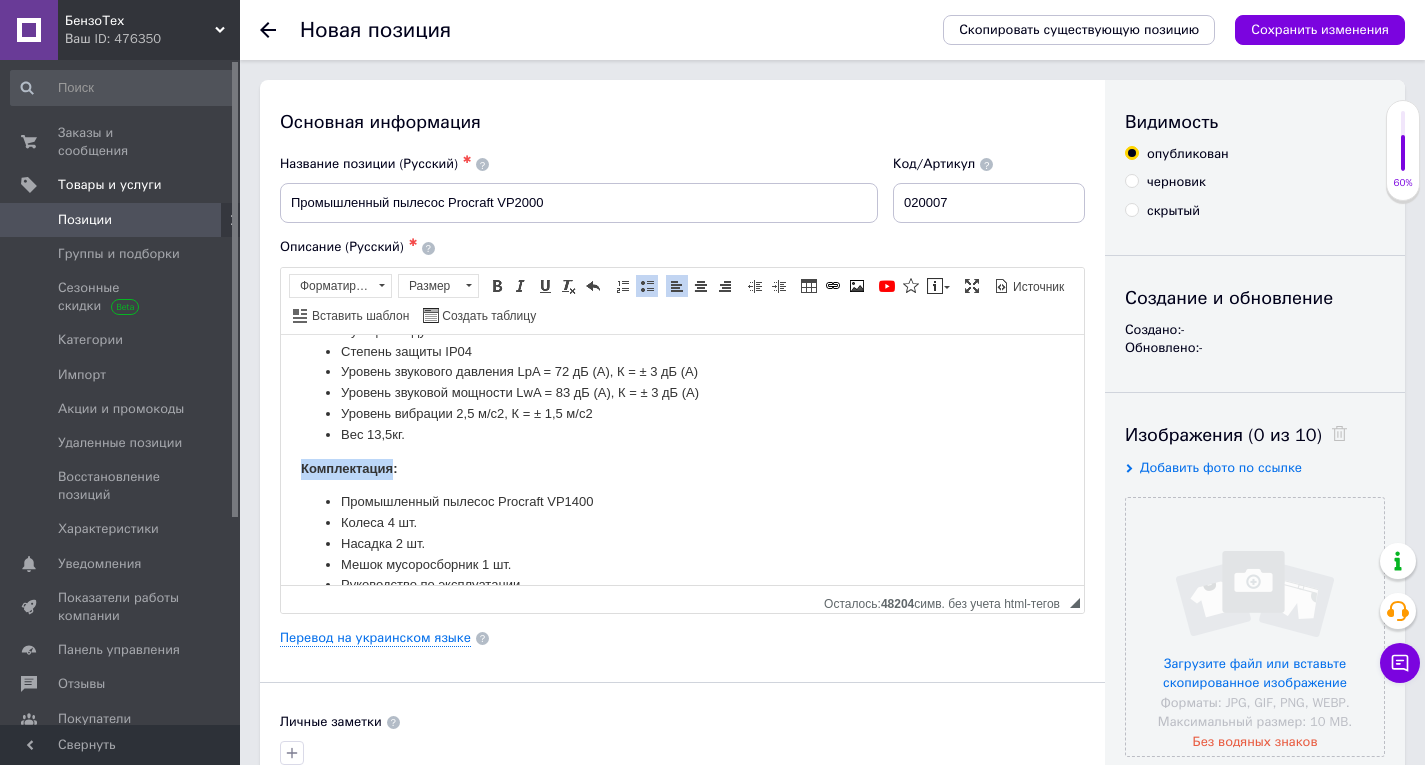 click on "Промышленный пылесос Procraft VP2000  универсальный промышленный пылесос, который можно использовать в самых разных условиях. Прочная конструкция и впечатляющие характеристики делают его идеальным для применения на следующих площадках: складах и заводах, где он может быстро удалить пыль и мусор с полов и механизмов; строительных площадках, где он может справиться с тяжелыми работами по уборке грязи, опилок и других материалов; офисах и коммерческих помещениях для эффективной и тщательной очистки ковров, твердых полов и обивки; Procraft VP2000 оснащен мощным  кг." at bounding box center (682, 171) 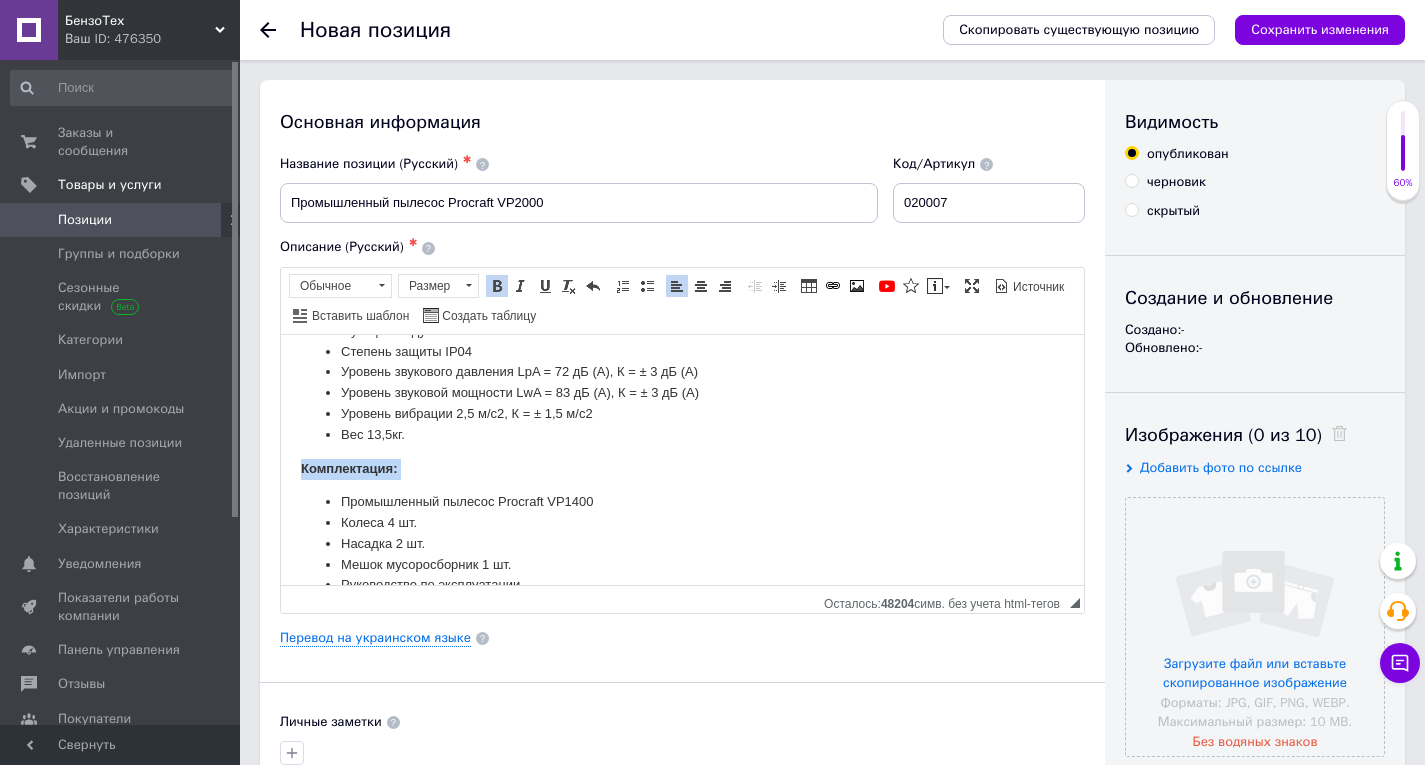 click on "Промышленный пылесос Procraft VP2000  универсальный промышленный пылесос, который можно использовать в самых разных условиях. Прочная конструкция и впечатляющие характеристики делают его идеальным для применения на следующих площадках: складах и заводах, где он может быстро удалить пыль и мусор с полов и механизмов; строительных площадках, где он может справиться с тяжелыми работами по уборке грязи, опилок и других материалов; офисах и коммерческих помещениях для эффективной и тщательной очистки ковров, твердых полов и обивки; Procraft VP2000 оснащен мощным  кг." at bounding box center [682, 171] 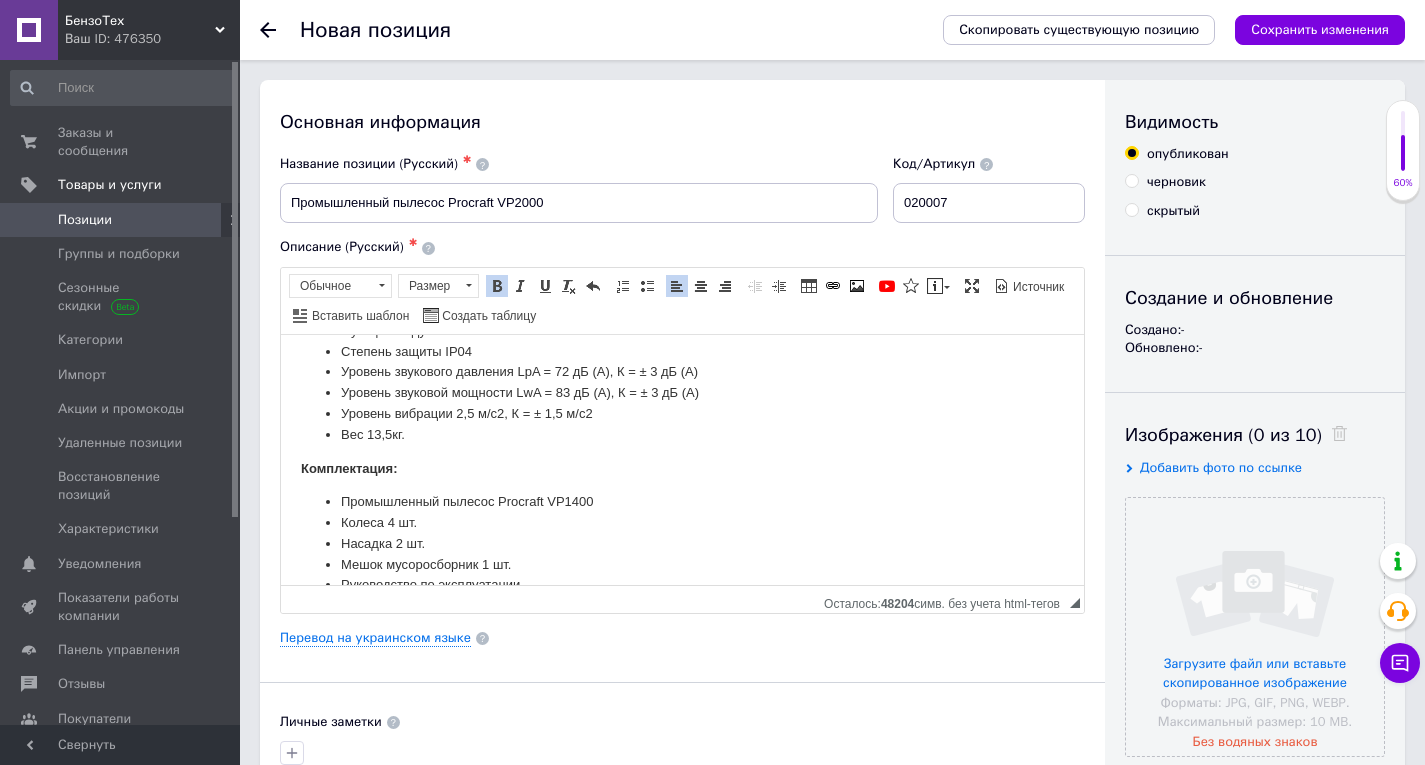 click on "Вес 13,5  кг." at bounding box center [682, 434] 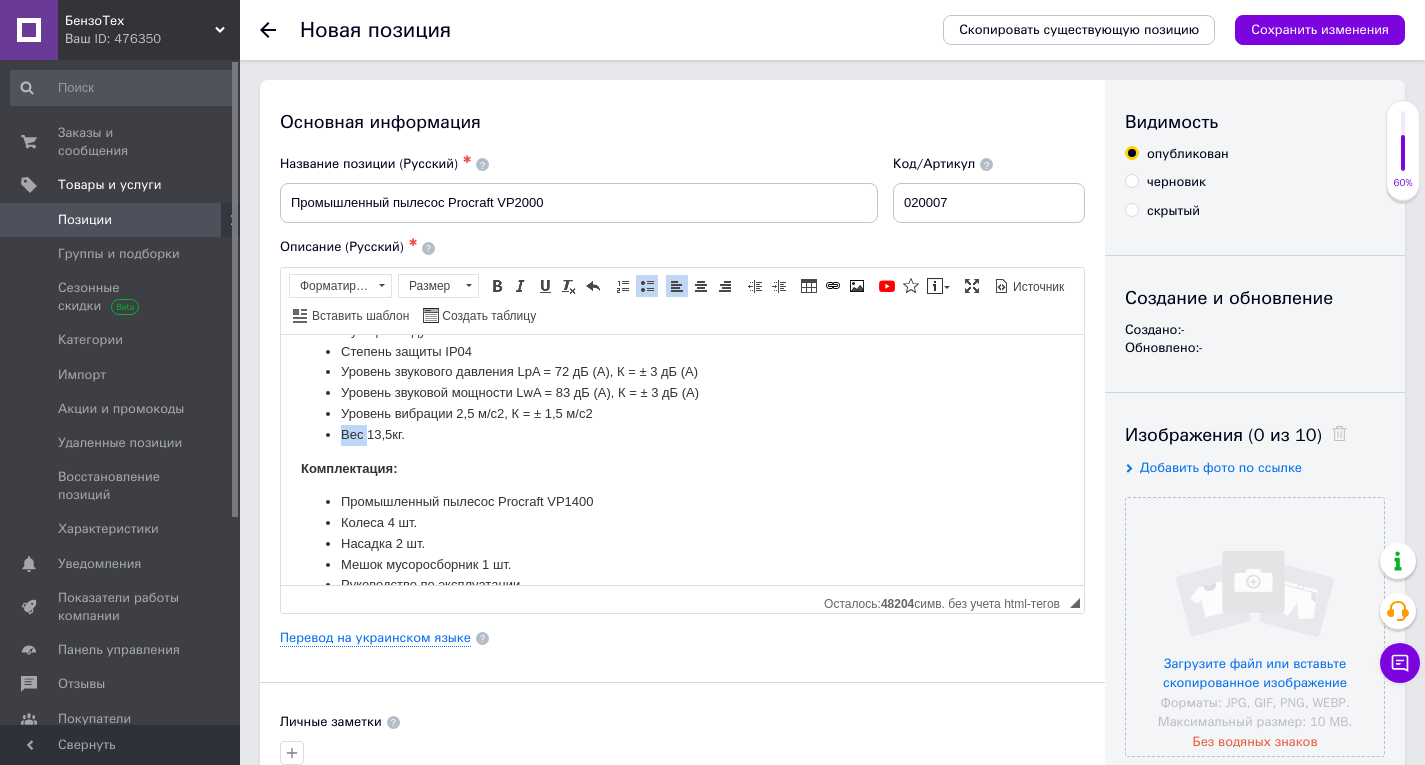 click on "Вес 13,5  кг." at bounding box center (682, 434) 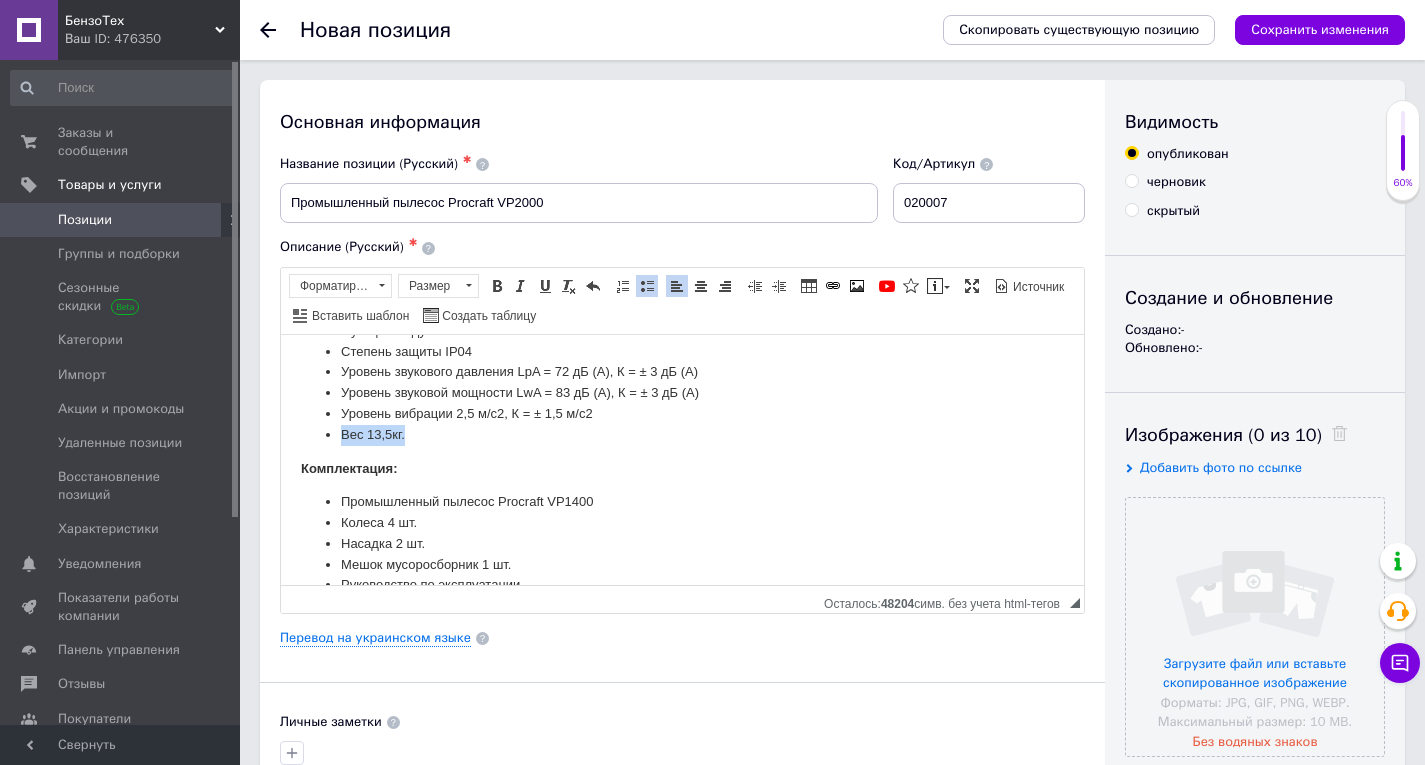click on "Вес 13,5  кг." at bounding box center [682, 434] 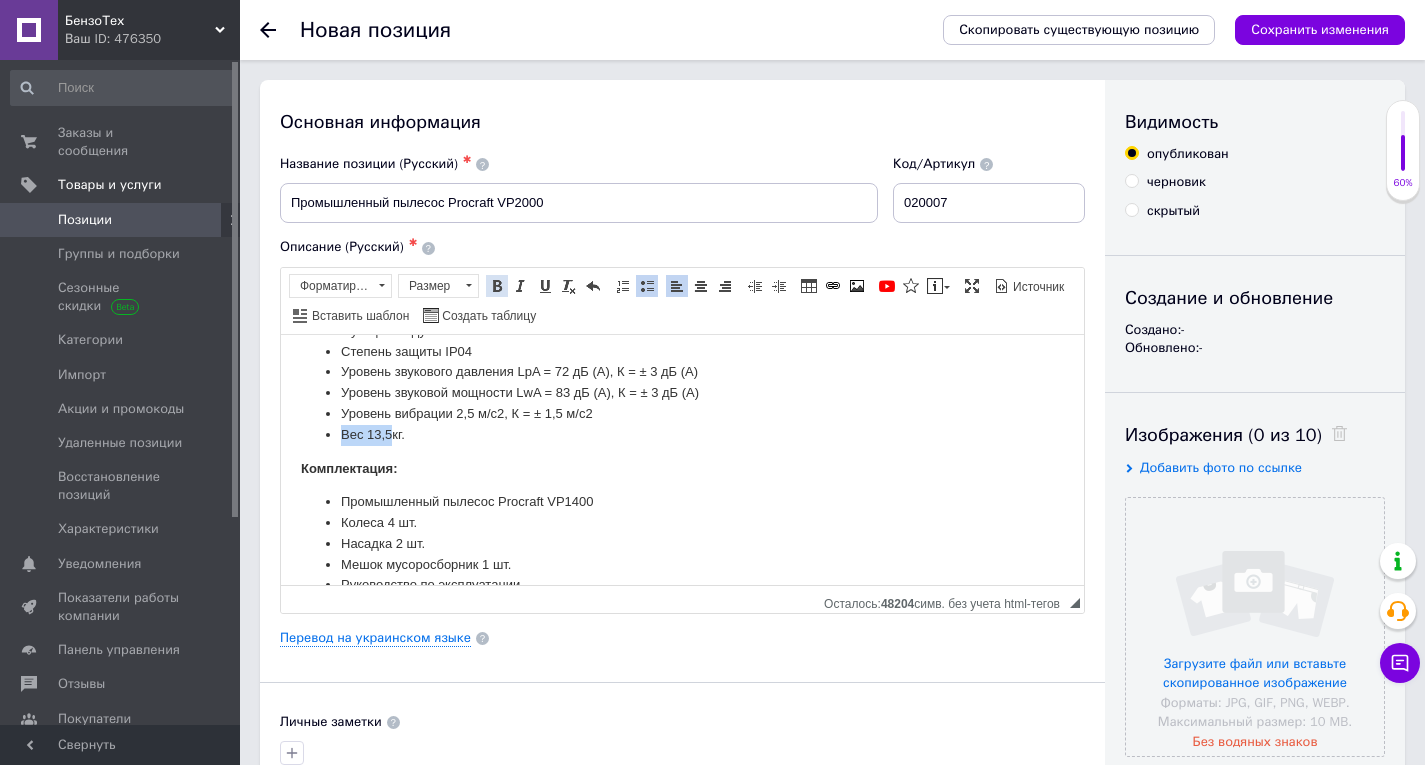 click at bounding box center (497, 286) 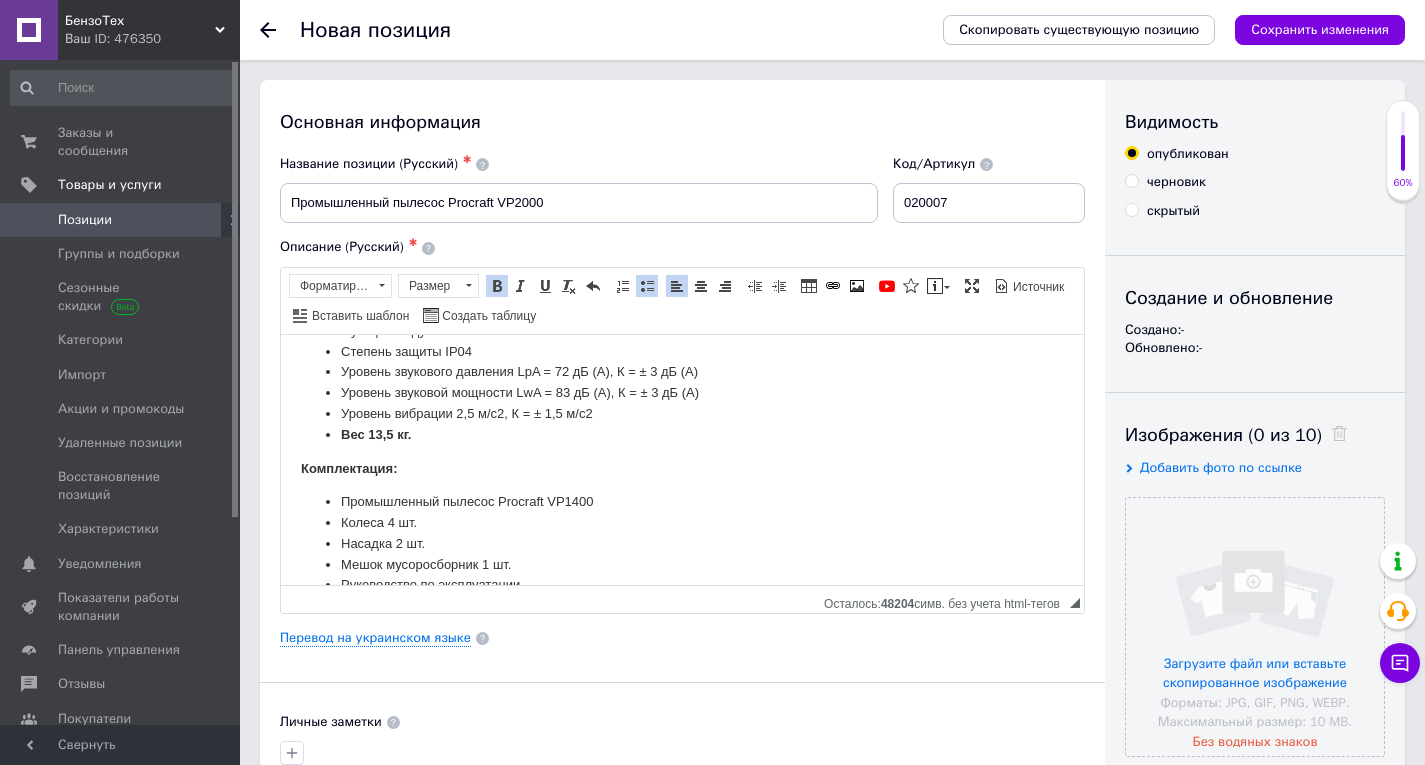 click on "Степень защиты IP04" at bounding box center [682, 351] 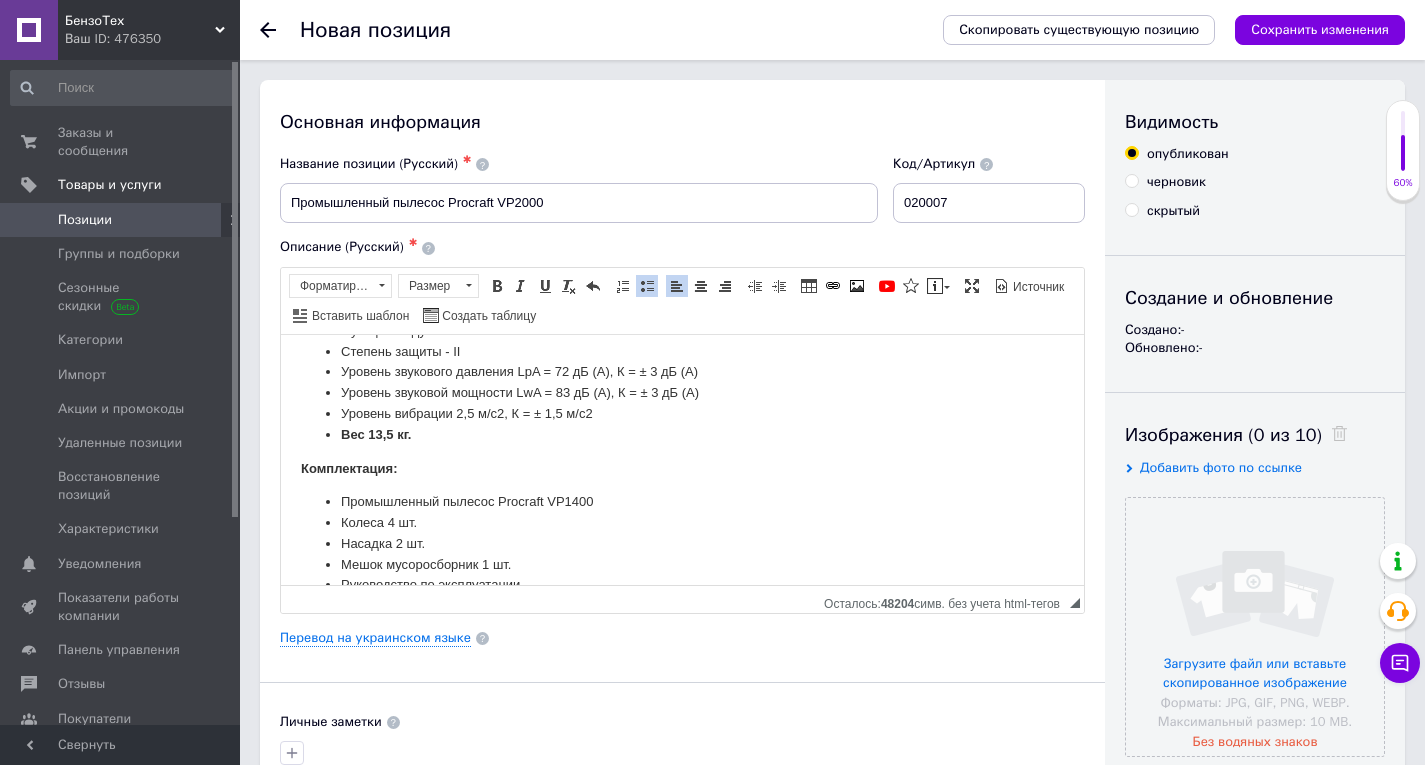 click on "Степень защиты - II" at bounding box center (682, 351) 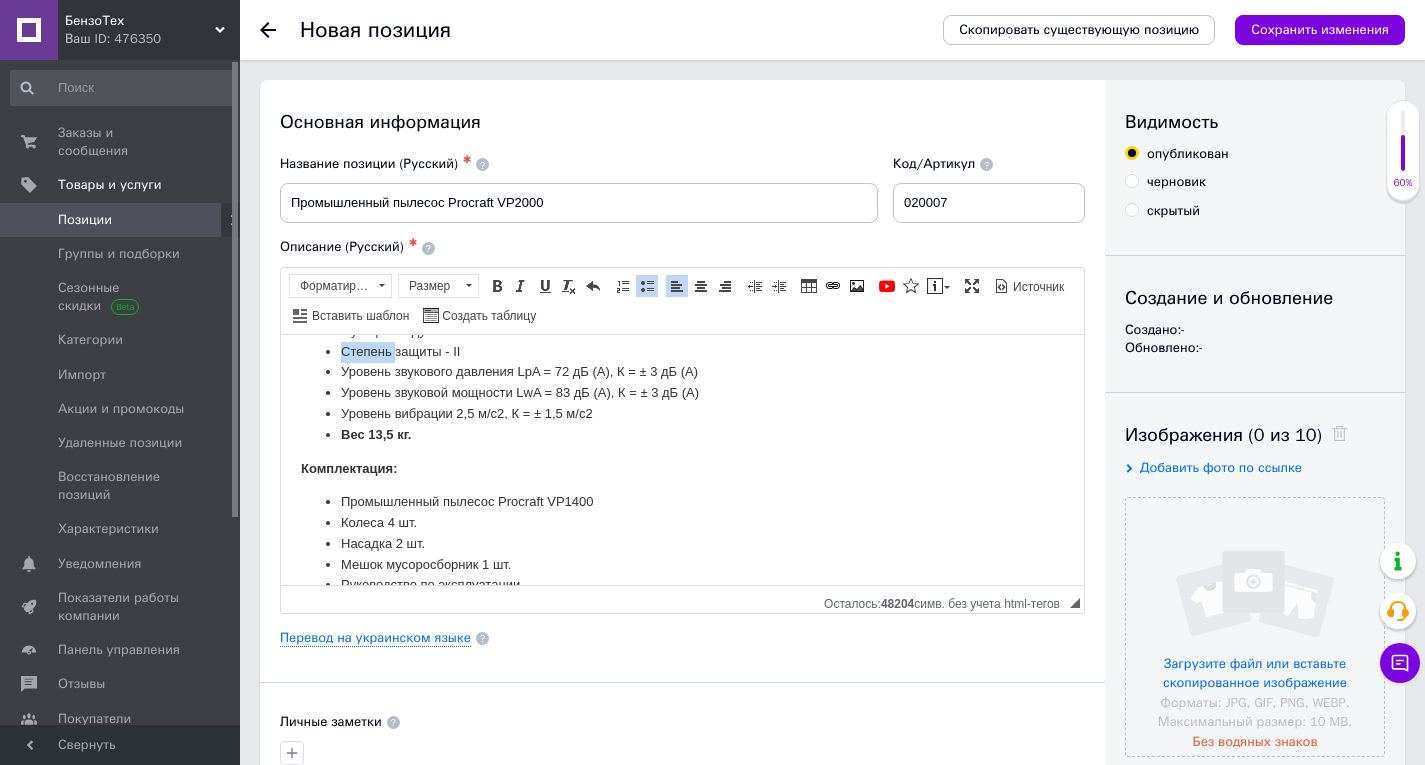 click on "Степень защиты - II" at bounding box center (682, 351) 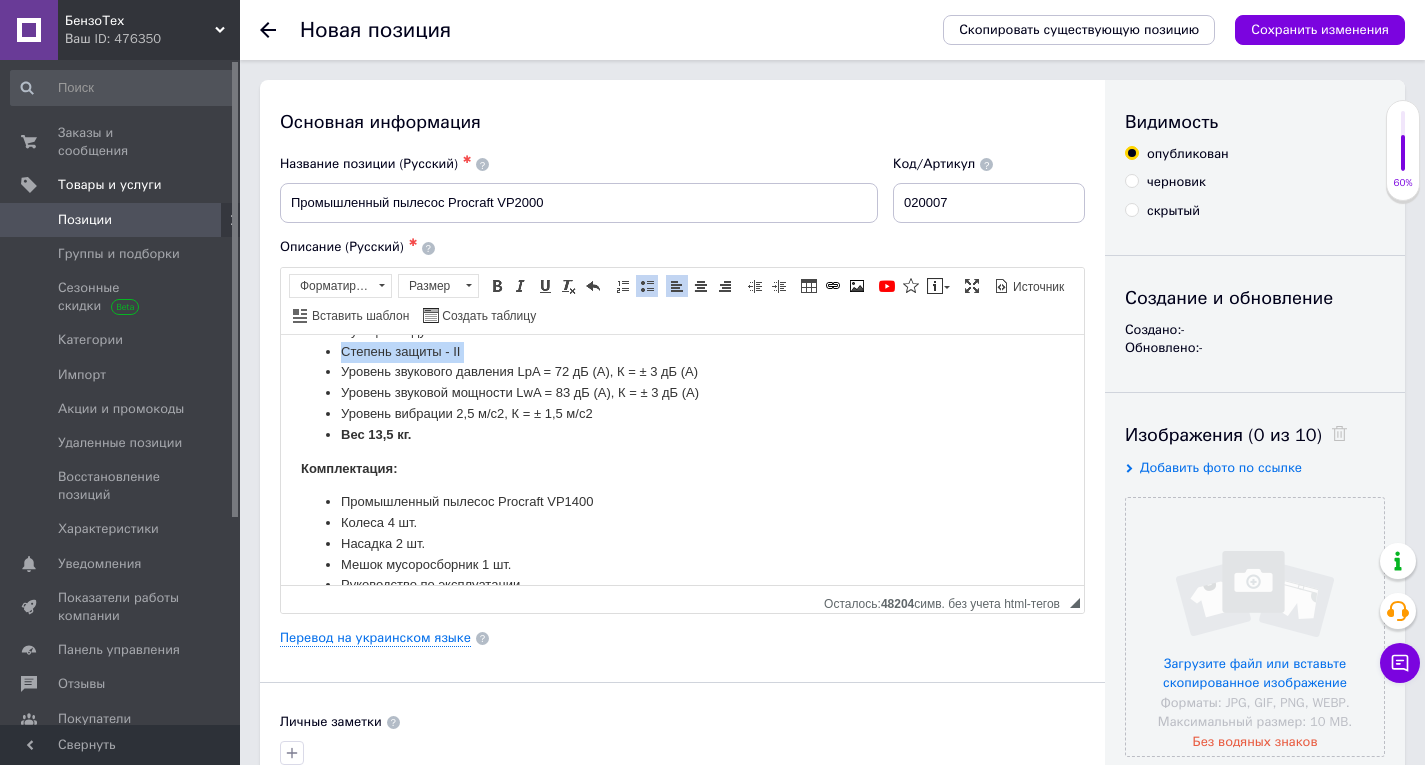 click on "Степень защиты - II" at bounding box center [682, 351] 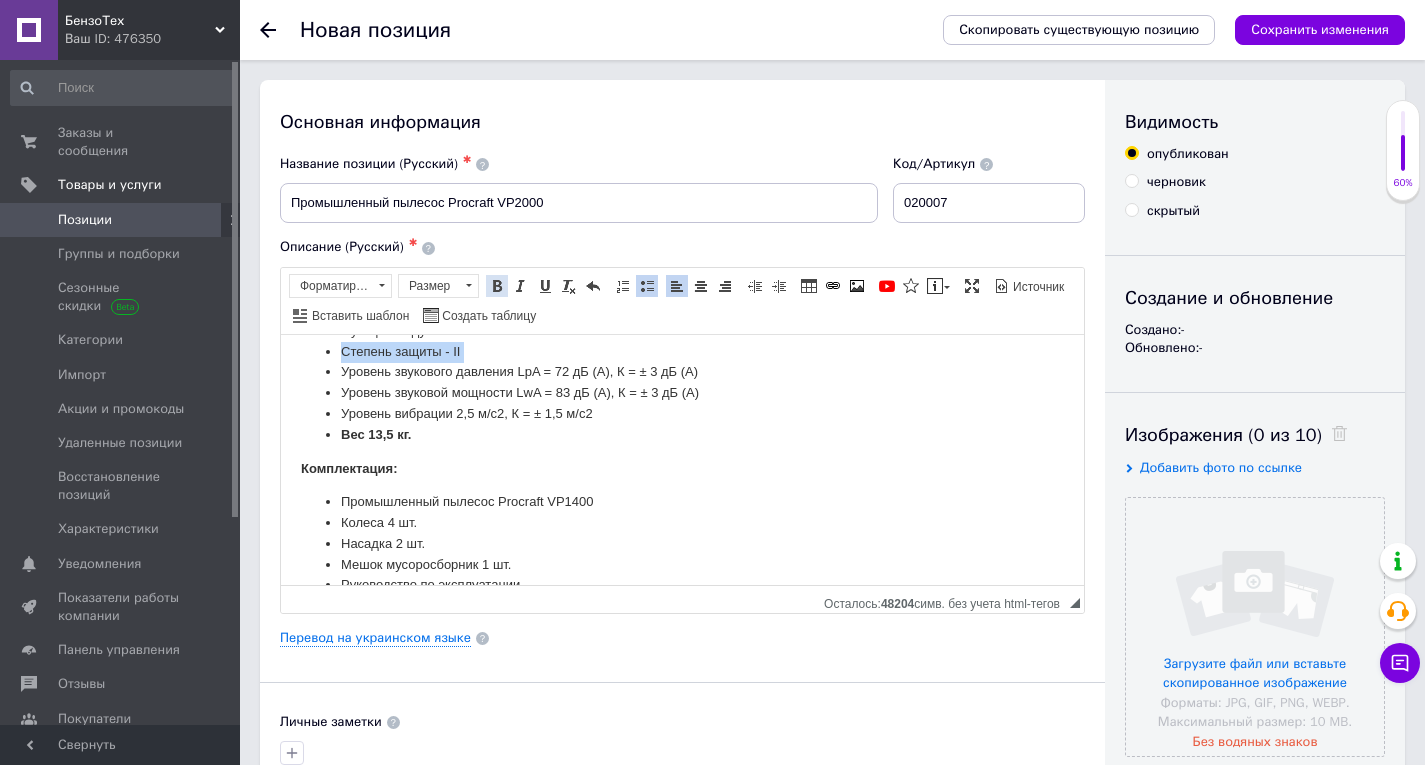 click on "Полужирный  Комбинация клавиш Ctrl+B" at bounding box center [497, 286] 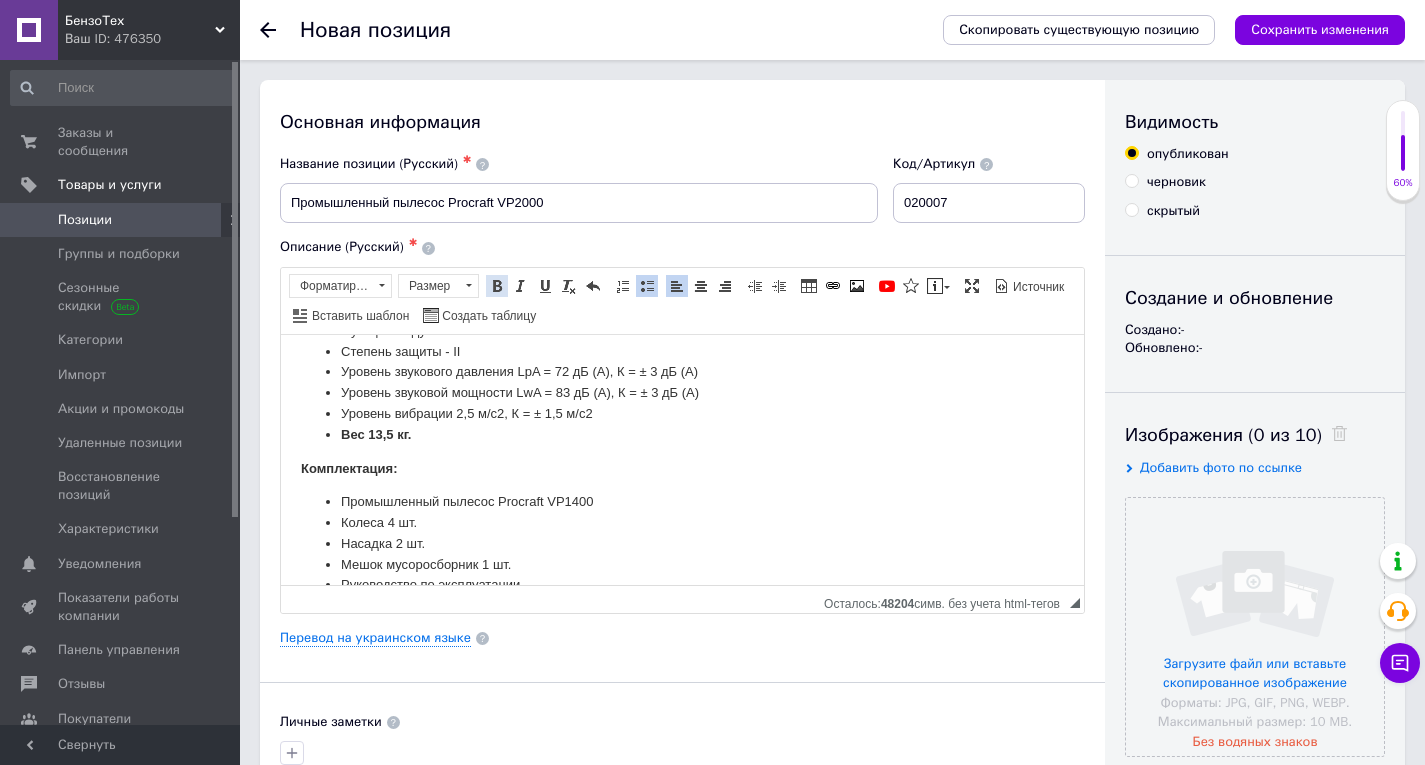 click on "Полужирный  Комбинация клавиш Ctrl+B" at bounding box center [497, 286] 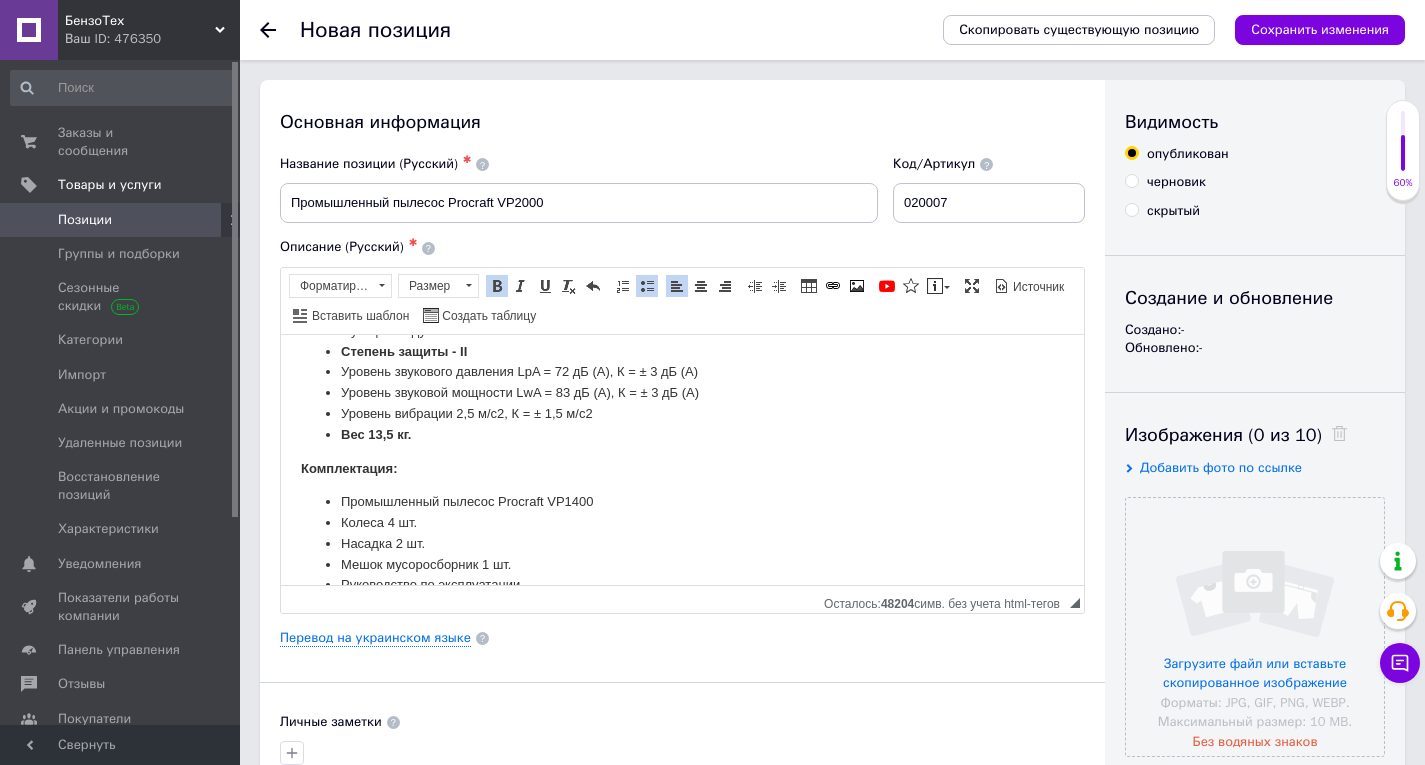 click on "Степень защиты - II" at bounding box center (682, 351) 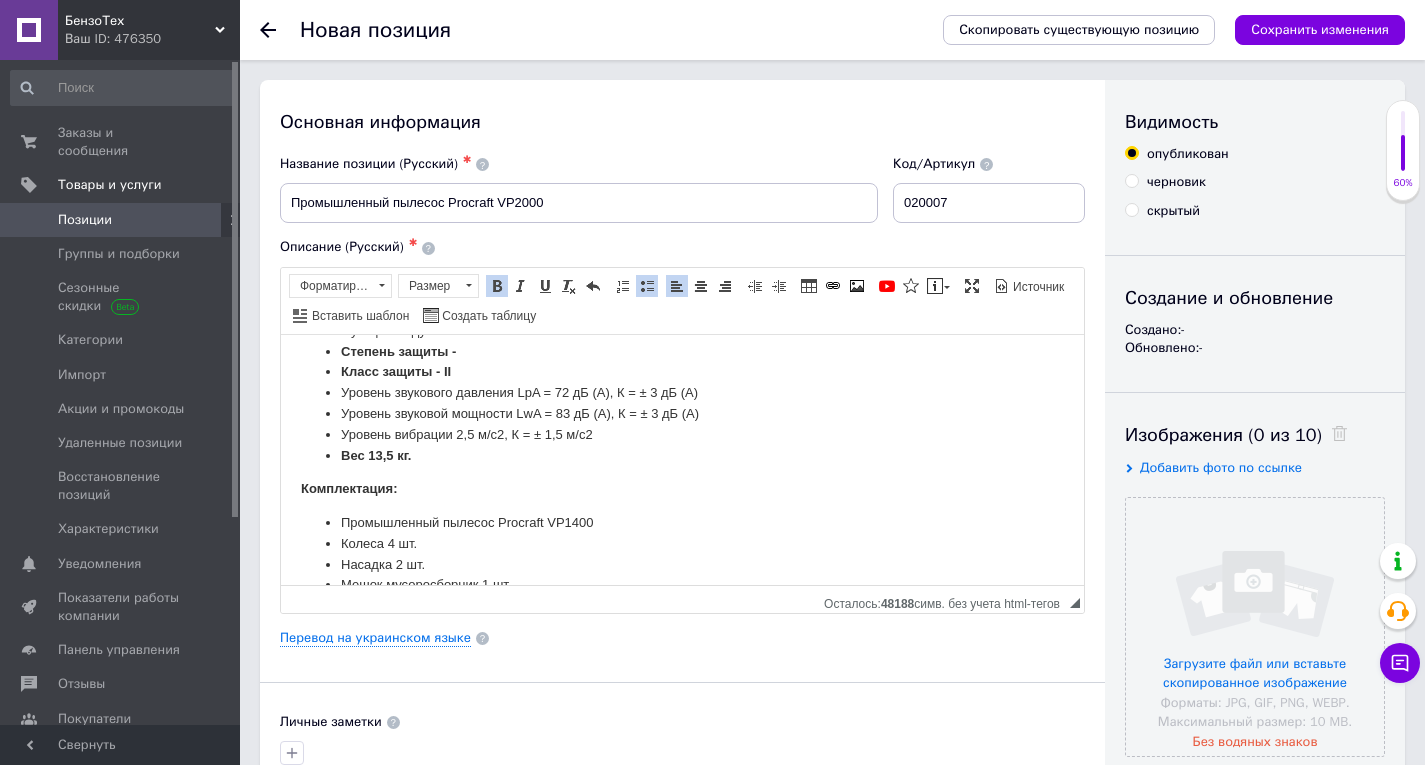 click on "Степень защиты -" at bounding box center (682, 351) 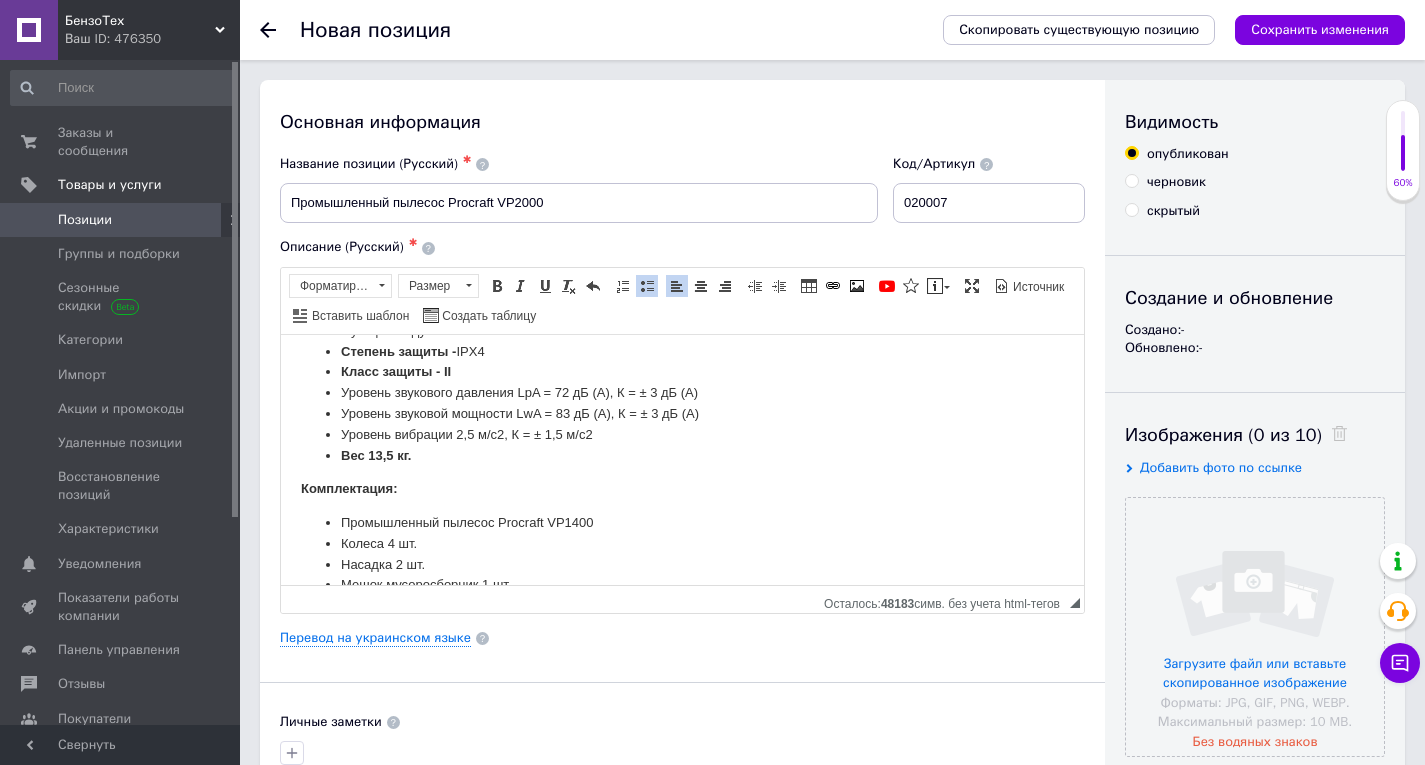 click on "Уровень звукового давления LpA = 72 дБ (А), К = ± 3 дБ (А)" at bounding box center (682, 392) 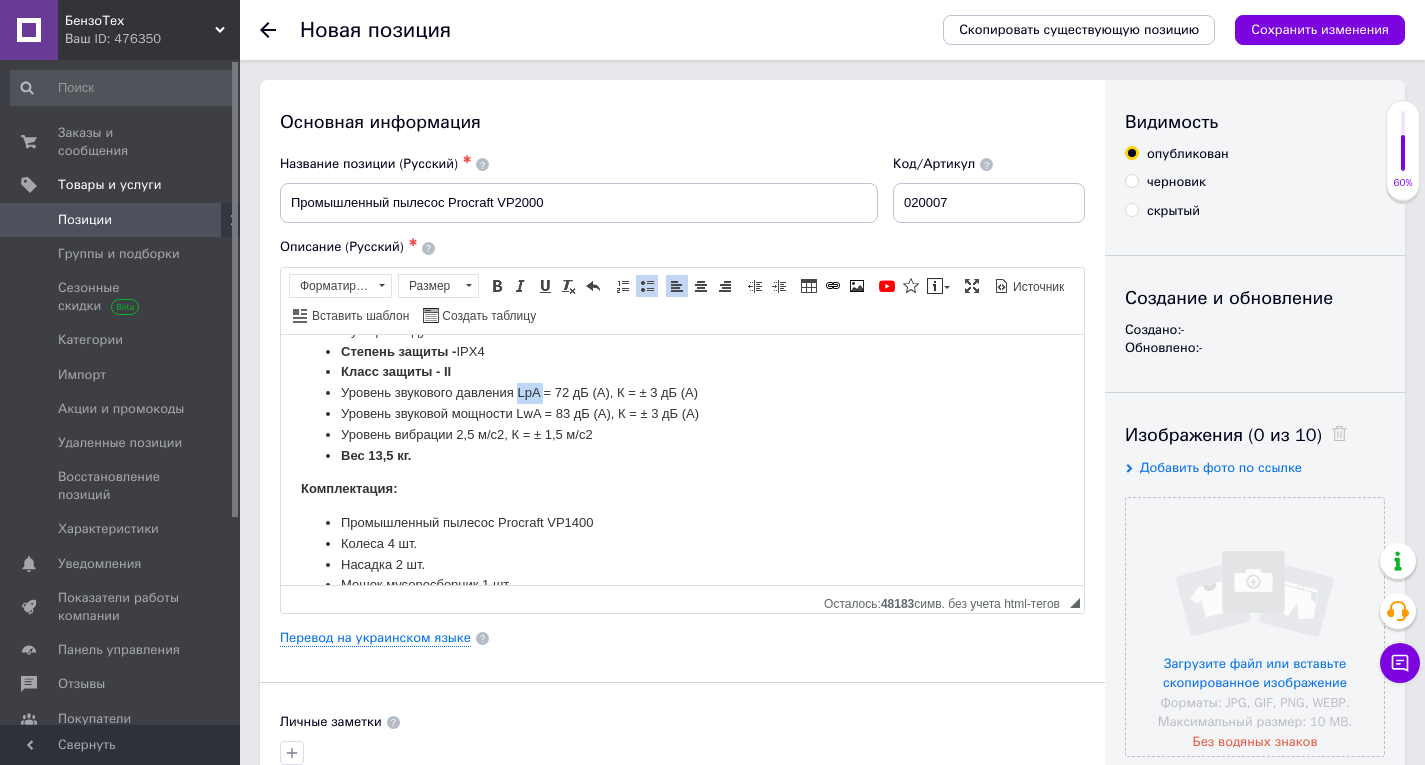 click on "Уровень звукового давления LpA = 72 дБ (А), К = ± 3 дБ (А)" at bounding box center [682, 392] 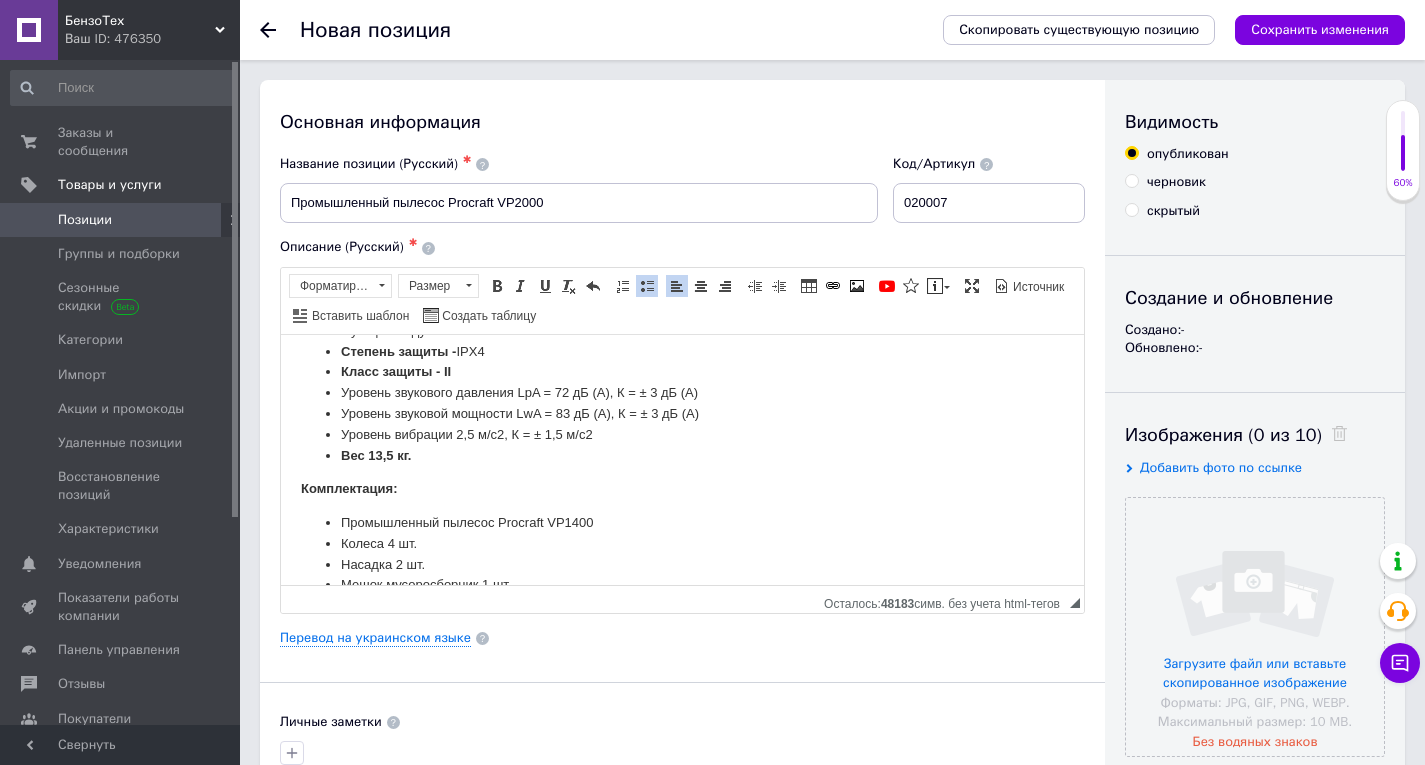 click on "Уровень звуковой мощности LwA = 83 дБ (А), К = ± 3 дБ (А)" at bounding box center [682, 413] 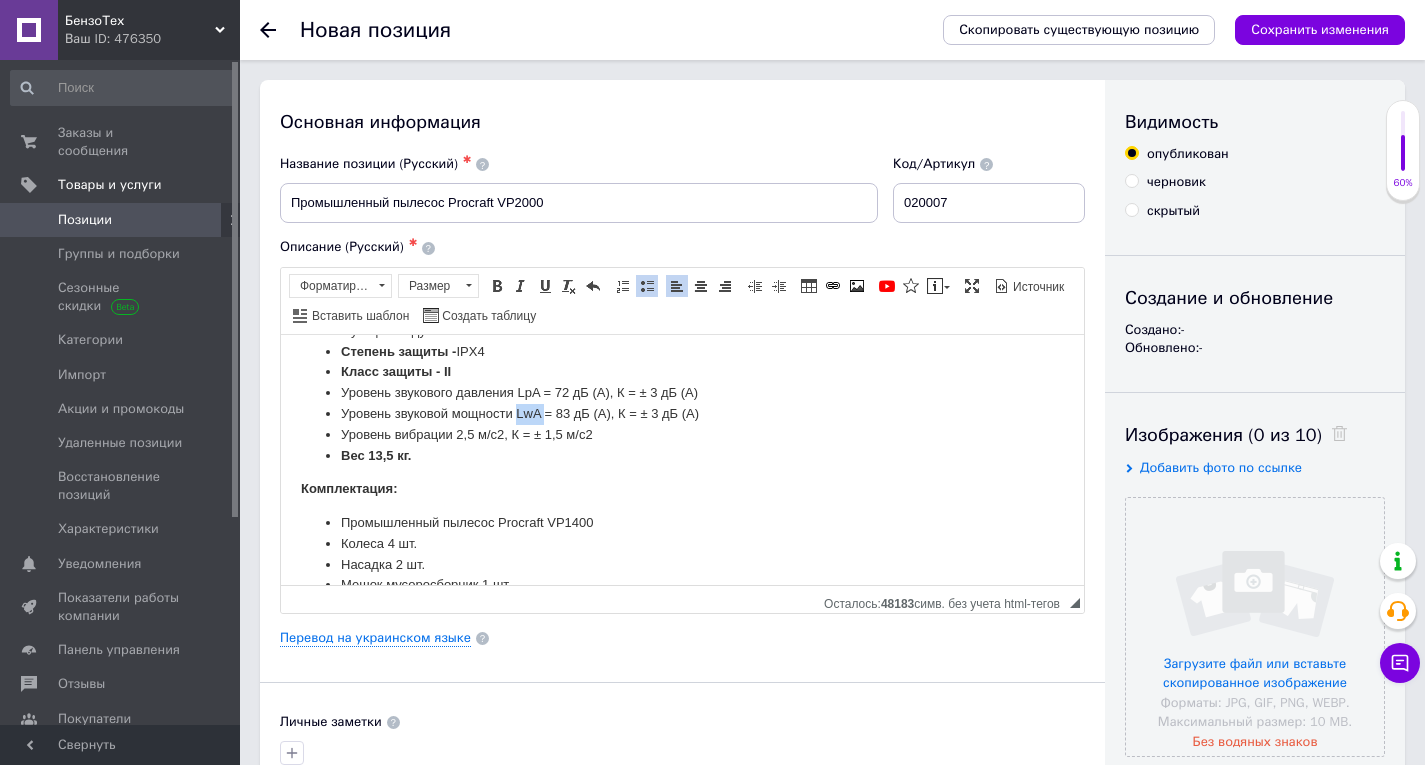 click on "Уровень звуковой мощности LwA = 83 дБ (А), К = ± 3 дБ (А)" at bounding box center (682, 413) 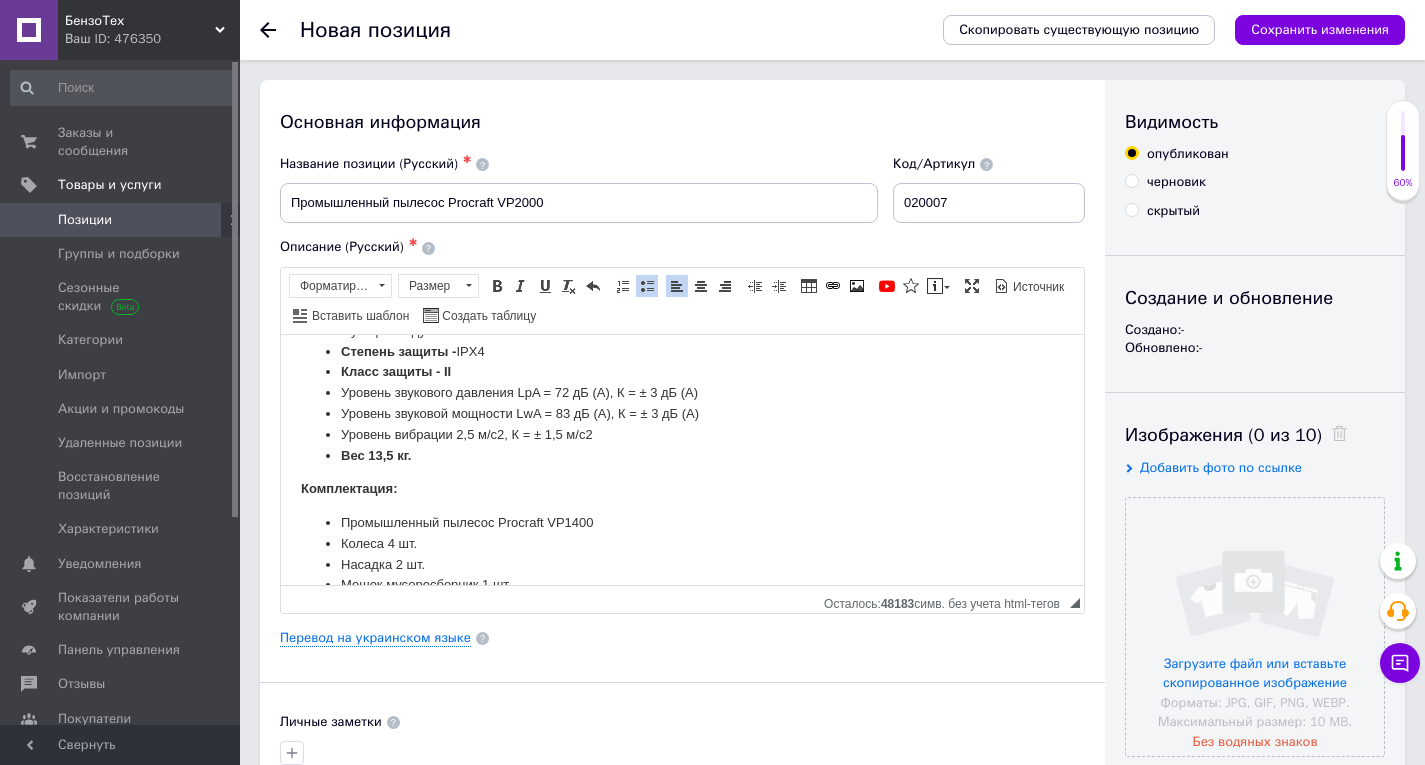 click on "Уровень звукового давления LpA = 72 дБ (А), К = ± 3 дБ (А)" at bounding box center (682, 392) 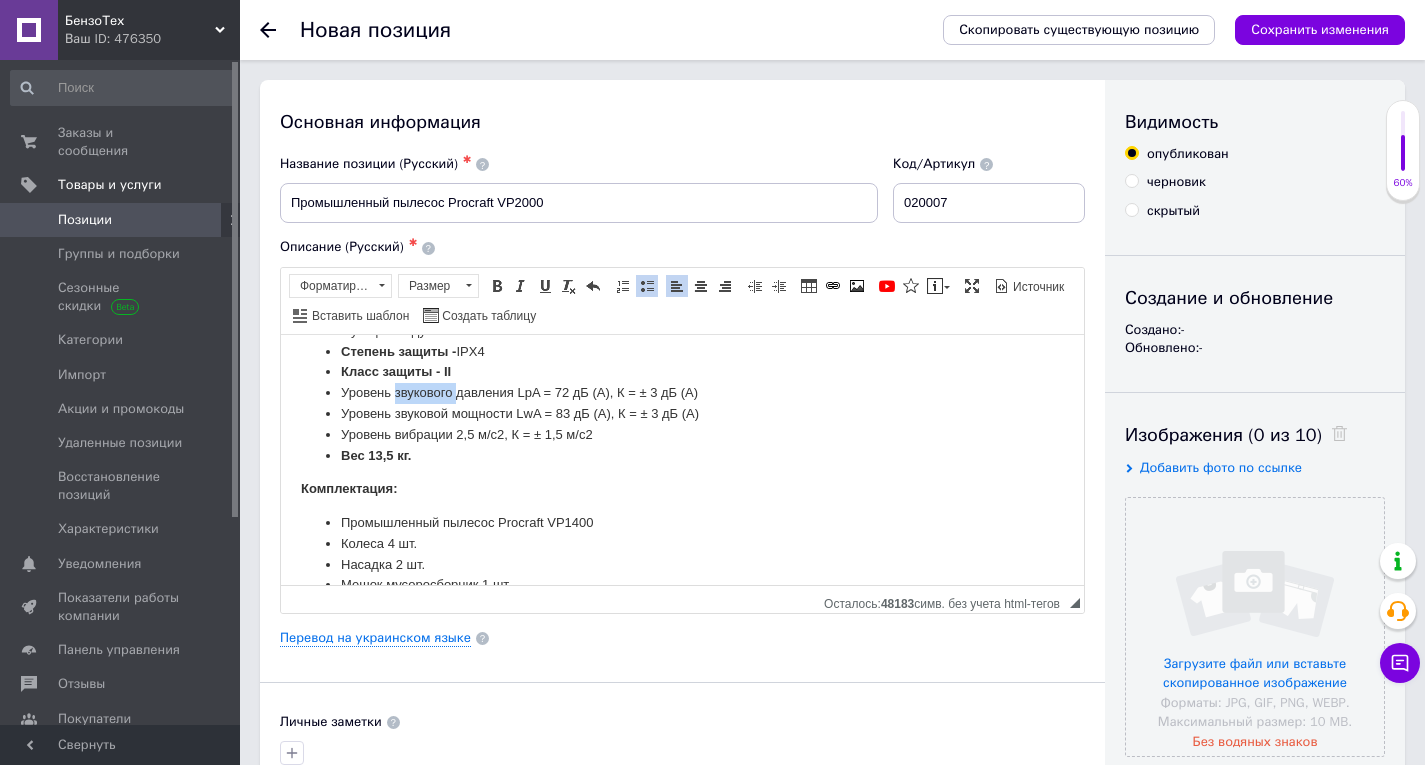 click on "Уровень звукового давления LpA = 72 дБ (А), К = ± 3 дБ (А)" at bounding box center (682, 392) 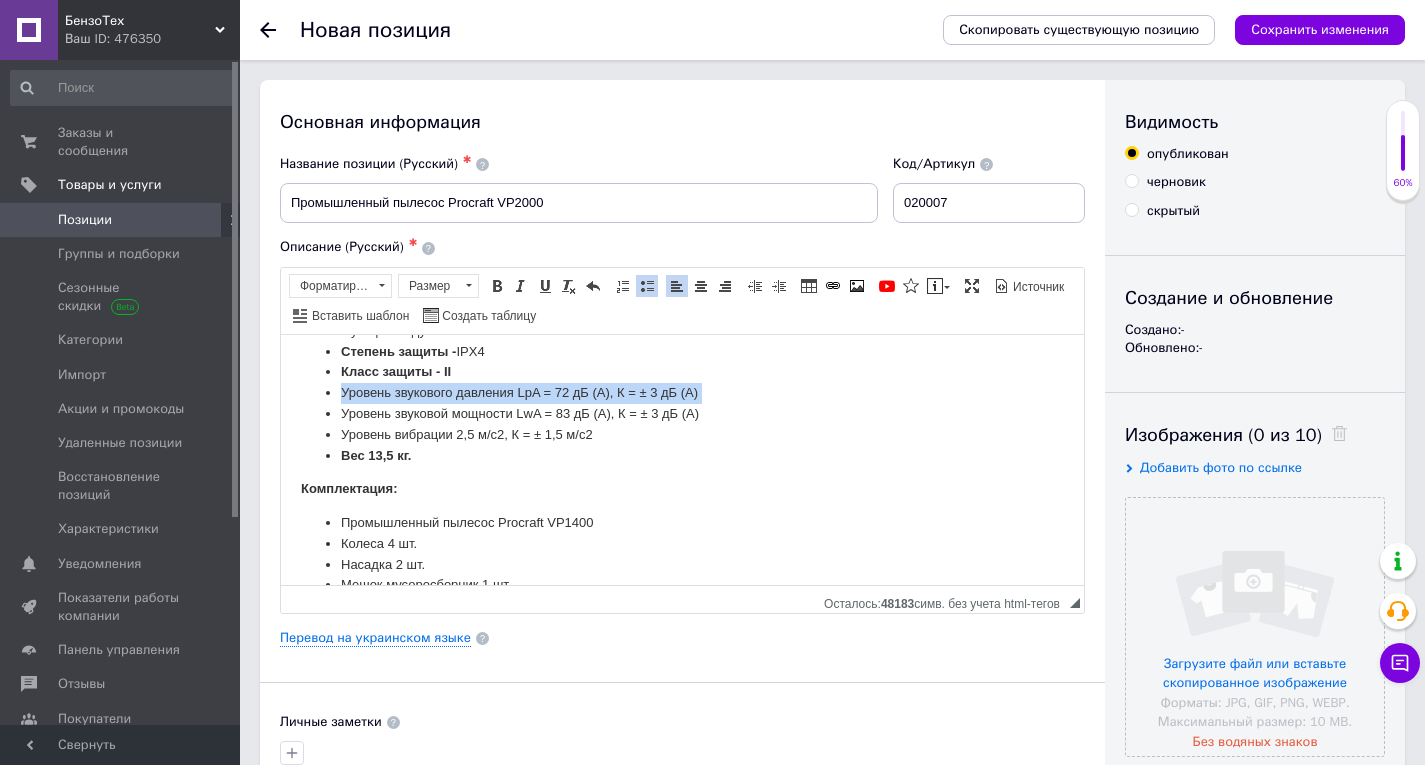 click on "Уровень звукового давления LpA = 72 дБ (А), К = ± 3 дБ (А)" at bounding box center [682, 392] 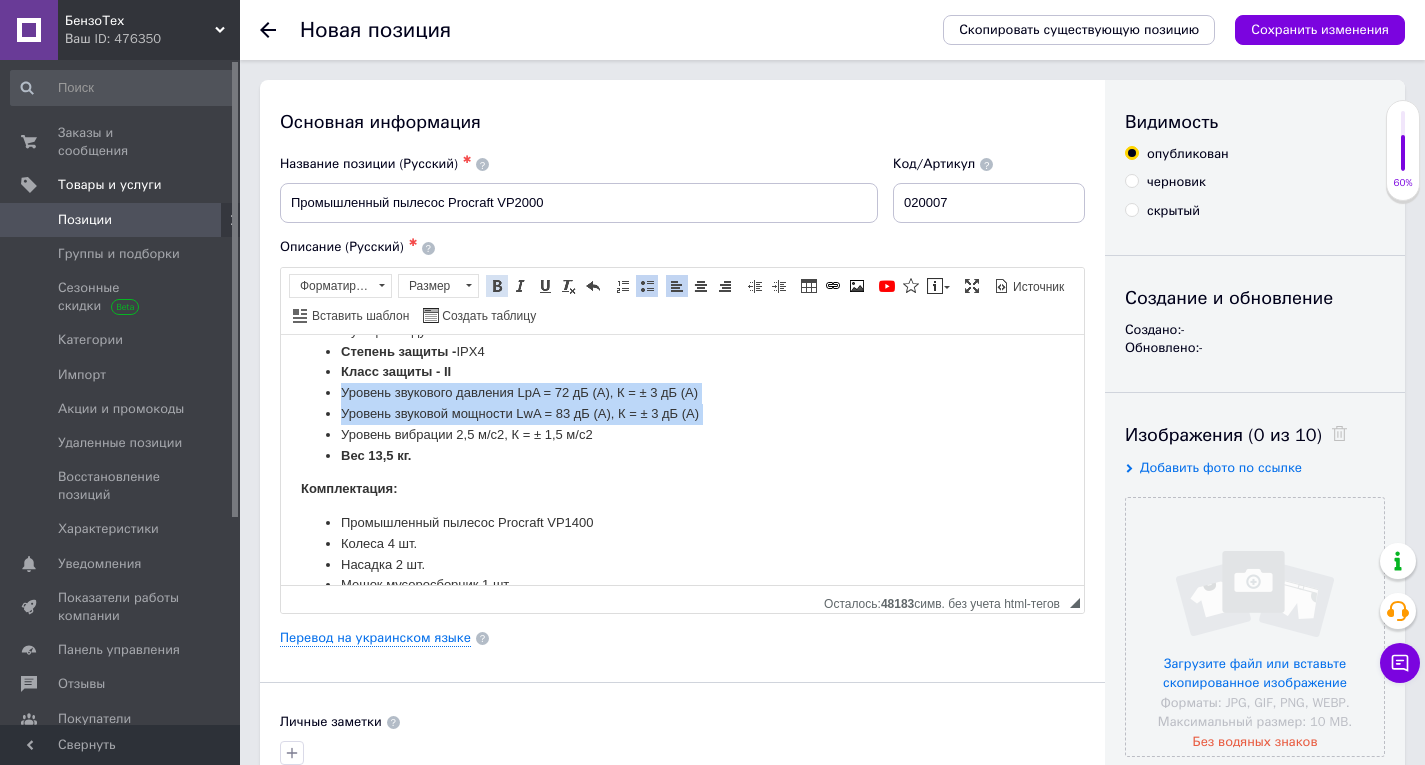 click at bounding box center [497, 286] 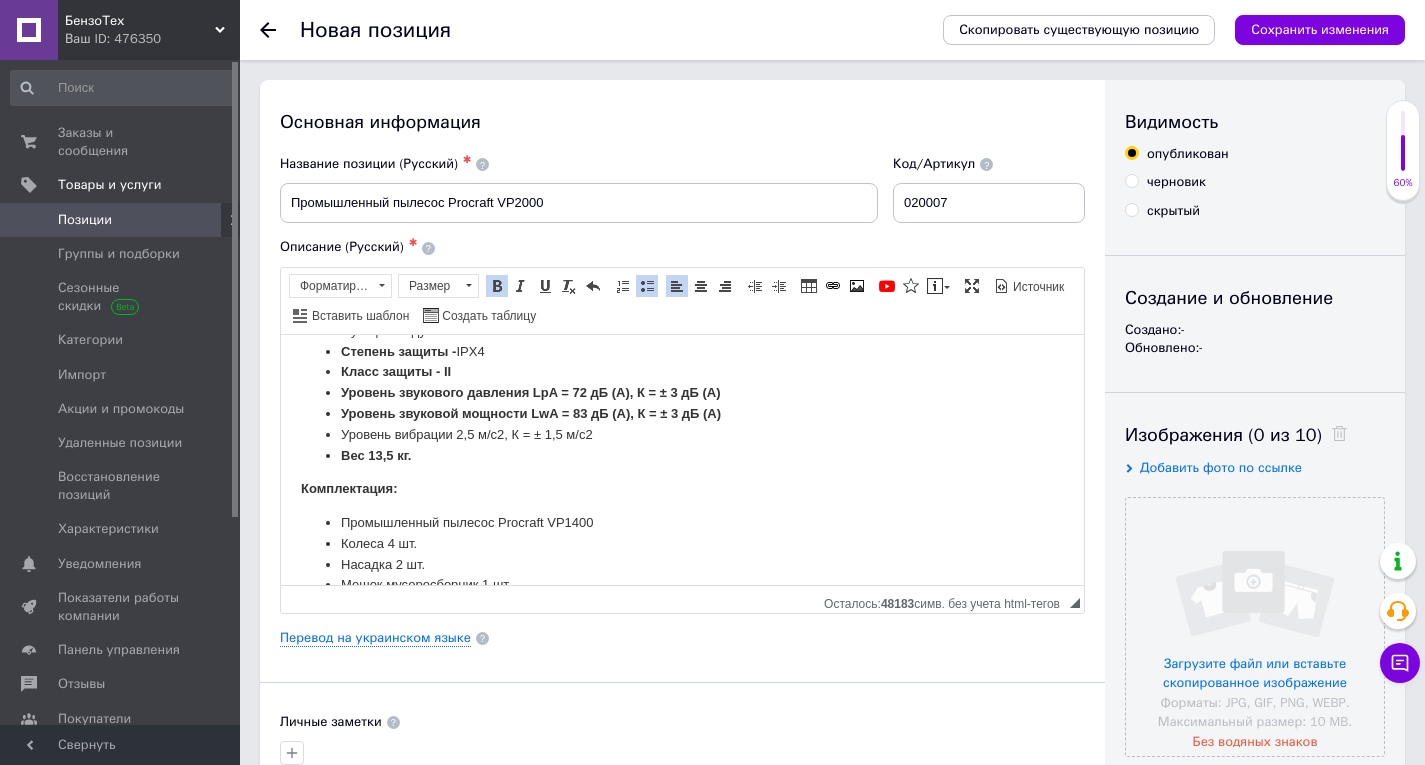 click on "Уровень вибрации 2,5 м/с2, К = ± 1,5 м/с2" at bounding box center [682, 434] 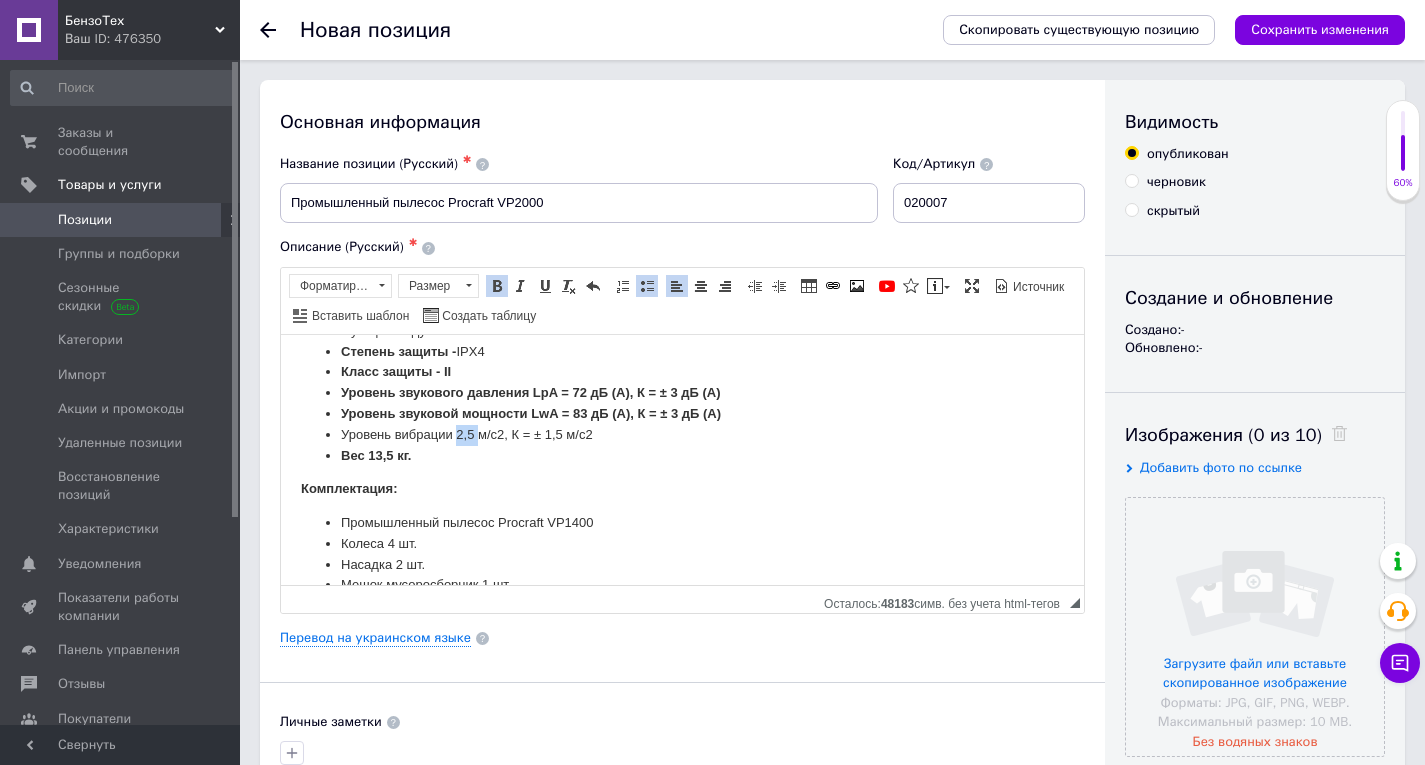 click on "Уровень вибрации 2,5 м/с2, К = ± 1,5 м/с2" at bounding box center (682, 434) 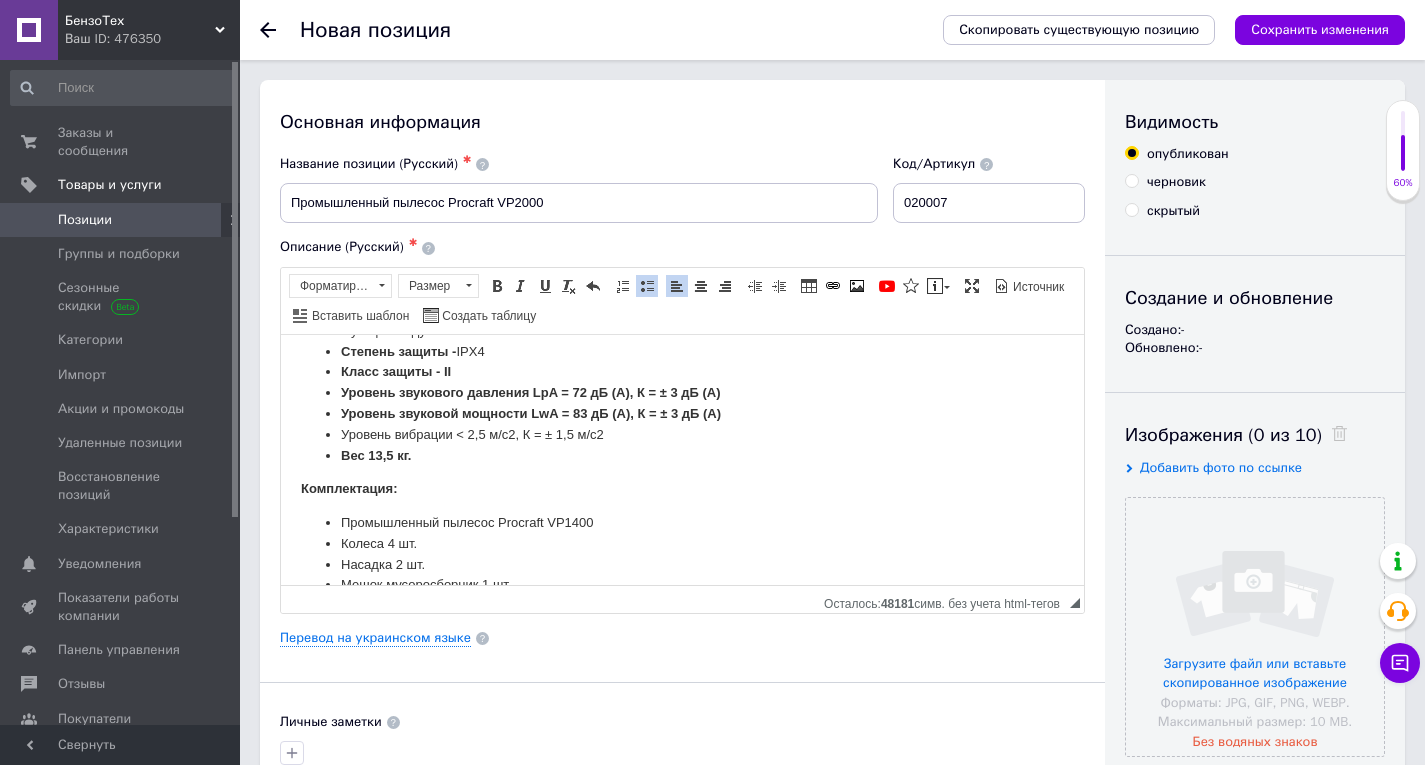 click on "Уровень вибрации < 2,5 м/с2, К = ± 1,5 м/с2" at bounding box center (682, 434) 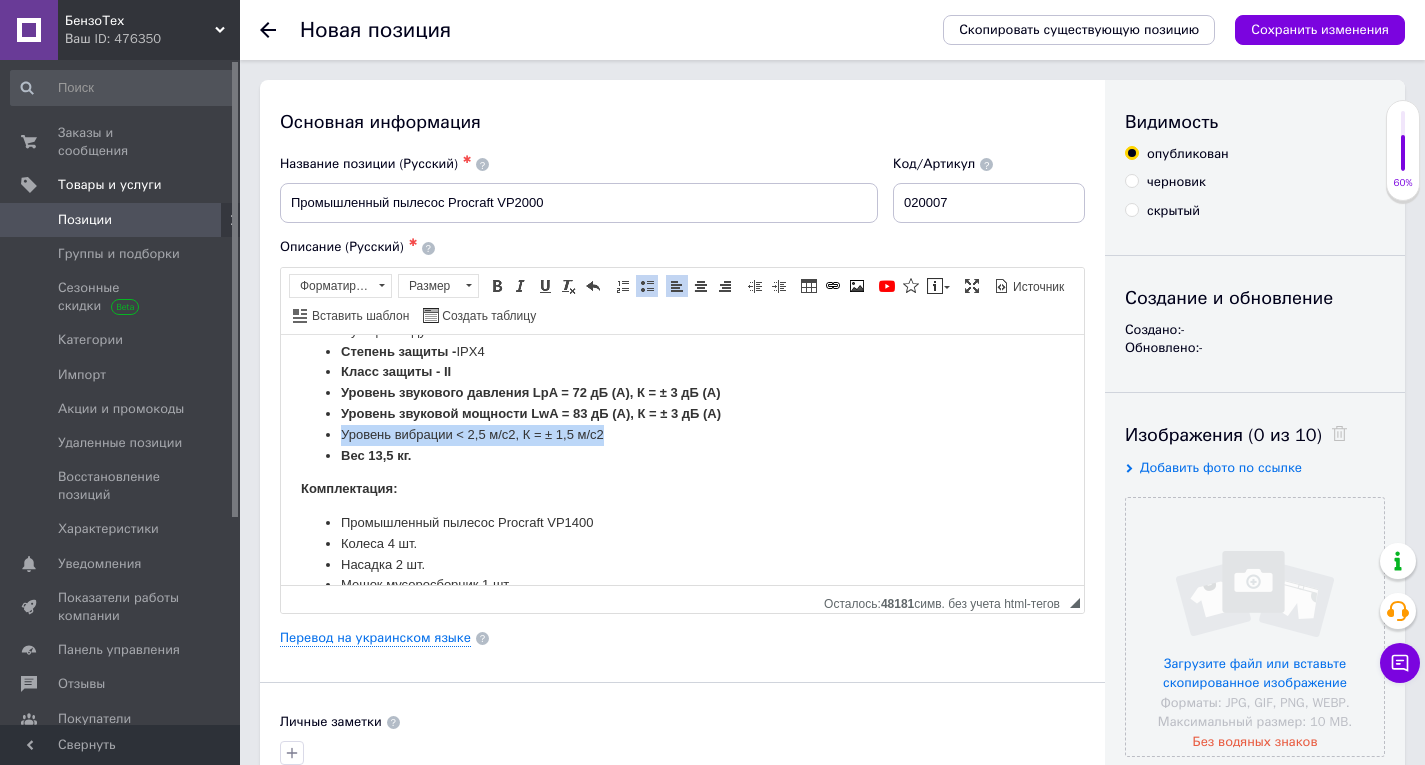 click on "Уровень вибрации < 2,5 м/с2, К = ± 1,5 м/с2" at bounding box center [682, 434] 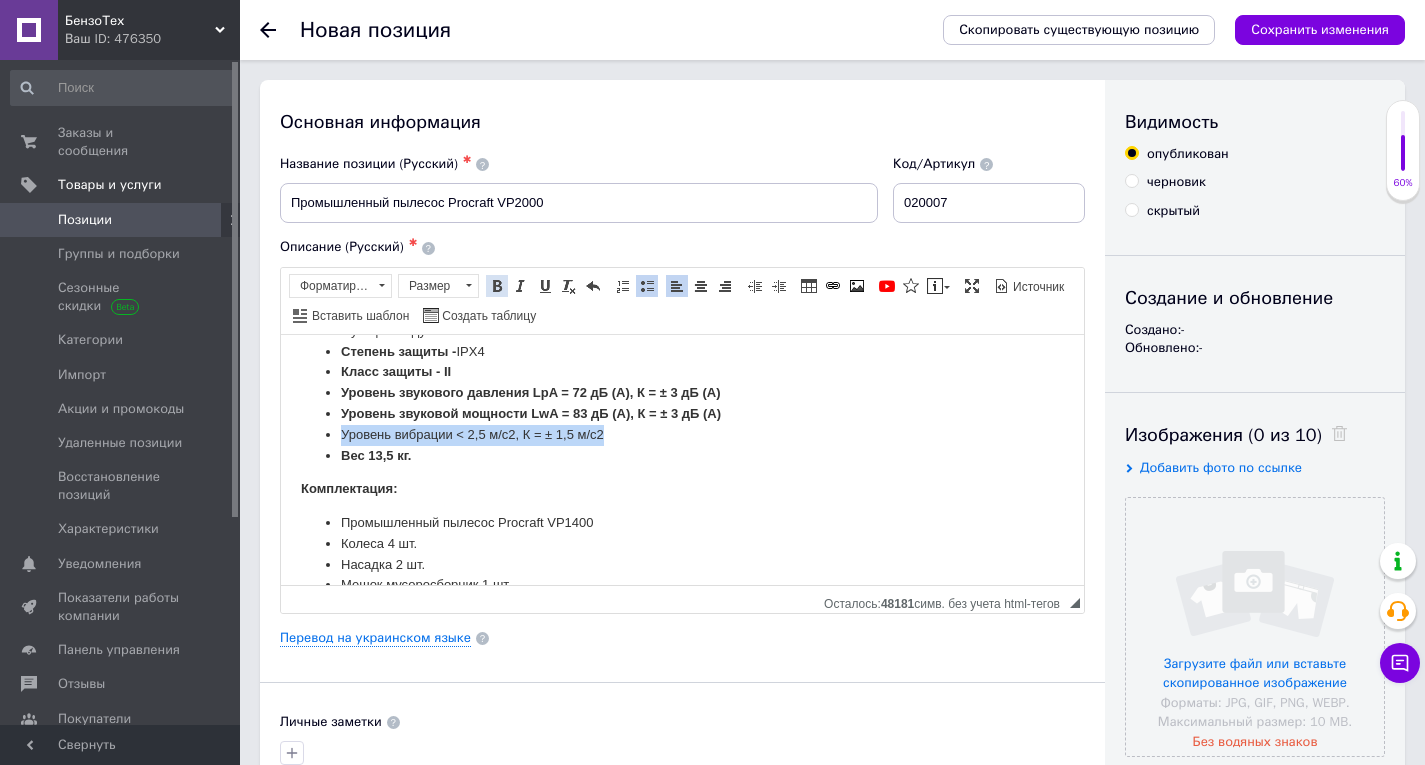 click at bounding box center (497, 286) 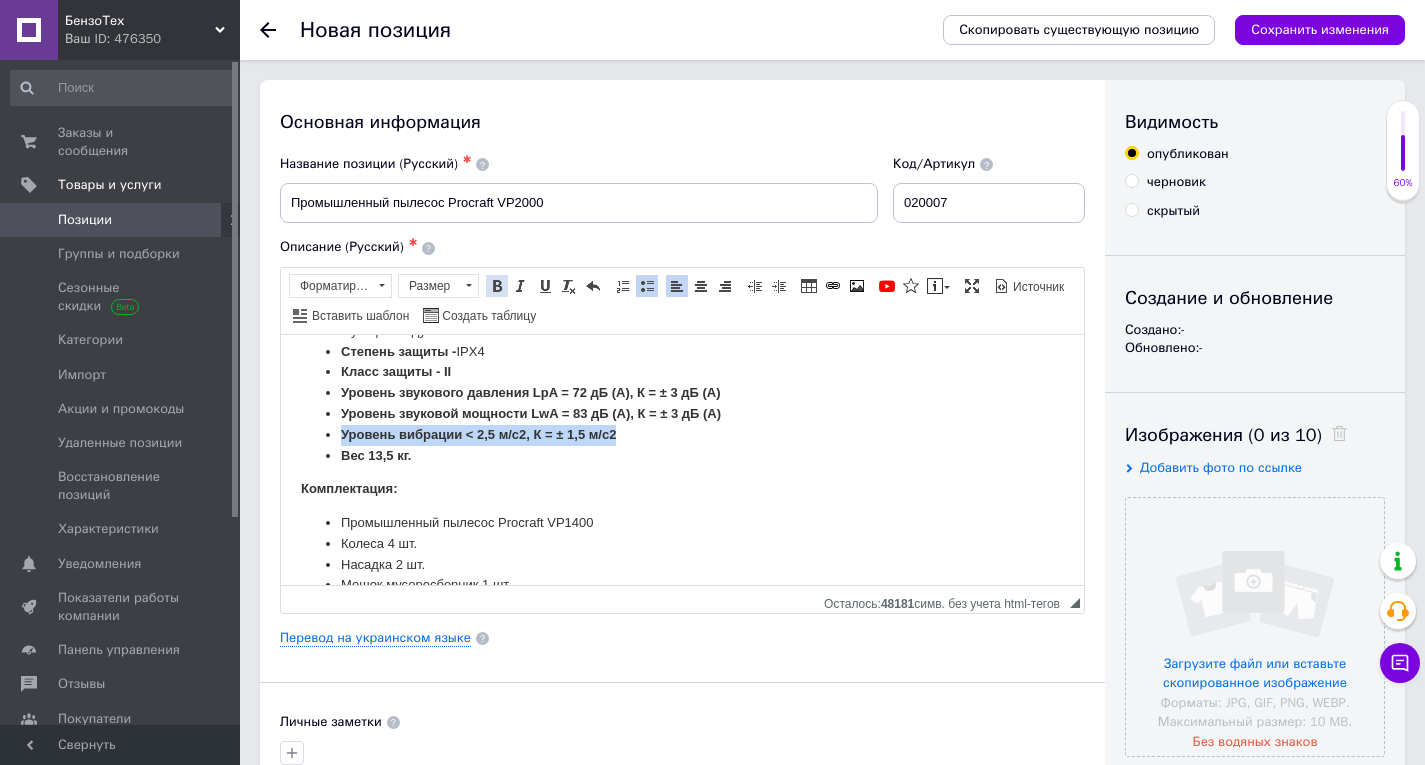 click at bounding box center (497, 286) 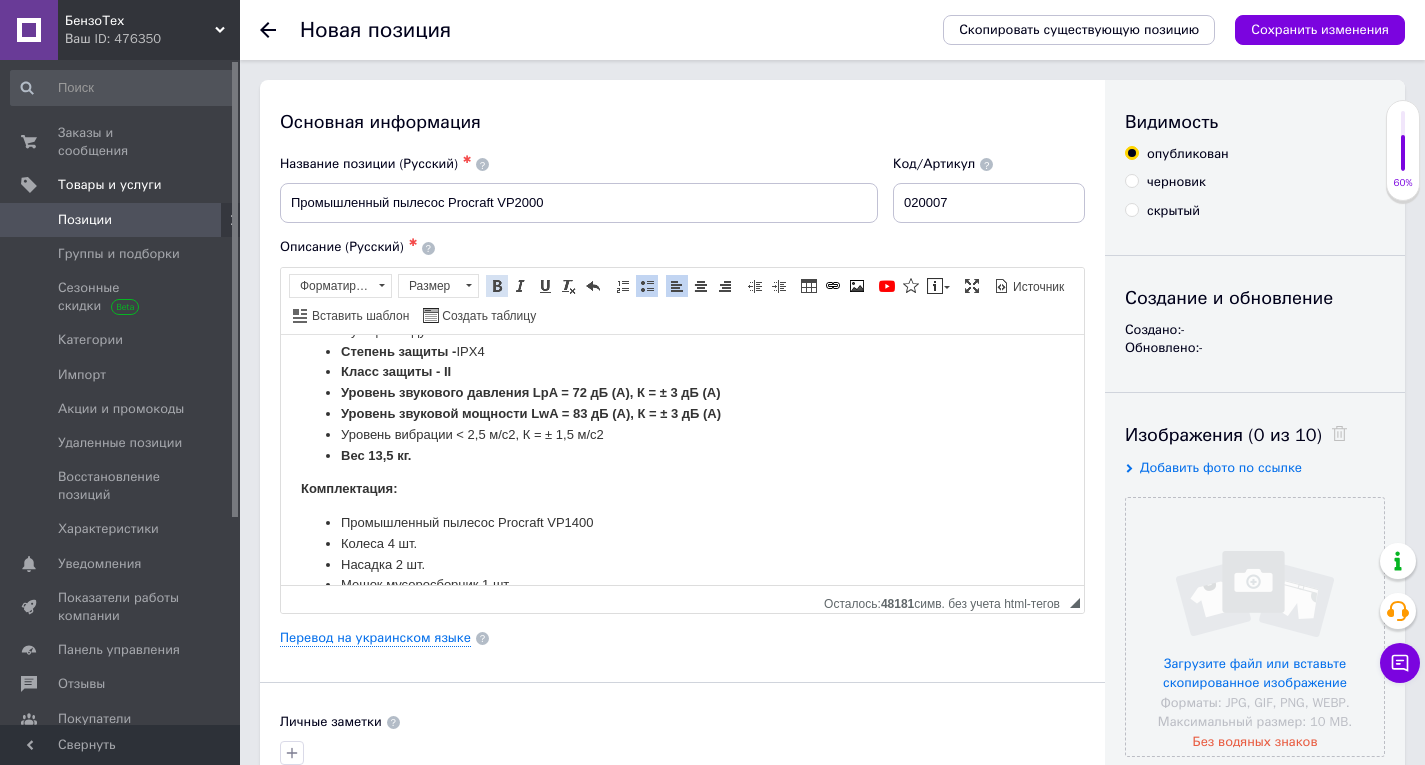 click at bounding box center [497, 286] 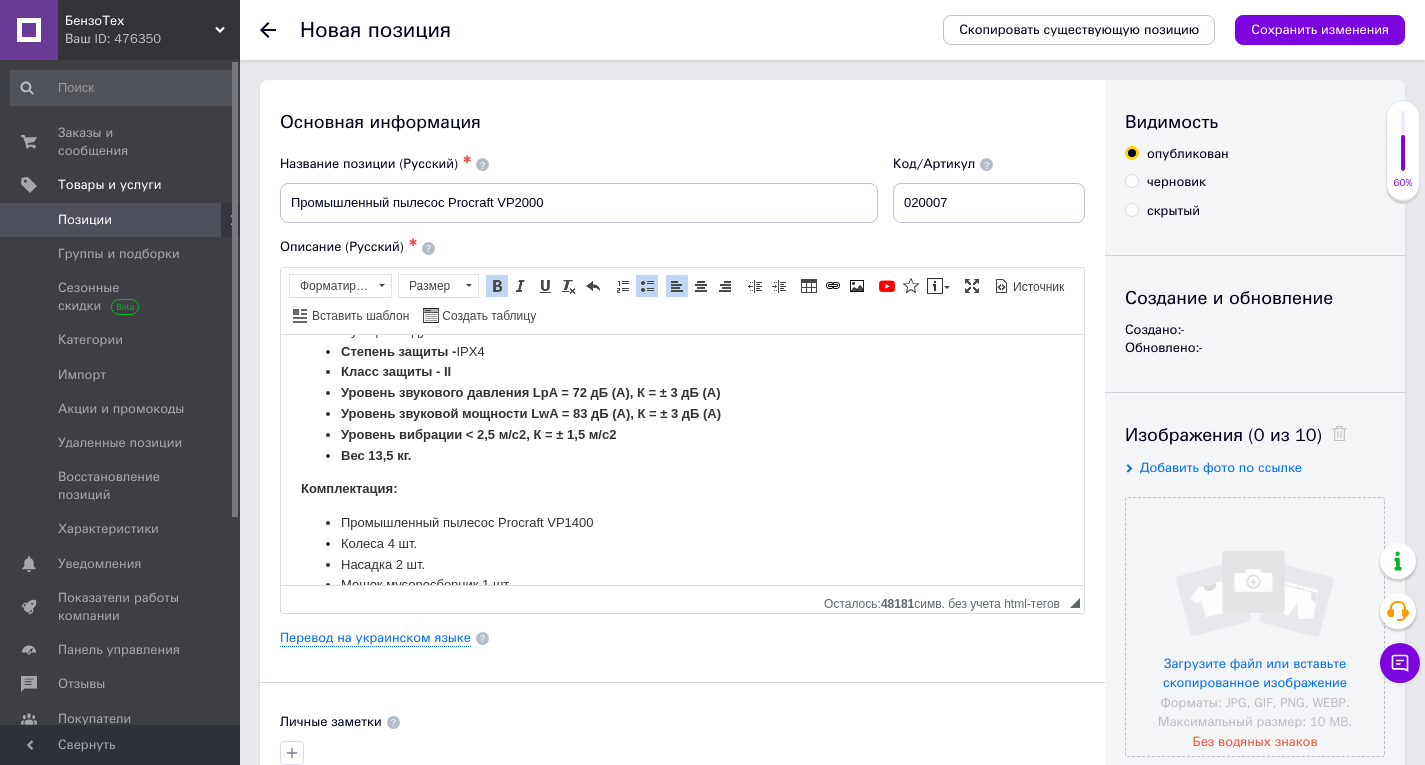 click on "Вес 13,5 кг." at bounding box center [682, 455] 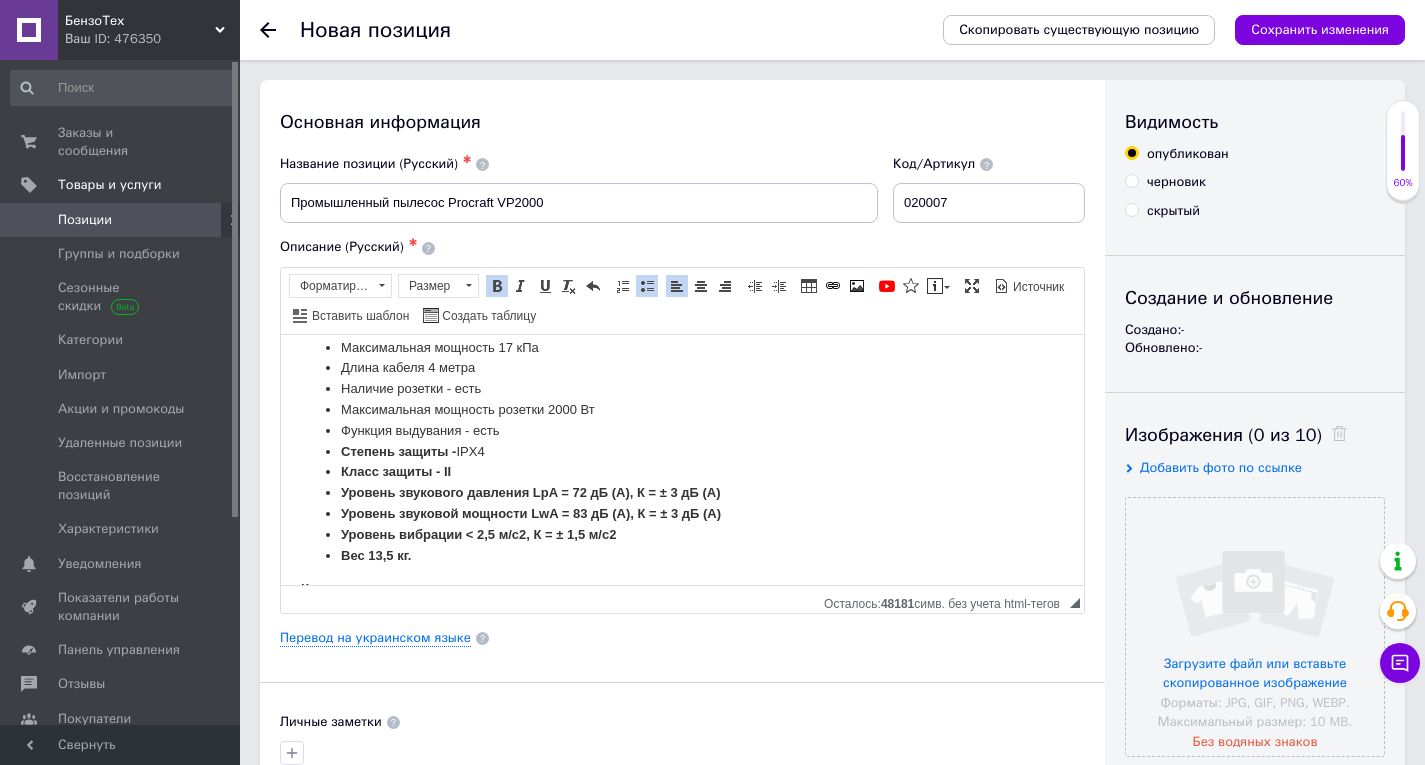 click on "Максимальная мощность 17 кПа" at bounding box center [682, 347] 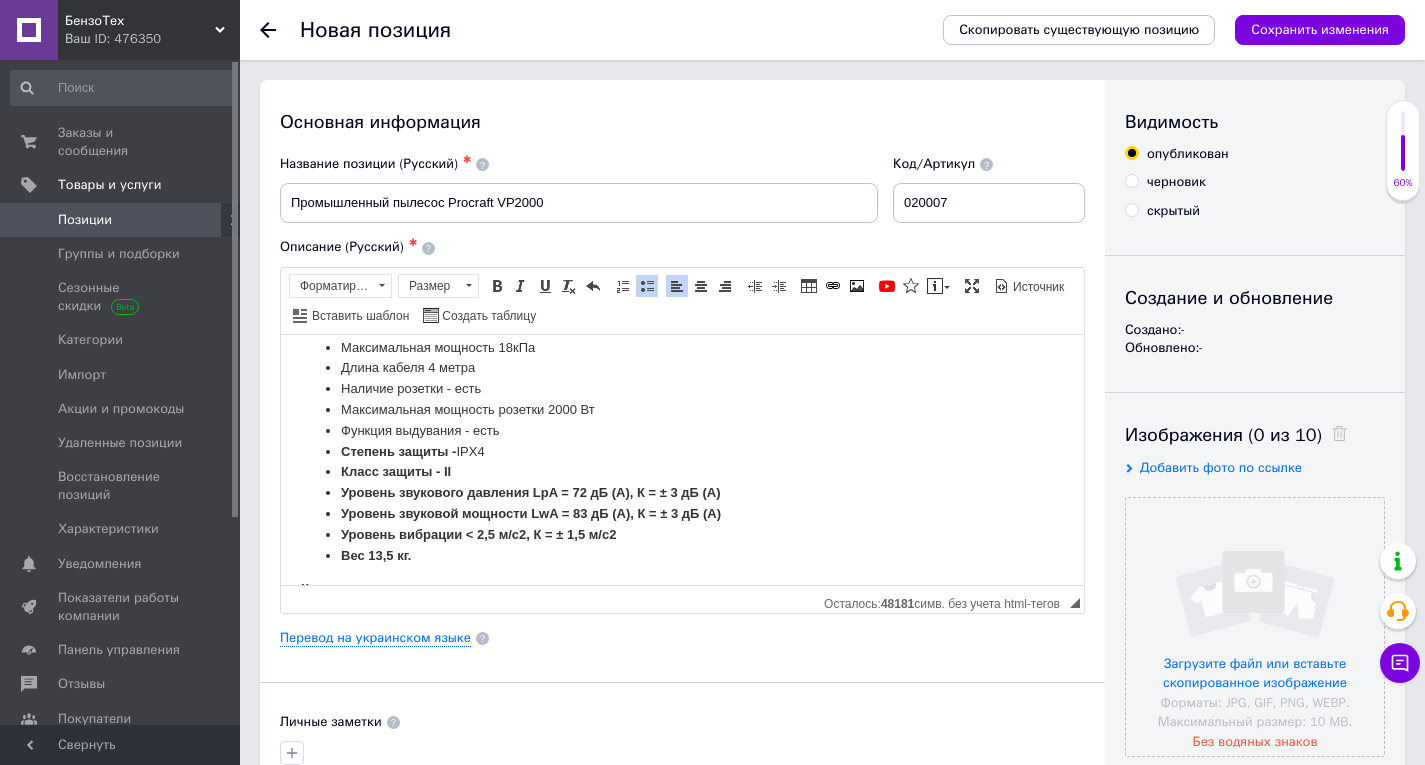 click on "Максимальная мощность 18  кПа" at bounding box center (682, 347) 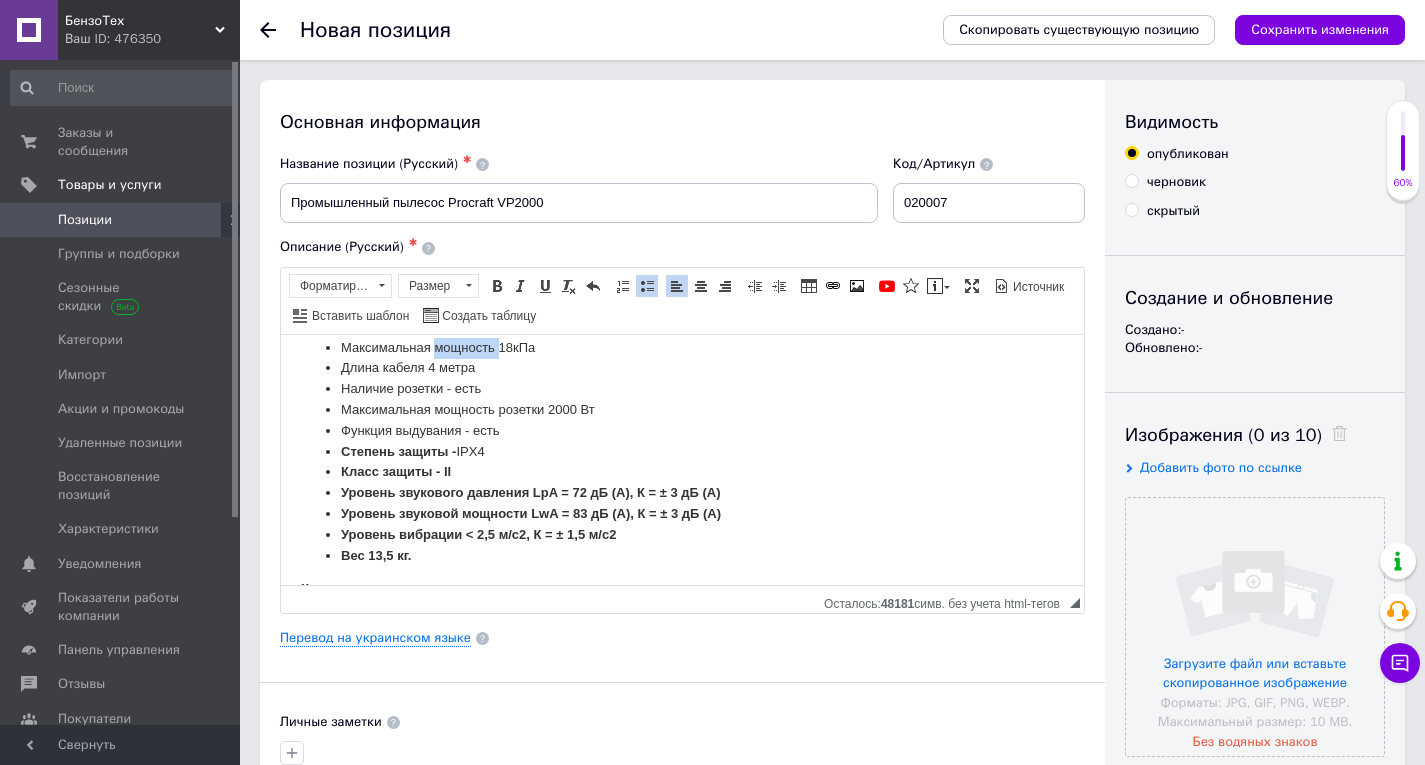 click on "Максимальная мощность 18  кПа" at bounding box center (682, 347) 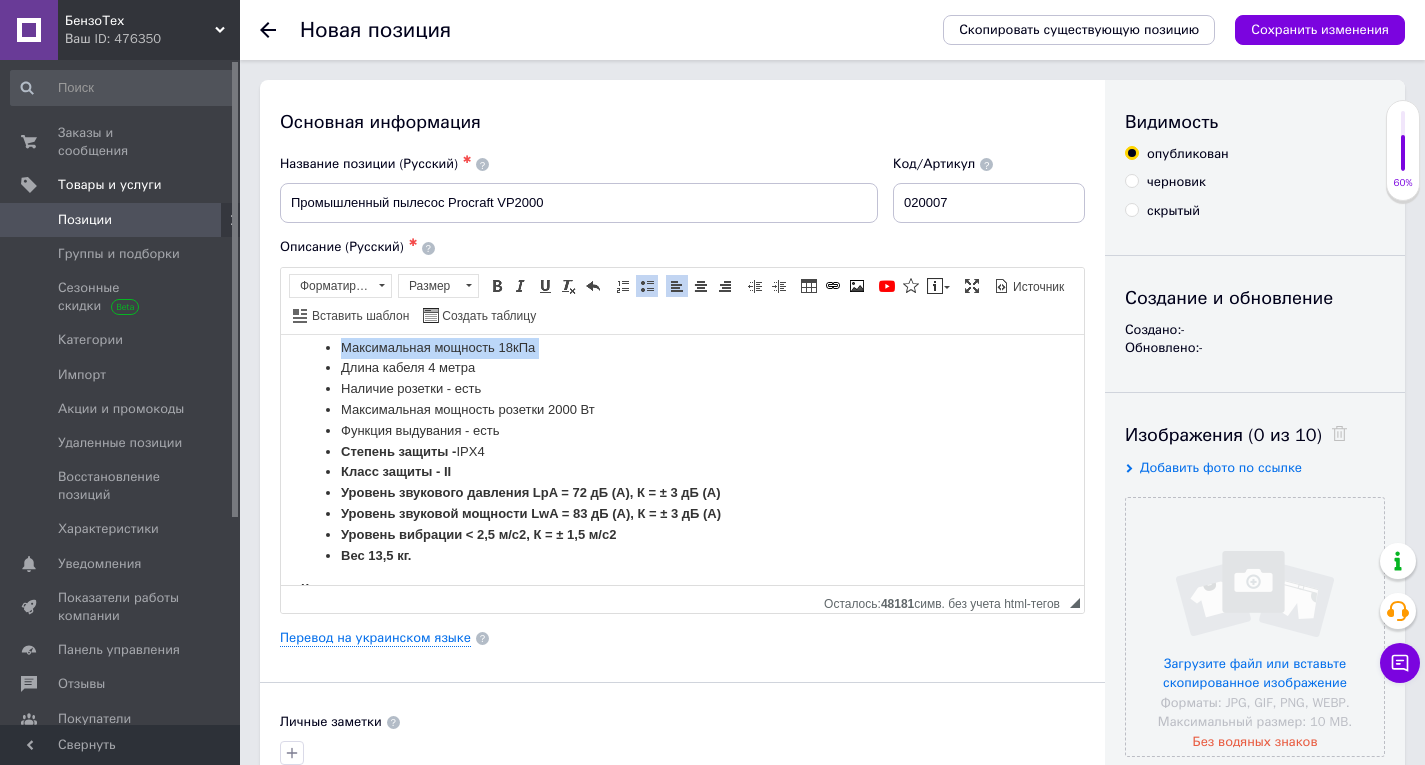 click on "Максимальная мощность 18  кПа" at bounding box center [682, 347] 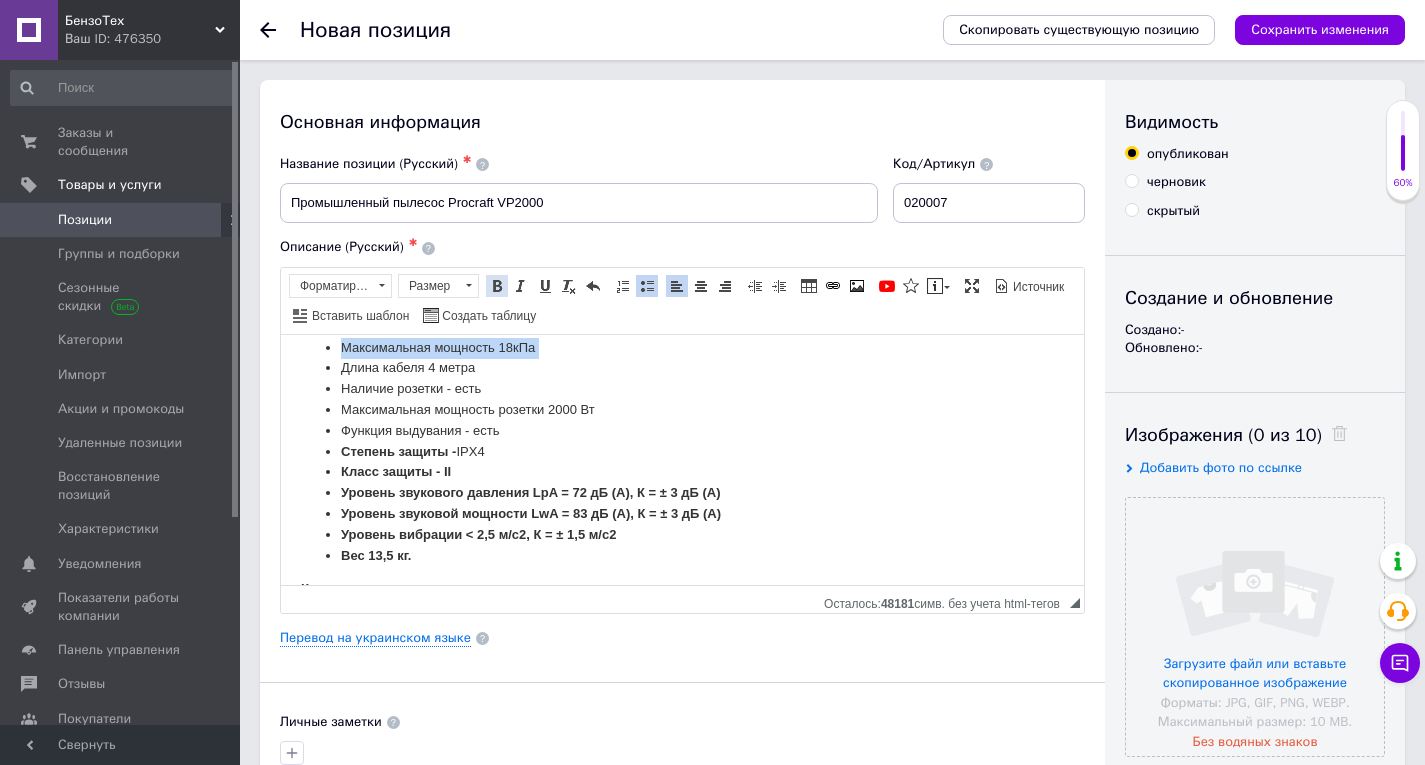 click at bounding box center (497, 286) 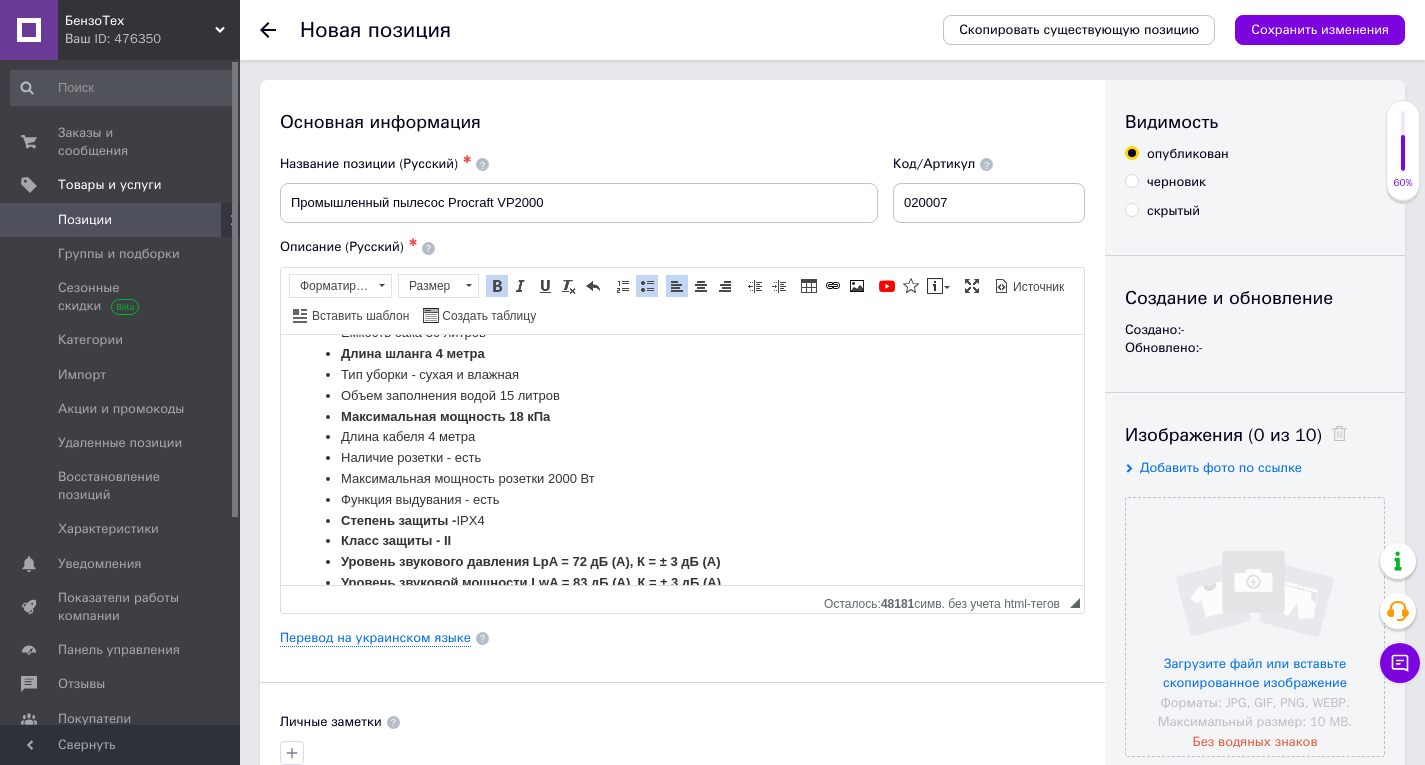 scroll, scrollTop: 427, scrollLeft: 0, axis: vertical 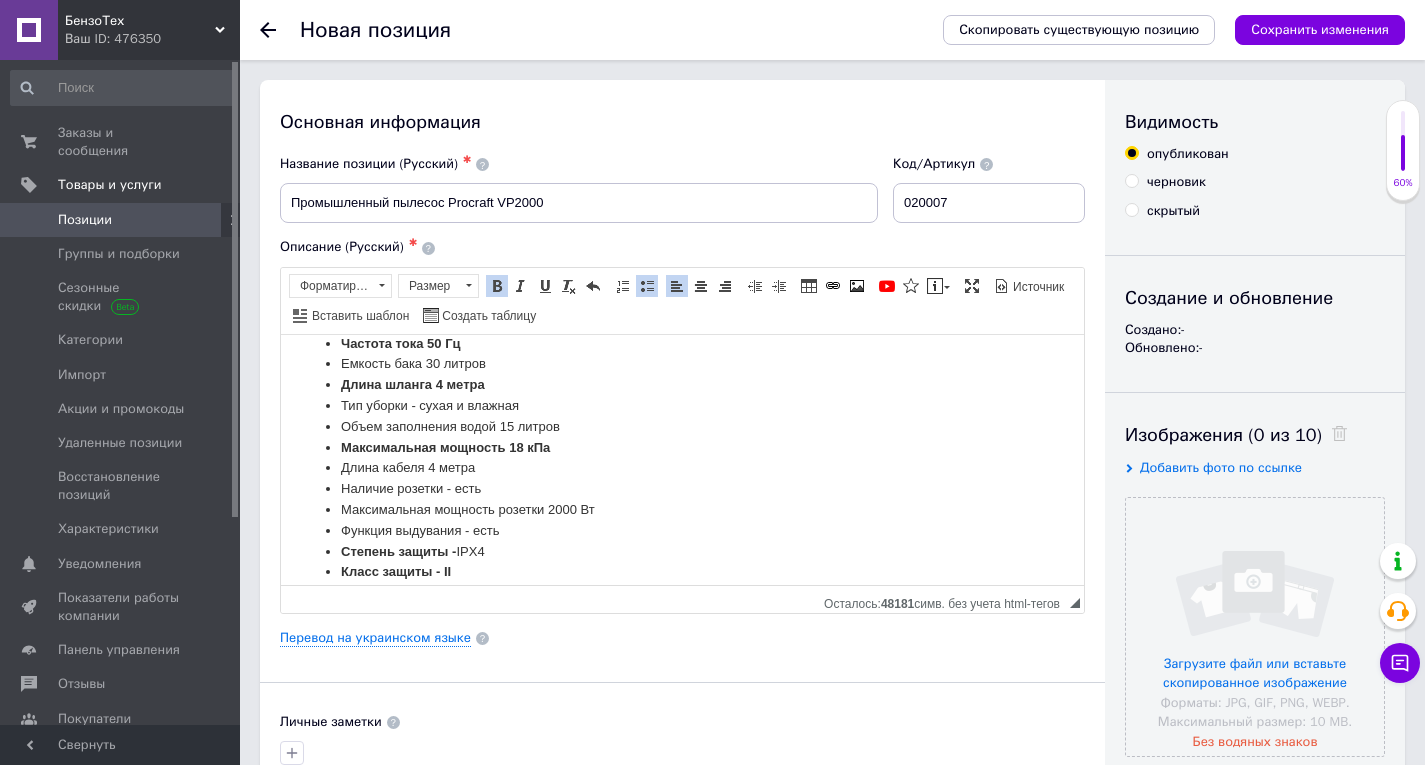 click on "Емкость бака 30 литров" at bounding box center [682, 363] 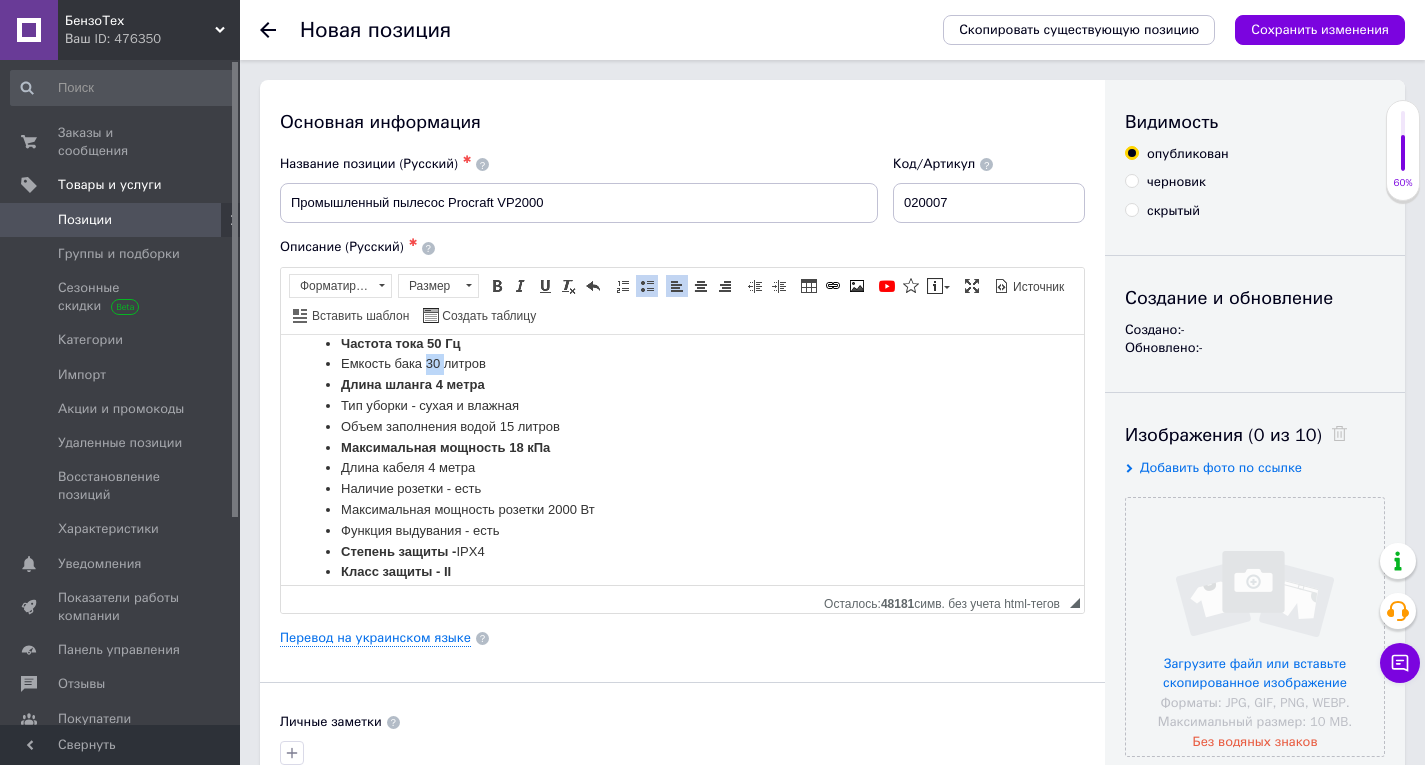 click on "Емкость бака 30 литров" at bounding box center (682, 363) 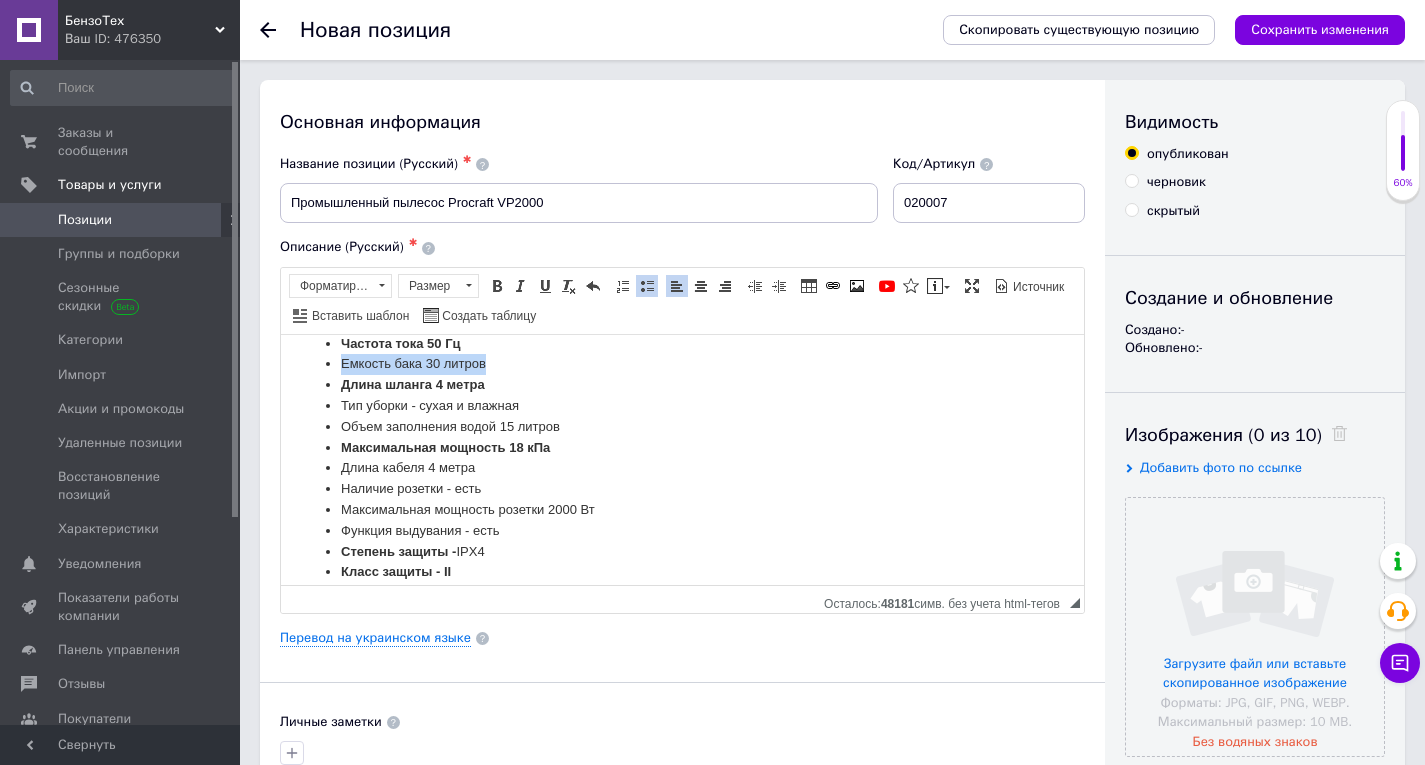 click on "Емкость бака 30 литров" at bounding box center [682, 363] 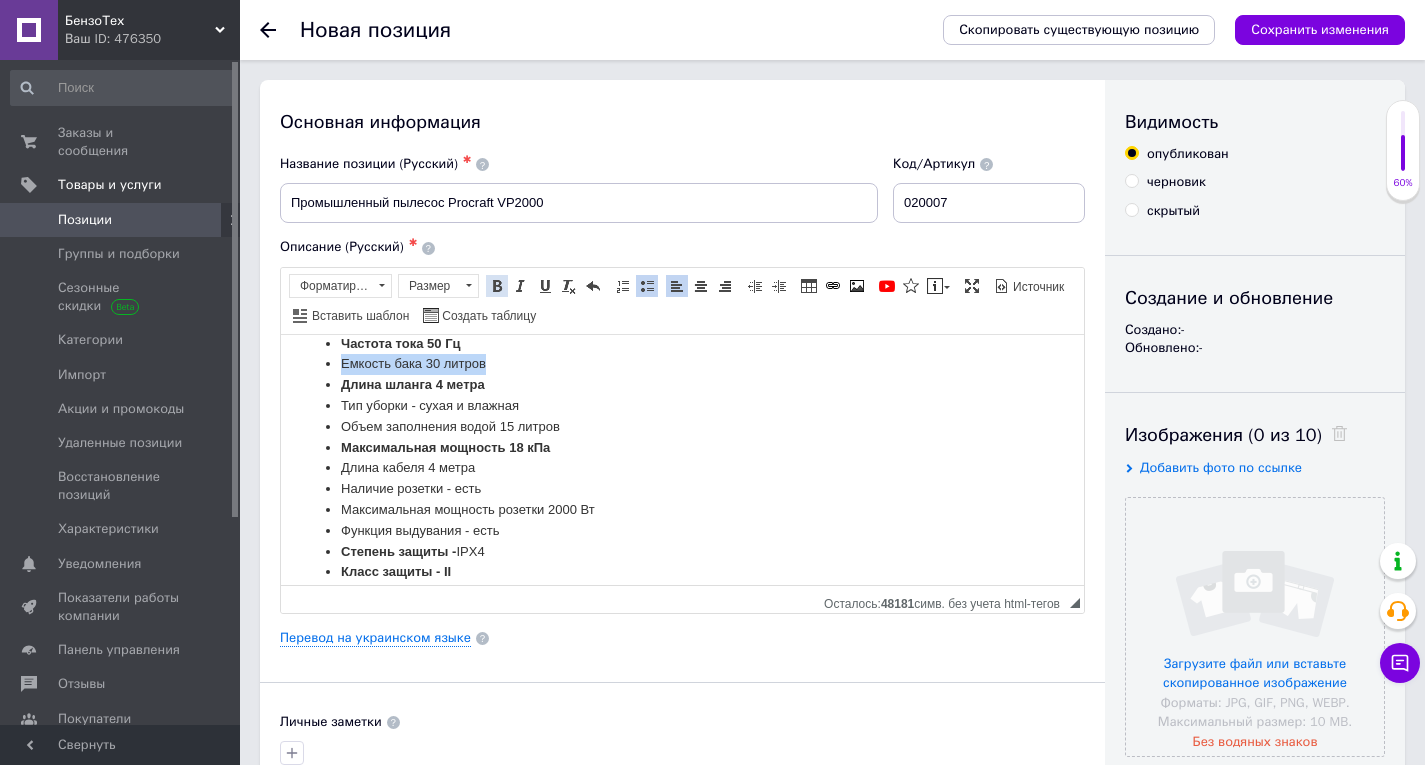 click at bounding box center [497, 286] 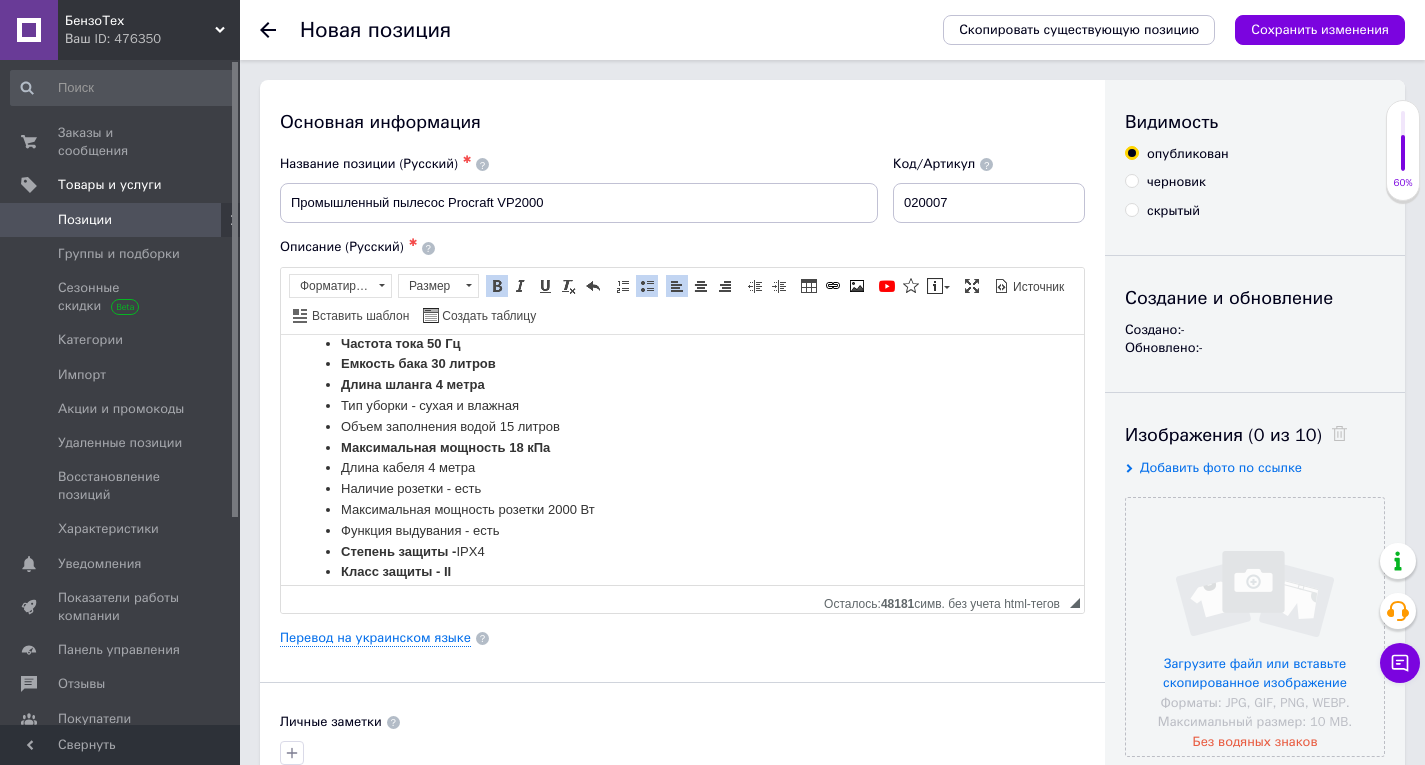 click on "Максимальная мощность 18 кПа" at bounding box center (682, 447) 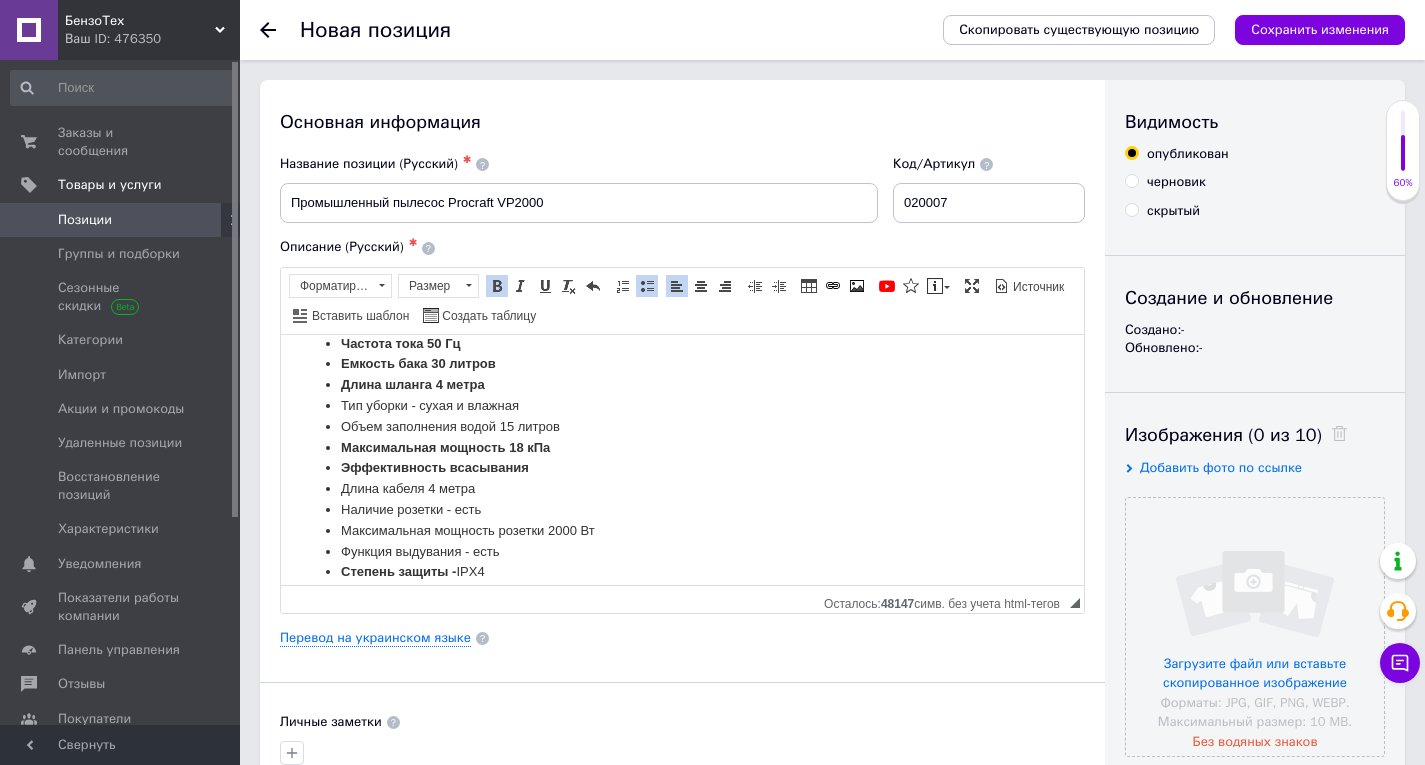 scroll, scrollTop: 428, scrollLeft: 0, axis: vertical 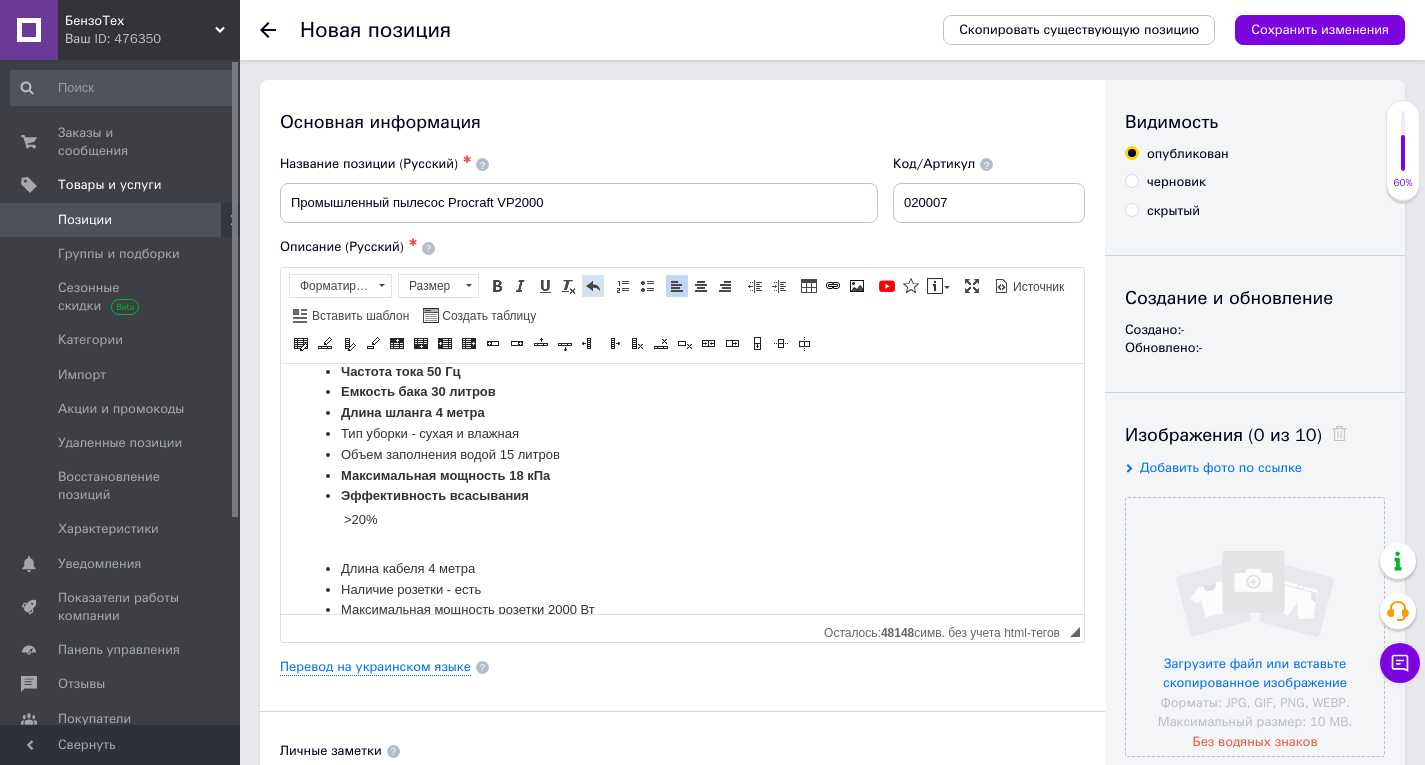 click at bounding box center (593, 286) 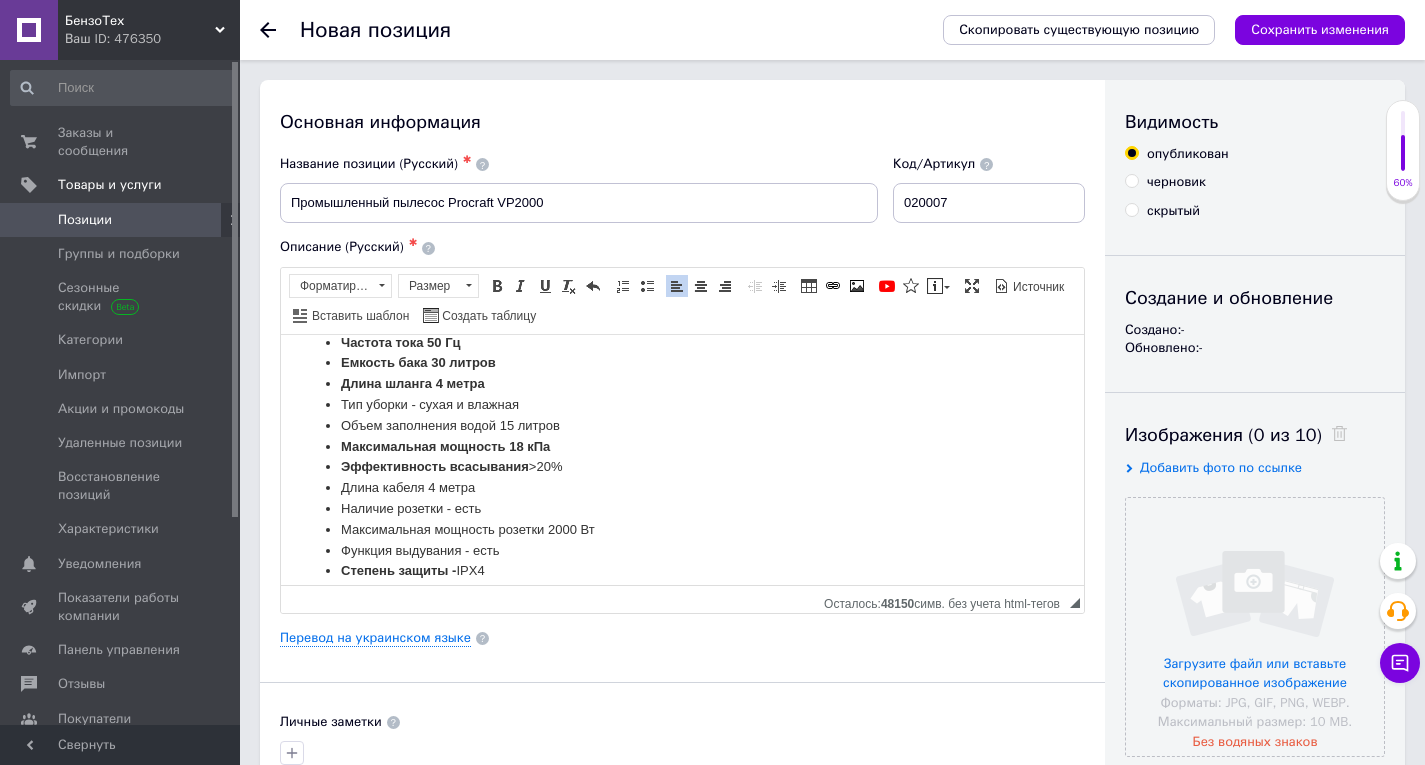 click on "Тип уборки - сухая и влажная" at bounding box center [682, 404] 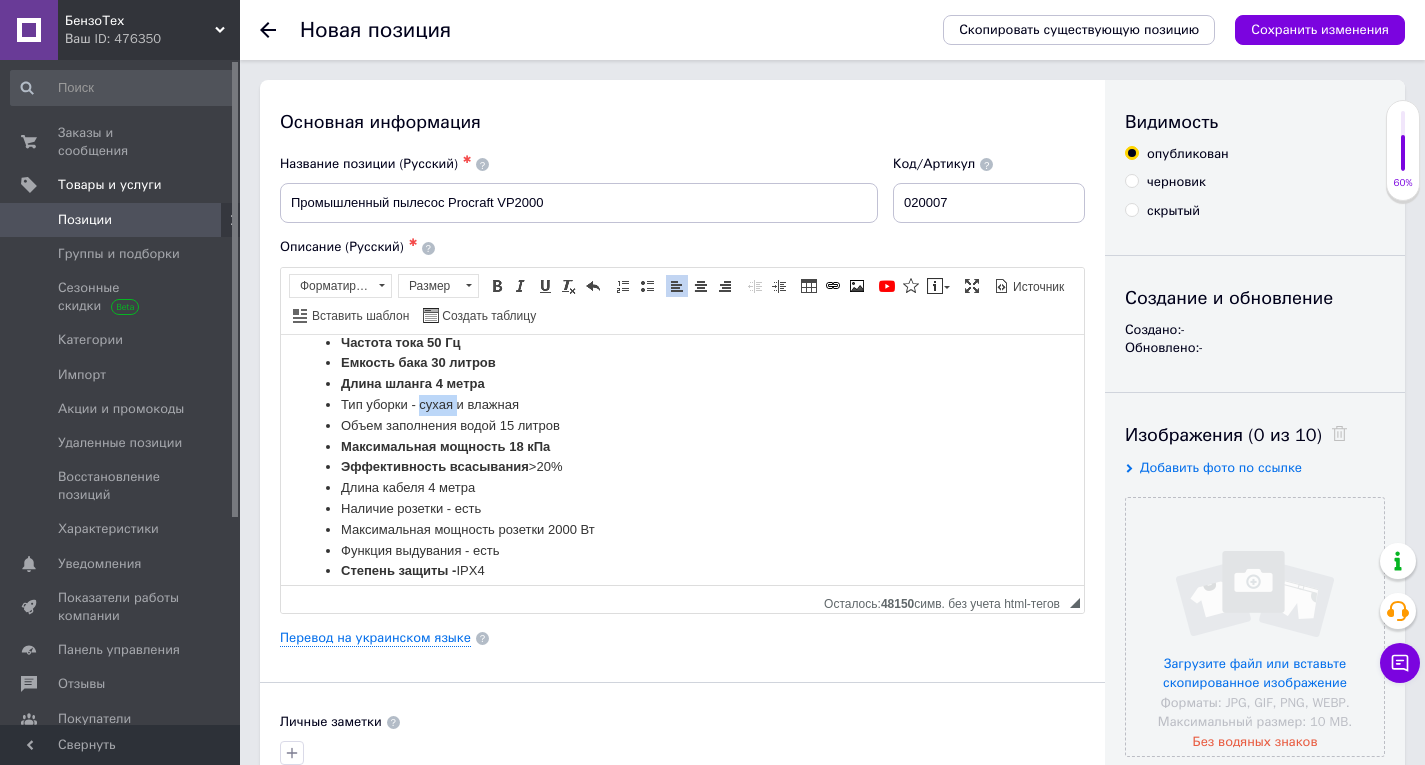 click on "Тип уборки - сухая и влажная" at bounding box center [682, 404] 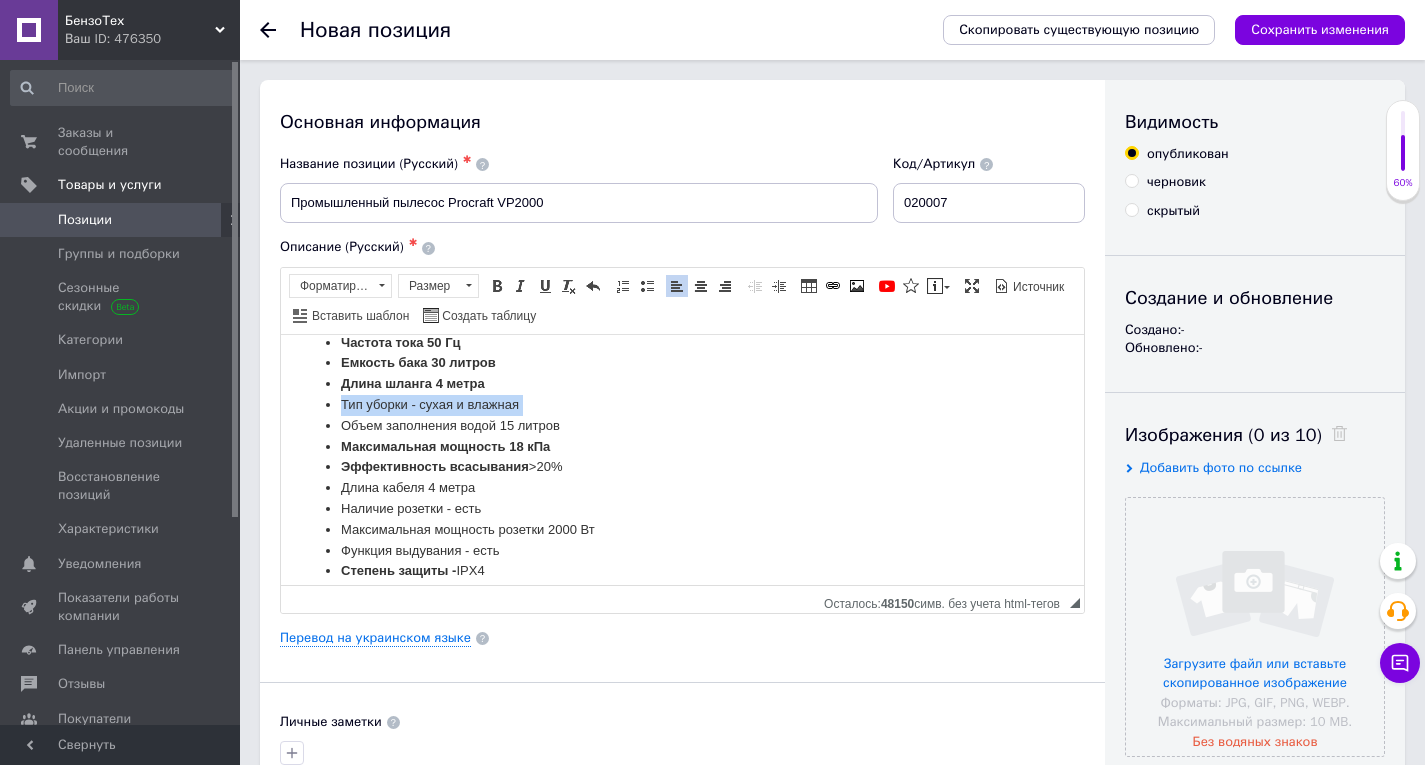 click on "Тип уборки - сухая и влажная" at bounding box center [682, 404] 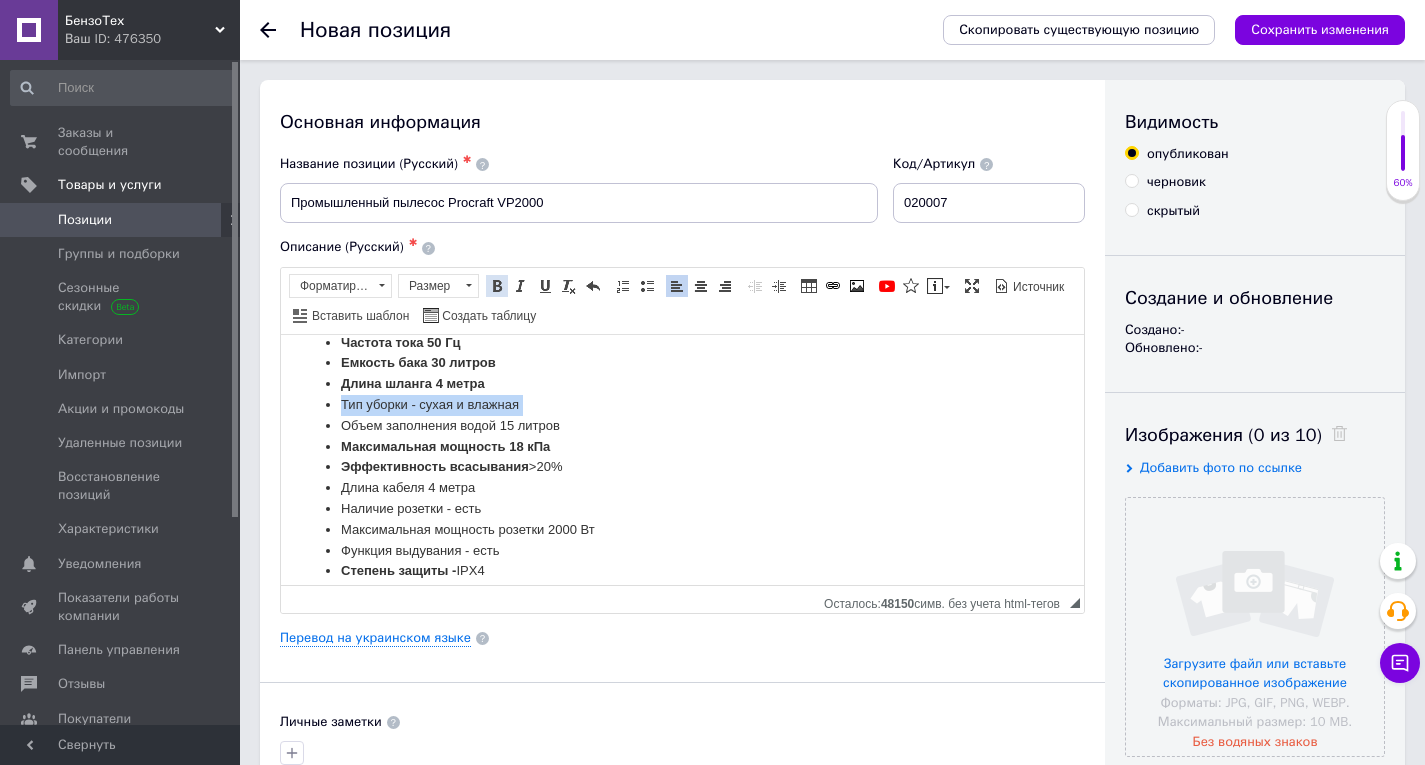 click at bounding box center (497, 286) 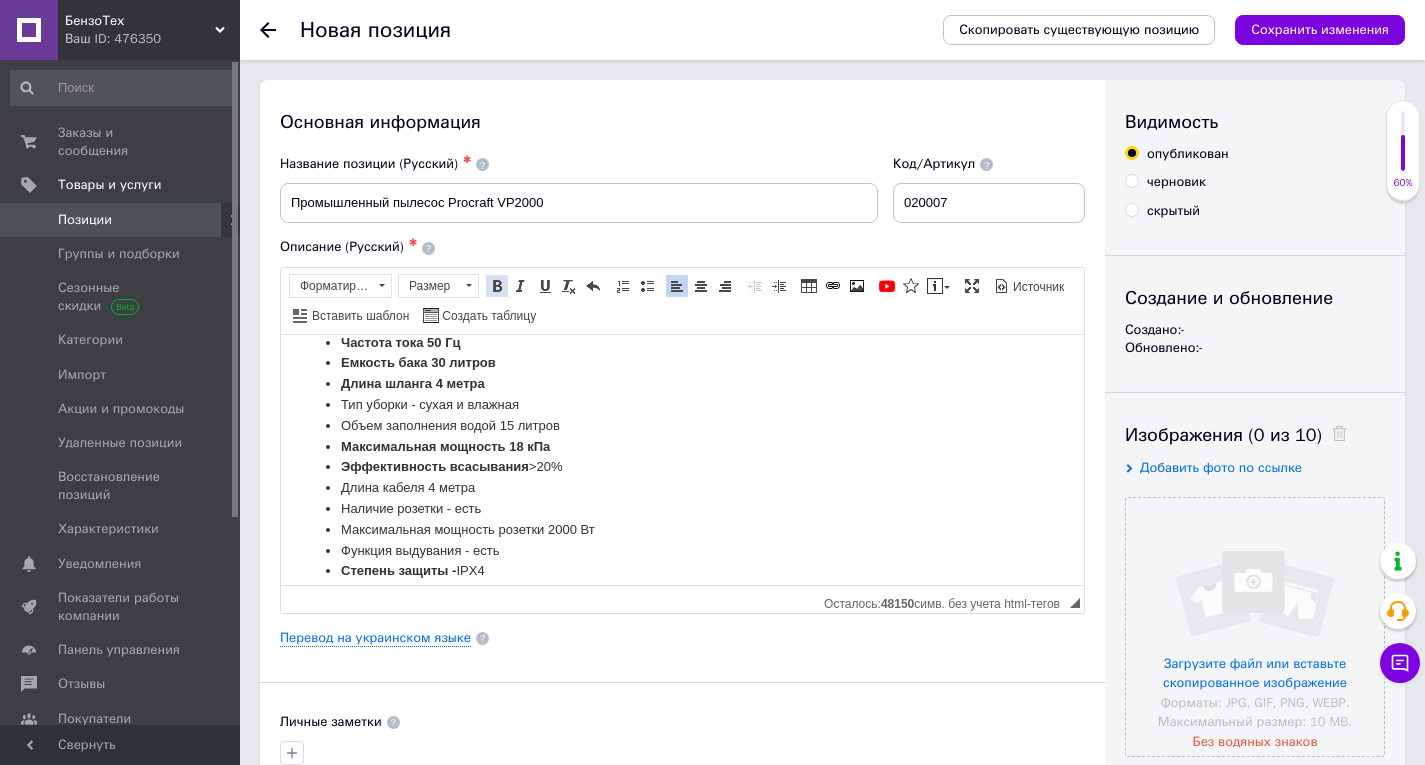 click at bounding box center [497, 286] 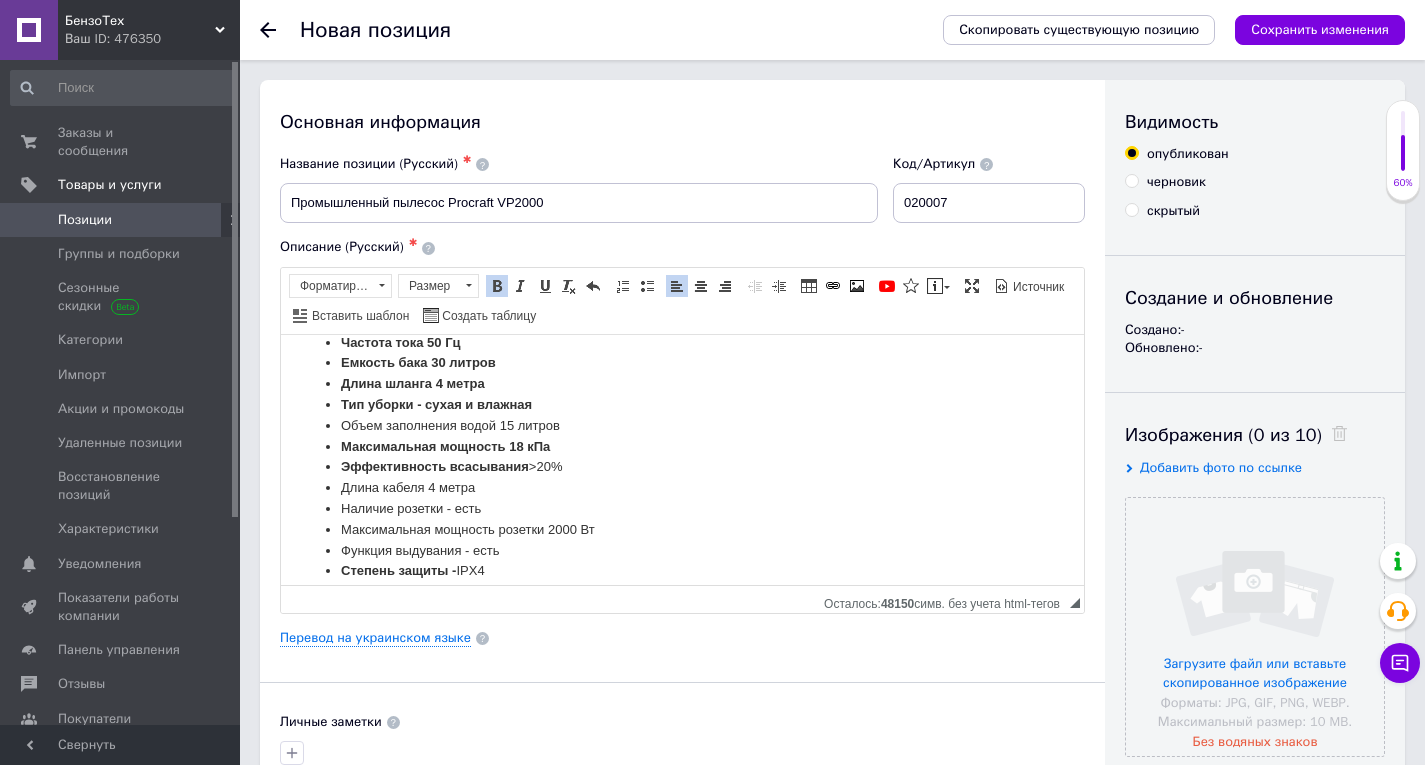 click on "Объем заполнения водой 15 литров" at bounding box center (682, 425) 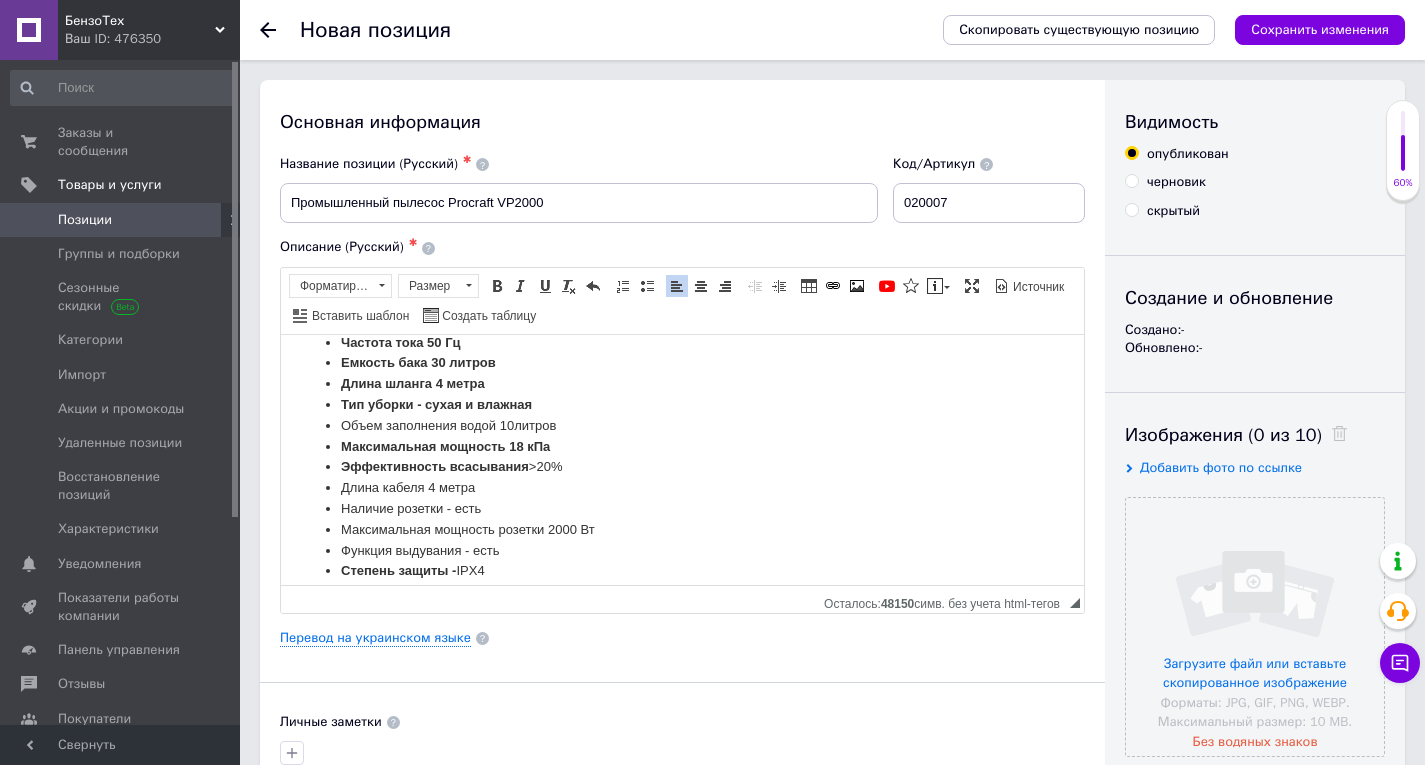 click on "Объем заполнения водой 10  литров" at bounding box center [682, 425] 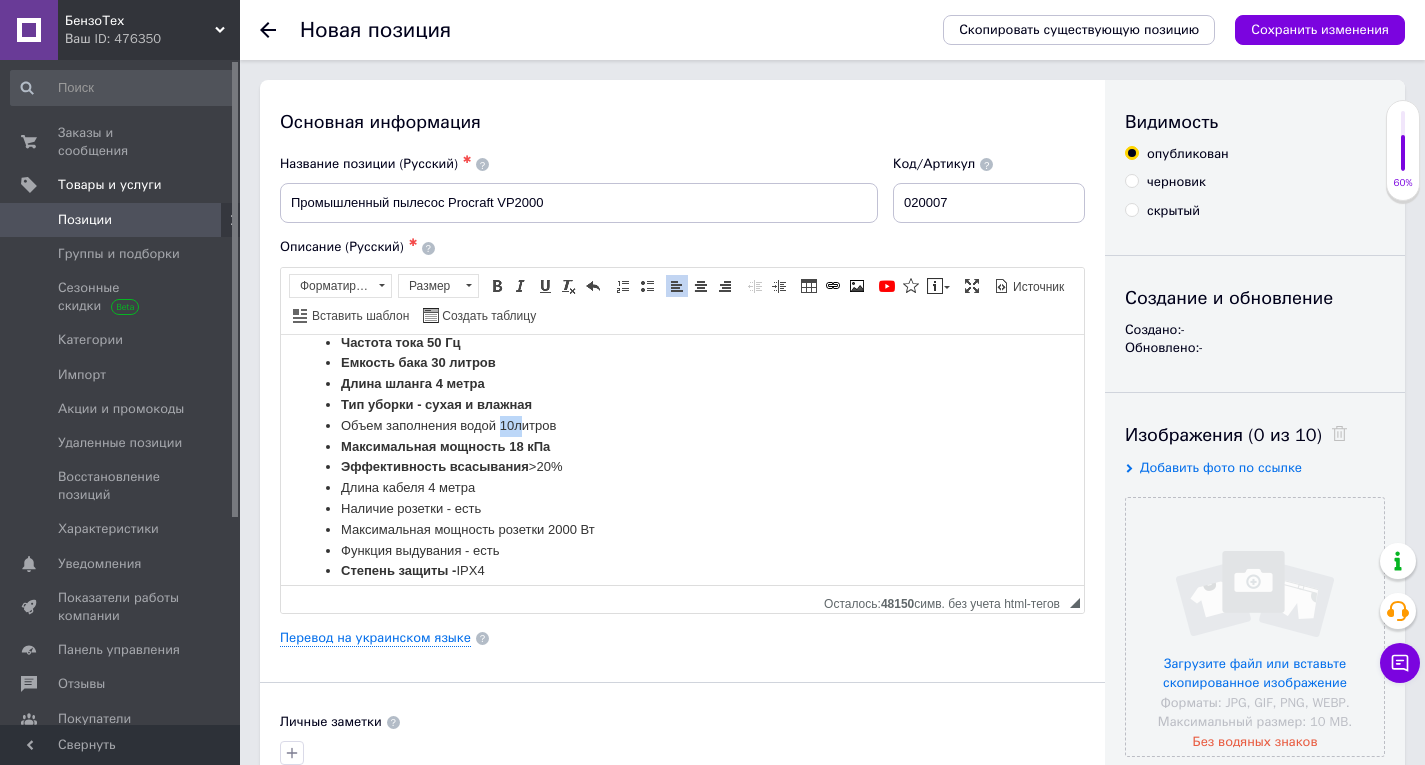 click on "Объем заполнения водой 10  литров" at bounding box center [682, 425] 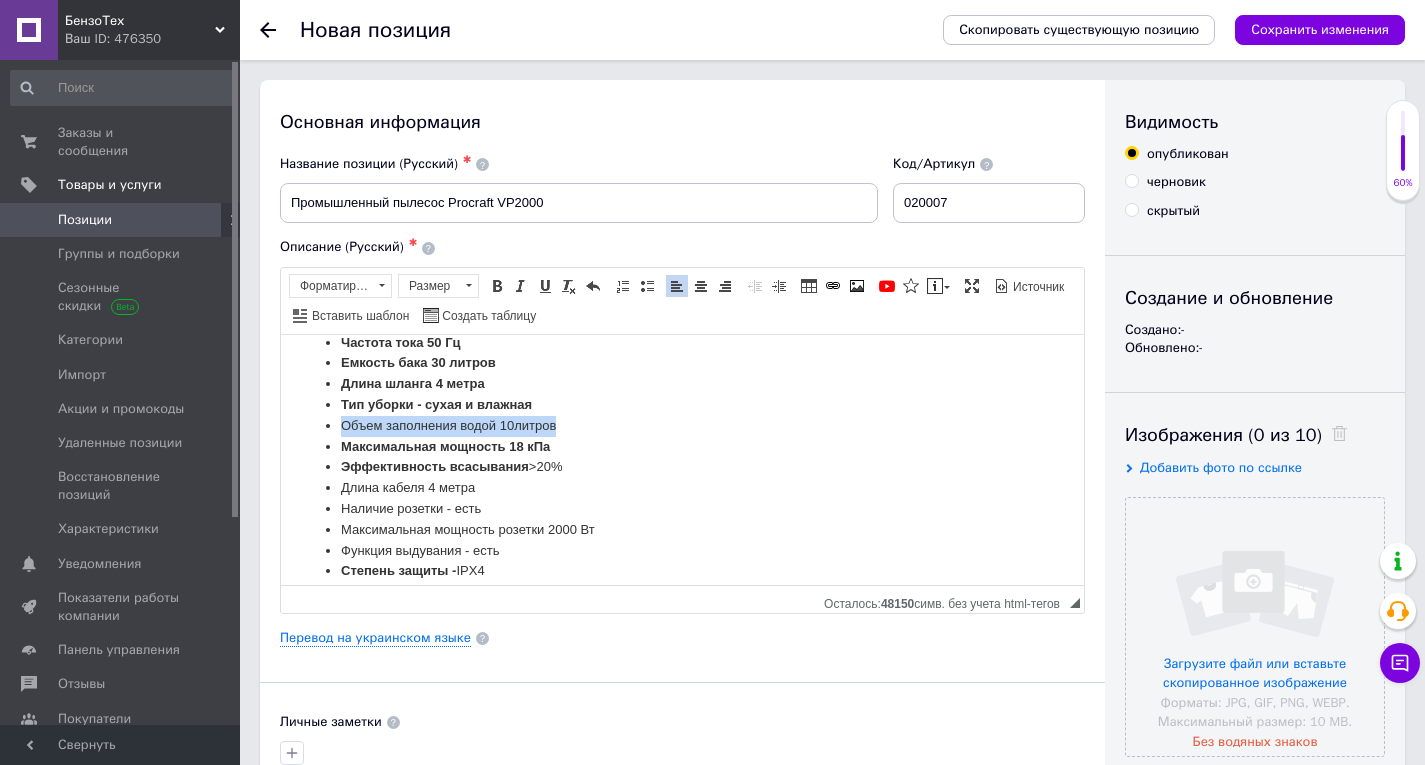 click on "Объем заполнения водой 10  литров" at bounding box center (682, 425) 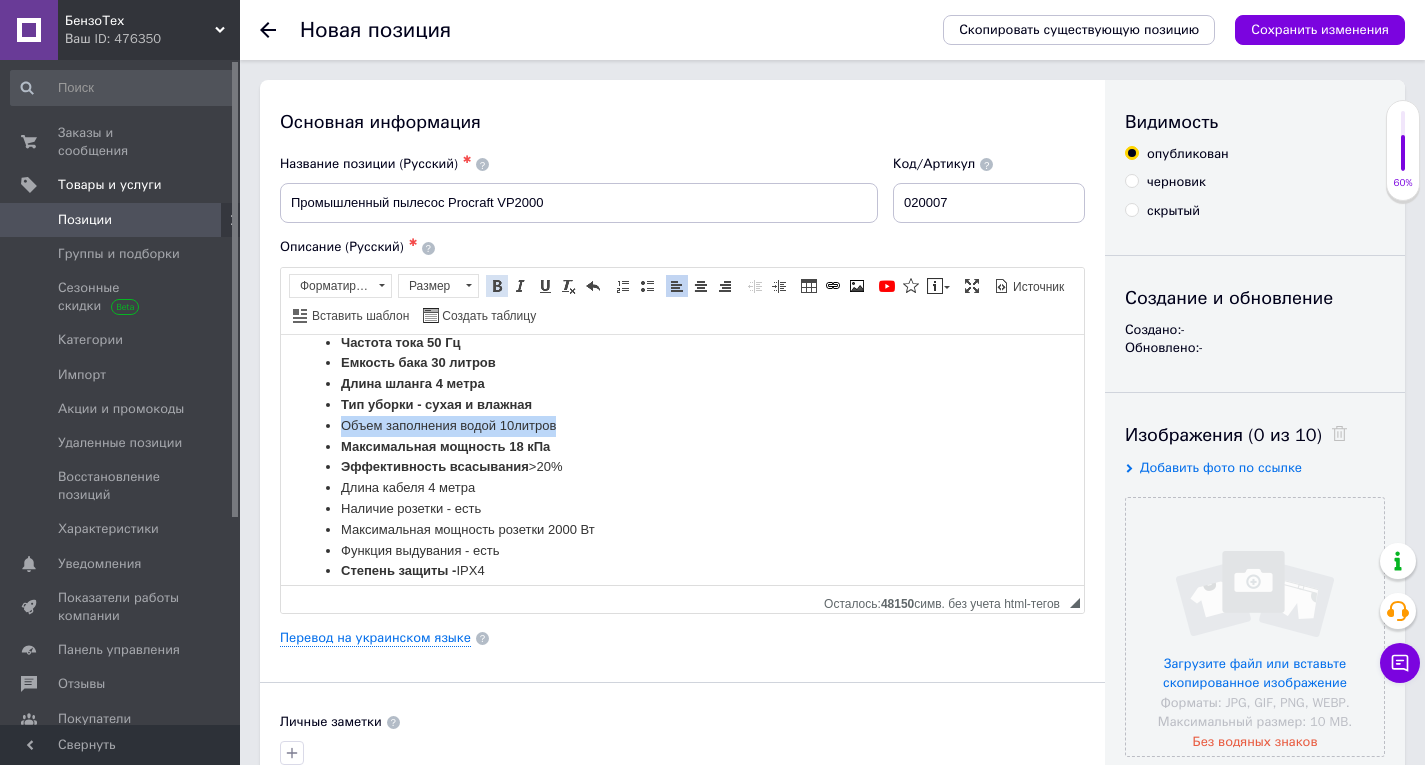 click at bounding box center [497, 286] 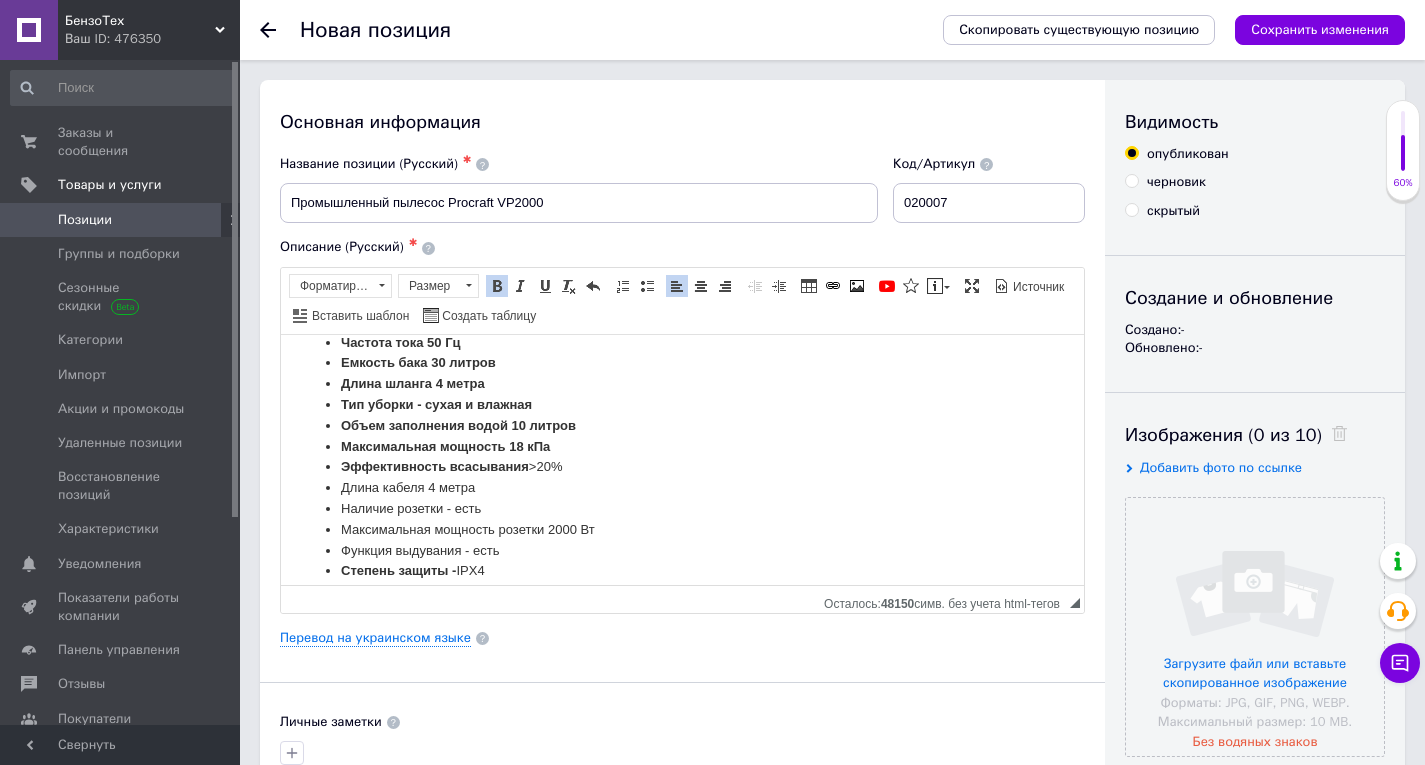 click on "Эффективность всасывания  >20%" at bounding box center (682, 466) 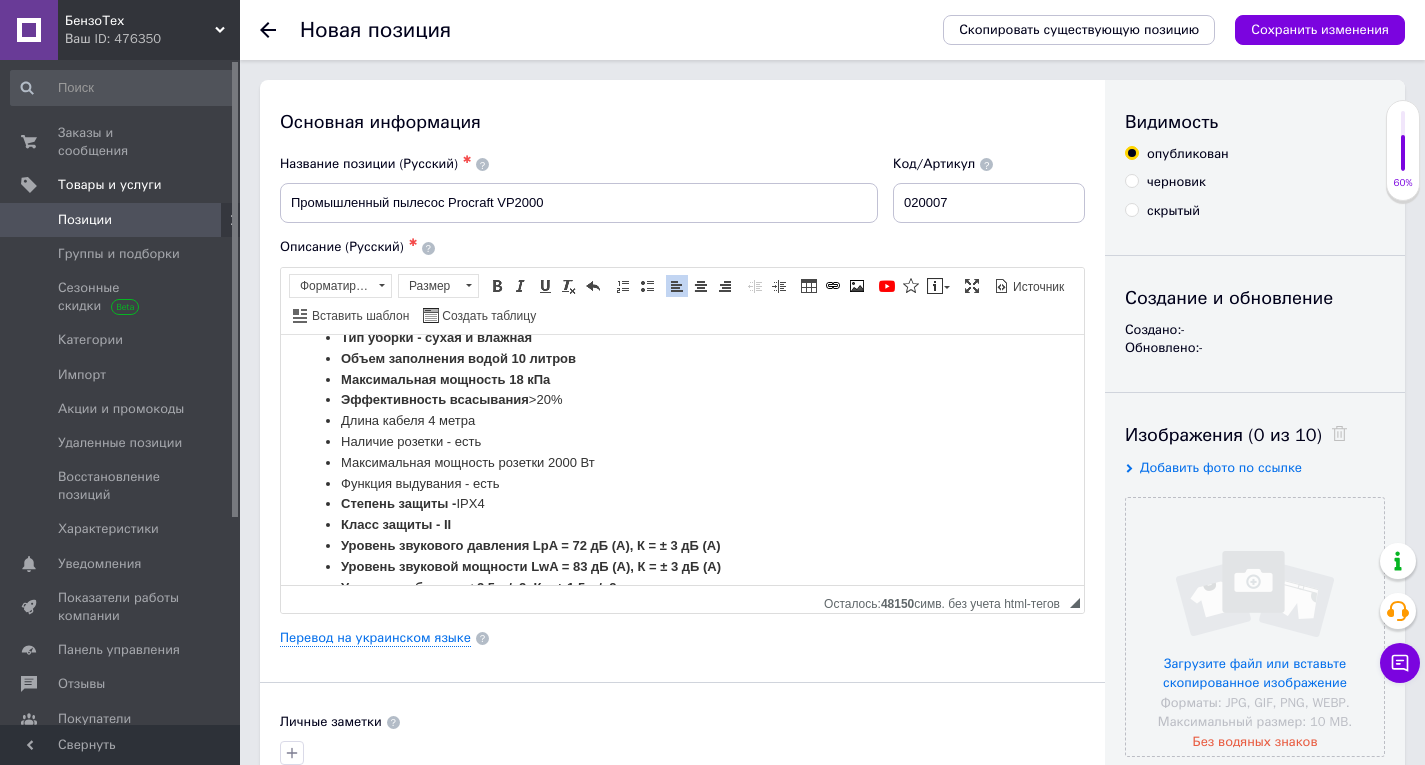 scroll, scrollTop: 528, scrollLeft: 0, axis: vertical 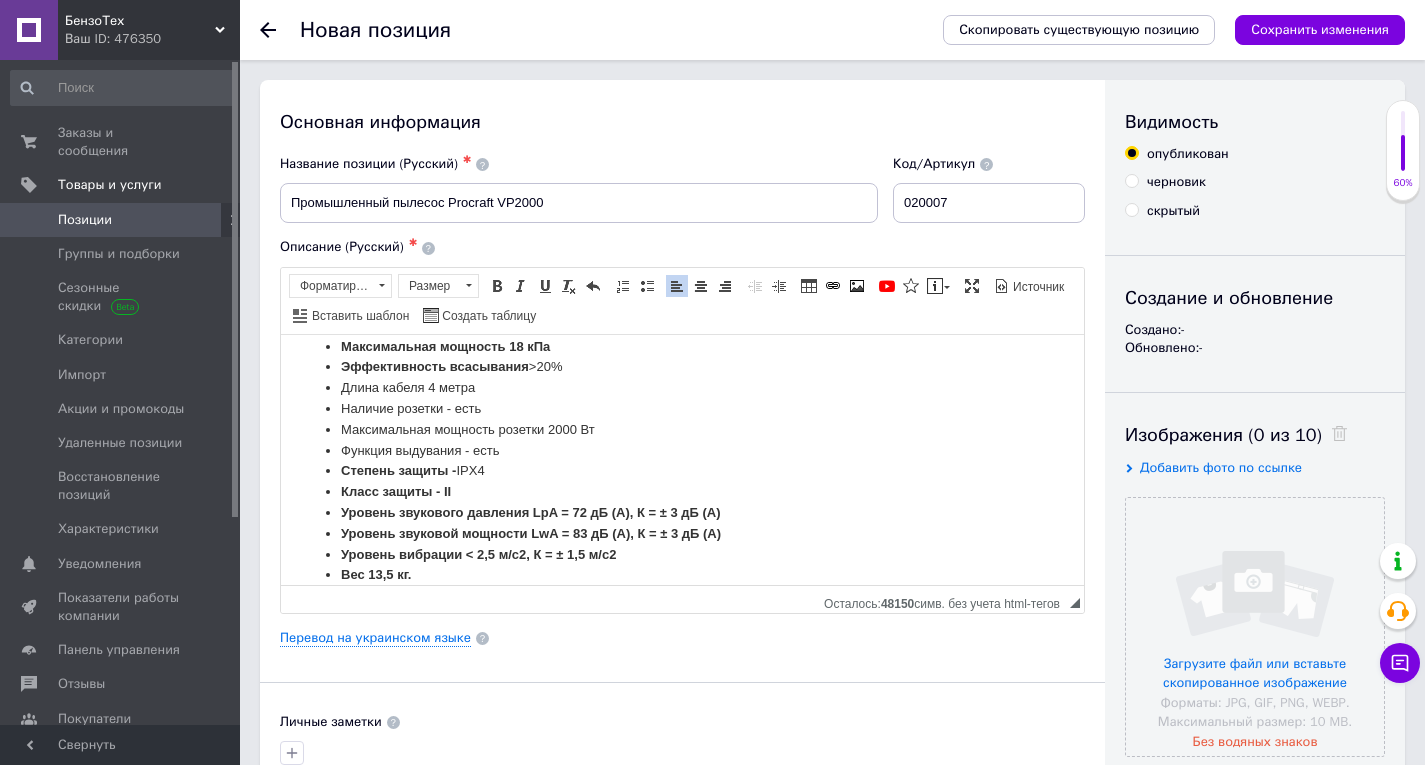 click on "Функция выдувания - есть" at bounding box center [682, 450] 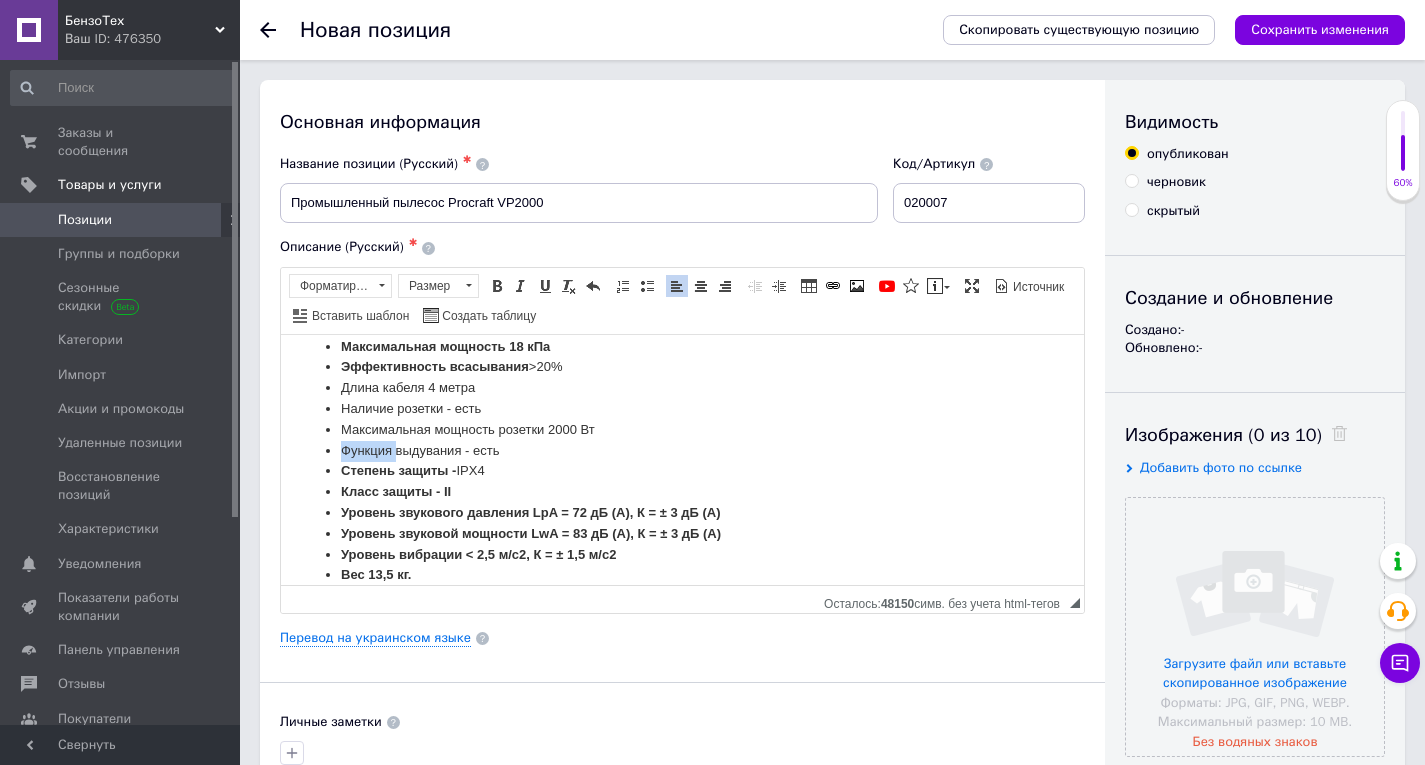 click on "Функция выдувания - есть" at bounding box center (682, 450) 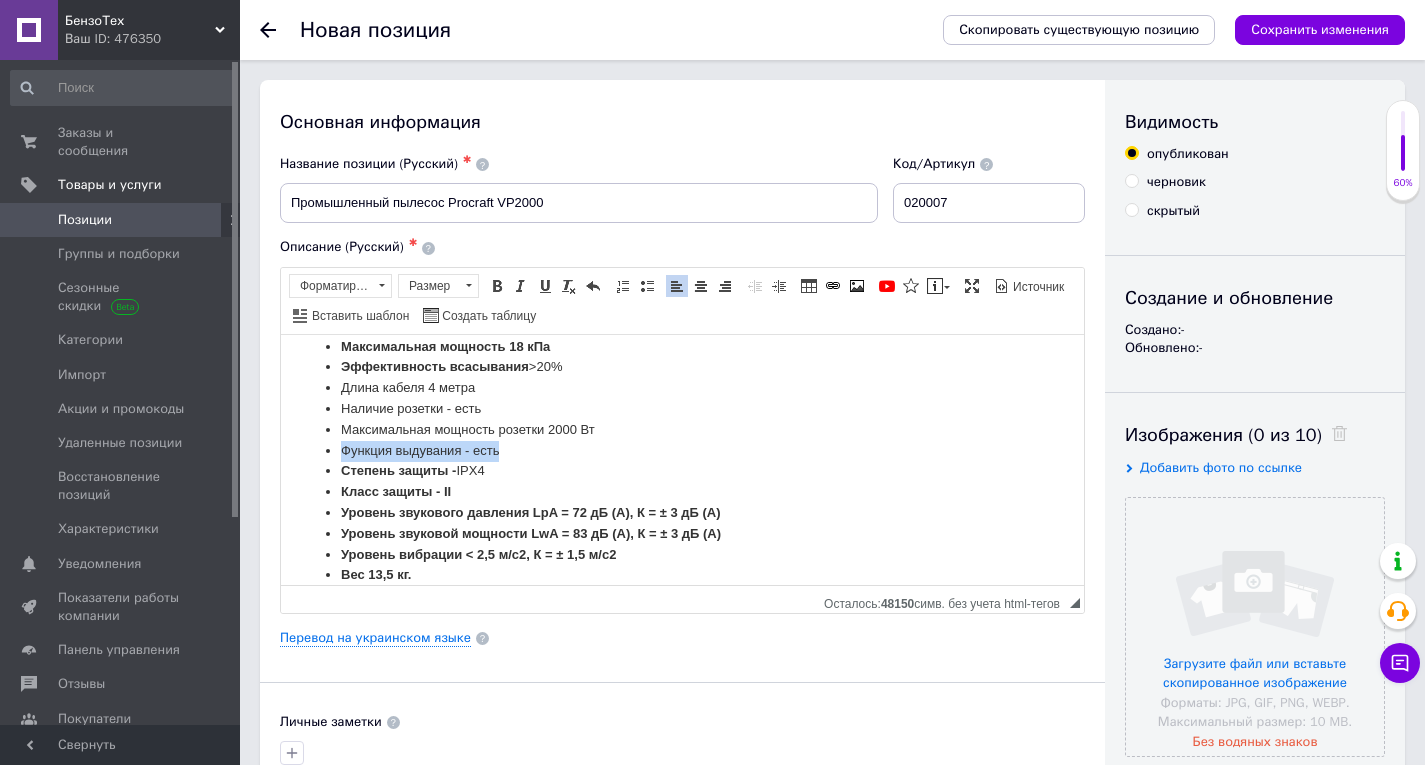 click on "Функция выдувания - есть" at bounding box center (682, 450) 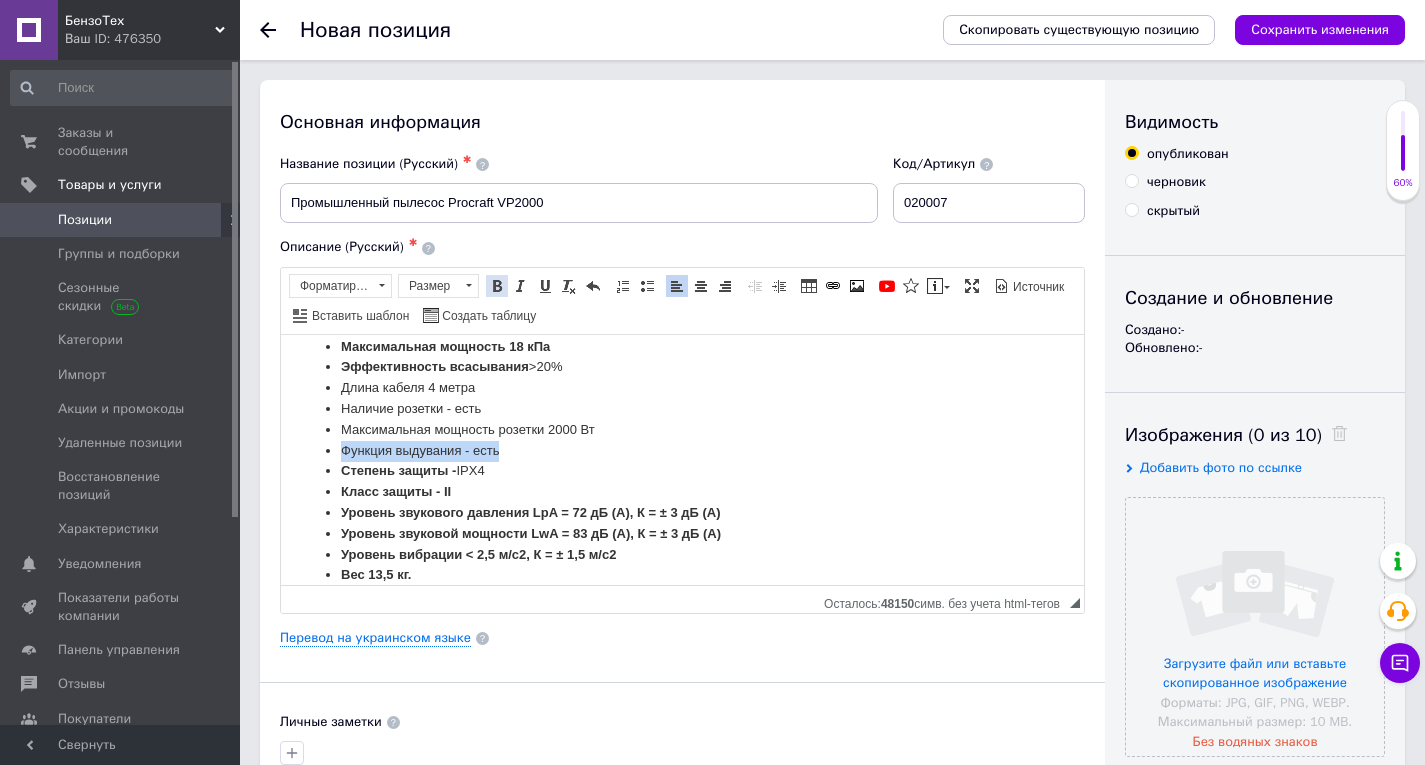 drag, startPoint x: 500, startPoint y: 282, endPoint x: 499, endPoint y: 295, distance: 13.038404 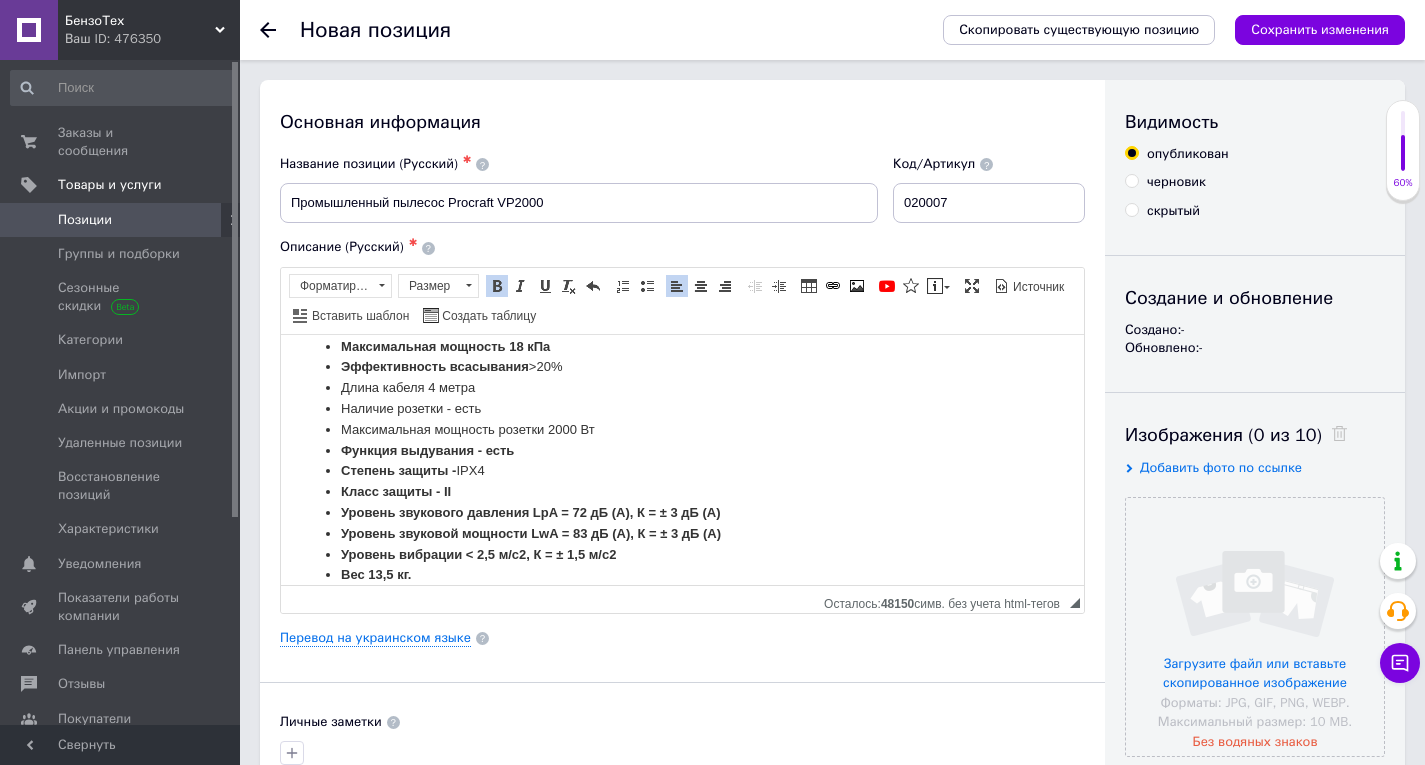 click on "Наличие розетки - есть" at bounding box center (682, 408) 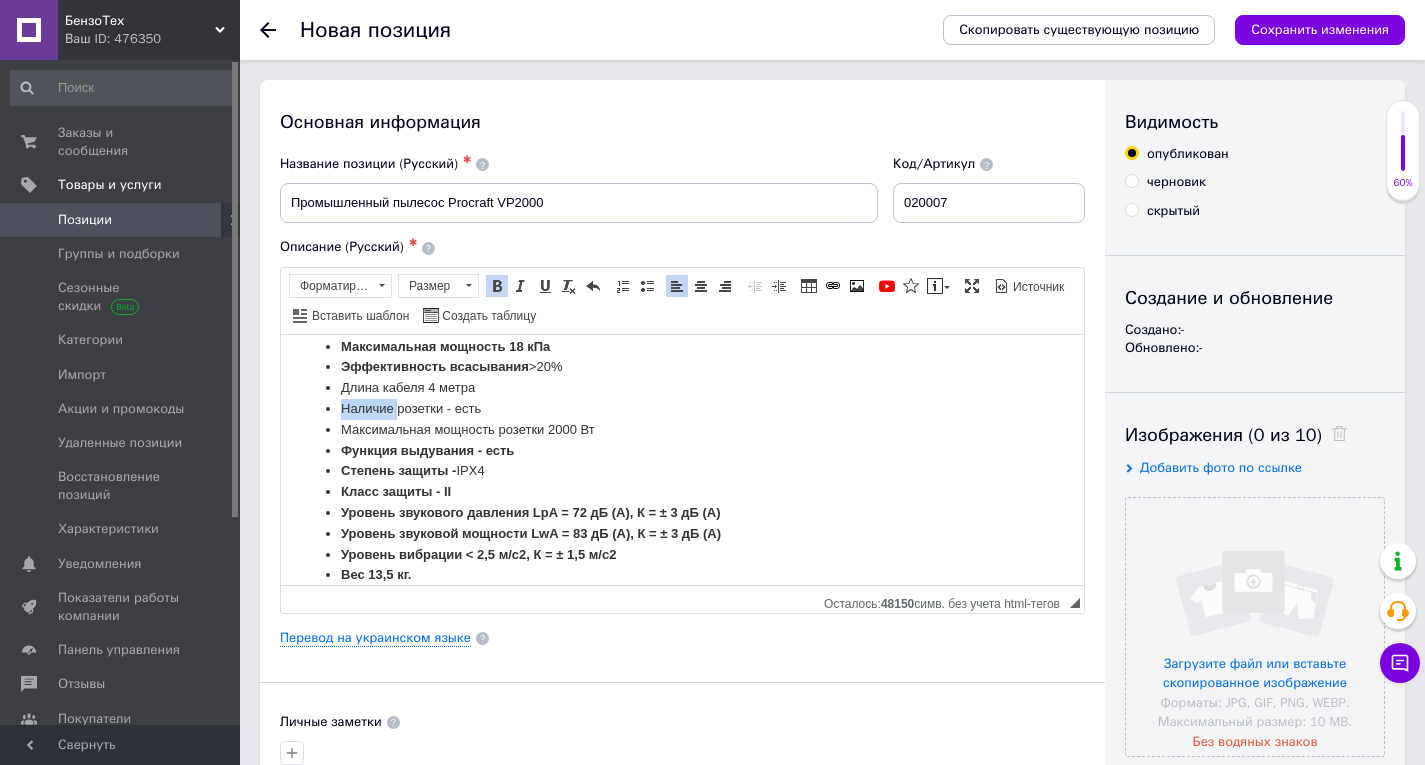 click on "Наличие розетки - есть" at bounding box center [682, 408] 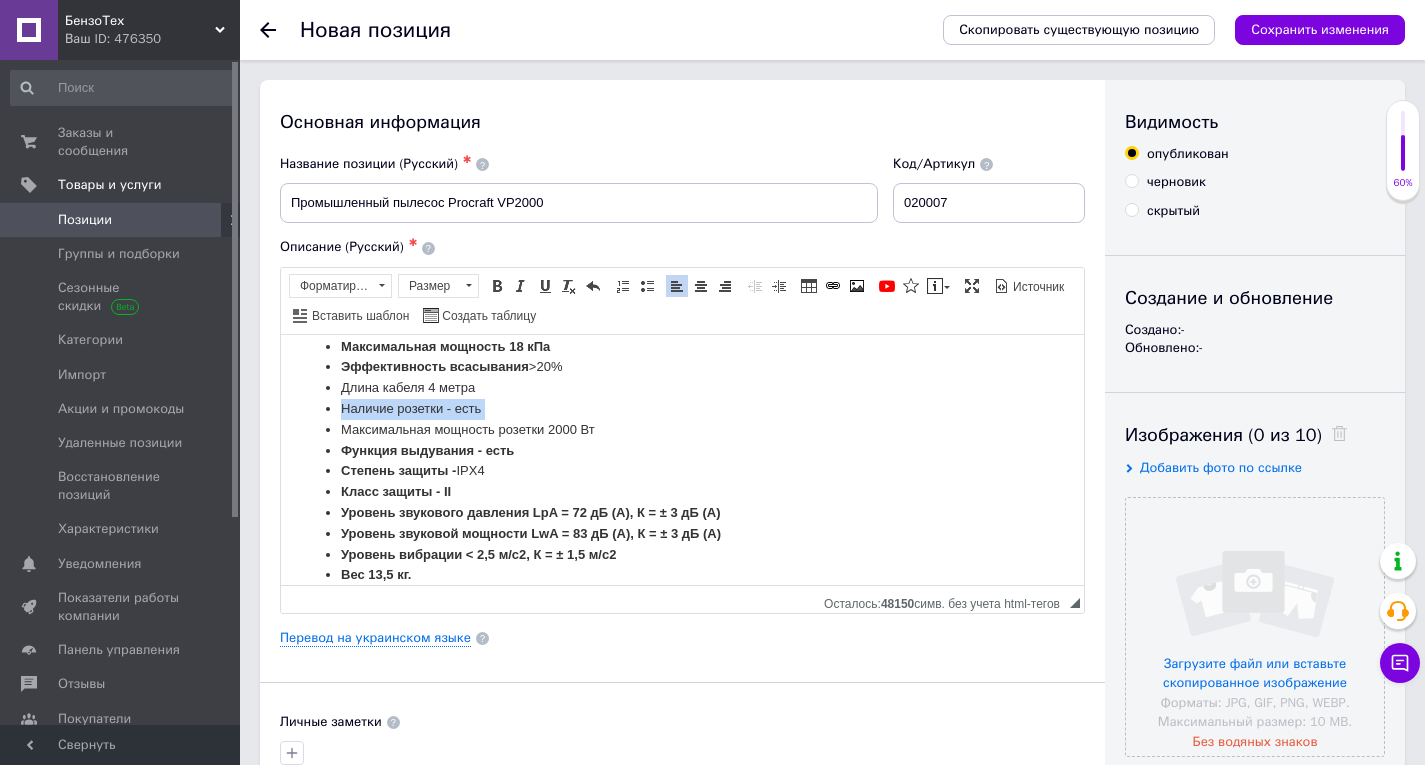 click on "Наличие розетки - есть" at bounding box center [682, 408] 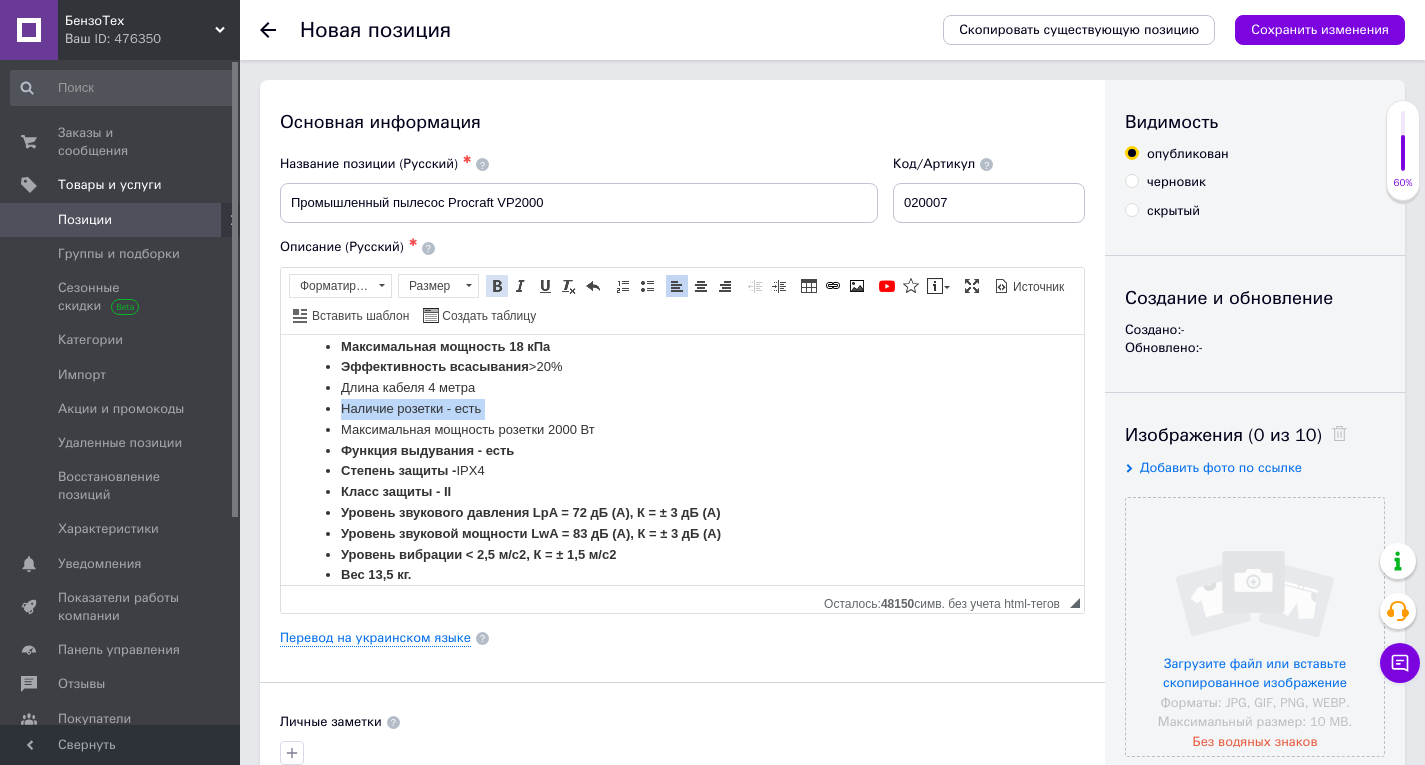 click at bounding box center [497, 286] 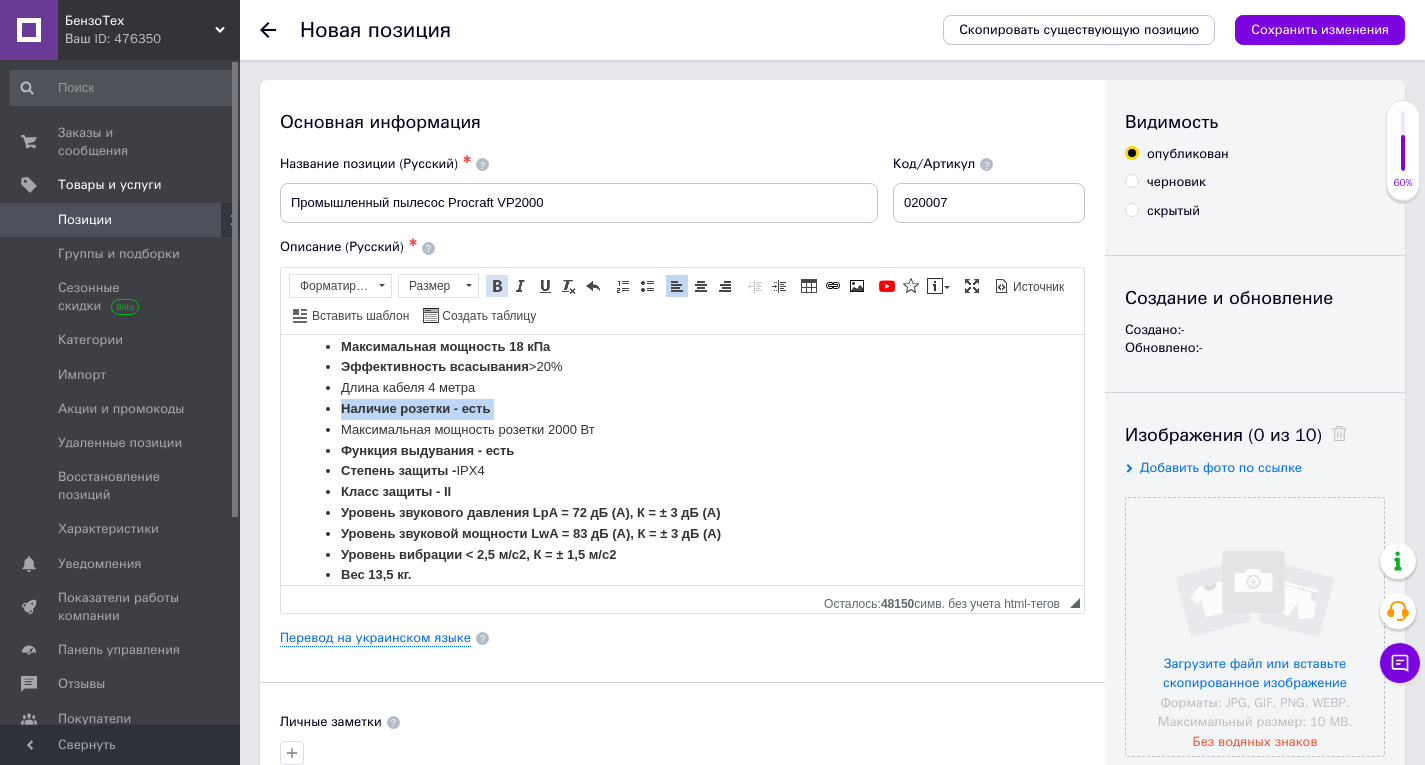 click at bounding box center [497, 286] 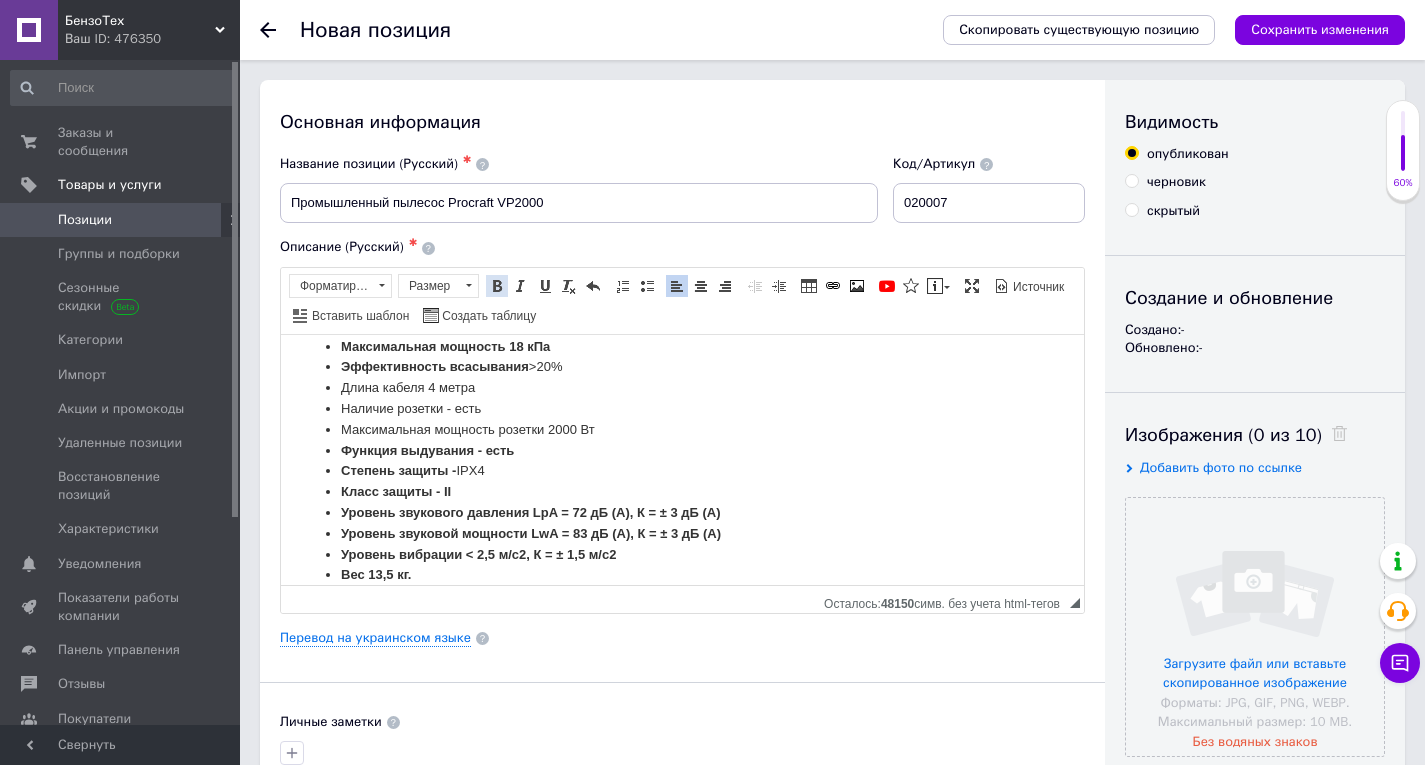 click at bounding box center (497, 286) 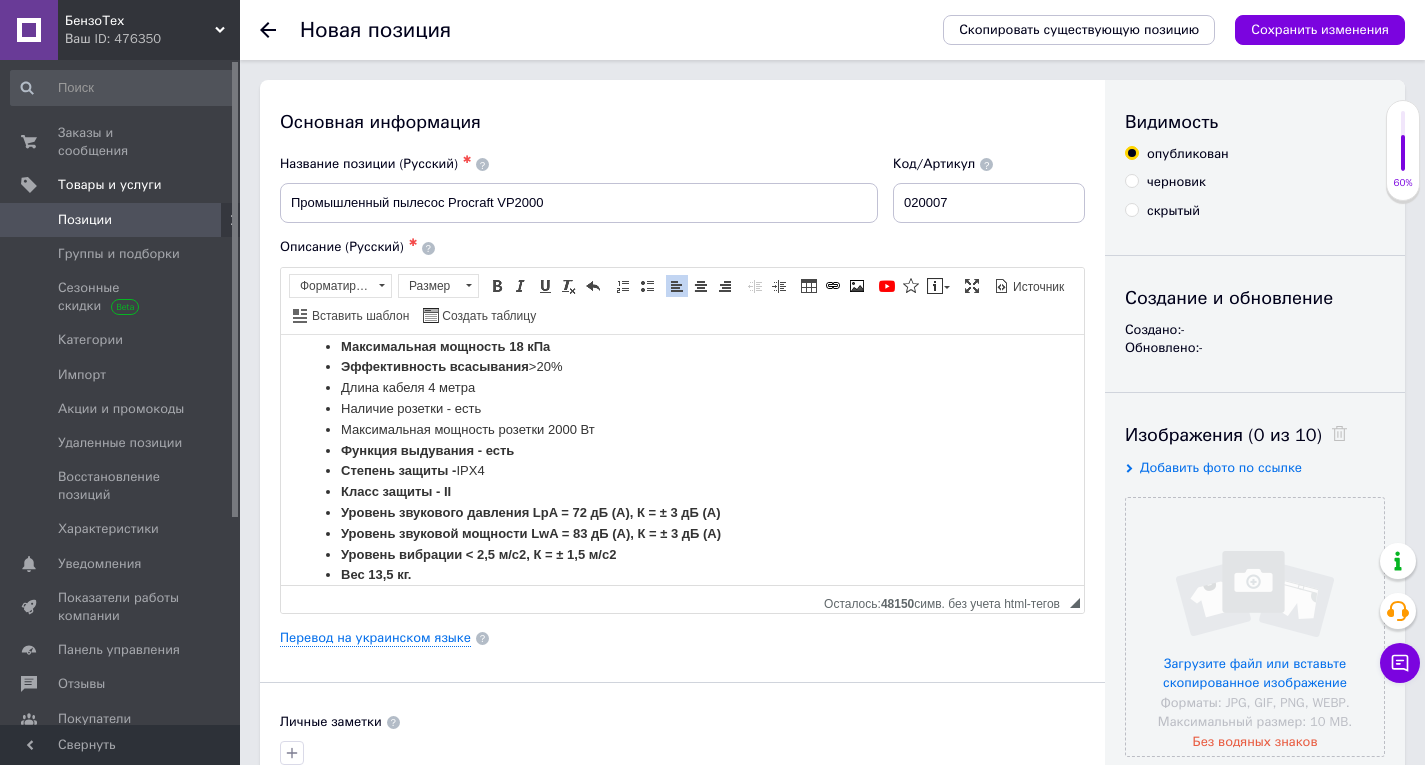 click on "Максимальная мощность розетки 2000 Вт" at bounding box center (682, 429) 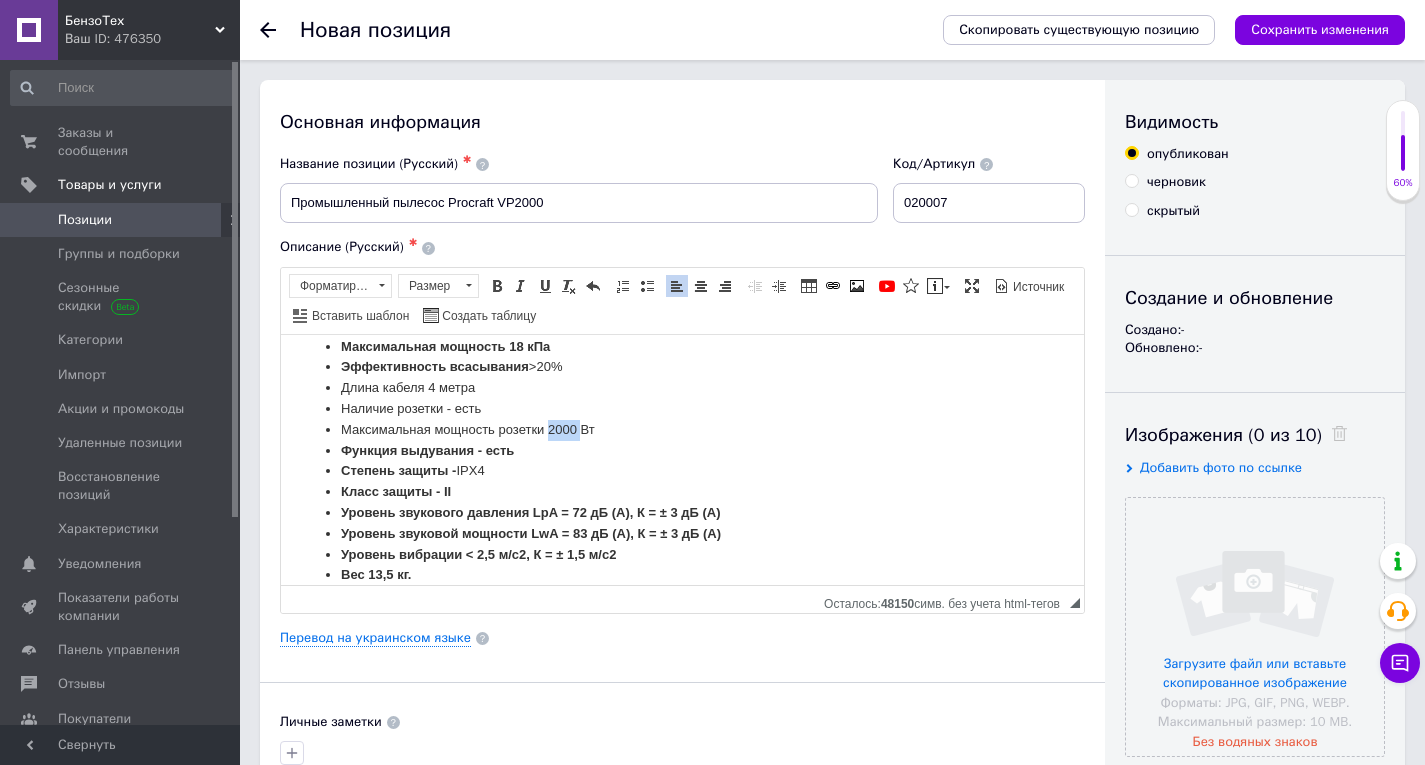 click on "Максимальная мощность розетки 2000 Вт" at bounding box center (682, 429) 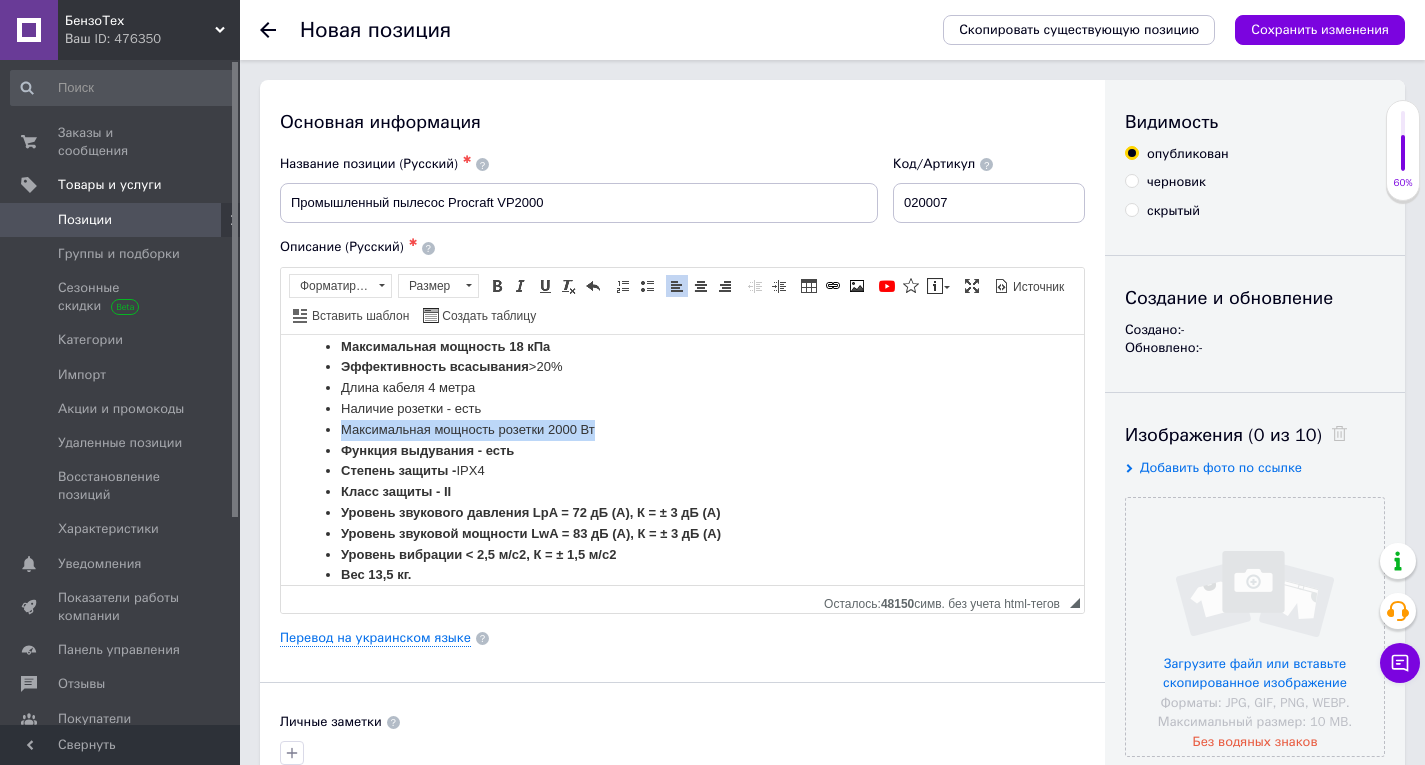 click on "Максимальная мощность розетки 2000 Вт" at bounding box center (682, 429) 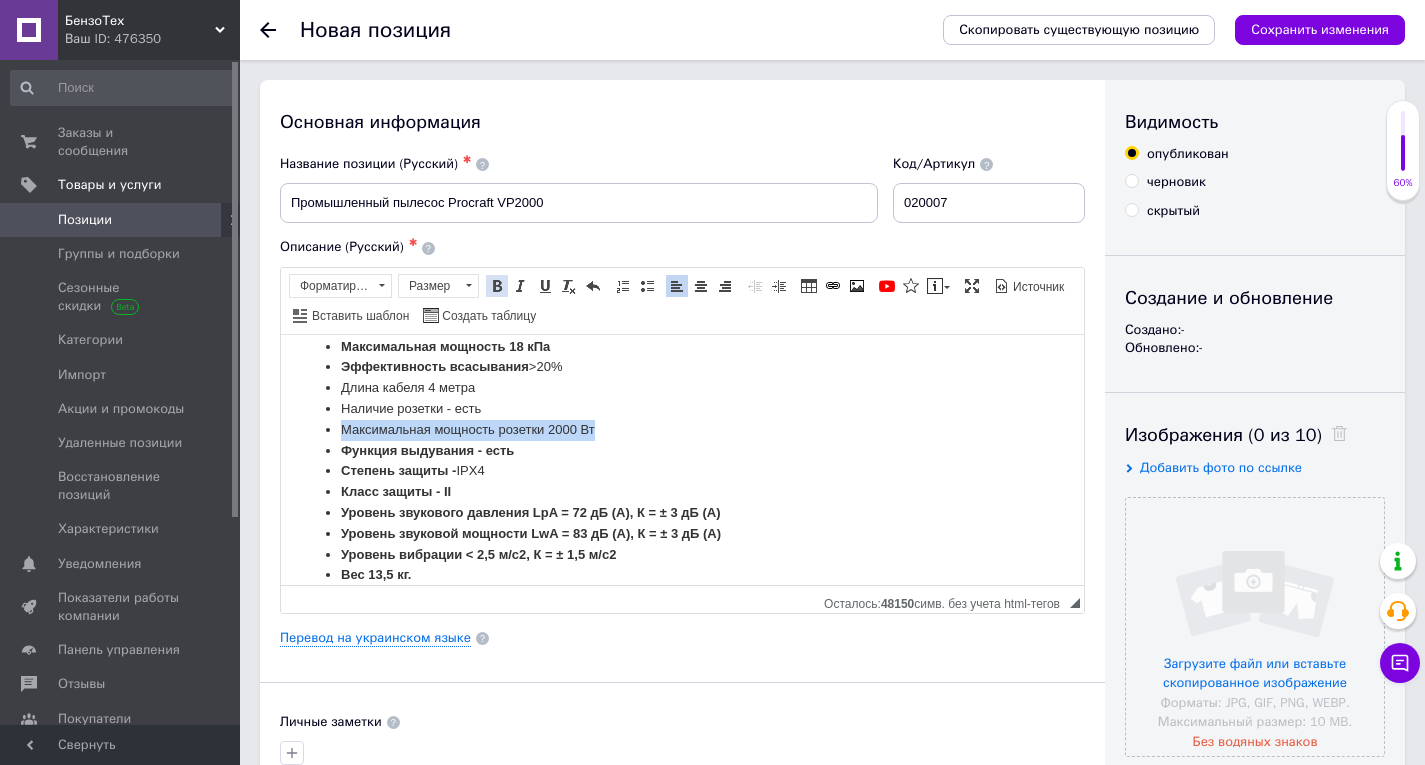 click at bounding box center (497, 286) 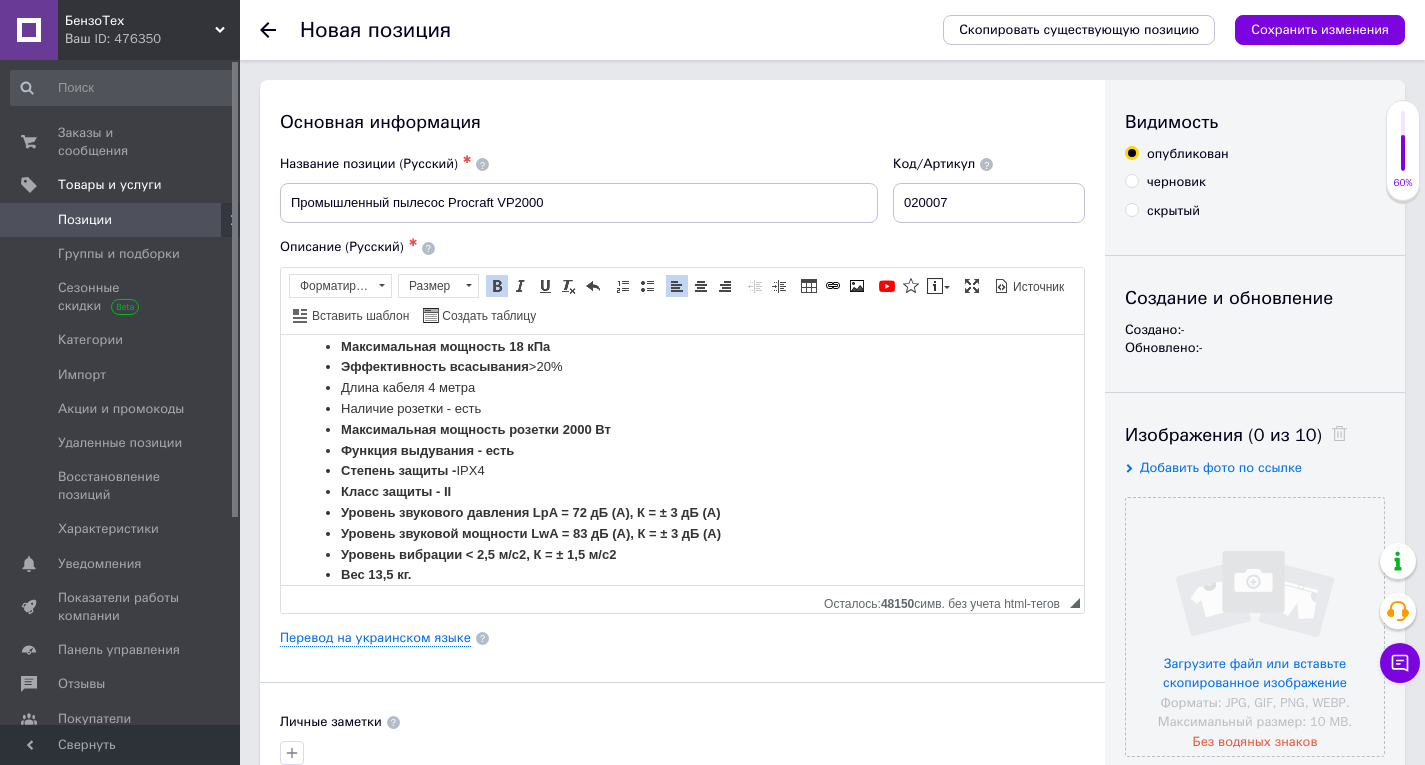 click on "Степень защиты -  IPX4" at bounding box center [682, 470] 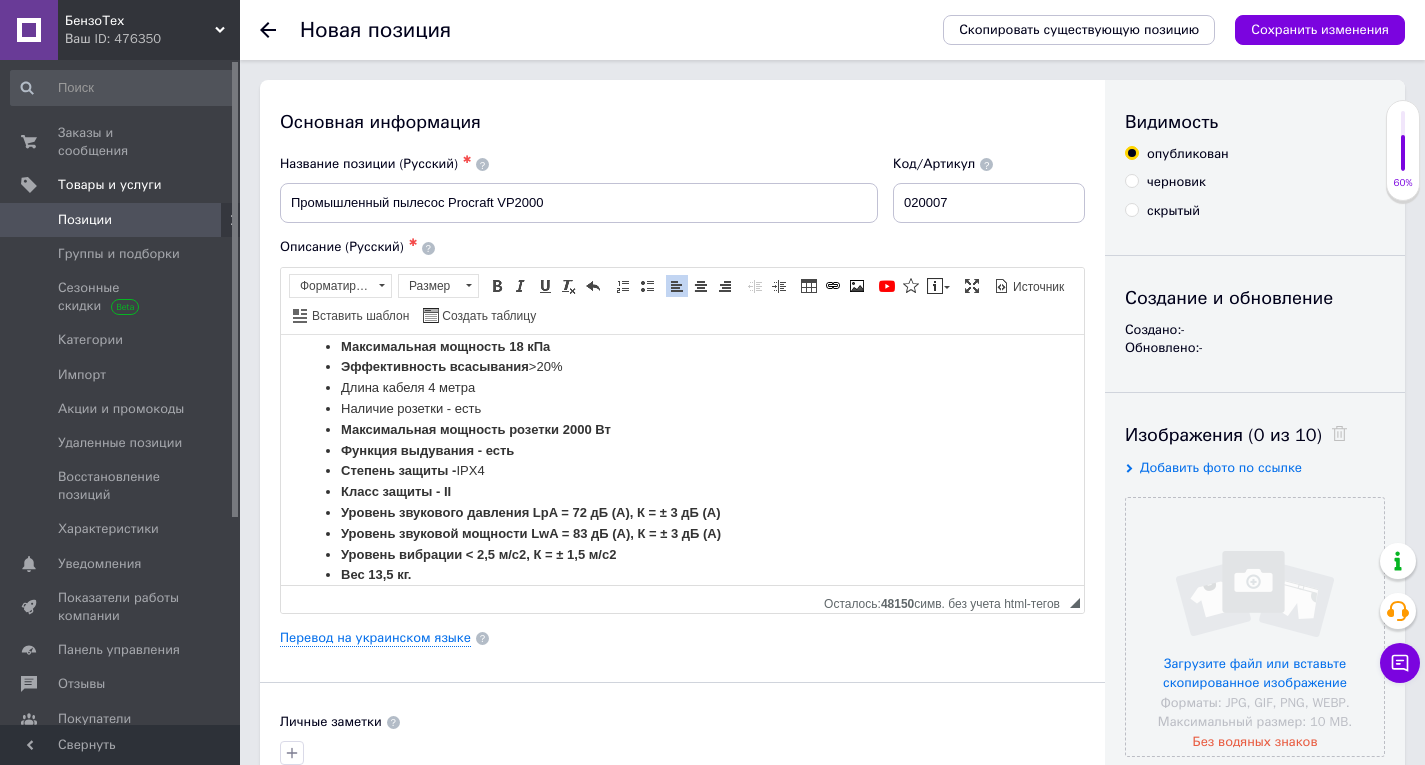 click on "Функция выдувания - есть" at bounding box center (682, 450) 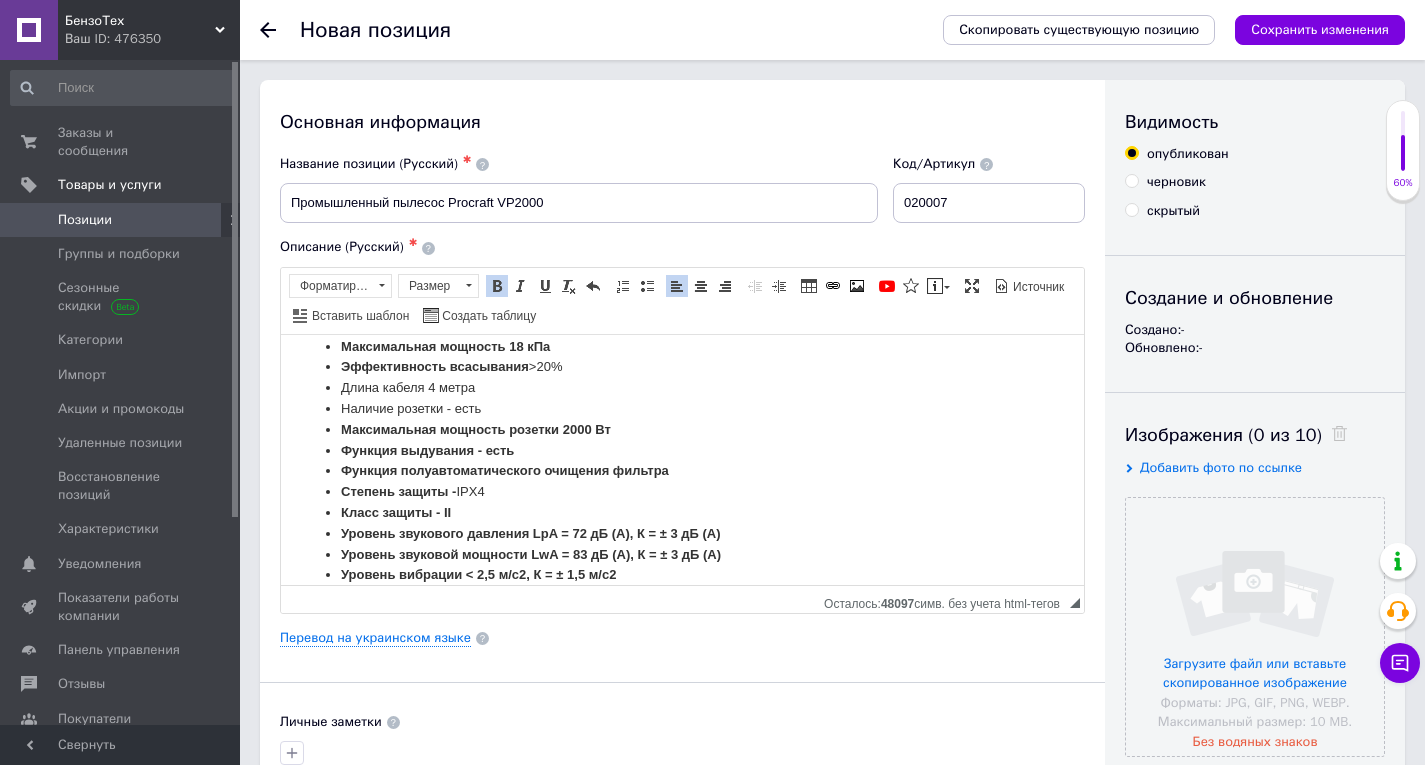click on "Длина кабеля 4 метра" at bounding box center [682, 387] 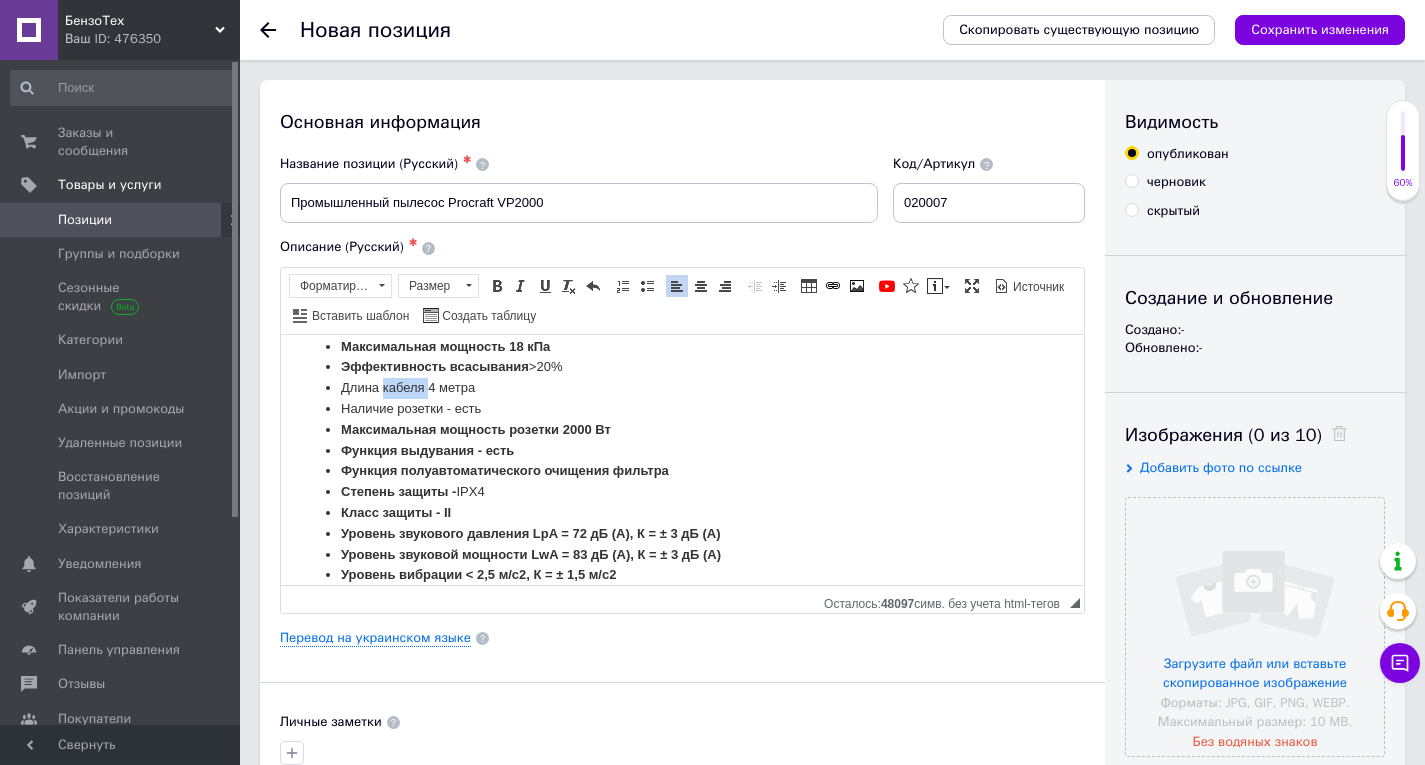 click on "Длина кабеля 4 метра" at bounding box center [682, 387] 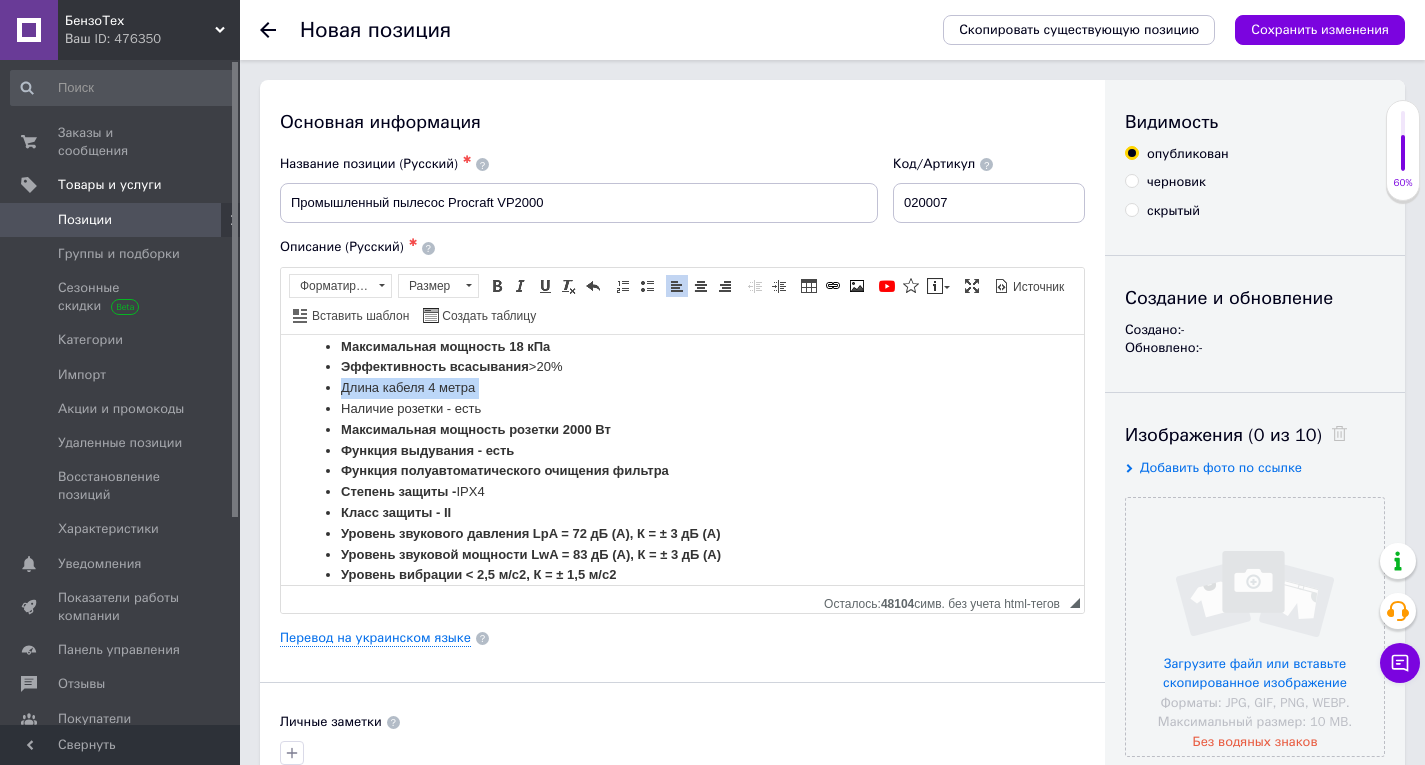 click on "Длина кабеля 4 метра" at bounding box center [682, 387] 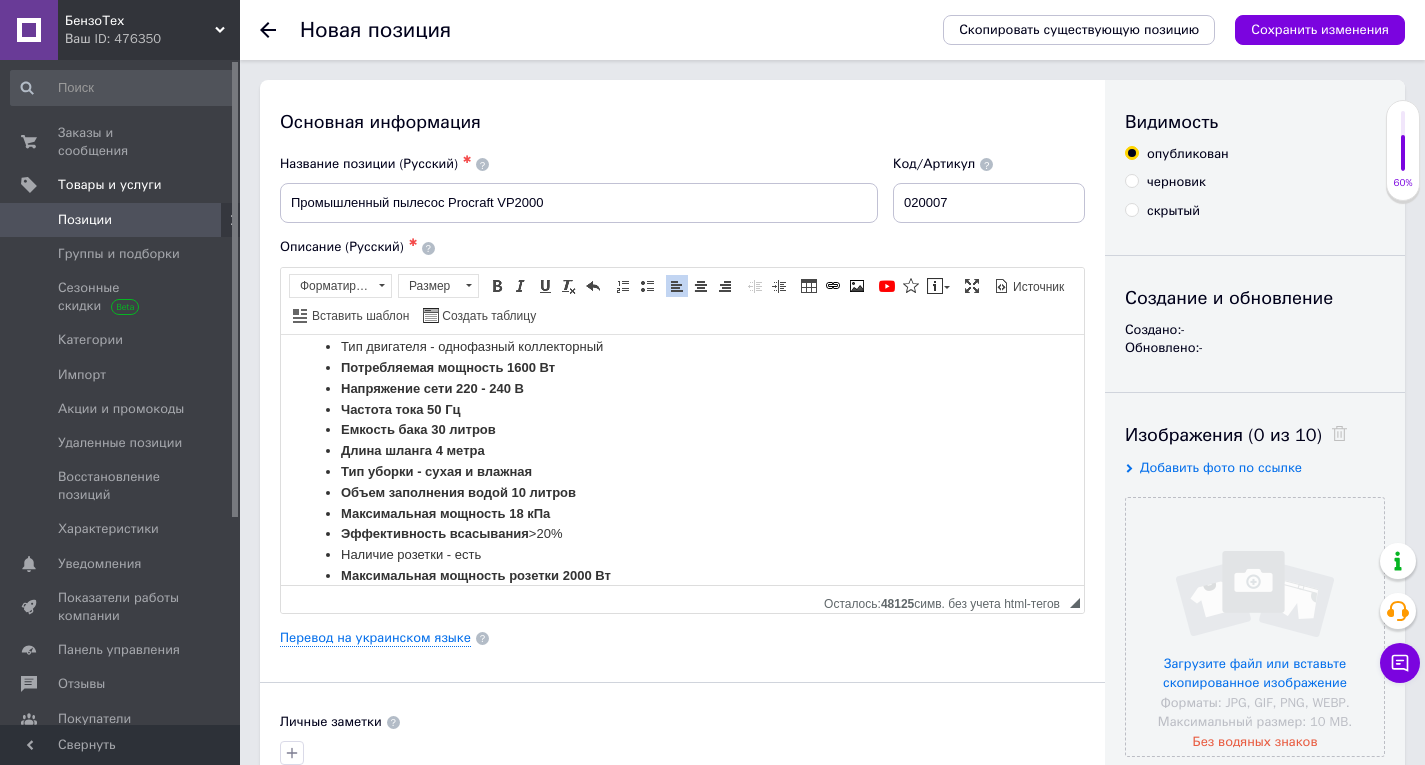 scroll, scrollTop: 328, scrollLeft: 0, axis: vertical 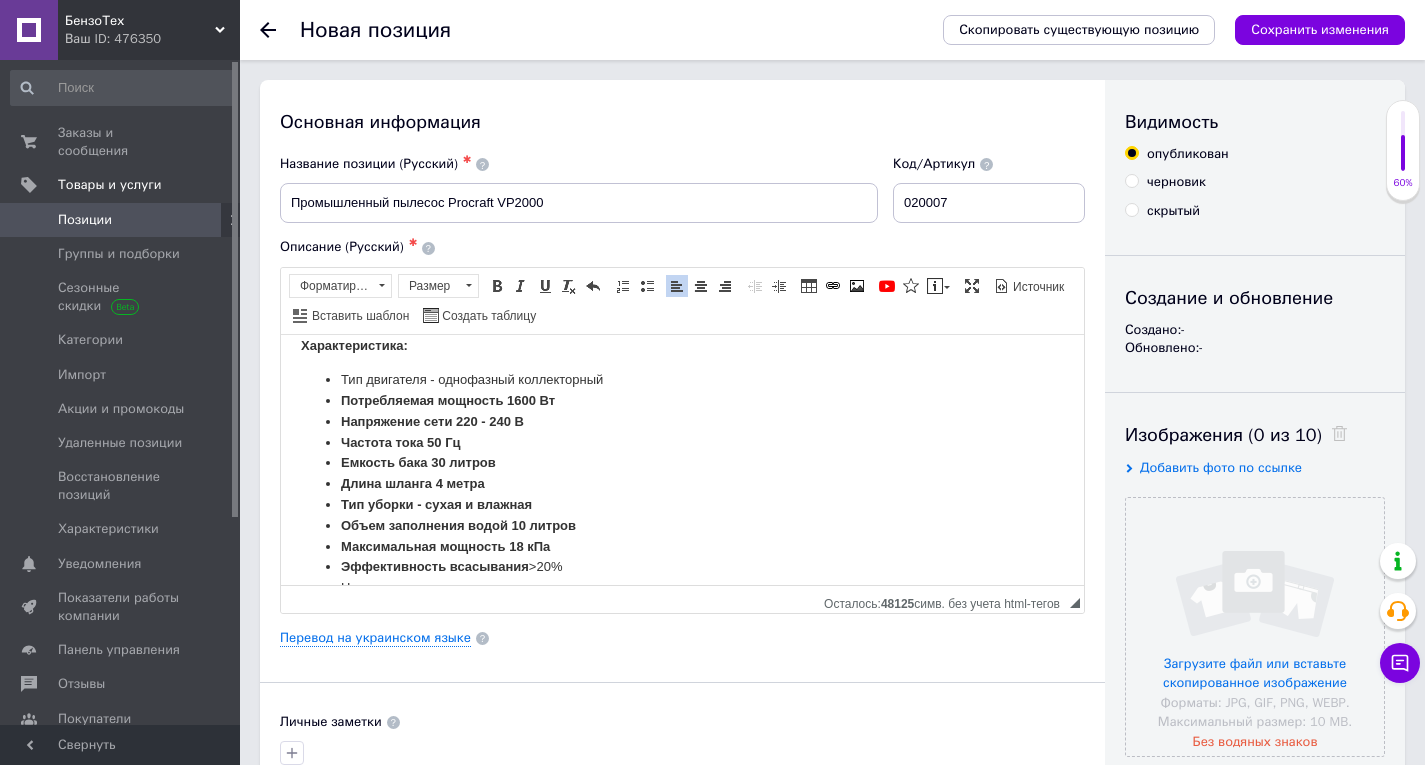click on "Тип двигателя - однофазный коллекторный" at bounding box center [682, 379] 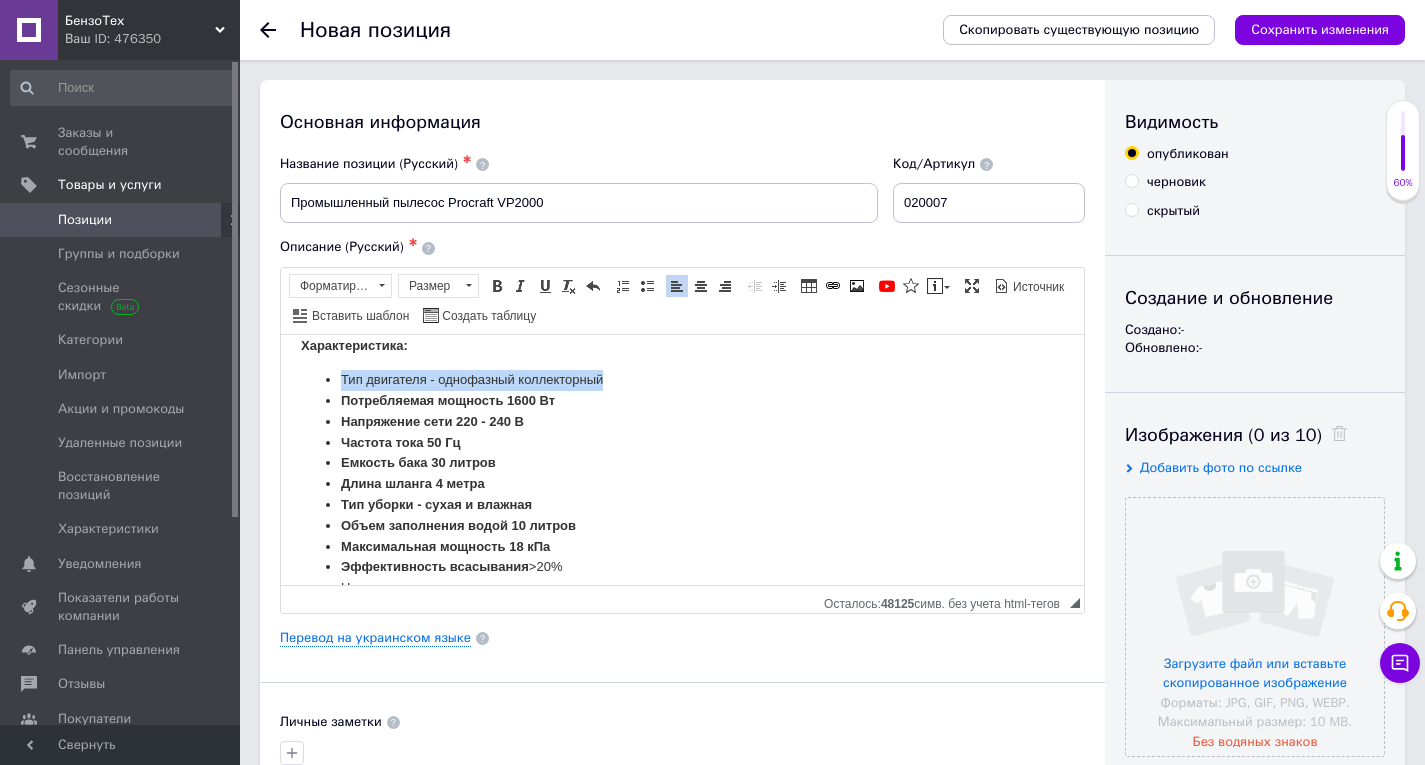 click on "Тип двигателя - однофазный коллекторный" at bounding box center [682, 379] 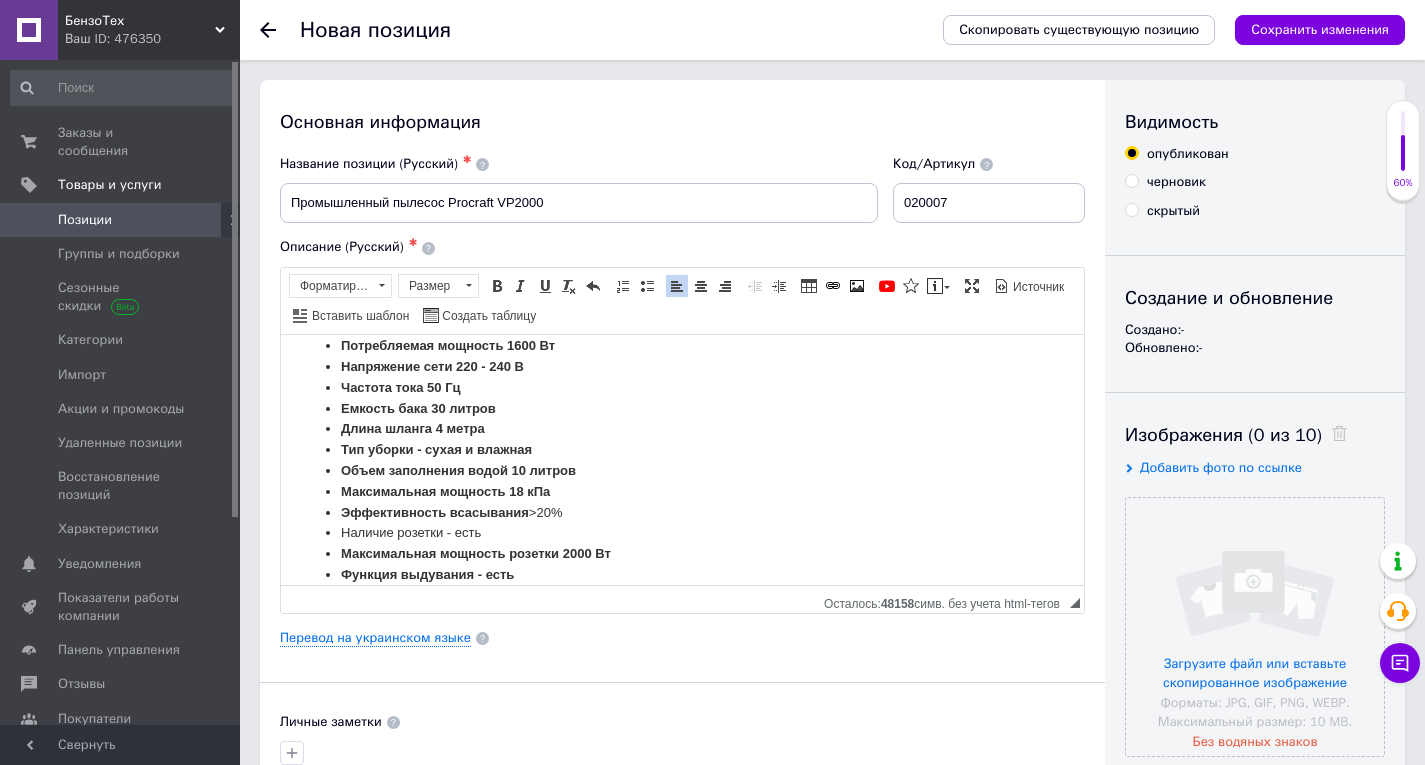 scroll, scrollTop: 328, scrollLeft: 0, axis: vertical 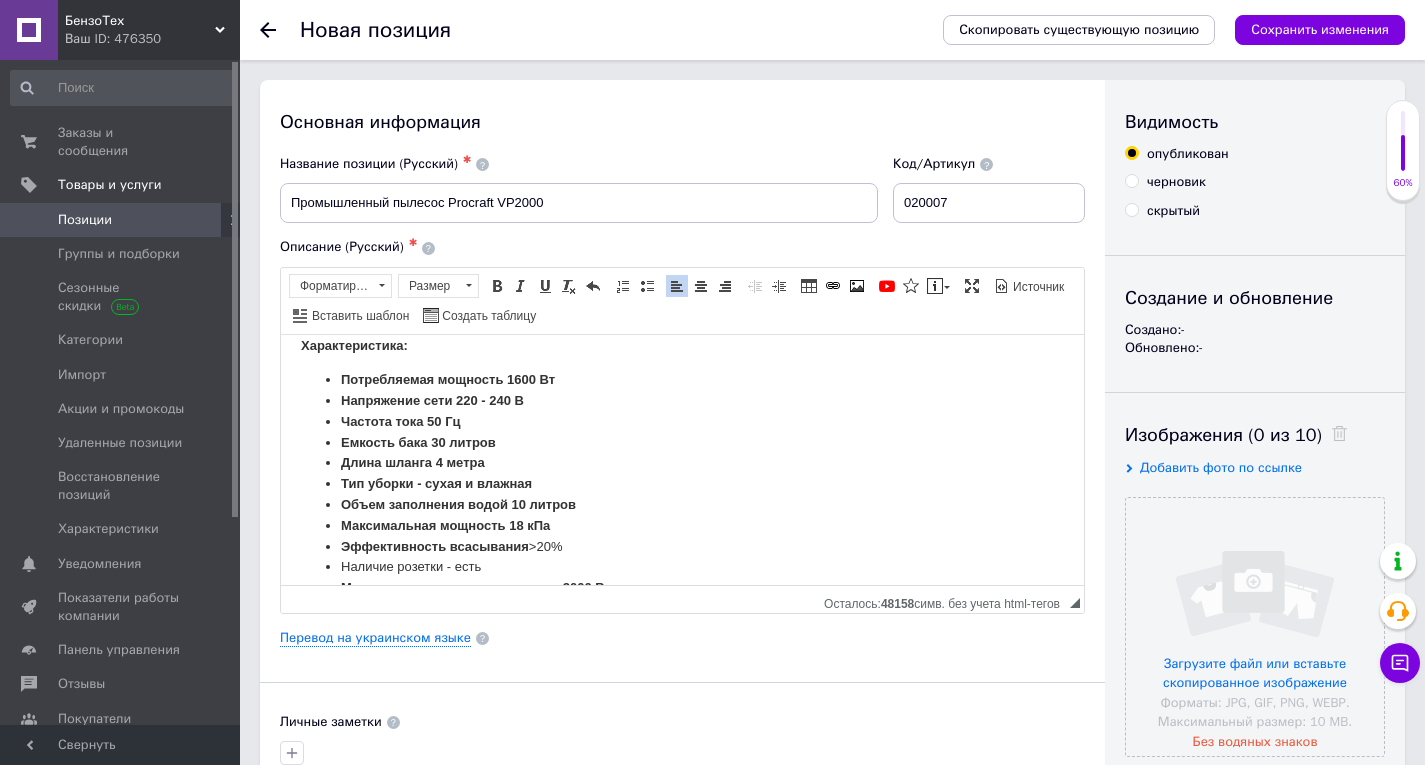 click on "Промышленный пылесос Procraft VP2000  универсальный промышленный пылесос, который можно использовать в самых разных условиях. Прочная конструкция и впечатляющие характеристики делают его идеальным для применения на следующих площадках: складах и заводах, где он может быстро удалить пыль и мусор с полов и механизмов; строительных площадках, где он может справиться с тяжелыми работами по уборке грязи, опилок и других материалов; офисах и коммерческих помещениях для эффективной и тщательной очистки ковров, твердых полов и обивки; Procraft VP2000 оснащен мощным  >20% IPX4" at bounding box center [682, 481] 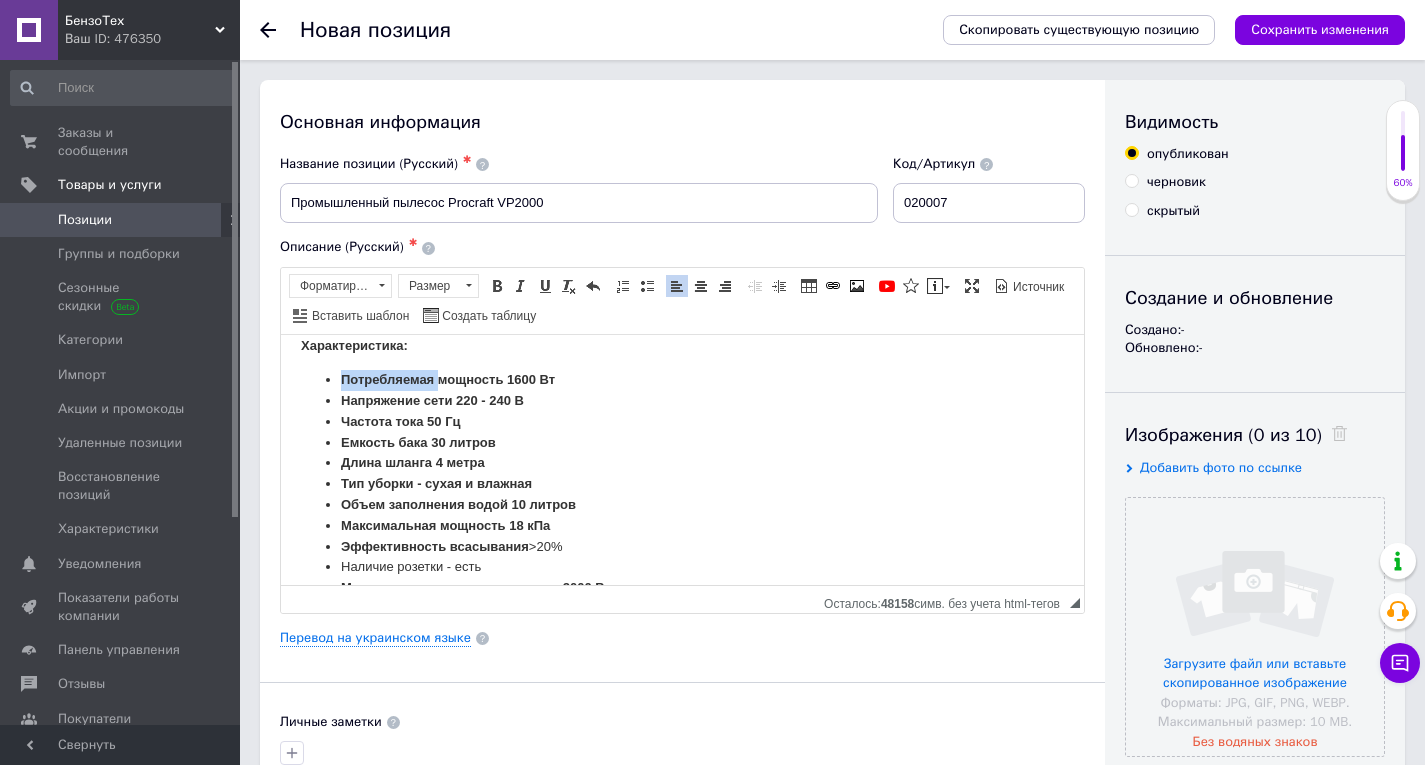 click on "Промышленный пылесос Procraft VP2000  универсальный промышленный пылесос, который можно использовать в самых разных условиях. Прочная конструкция и впечатляющие характеристики делают его идеальным для применения на следующих площадках: складах и заводах, где он может быстро удалить пыль и мусор с полов и механизмов; строительных площадках, где он может справиться с тяжелыми работами по уборке грязи, опилок и других материалов; офисах и коммерческих помещениях для эффективной и тщательной очистки ковров, твердых полов и обивки; Procraft VP2000 оснащен мощным  >20% IPX4" at bounding box center [682, 481] 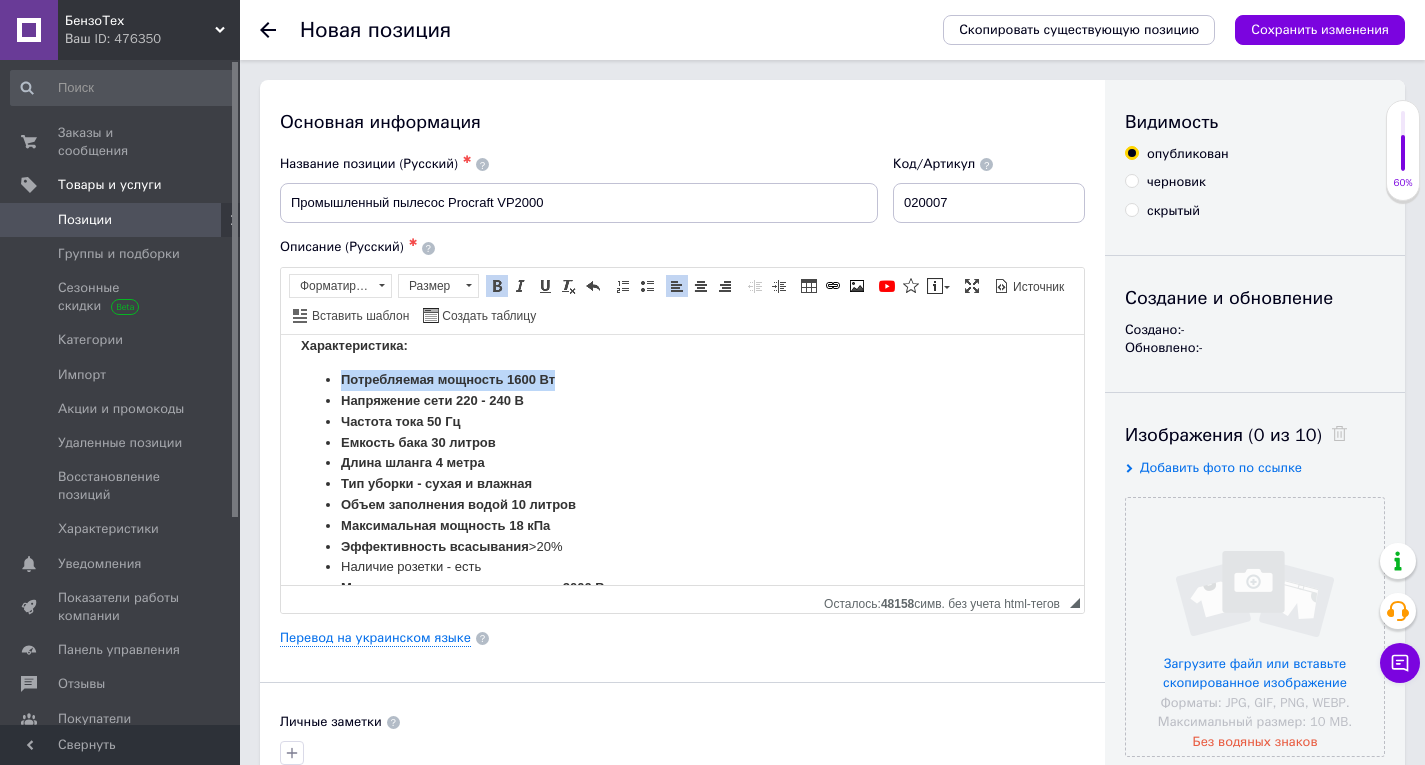 click on "Промышленный пылесос Procraft VP2000  универсальный промышленный пылесос, который можно использовать в самых разных условиях. Прочная конструкция и впечатляющие характеристики делают его идеальным для применения на следующих площадках: складах и заводах, где он может быстро удалить пыль и мусор с полов и механизмов; строительных площадках, где он может справиться с тяжелыми работами по уборке грязи, опилок и других материалов; офисах и коммерческих помещениях для эффективной и тщательной очистки ковров, твердых полов и обивки; Procraft VP2000 оснащен мощным  >20% IPX4" at bounding box center [682, 481] 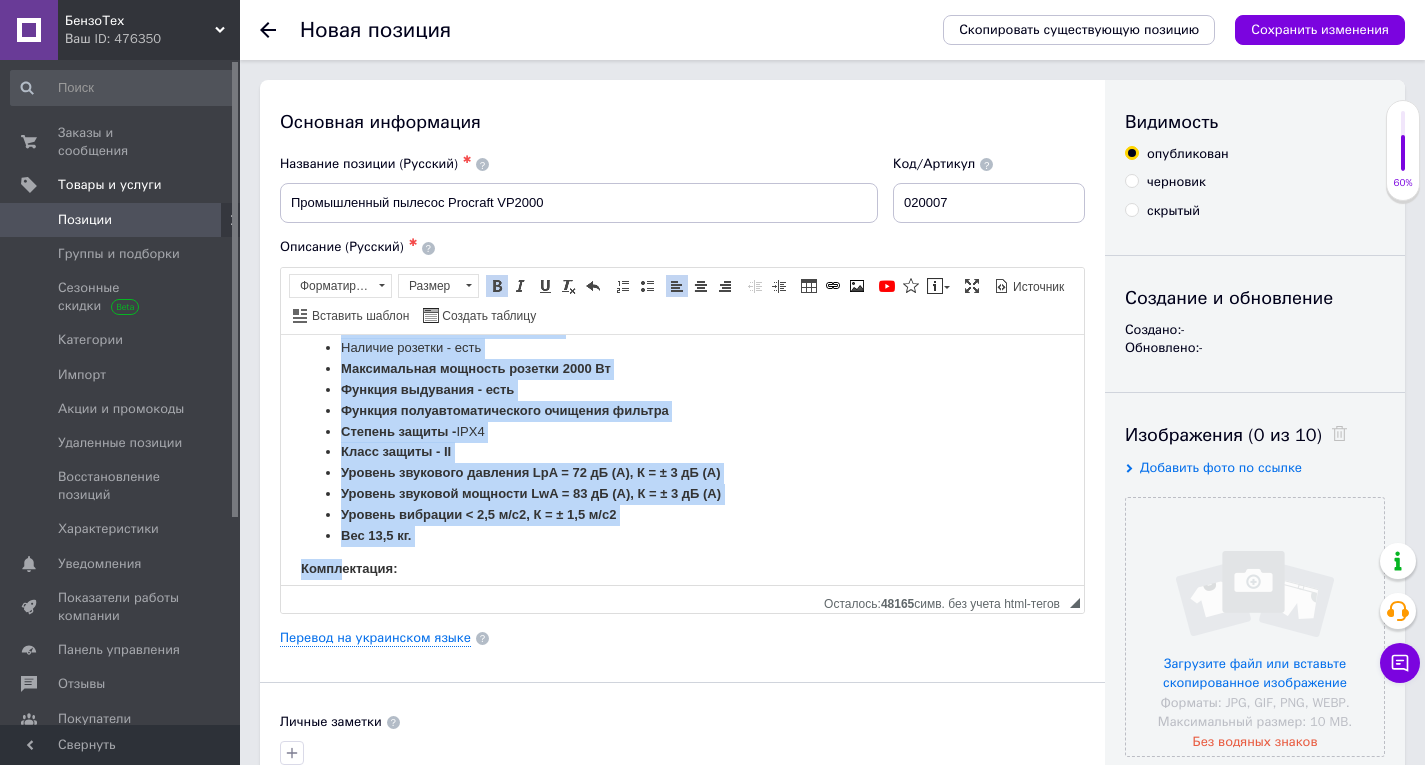 scroll, scrollTop: 580, scrollLeft: 0, axis: vertical 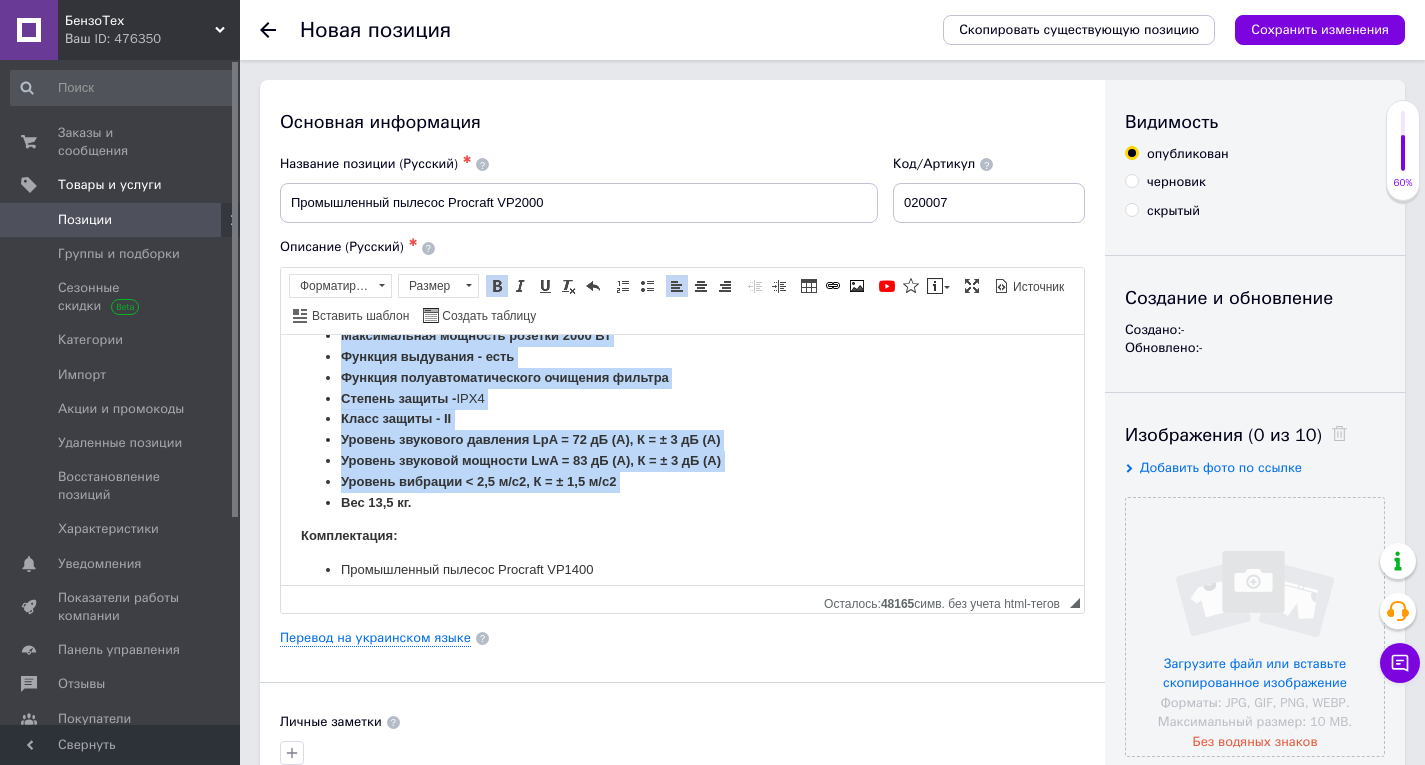 click at bounding box center [497, 286] 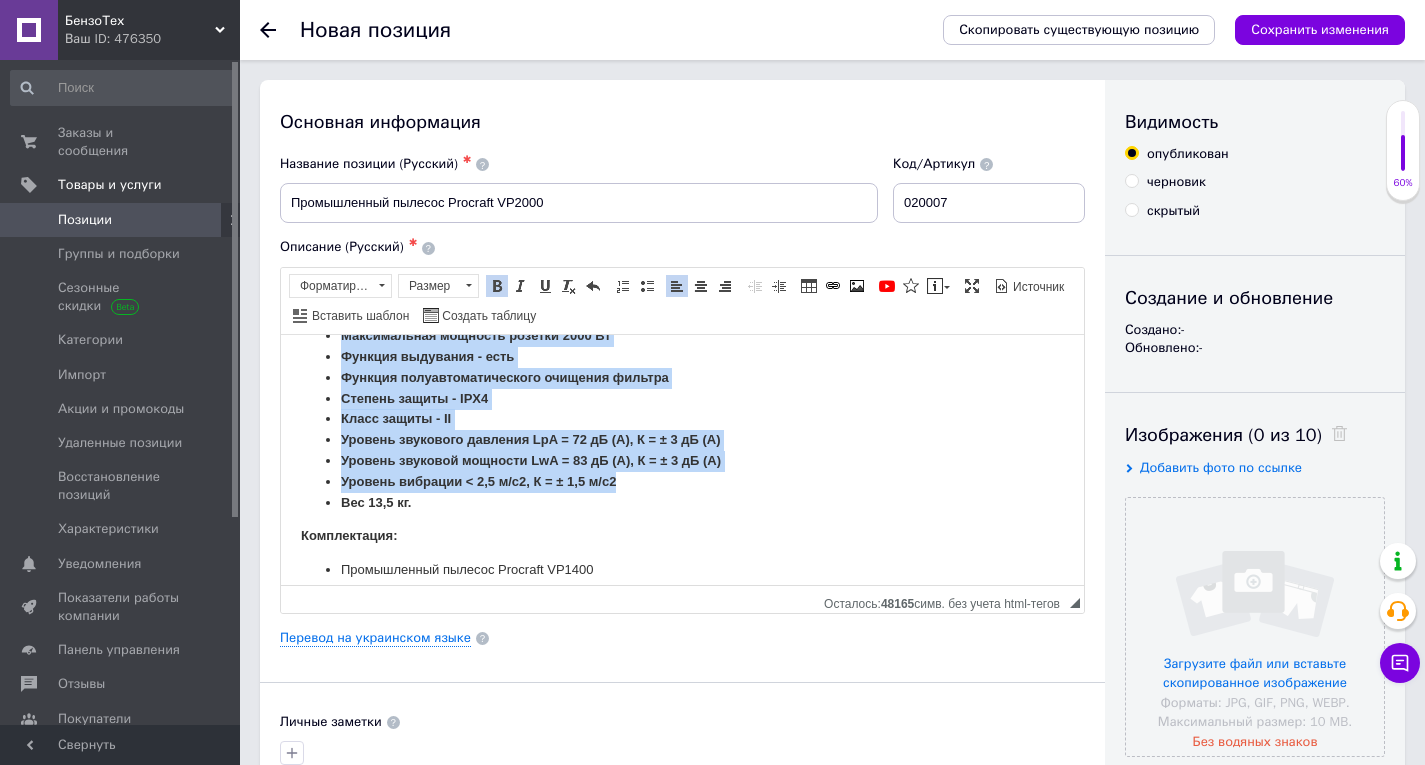click at bounding box center [497, 286] 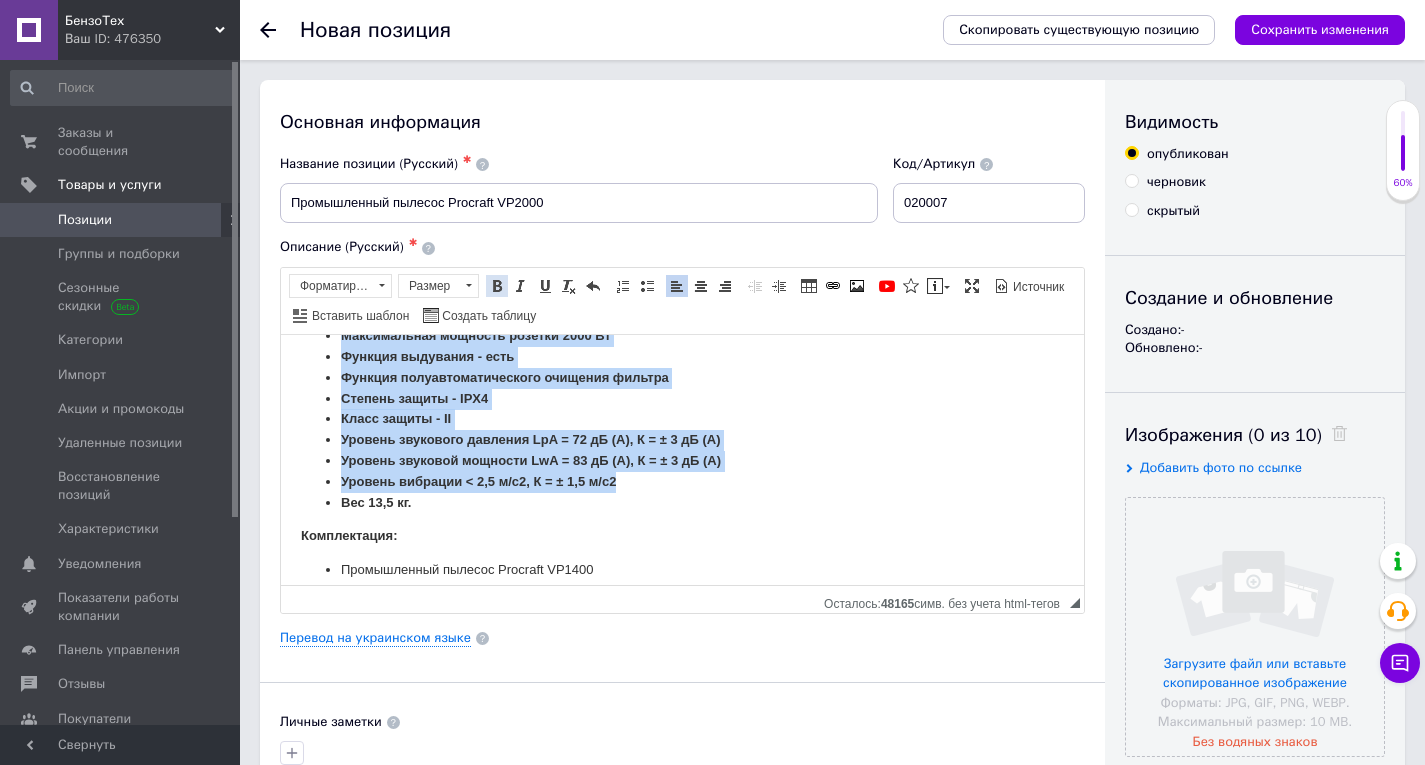 click at bounding box center [497, 286] 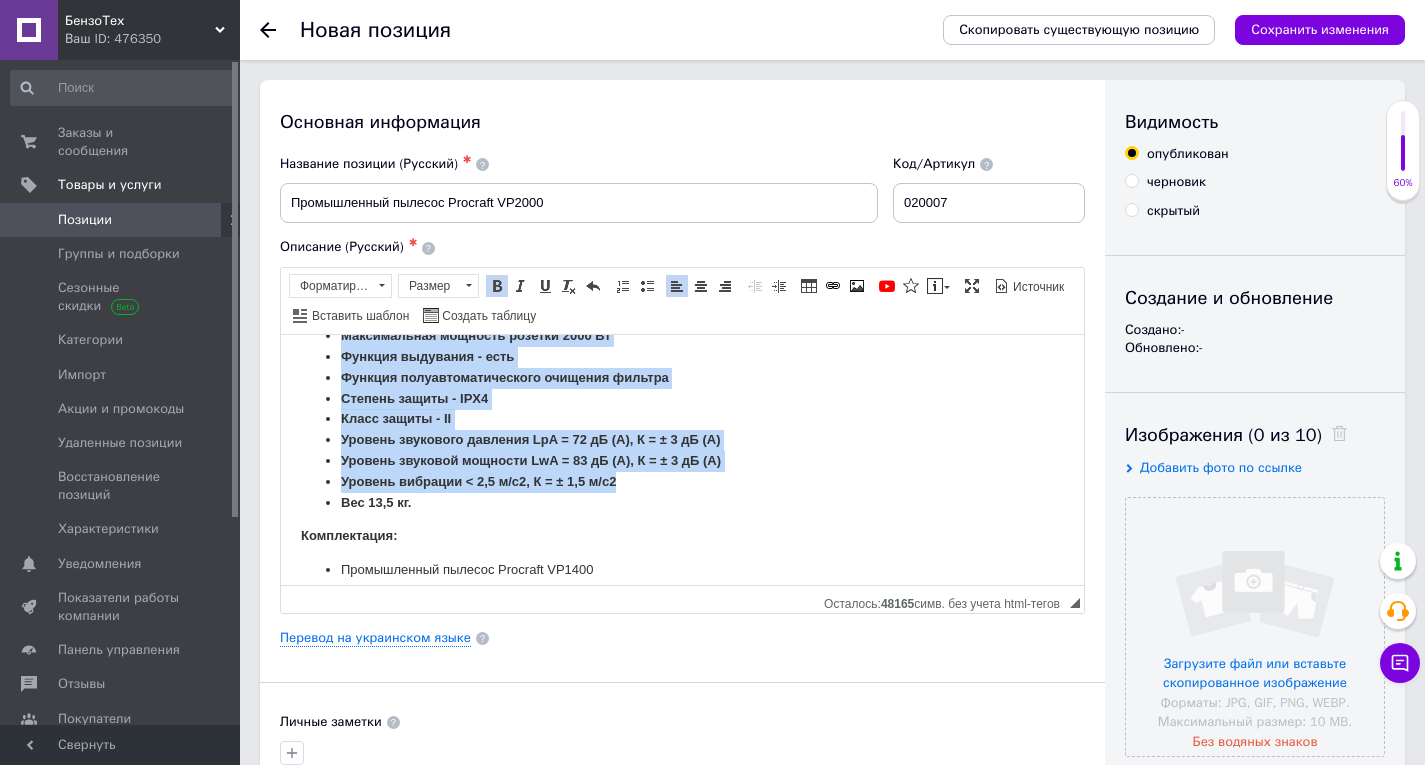 click at bounding box center (497, 286) 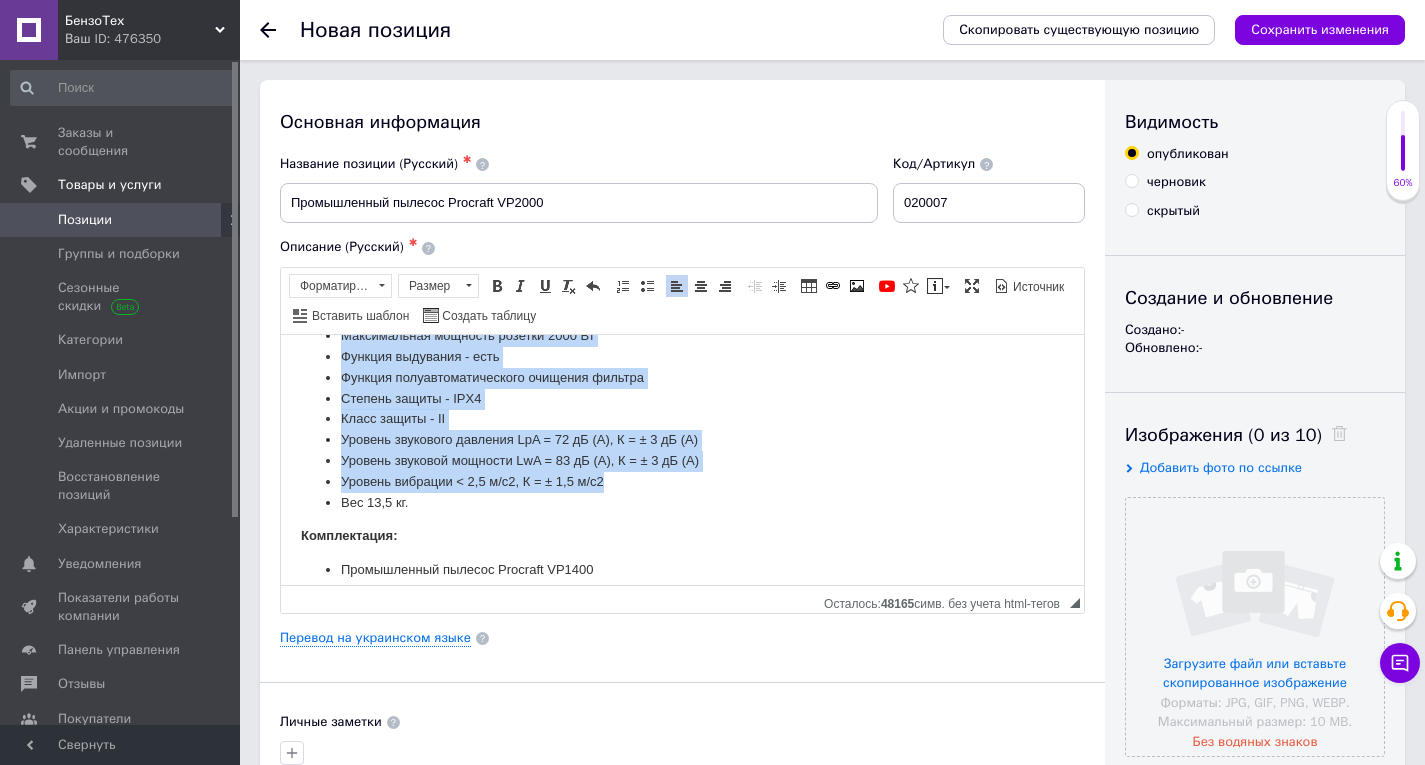 click on "Функция полуавтоматического очищения фильтра" at bounding box center [682, 377] 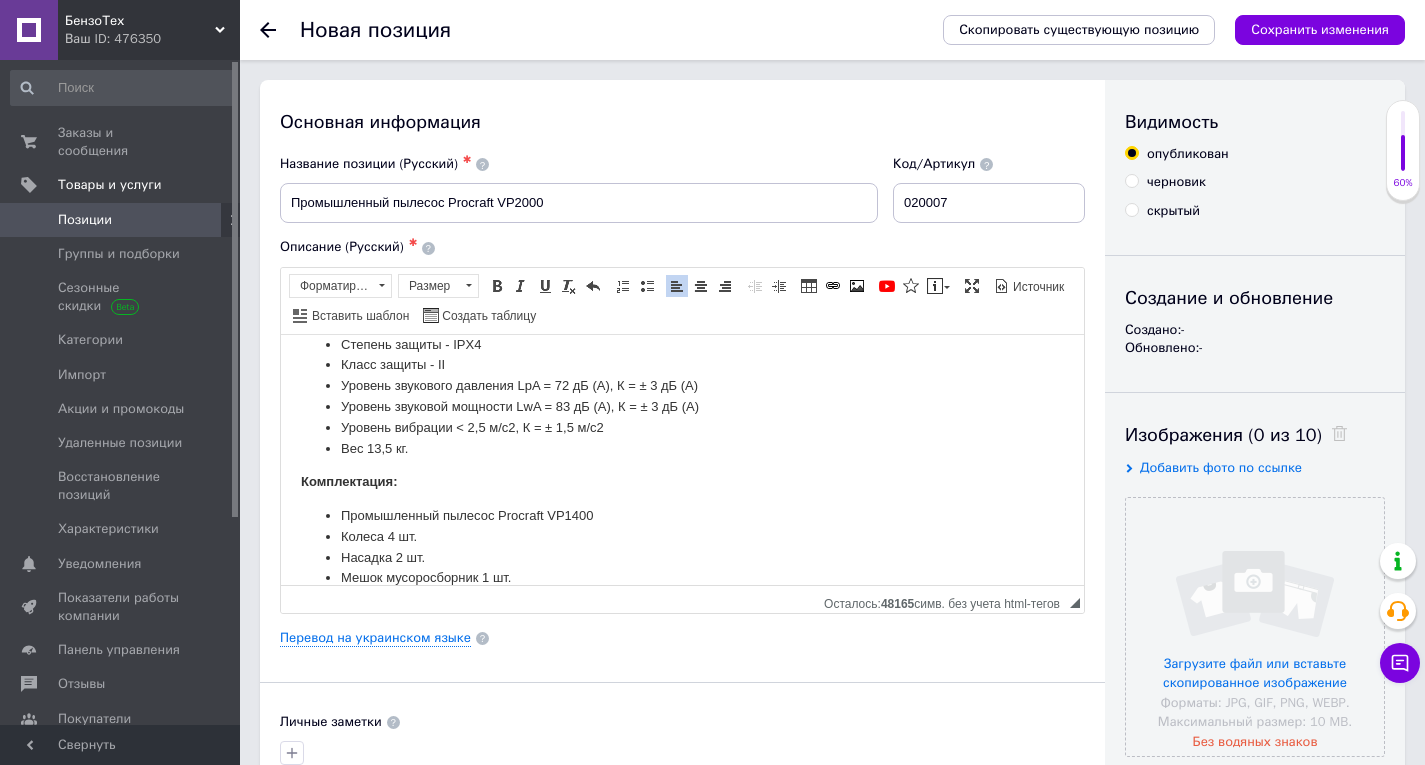 scroll, scrollTop: 741, scrollLeft: 0, axis: vertical 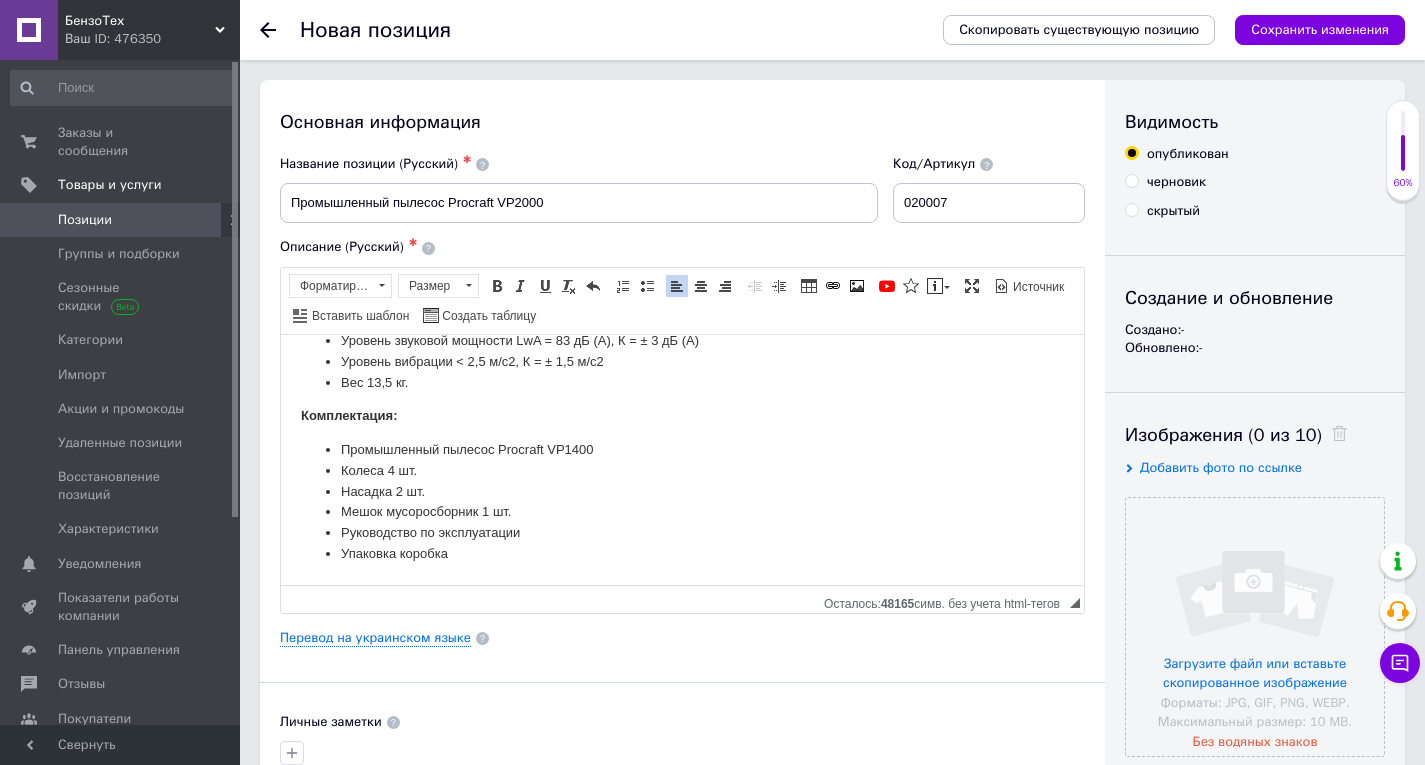 click on "Мешок мусоросборник 1 шт." at bounding box center [682, 511] 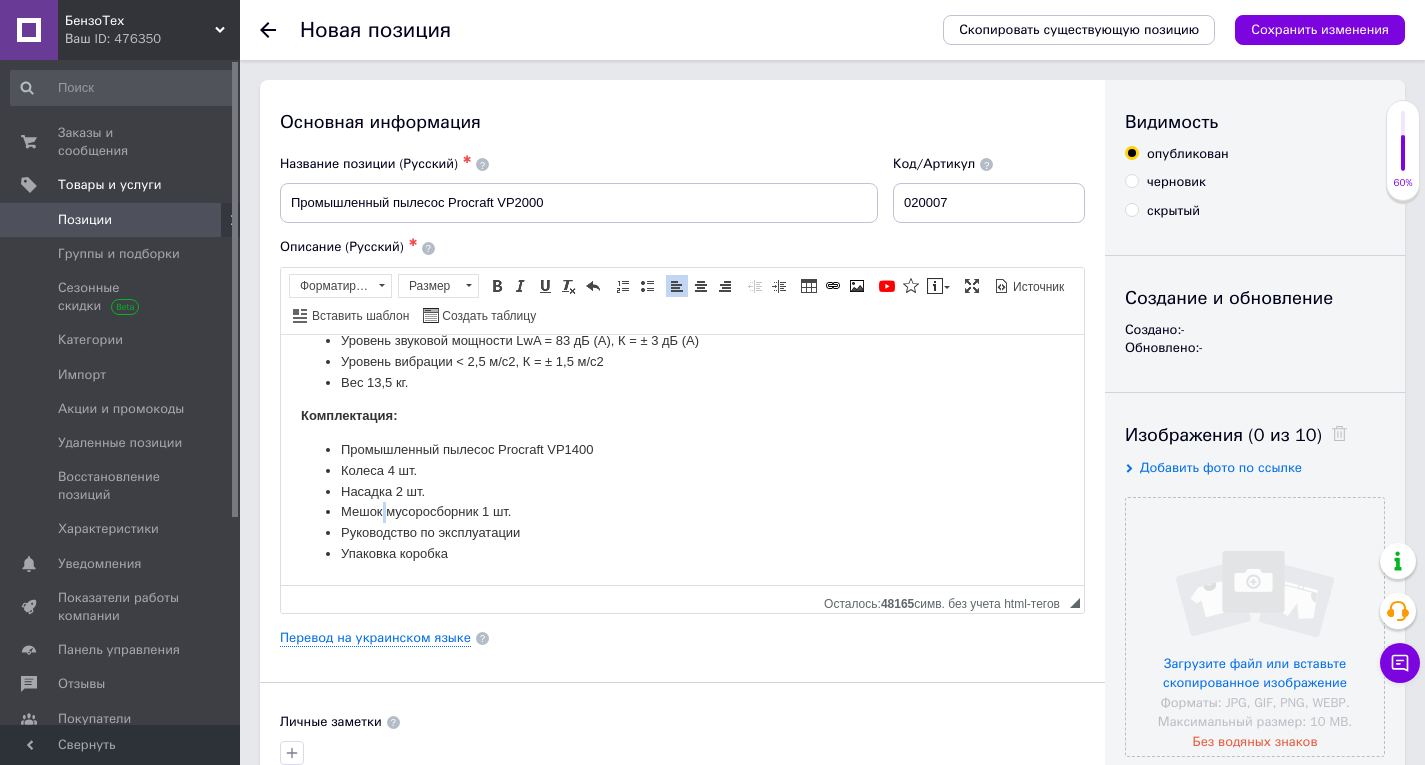 click on "Мешок мусоросборник 1 шт." at bounding box center [682, 511] 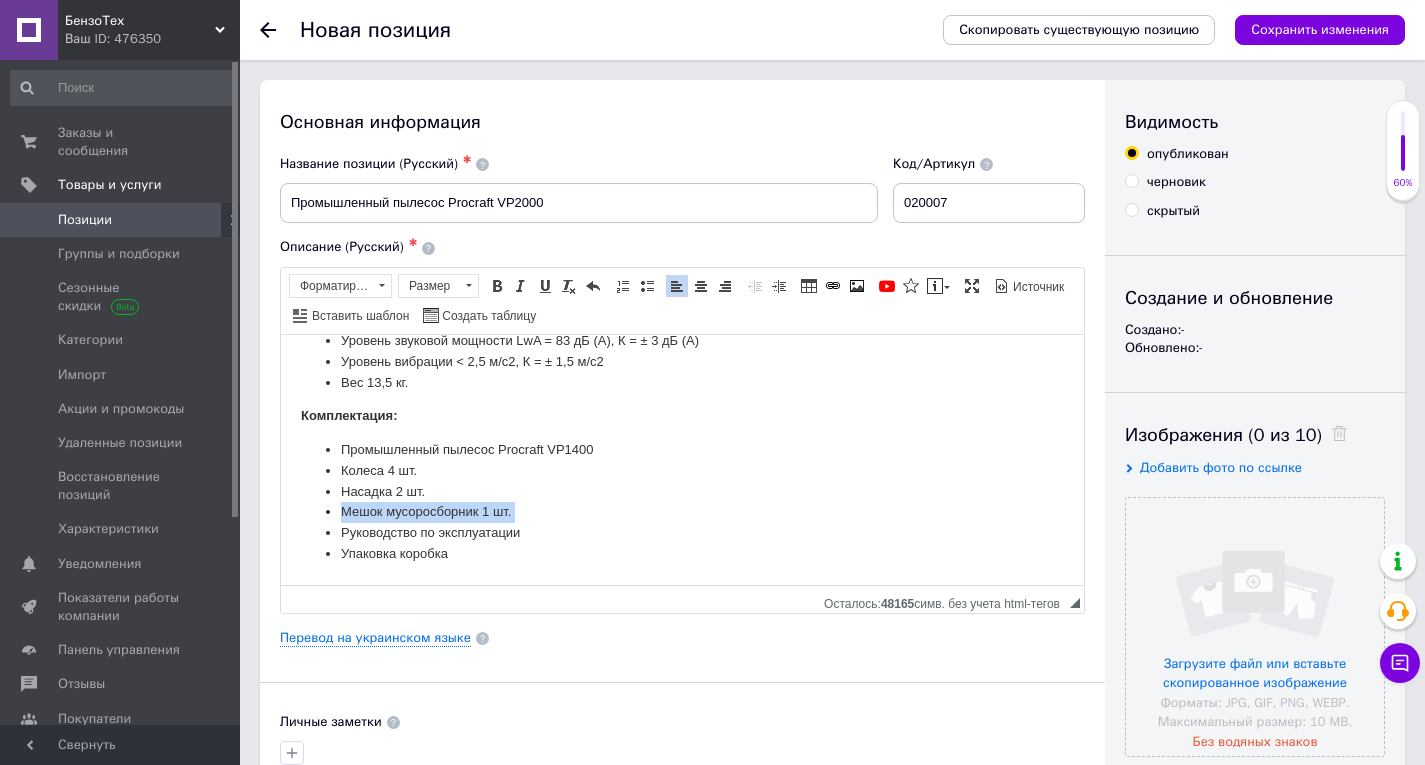 click on "Мешок мусоросборник 1 шт." at bounding box center [682, 511] 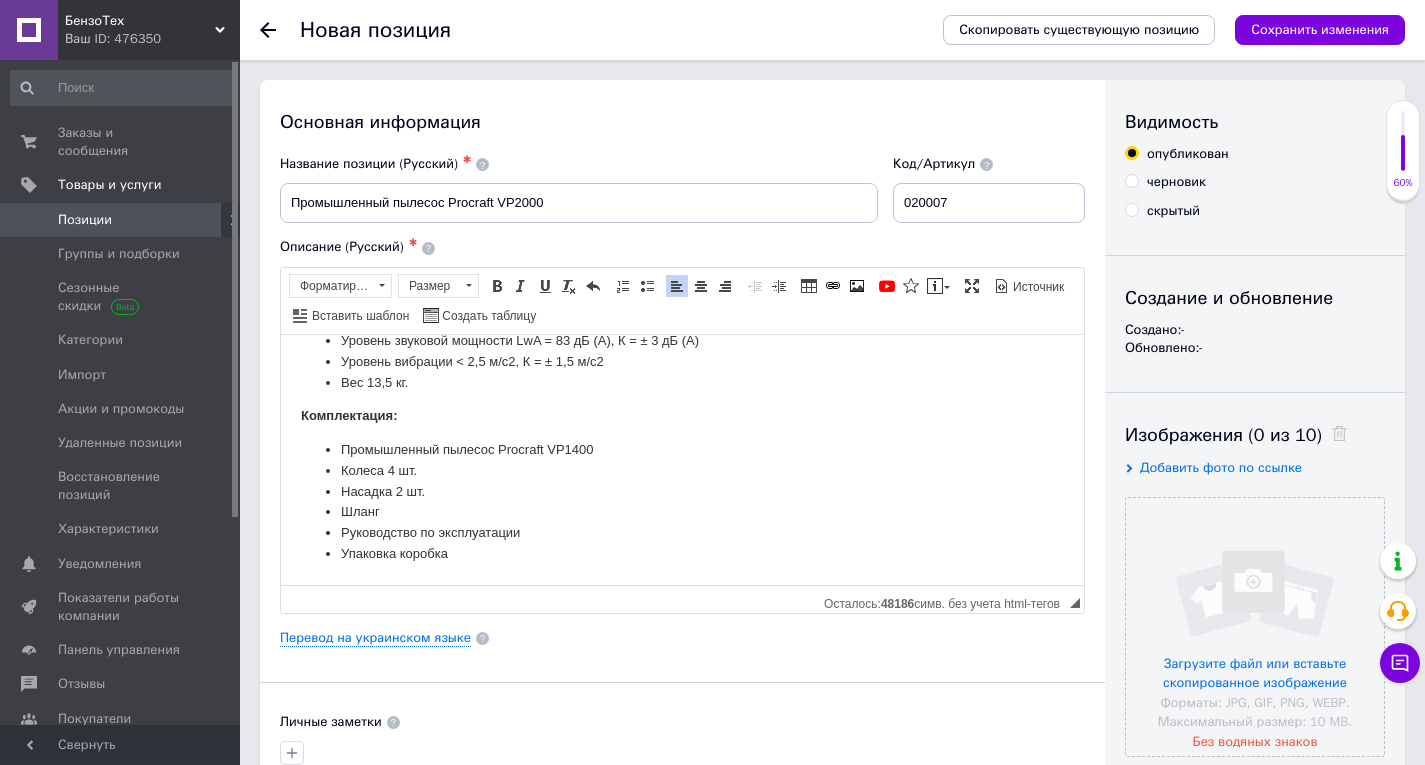 scroll, scrollTop: 741, scrollLeft: 0, axis: vertical 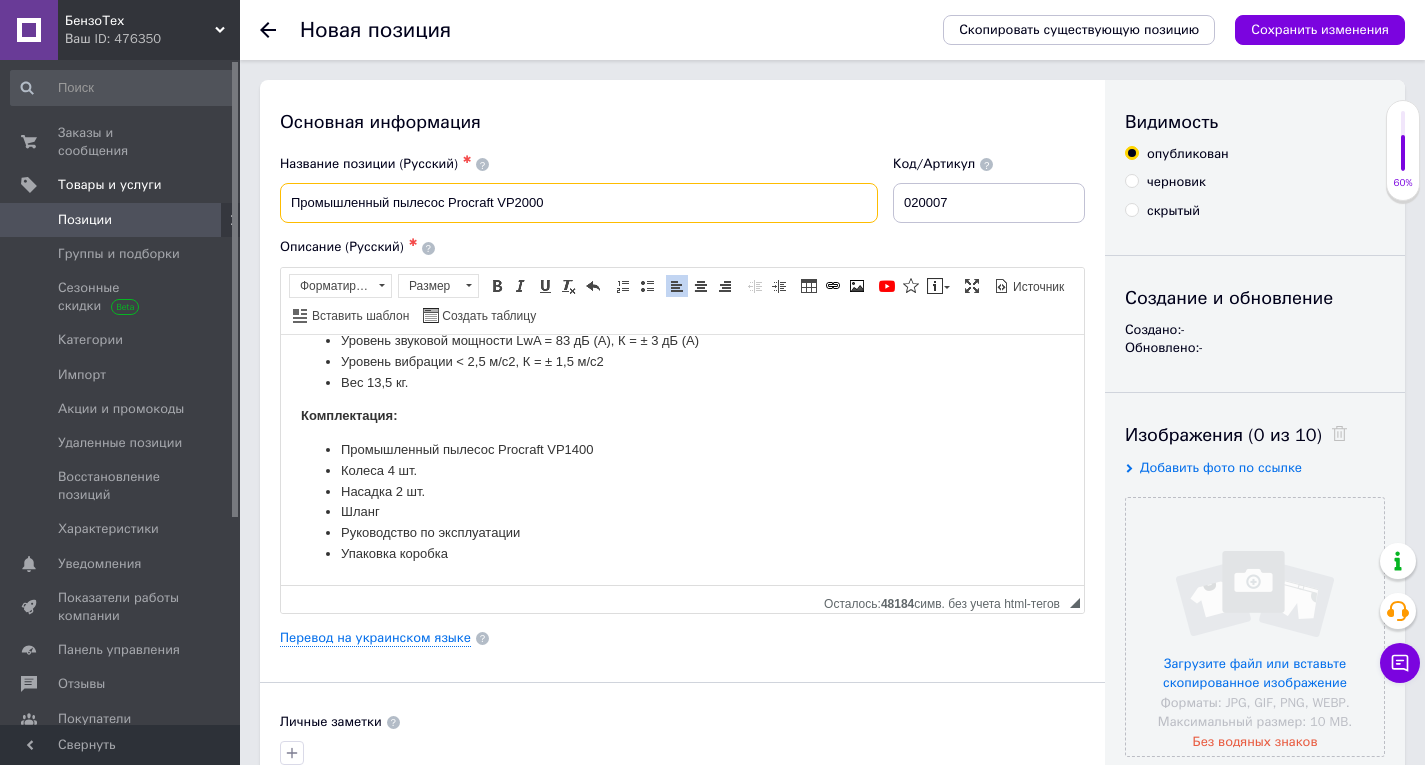 click on "Промышленный пылесос Procraft VP2000" at bounding box center (579, 203) 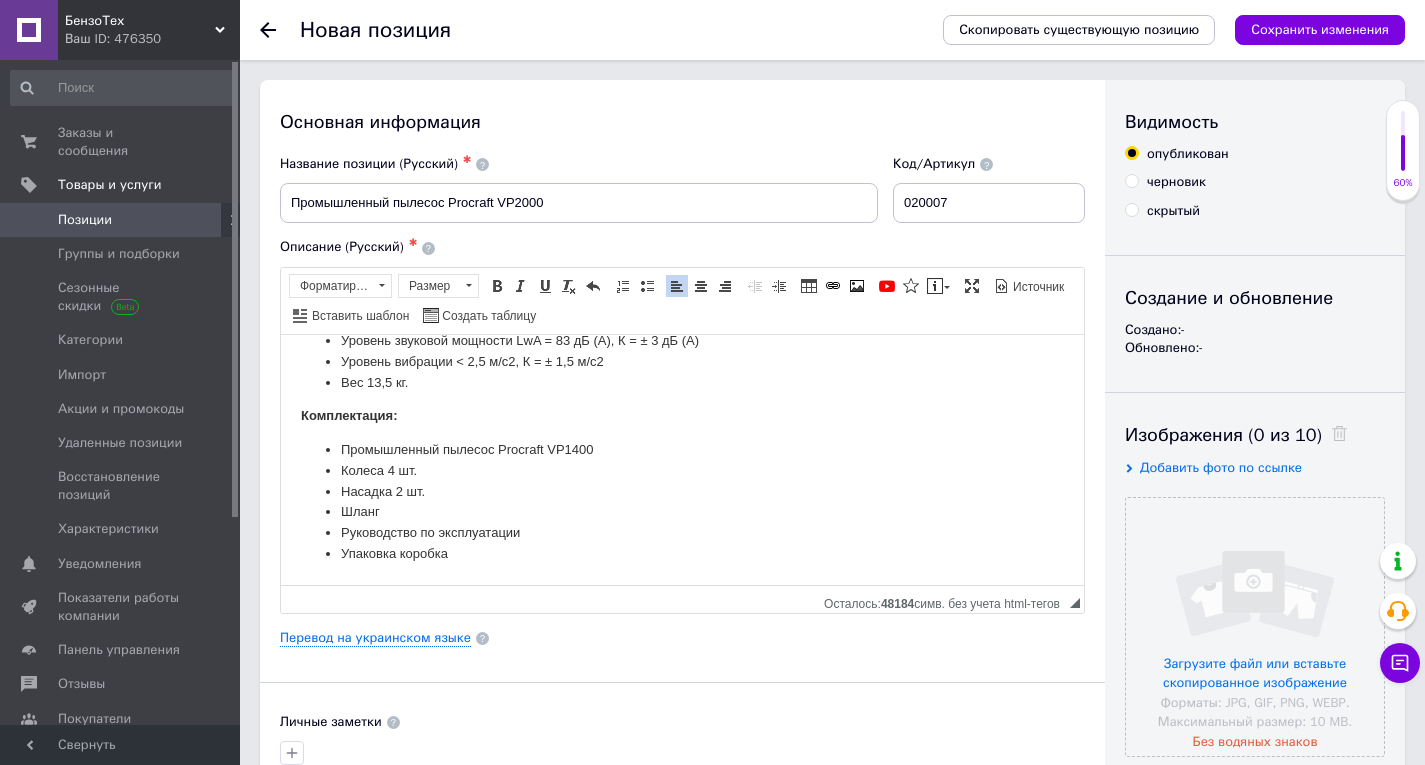 click on "Промышленный пылесос Procraft VP1400" at bounding box center [682, 449] 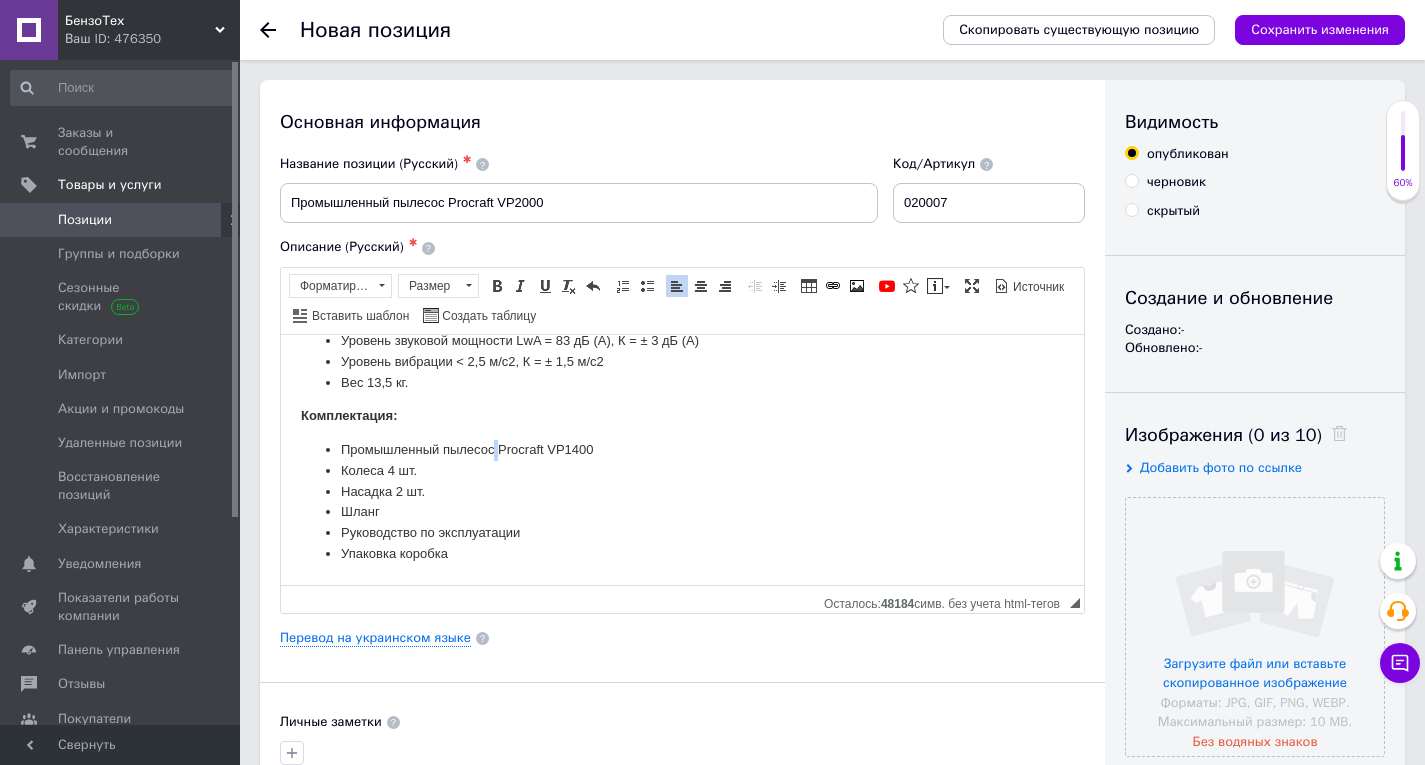 click on "Промышленный пылесос Procraft VP1400" at bounding box center [682, 449] 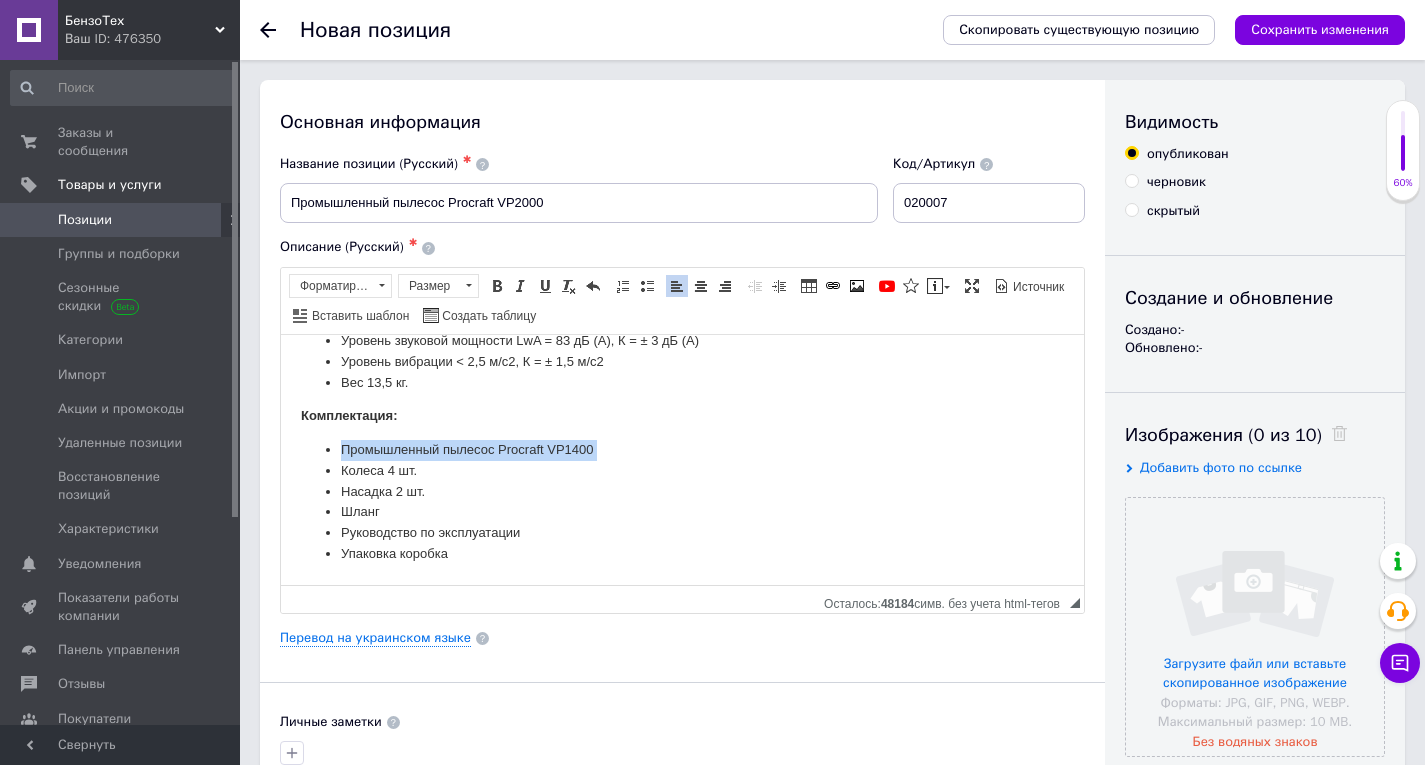 click on "Промышленный пылесос Procraft VP1400" at bounding box center (682, 449) 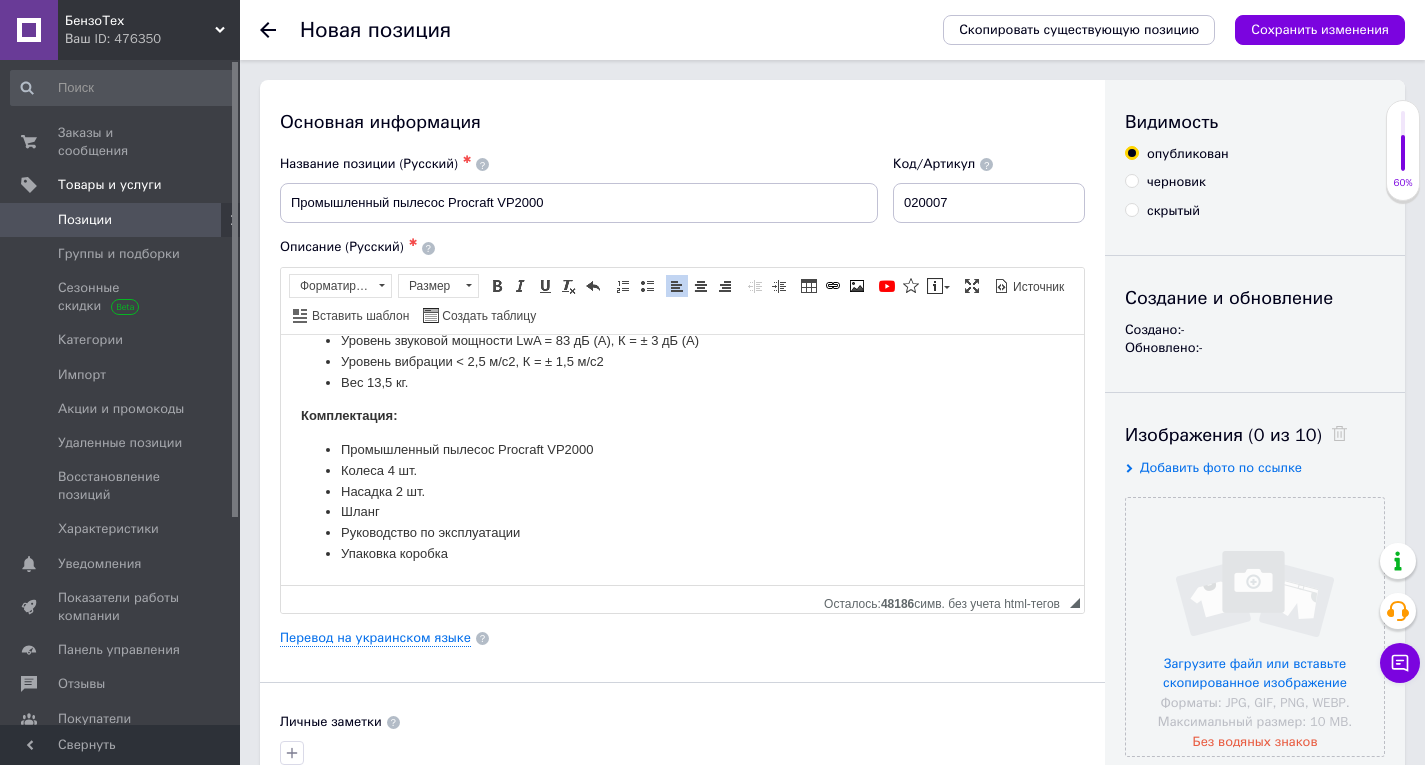 scroll, scrollTop: 741, scrollLeft: 0, axis: vertical 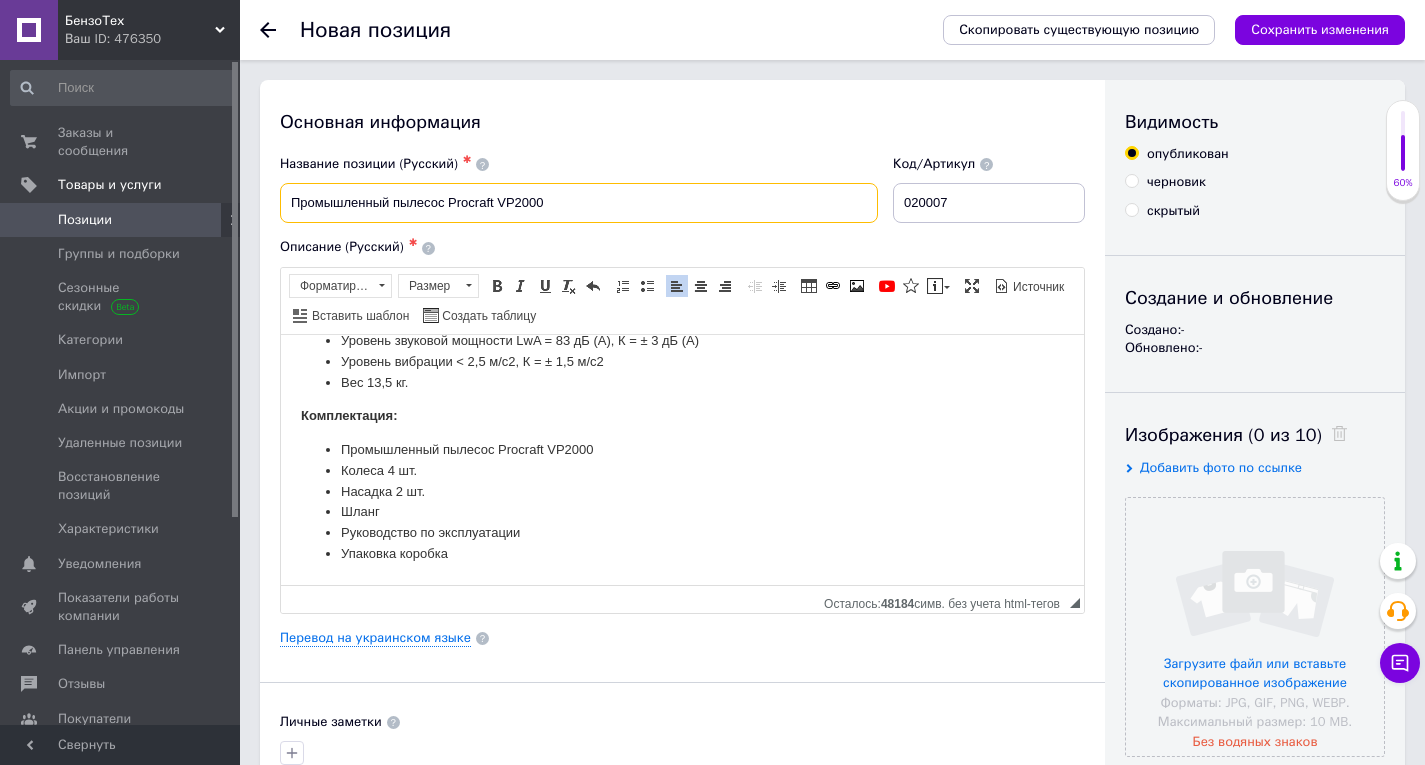 click on "Промышленный пылесос Procraft VP2000" at bounding box center [579, 203] 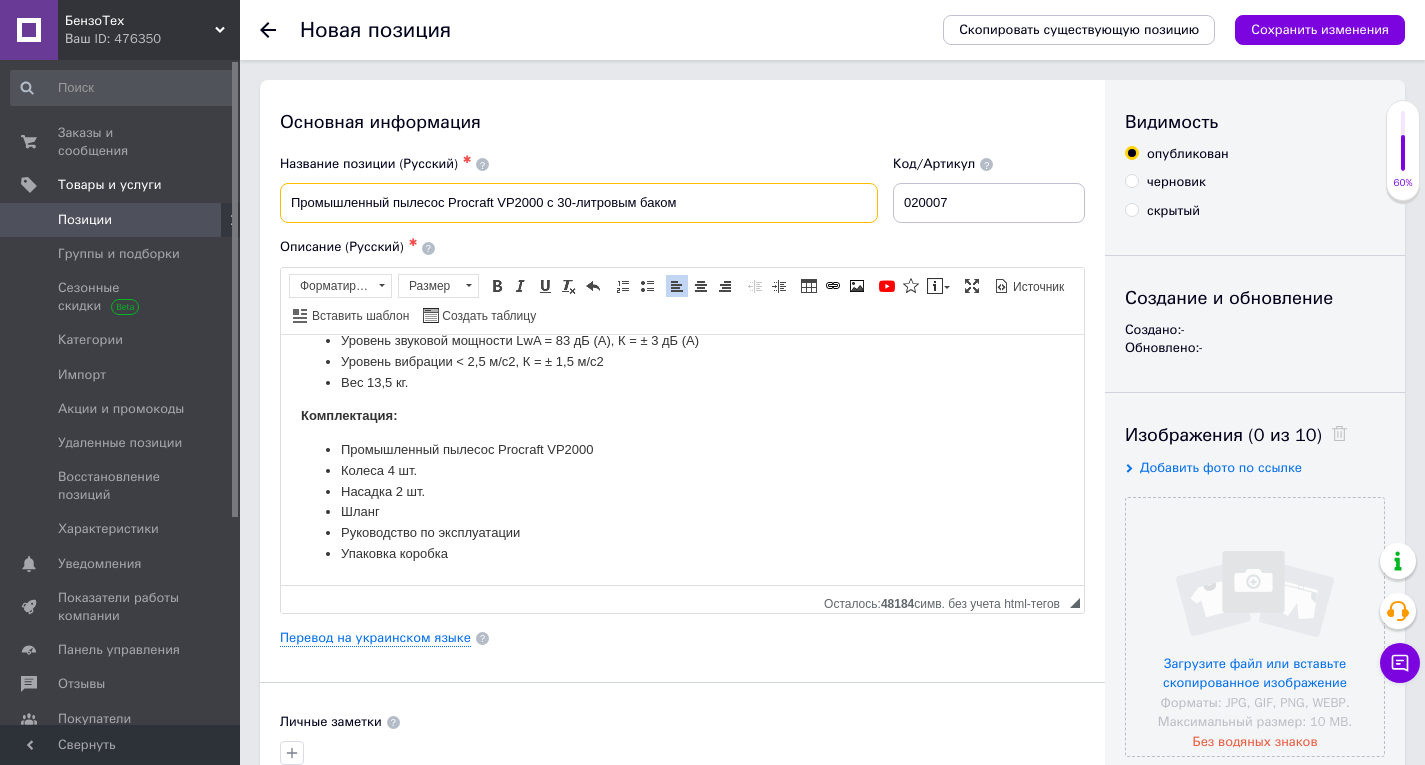 type on "Промышленный пылесос Procraft VP2000 с 30-литровым баком" 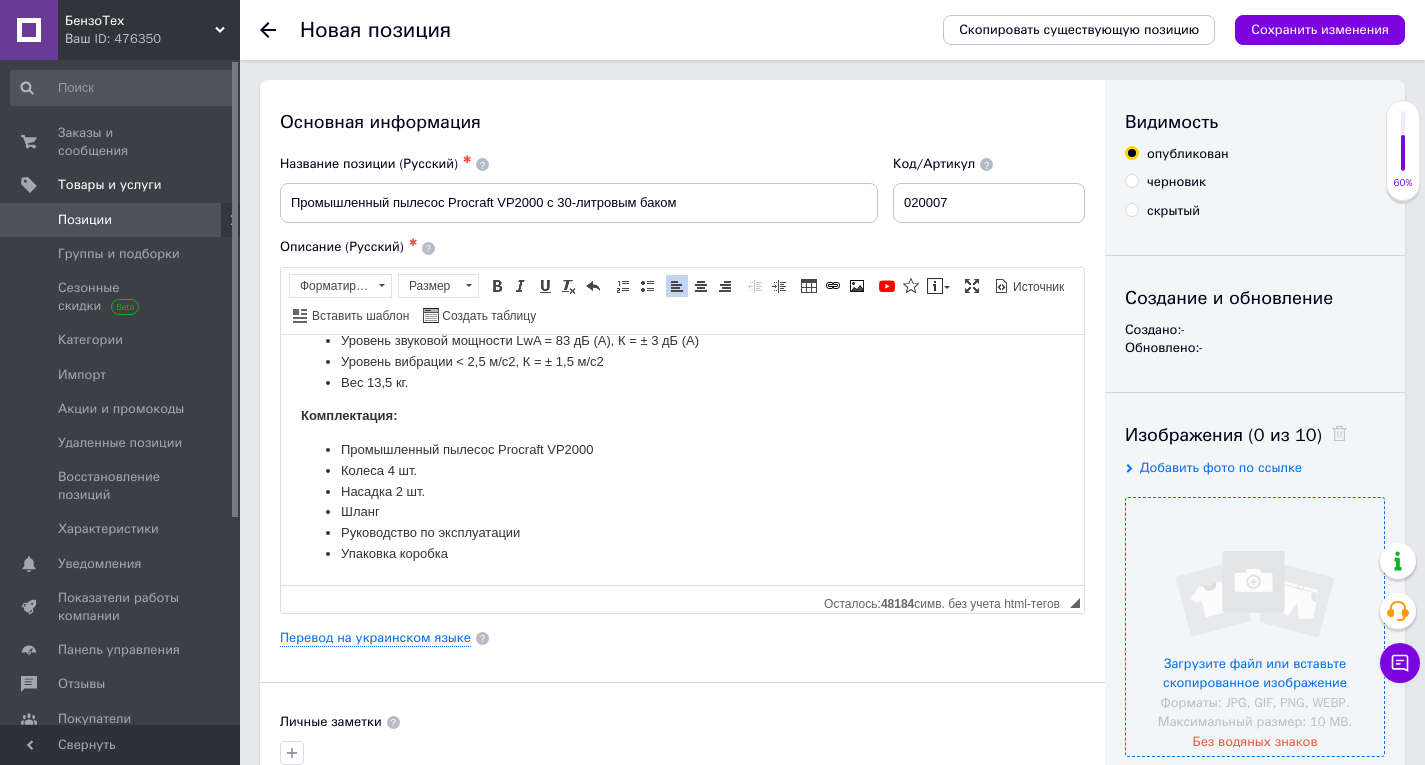 click at bounding box center [1255, 627] 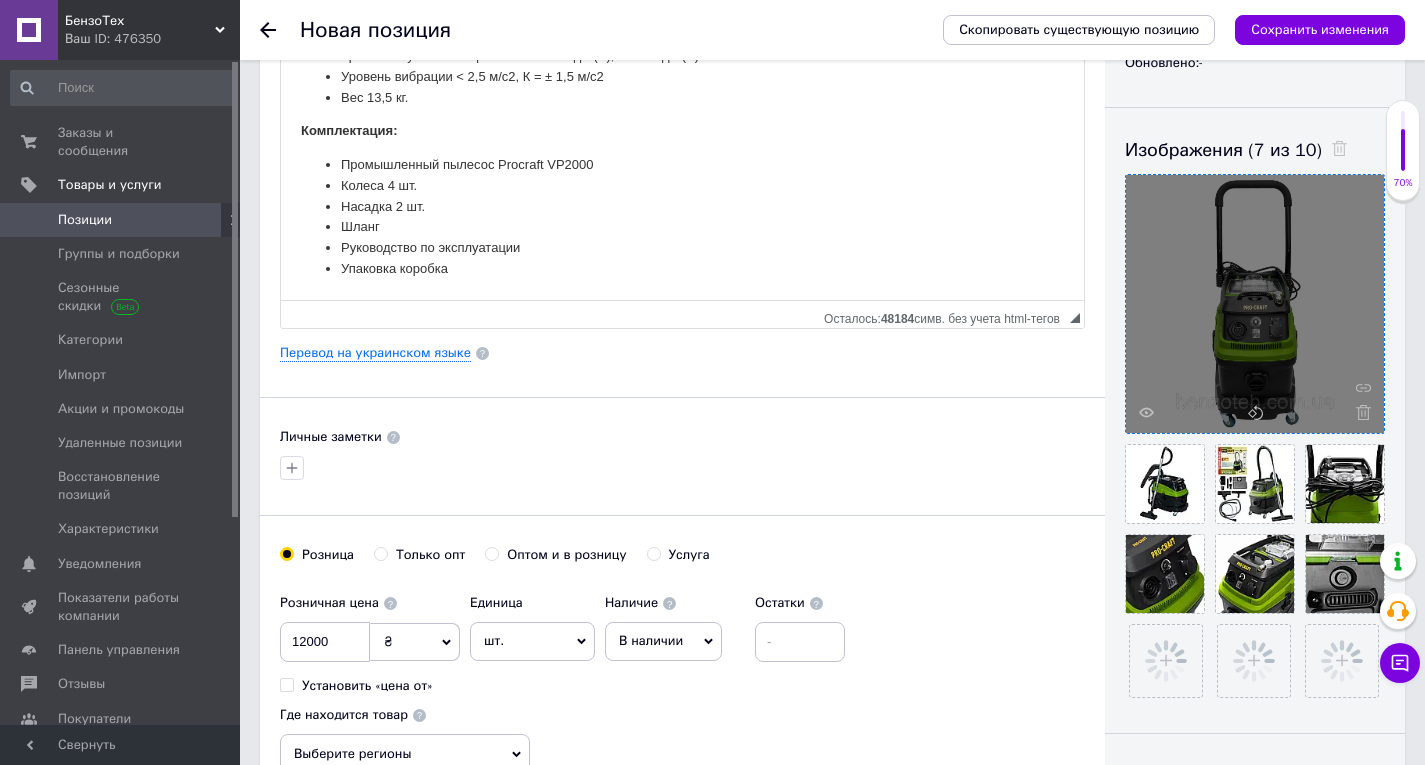 scroll, scrollTop: 400, scrollLeft: 0, axis: vertical 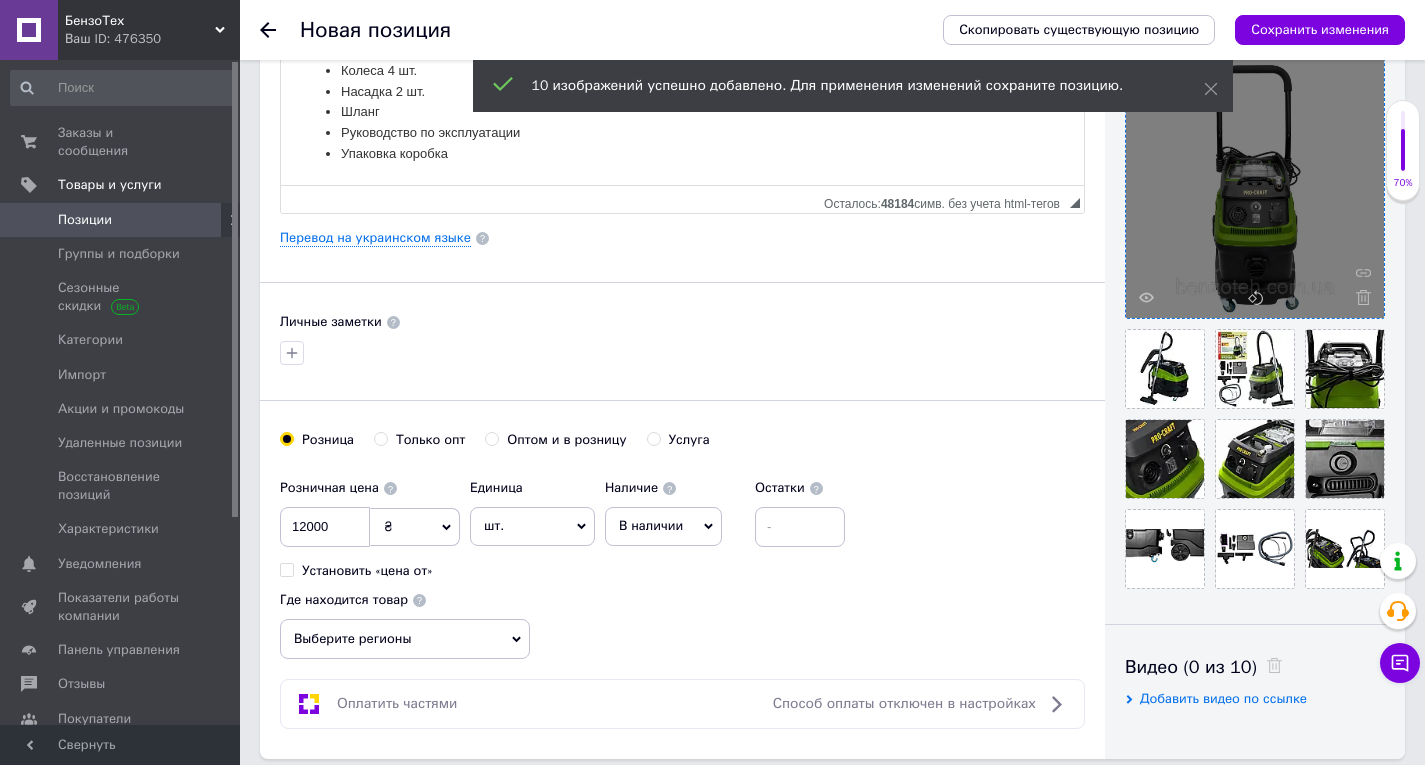 drag, startPoint x: 1232, startPoint y: 372, endPoint x: 1247, endPoint y: 249, distance: 123.911255 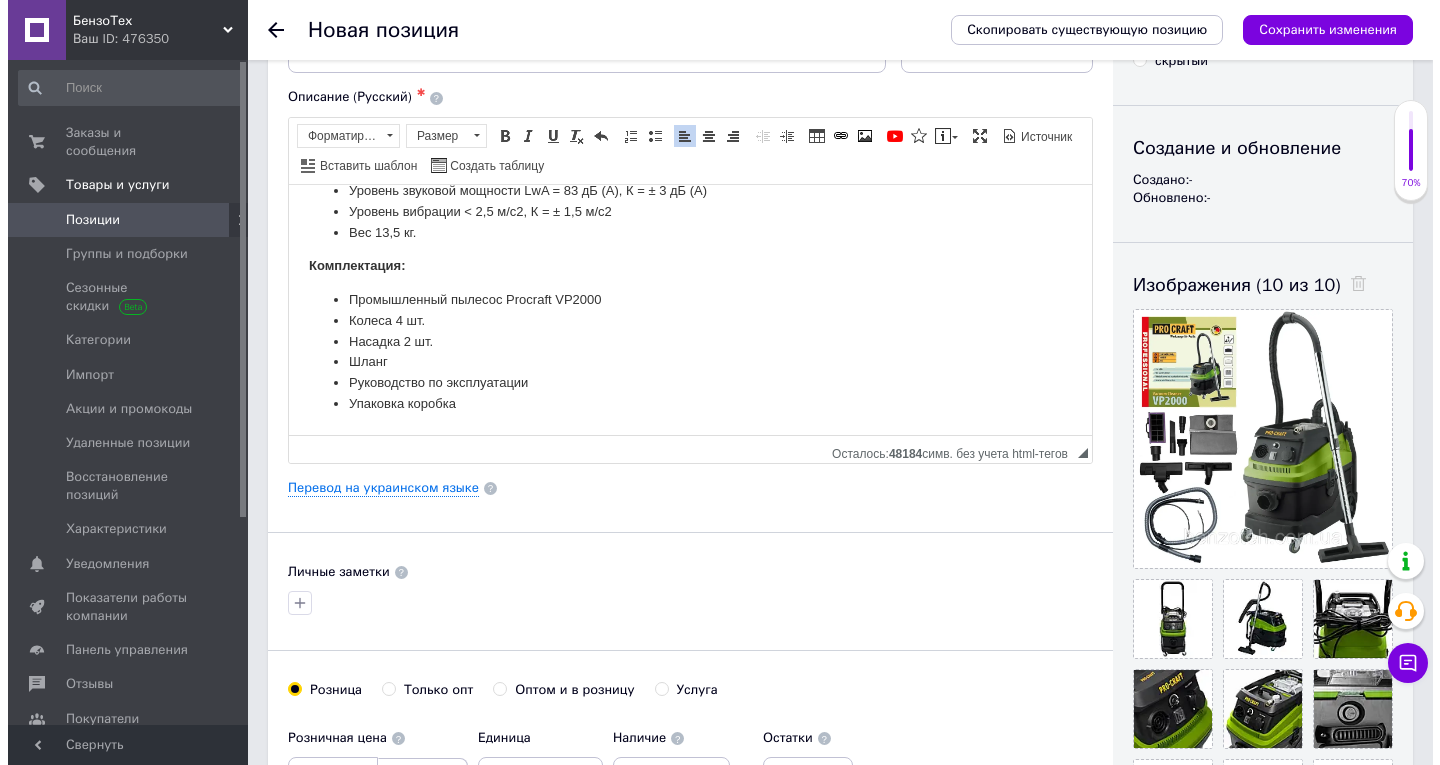 scroll, scrollTop: 100, scrollLeft: 0, axis: vertical 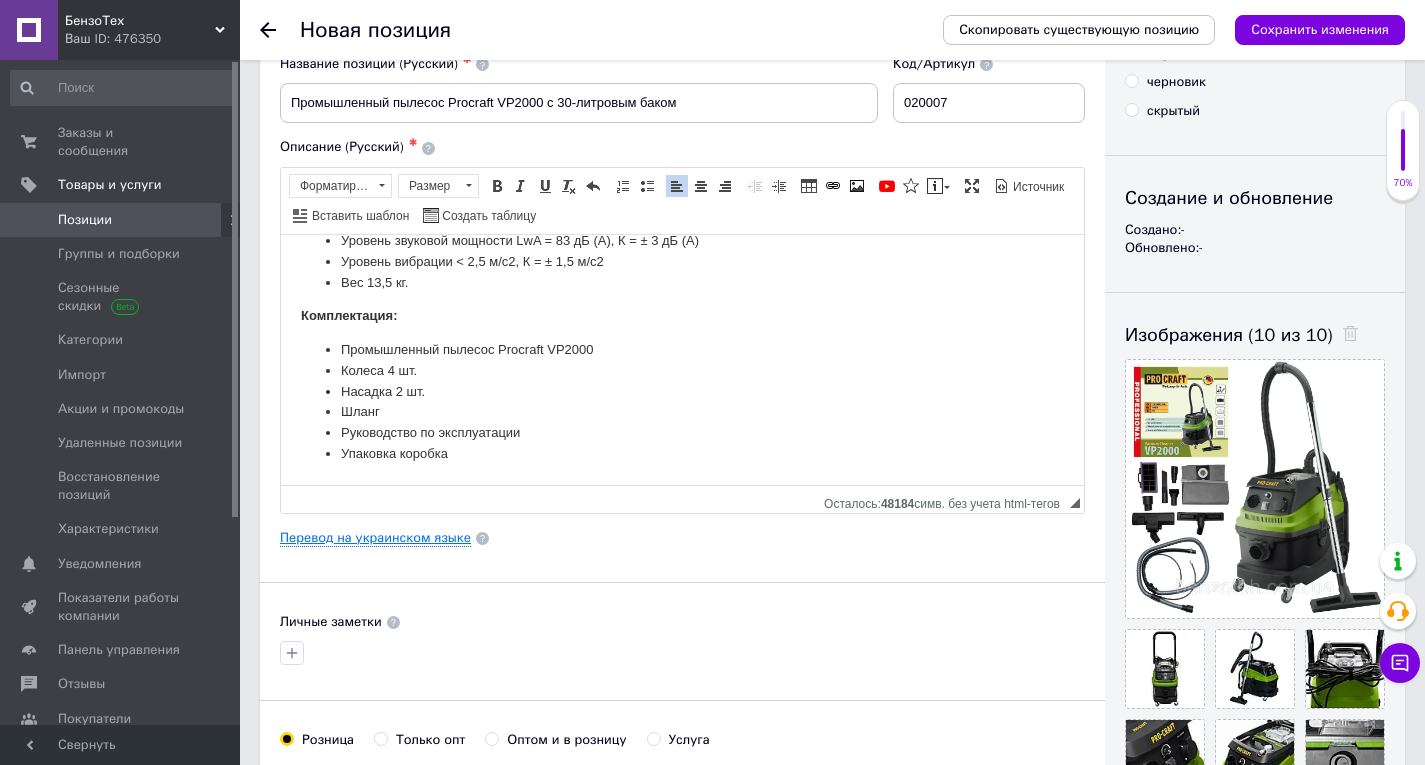 click on "Перевод на украинском языке" at bounding box center [375, 538] 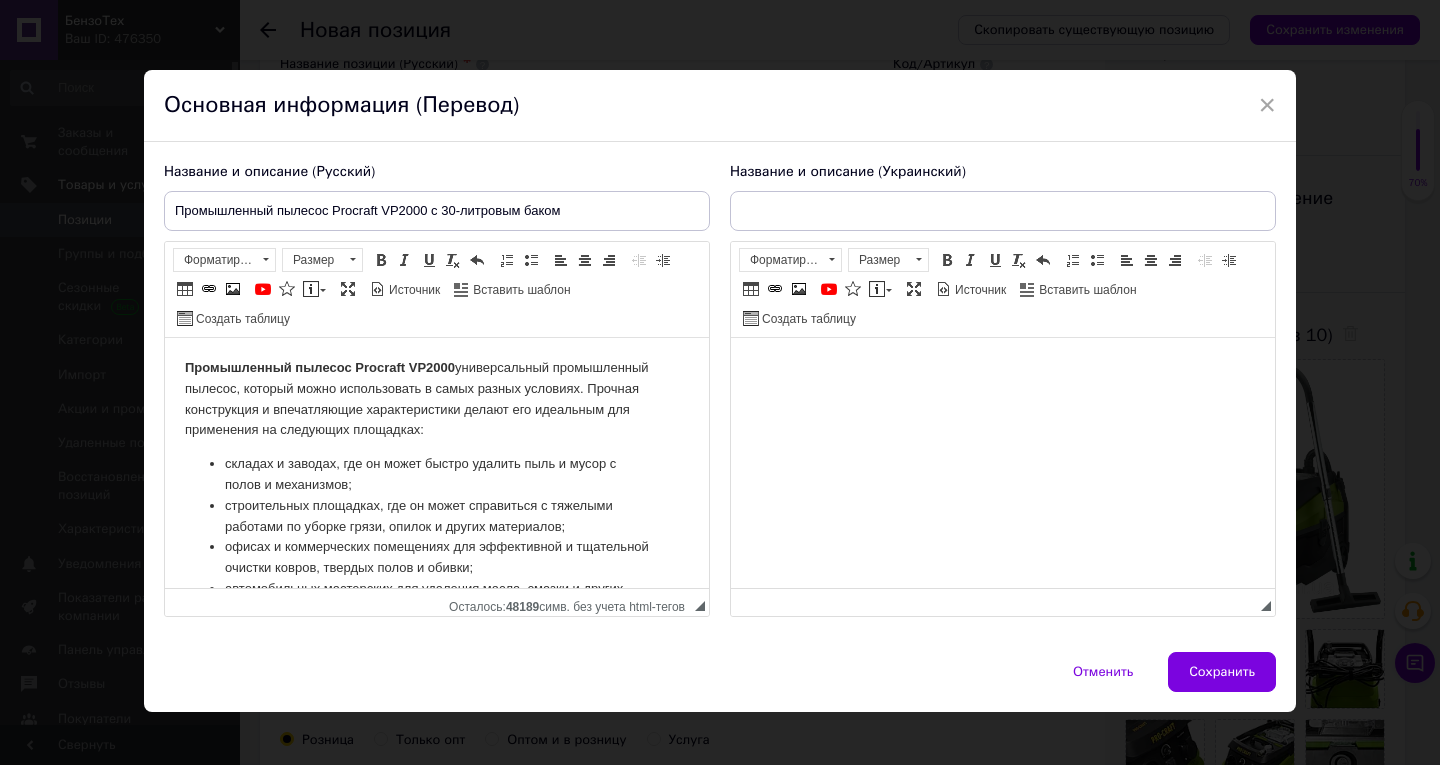 scroll, scrollTop: 0, scrollLeft: 0, axis: both 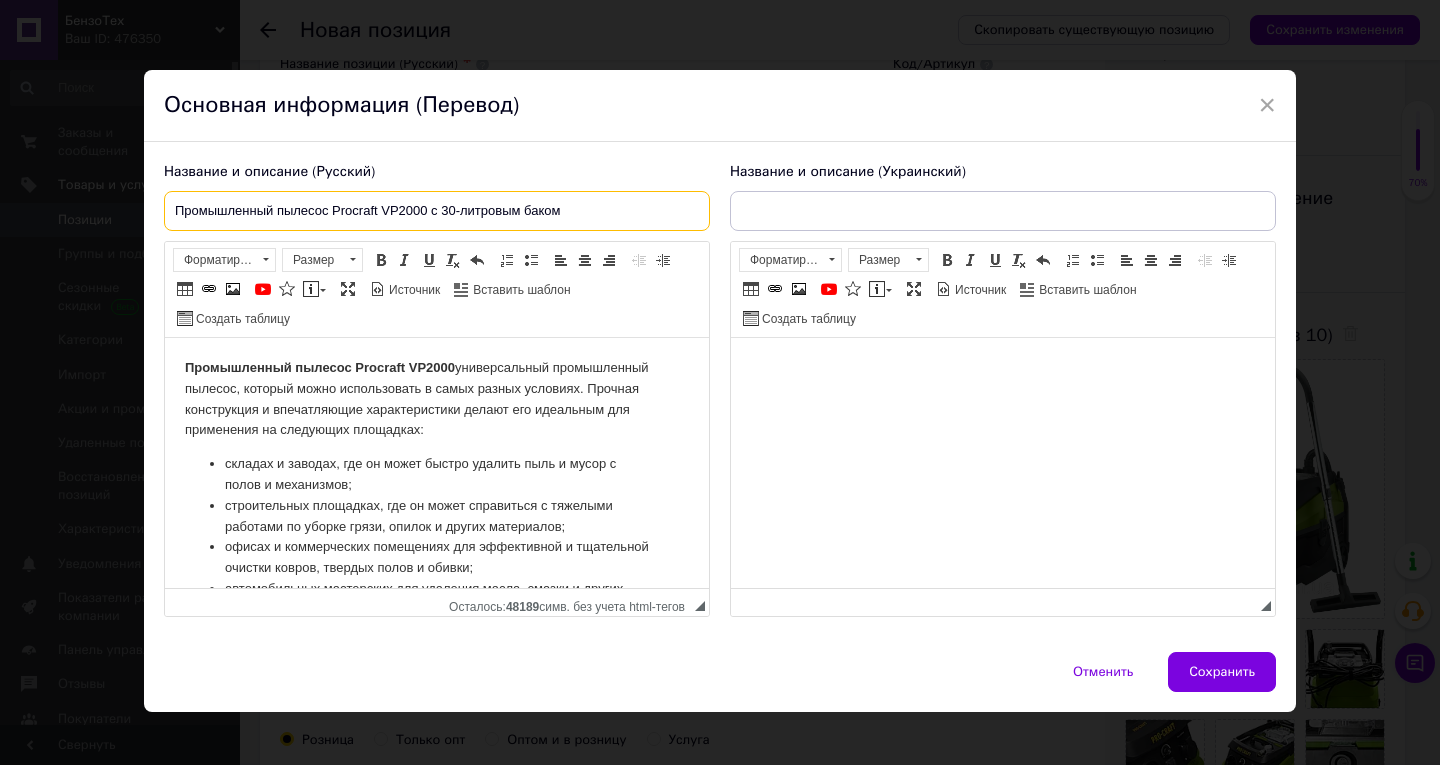 click on "Промышленный пылесос Procraft VP2000 с 30-литровым баком" at bounding box center [437, 211] 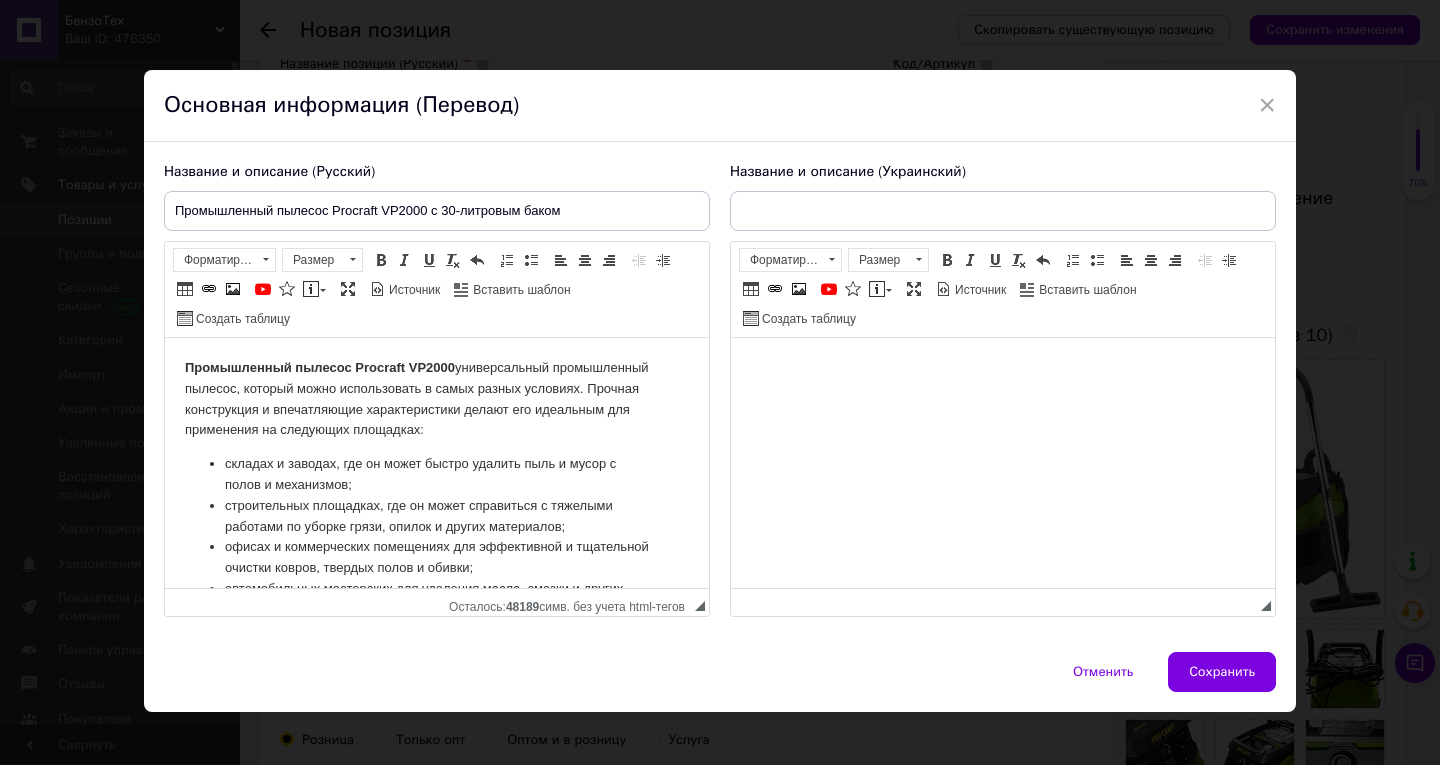 click on "Промышленный пылесос Procraft VP2000  универсальный промышленный пылесос, который можно использовать в самых разных условиях. Прочная конструкция и впечатляющие характеристики делают его идеальным для применения на следующих площадках: складах и заводах, где он может быстро удалить пыль и мусор с полов и механизмов; строительных площадках, где он может справиться с тяжелыми работами по уборке грязи, опилок и других материалов; офисах и коммерческих помещениях для эффективной и тщательной очистки ковров, твердых полов и обивки; Procraft VP2000 оснащен мощным" at bounding box center (437, 875) 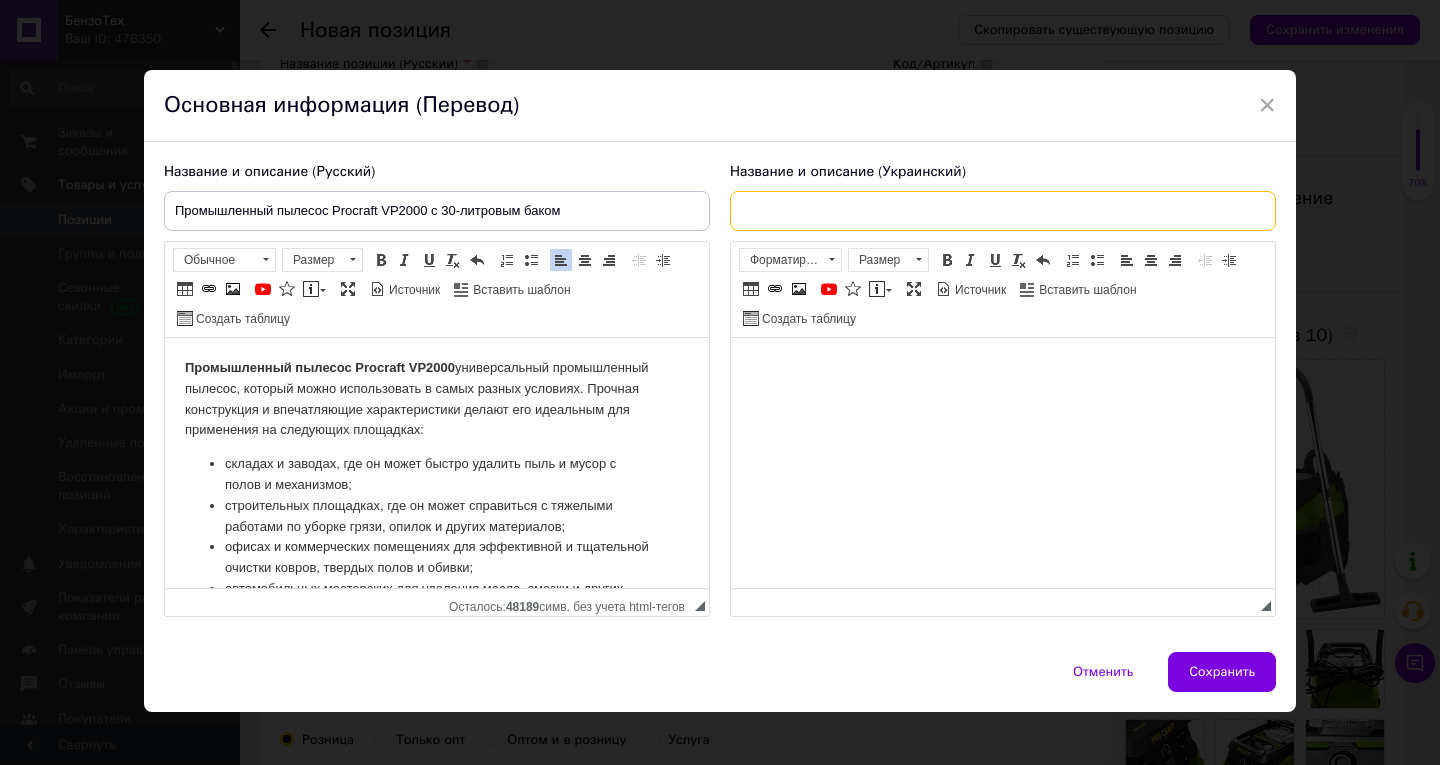 click at bounding box center [1003, 211] 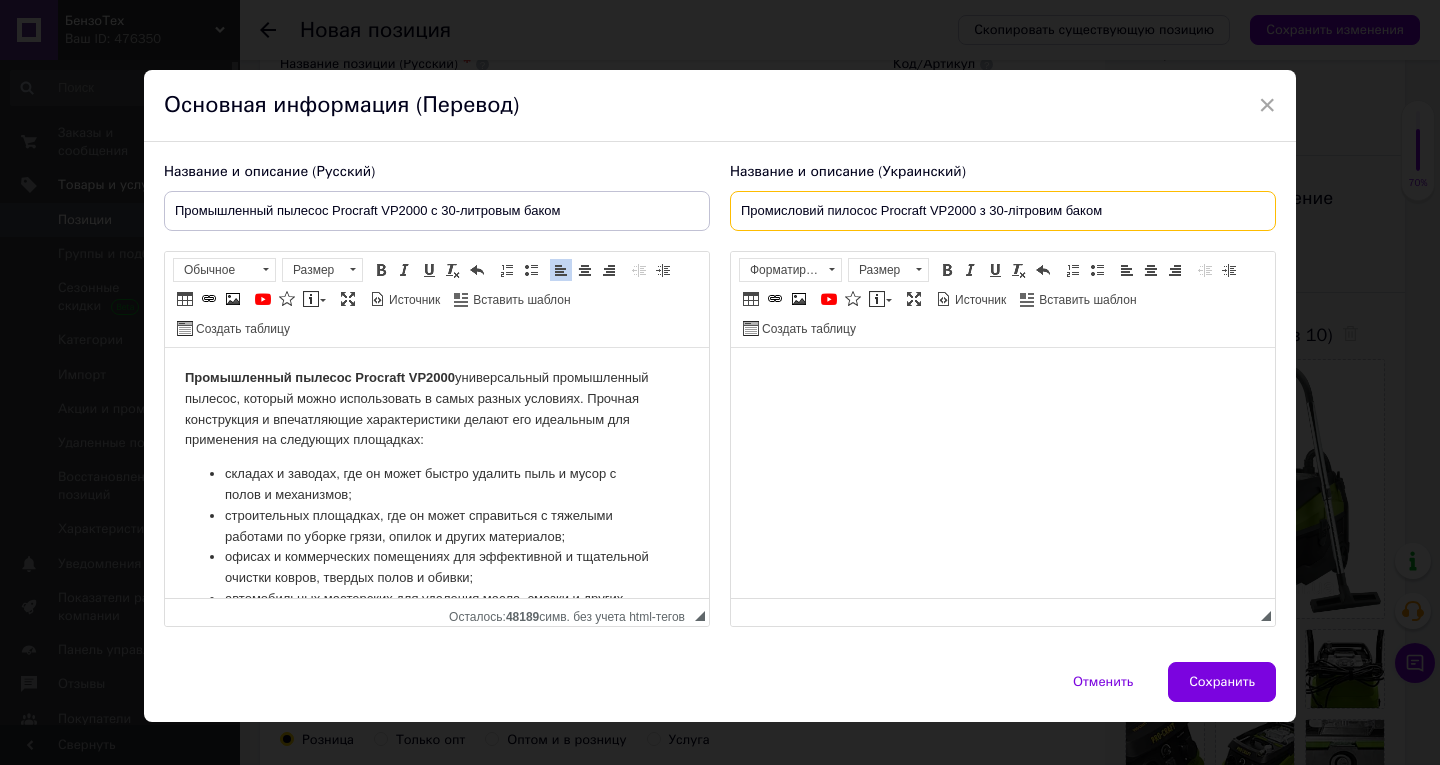 type on "Промисловий пилосос Procraft VP2000 з 30-літровим баком" 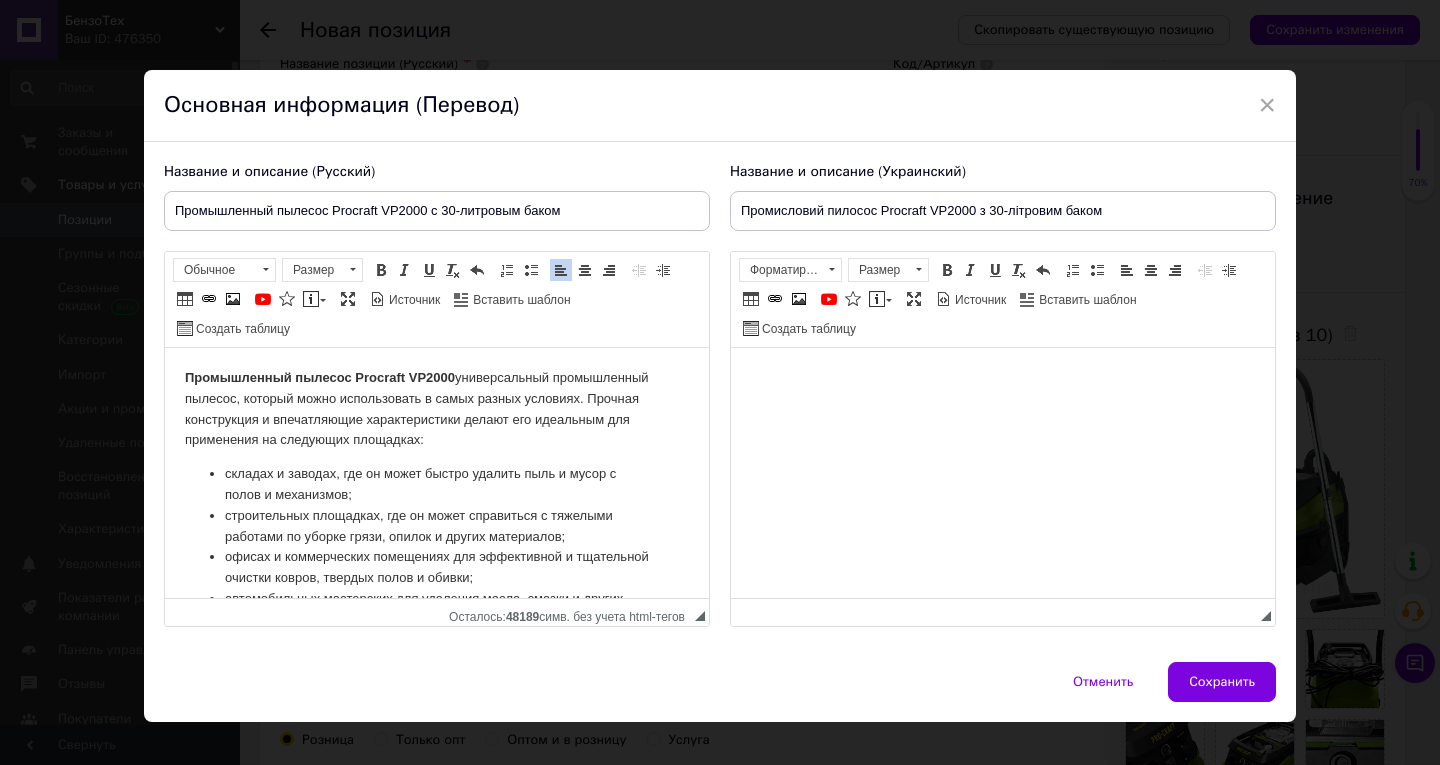 click on "Промышленный пылесос Procraft VP2000  универсальный промышленный пылесос, который можно использовать в самых разных условиях. Прочная конструкция и впечатляющие характеристики делают его идеальным для применения на следующих площадках:" at bounding box center (437, 409) 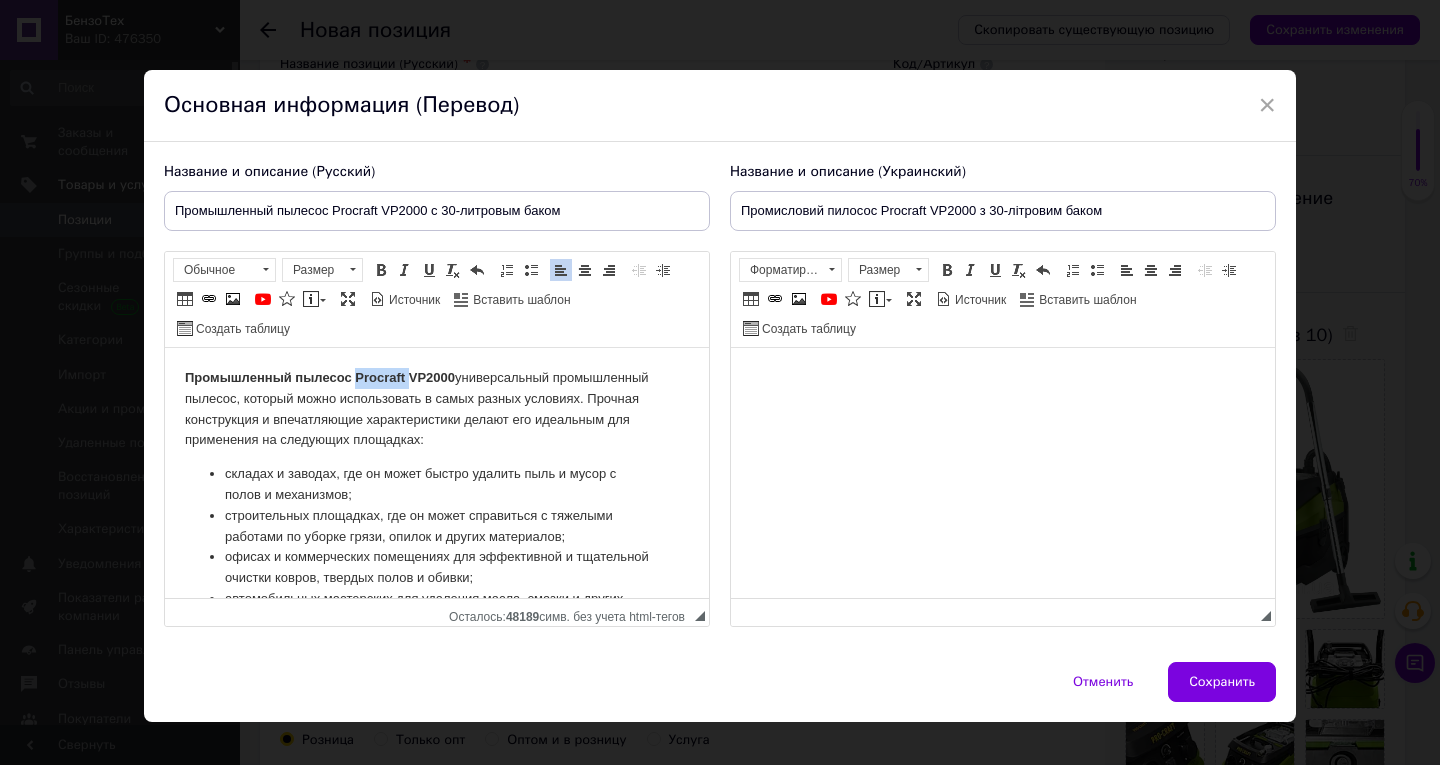 click on "Промышленный пылесос Procraft VP2000  универсальный промышленный пылесос, который можно использовать в самых разных условиях. Прочная конструкция и впечатляющие характеристики делают его идеальным для применения на следующих площадках: складах и заводах, где он может быстро удалить пыль и мусор с полов и механизмов; строительных площадках, где он может справиться с тяжелыми работами по уборке грязи, опилок и других материалов; офисах и коммерческих помещениях для эффективной и тщательной очистки ковров, твердых полов и обивки; Procraft VP2000 оснащен мощным" at bounding box center (437, 885) 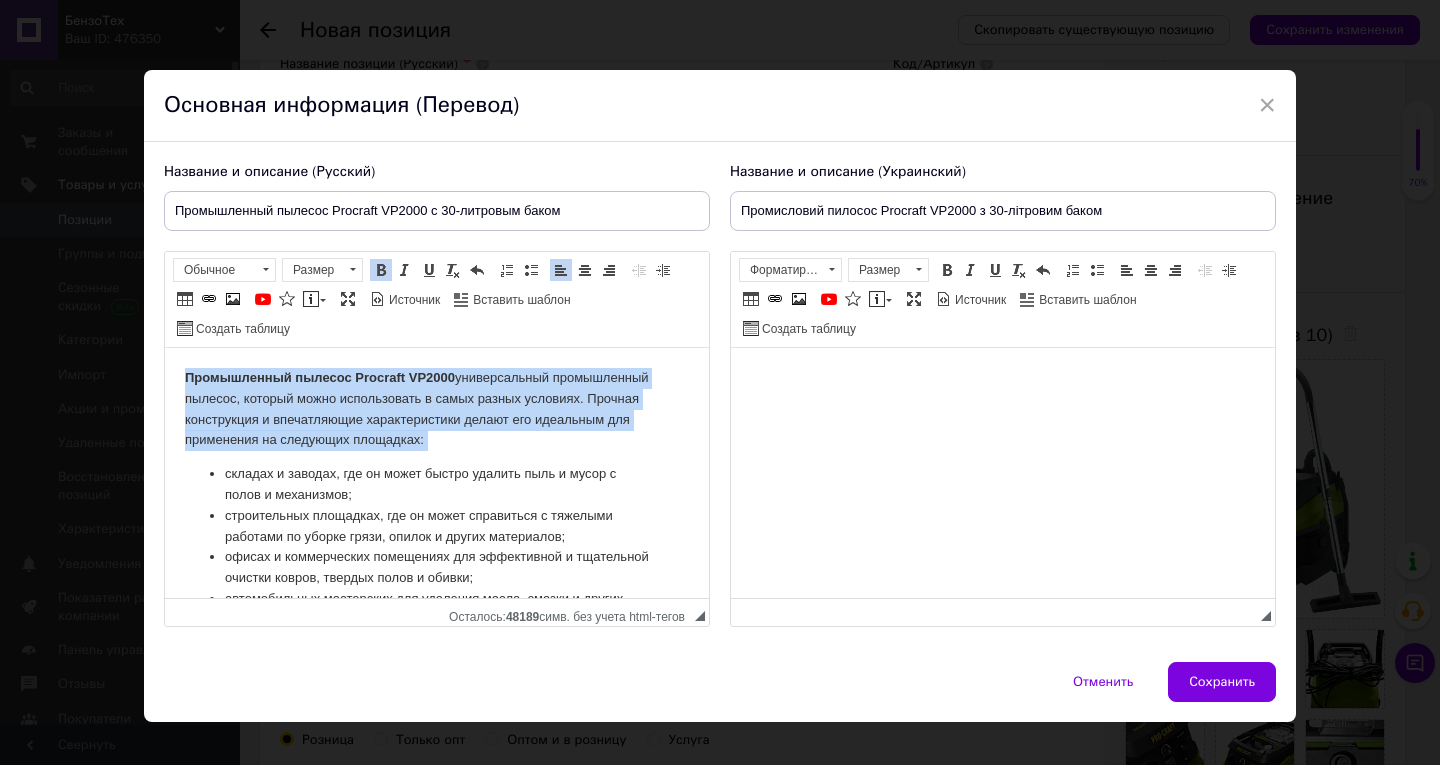 click on "Промышленный пылесос Procraft VP2000  универсальный промышленный пылесос, который можно использовать в самых разных условиях. Прочная конструкция и впечатляющие характеристики делают его идеальным для применения на следующих площадках: складах и заводах, где он может быстро удалить пыль и мусор с полов и механизмов; строительных площадках, где он может справиться с тяжелыми работами по уборке грязи, опилок и других материалов; офисах и коммерческих помещениях для эффективной и тщательной очистки ковров, твердых полов и обивки; Procraft VP2000 оснащен мощным" at bounding box center [437, 885] 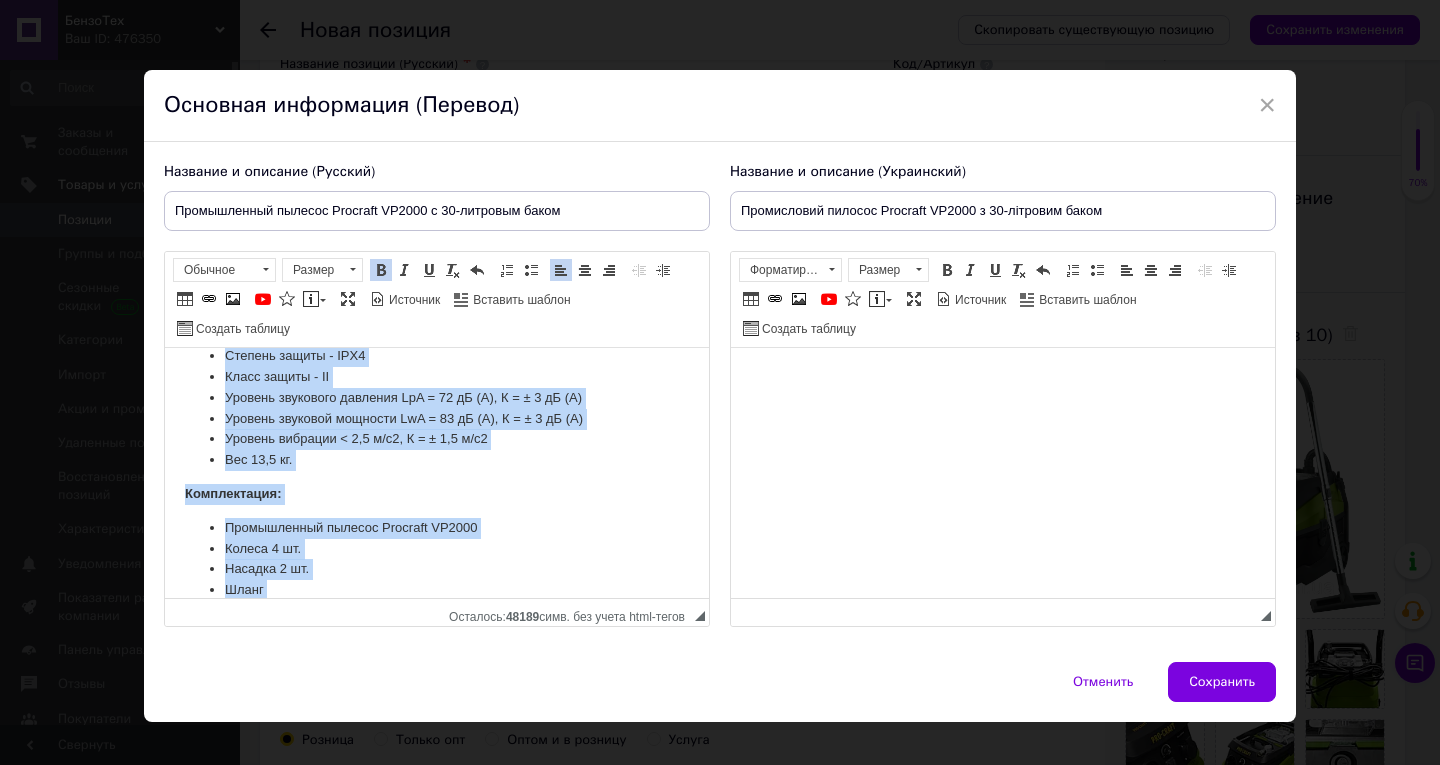 scroll, scrollTop: 801, scrollLeft: 0, axis: vertical 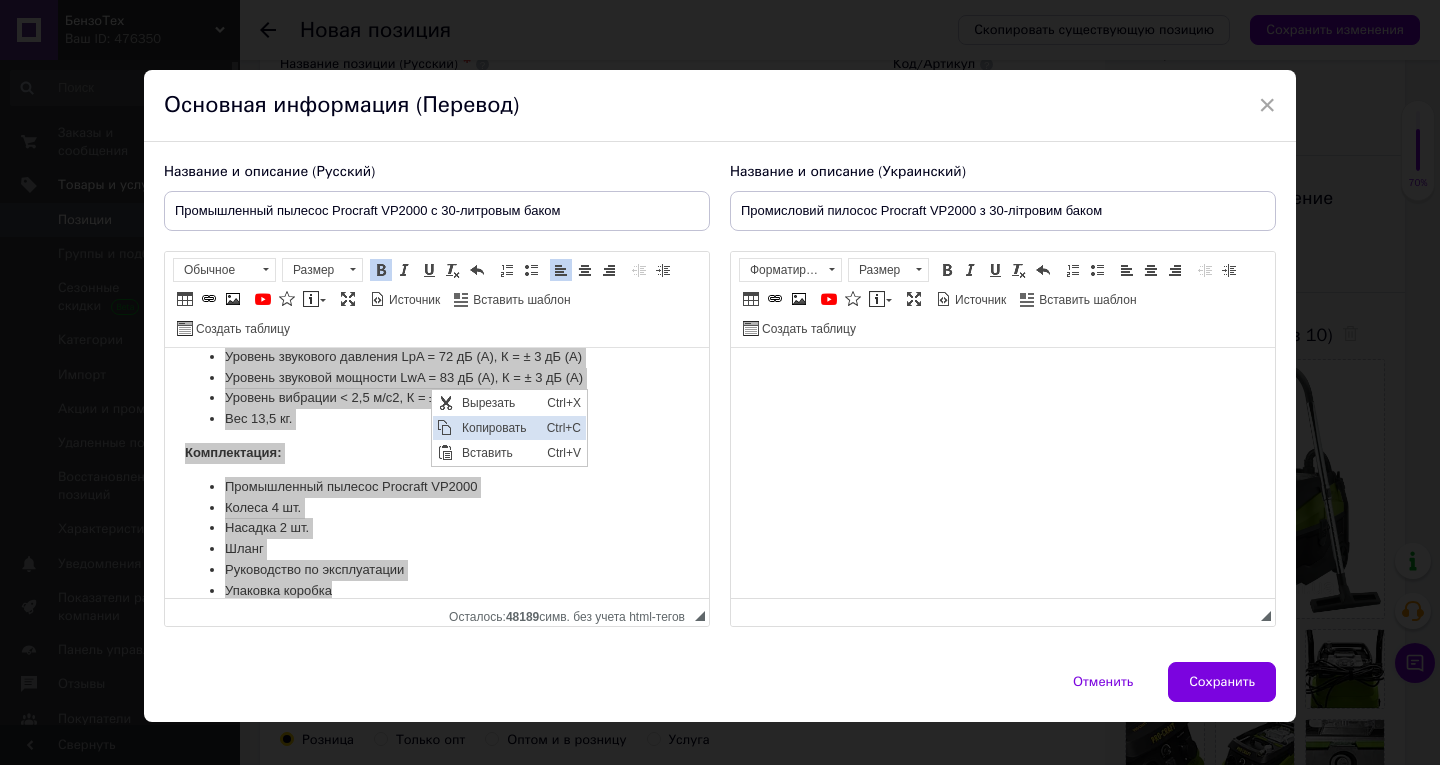 click on "Копировать" at bounding box center [499, 428] 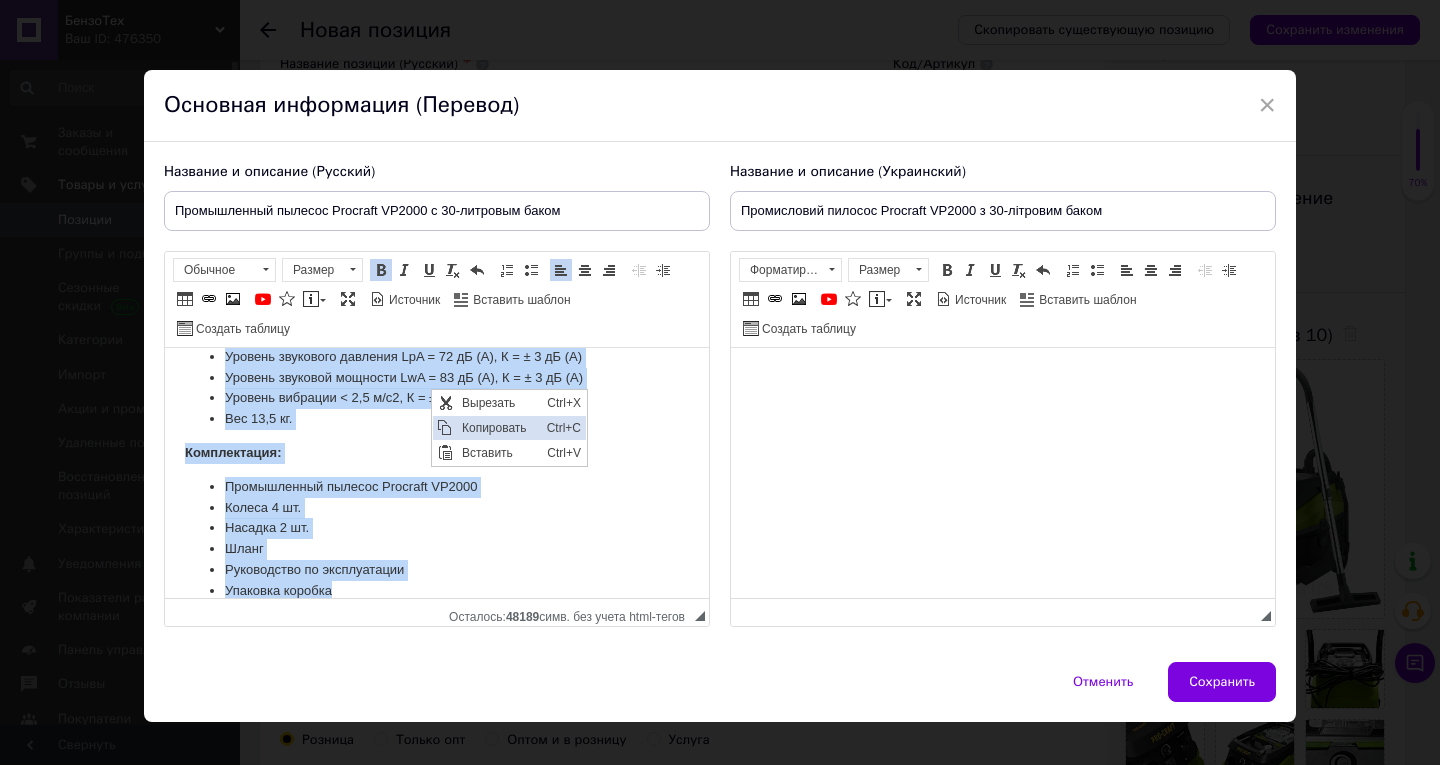 copy on "Loremipsumdo sitamet Consecte AD6899  elitseddoeius temporincidi utlabor, etdolor magna aliquaenimad m venia quisno exercita. Ullamco laborisnisi a exeacommodoc duisauteirurei repreh vol velitesse cil fugiatnull pa excepteur sintoccae: cupidat n proiden, sun cu quiof deseru mollita ides l persp u omnis i natuserror; voluptatemac doloremqu, lau to remap eaqueipsaq a illoinve veritati qu archit beata, vitaed e nemoen ipsamquiav; aspern a oditfugitcon magnidolor eos rationesequ n nequeporro quisqua dolore, adipisc numqu e modite; inciduntmagna quaerateti min solutano elige, optioc n impedi quoplaceatf p assumen repe t autemquibus. Officiis DE5629 rerumne saepee  voluptates 6081 Re , recusandaeitaq earumhictene sapi delectusre vol maioresalia perfer.  Dolorib aspe 88 repell  minimnostrum exercitatio ullamcor sus laboriosama, c  conse quidma 8 molli  molestiae ha quide rerumfacilise. Distinc namli tempo cumsolutanob eligendiopti cumquenihilimp minusquodm place 31% f possimu omni lorem 84 iP, dol sitame con adip..." 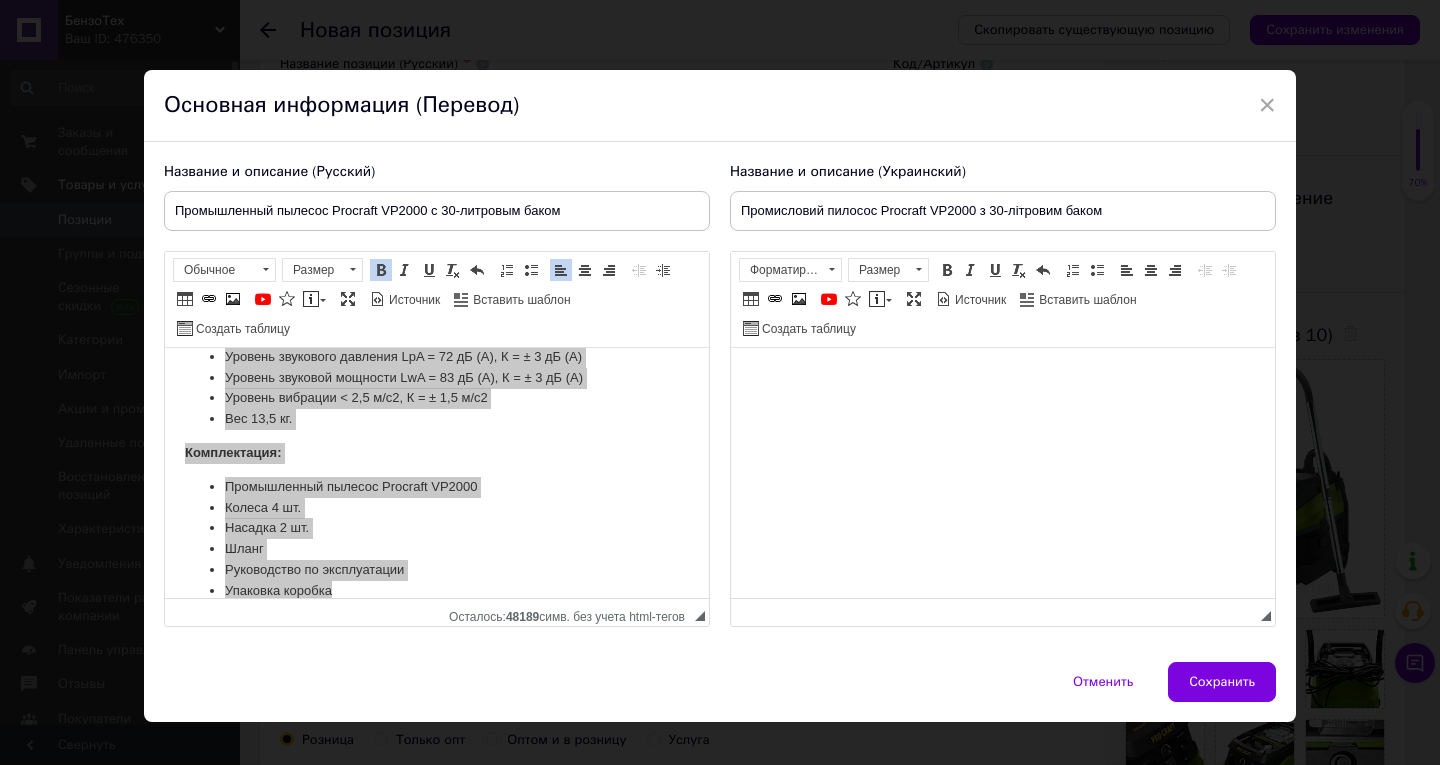 click at bounding box center (1003, 378) 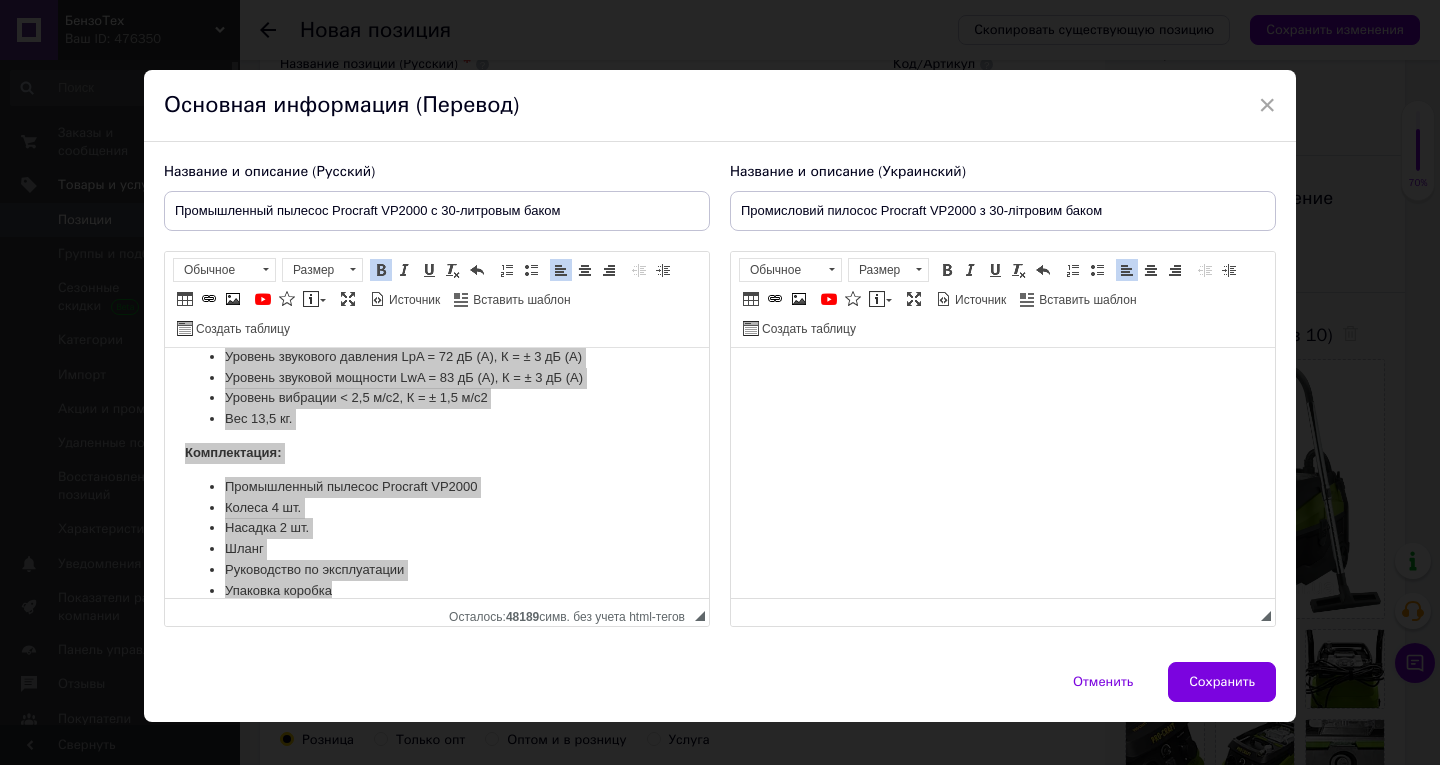 scroll, scrollTop: 754, scrollLeft: 0, axis: vertical 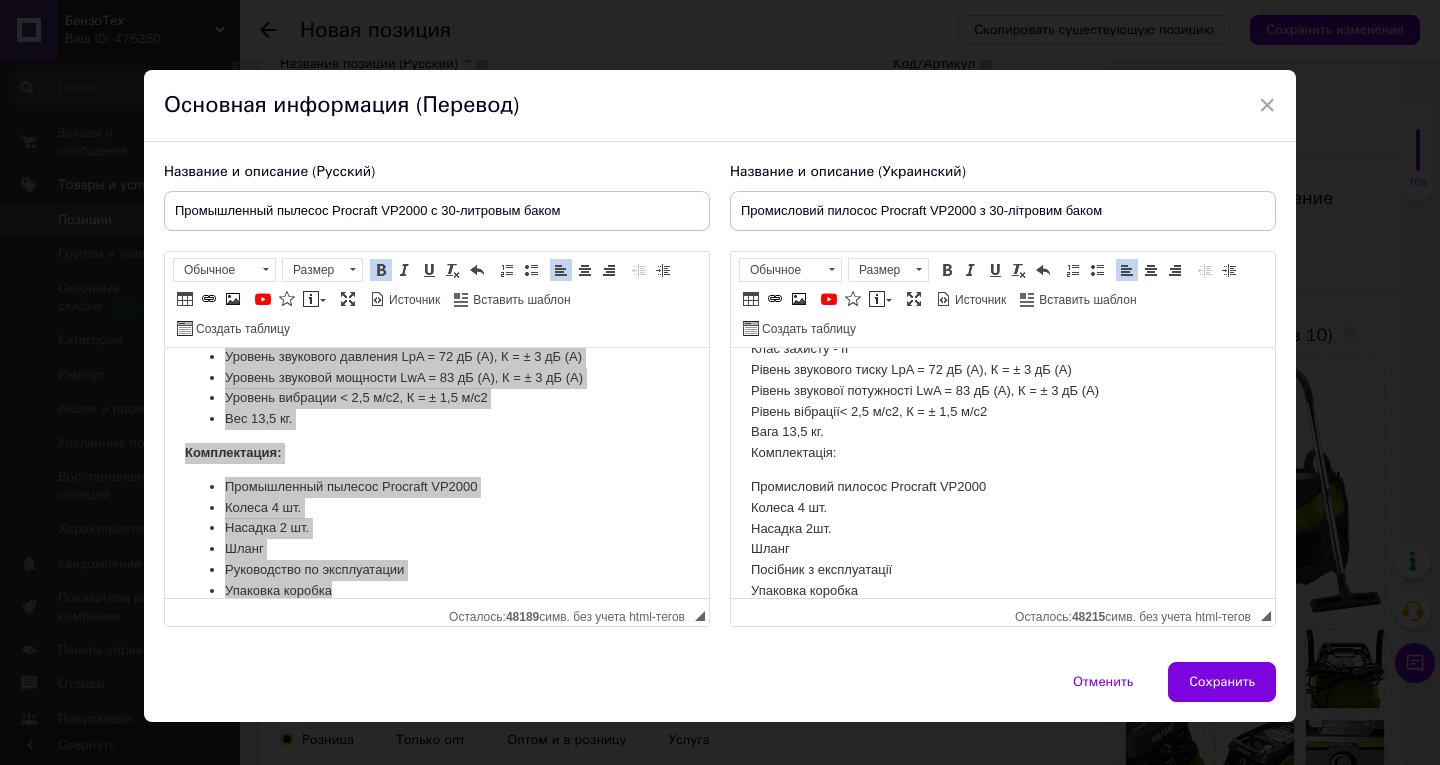 click on "Потужність 1600 Вт Напруга мережі 220 - 240 В Частота струму 50 Гц Місткість бака 30 літрів Довжина шлангу 4 метра Тип збирання - суха та волога Об'єм заповнення водою 10 літрів Максимальна потужність 18 КПа Ефективність всмоктування >20% Наявність розетки – є Максимальна потужність розетки 2000 Вт Функція видування - є Функція напівавтоматичного очищення фільтра Ступінь захисту - IPX4 Клас захисту - II Рівень звукового тиску LpA = 72 дБ (А), К = ± 3 дБ (А) Рівень звукової потужності LwA = 83 дБ (А), К = ± 3 дБ (А) Рівень вібрації< 2,5 м/с2, К = ± 1,5 м/с2 Вага 13,5 кг. Комплектація:" at bounding box center (1003, 256) 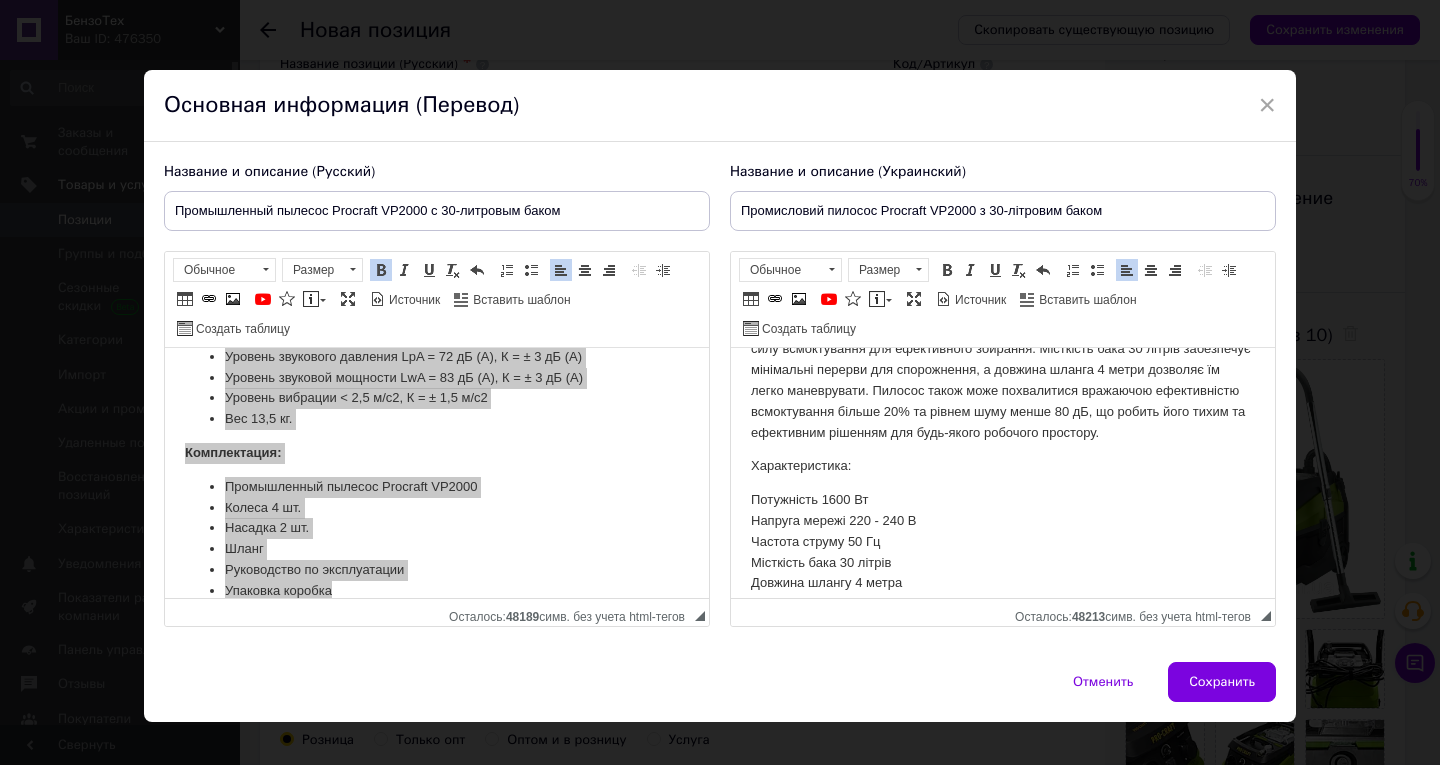 scroll, scrollTop: 254, scrollLeft: 0, axis: vertical 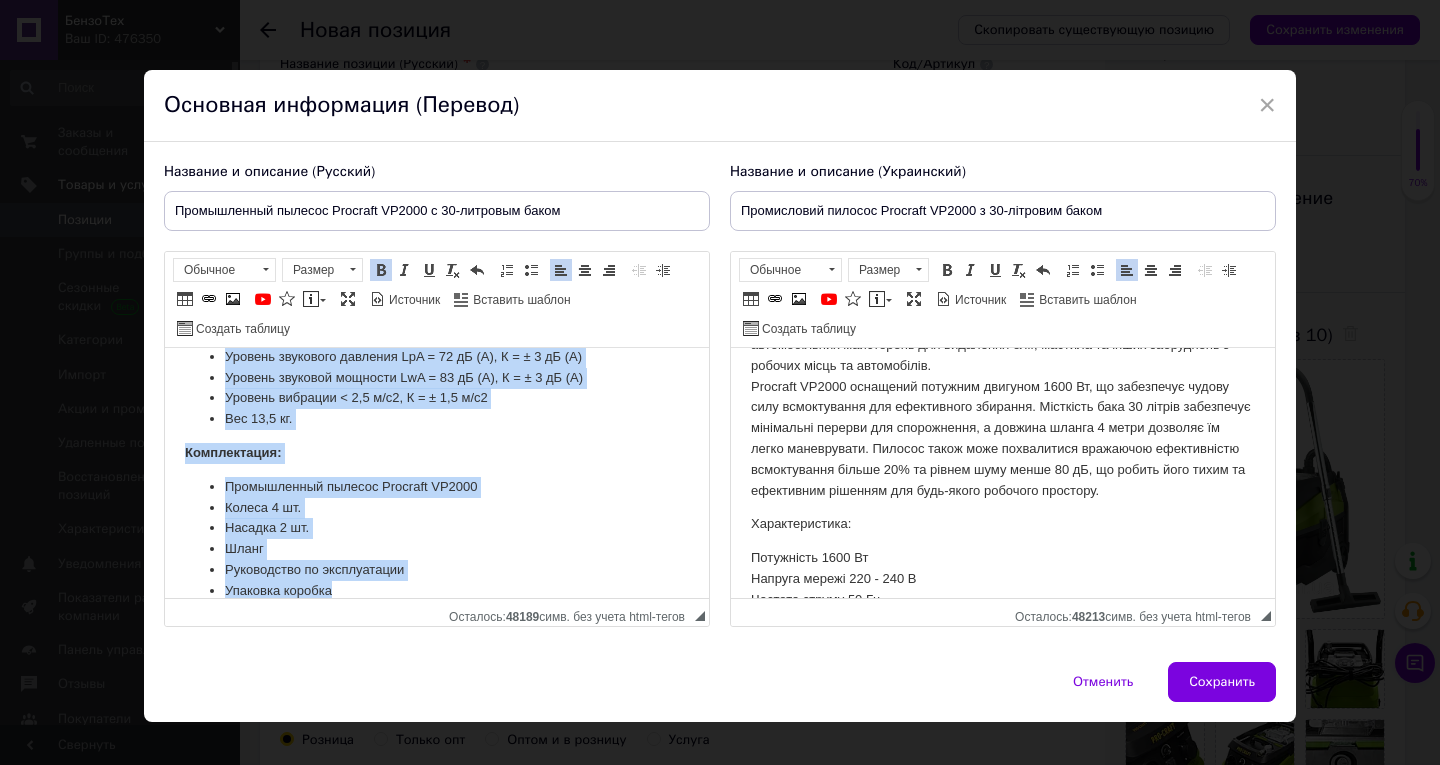 click on "Руководство по эксплуатации" at bounding box center [437, 570] 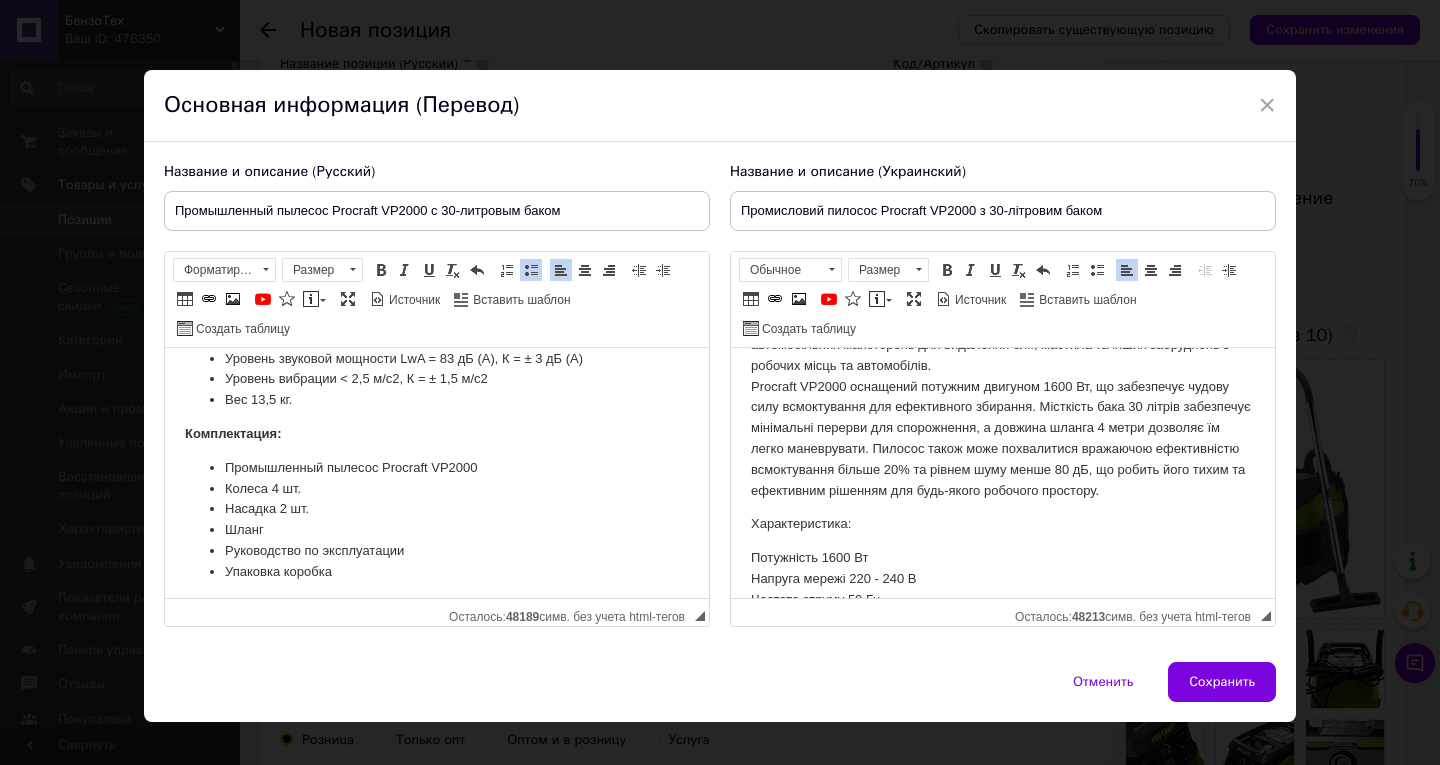 scroll, scrollTop: 825, scrollLeft: 0, axis: vertical 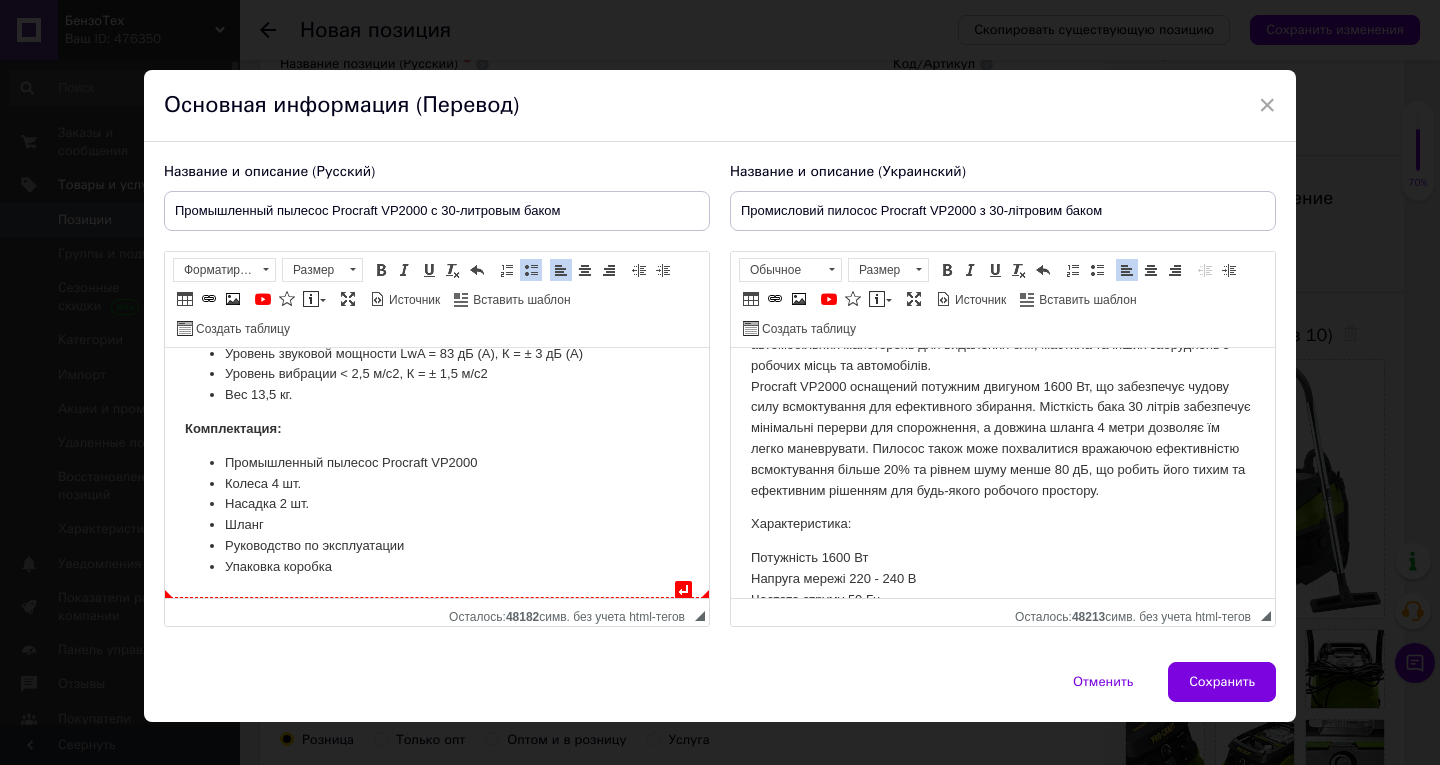 click on "Упаковка коробка" at bounding box center [437, 567] 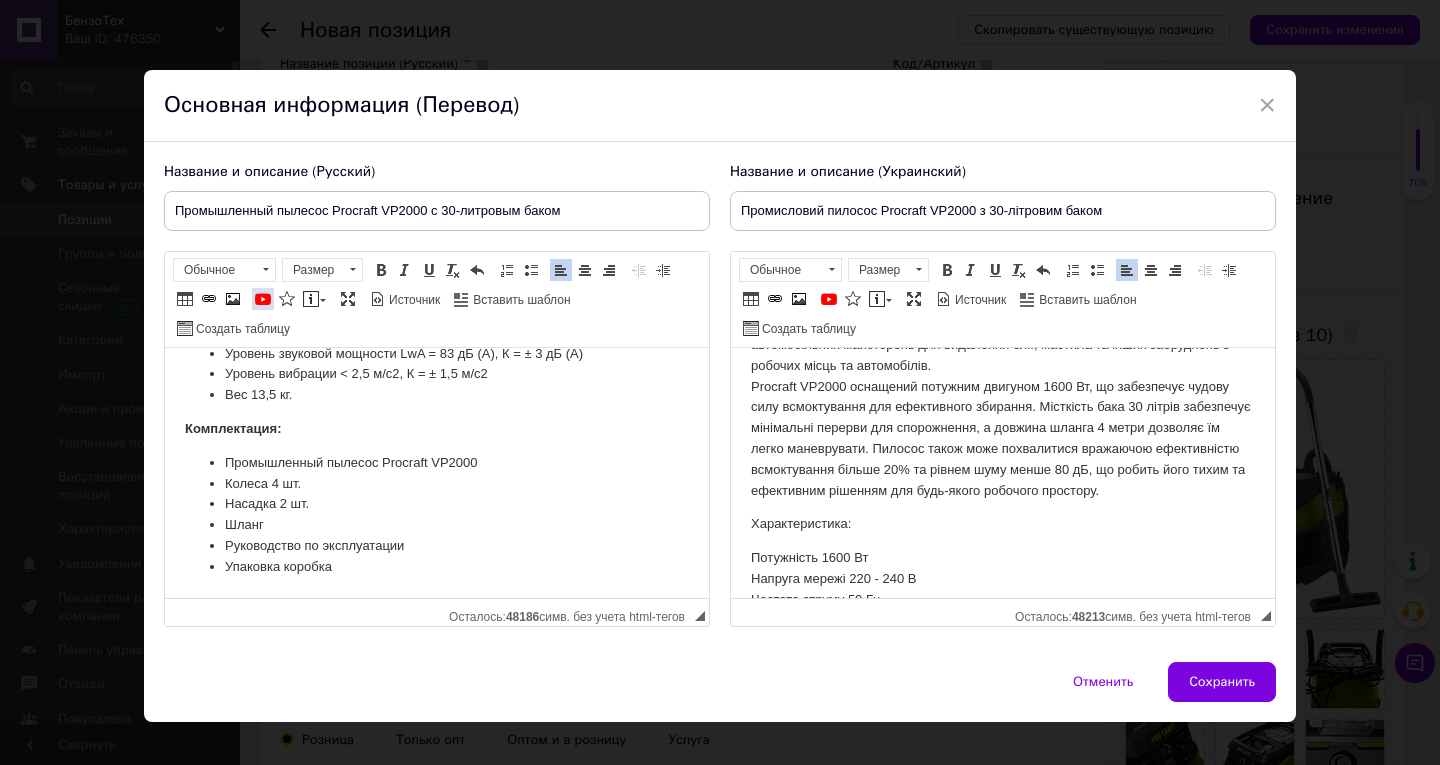 click at bounding box center (263, 299) 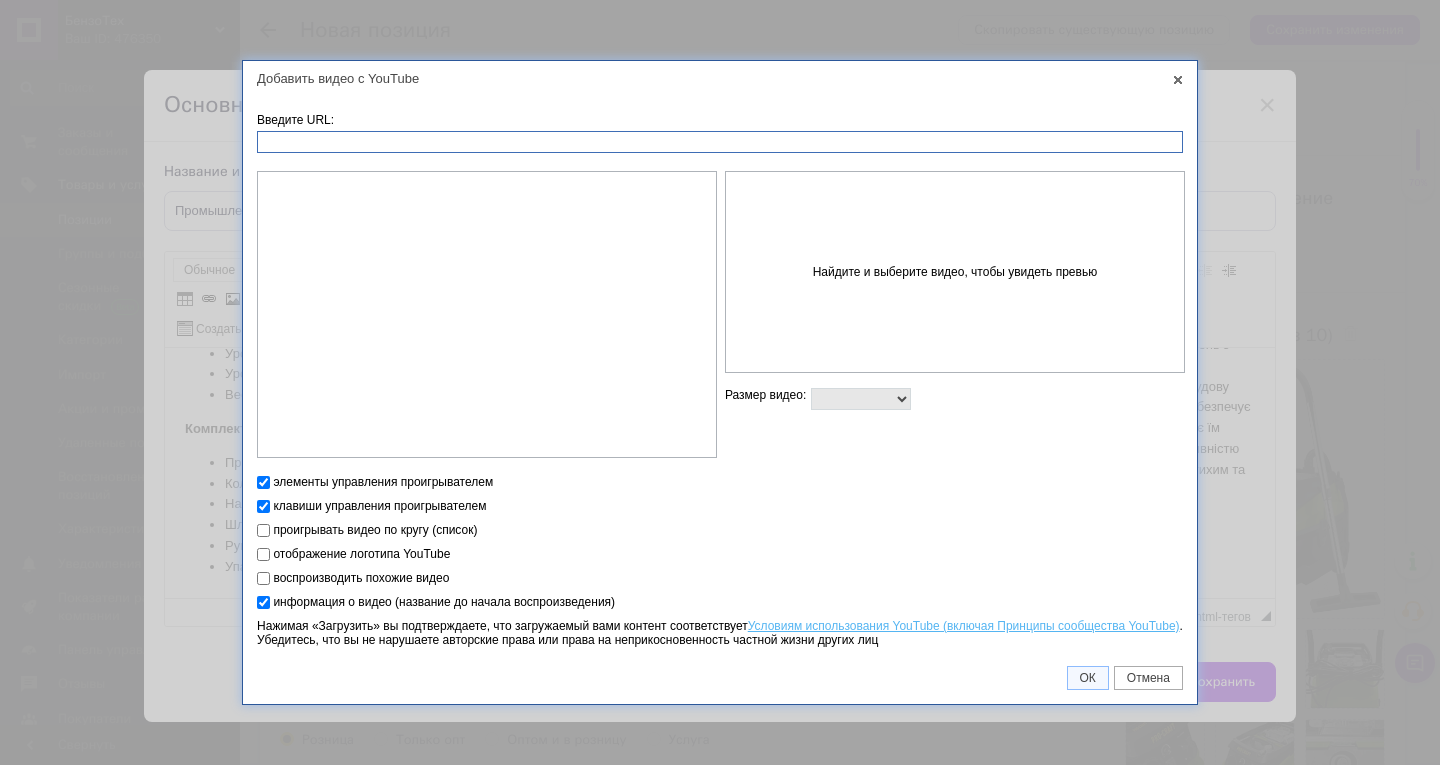 paste on "[URL][DOMAIN_NAME]" 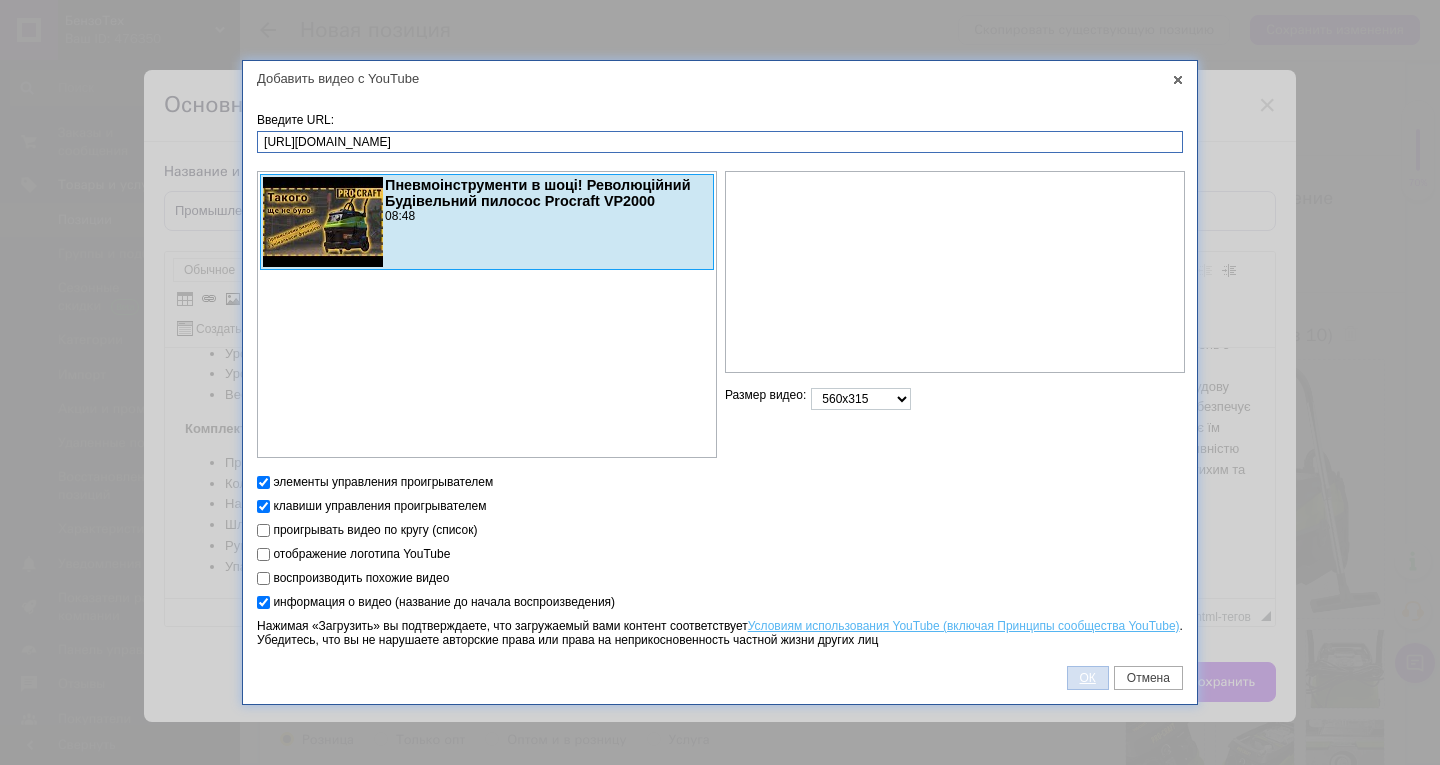 type on "[URL][DOMAIN_NAME]" 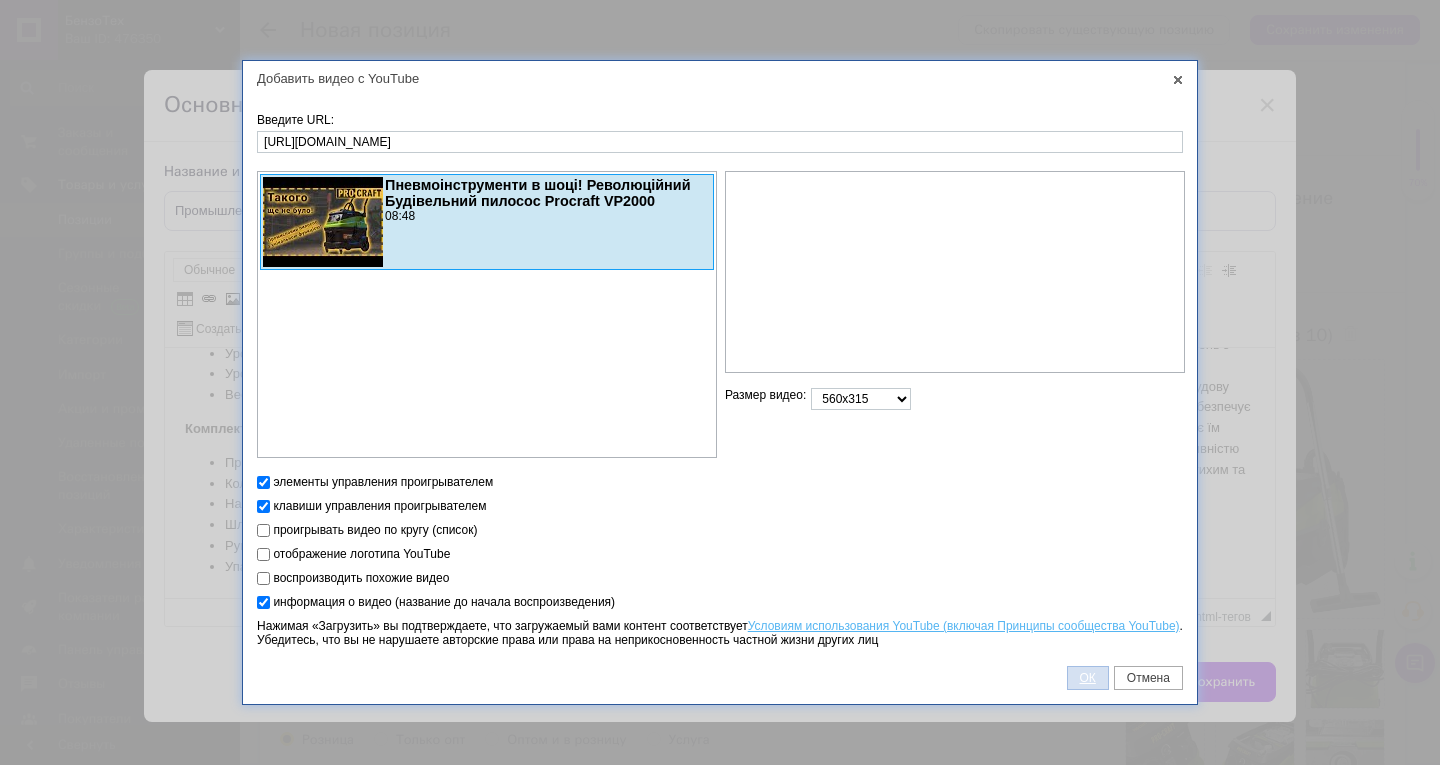 click on "ОК" at bounding box center (1088, 678) 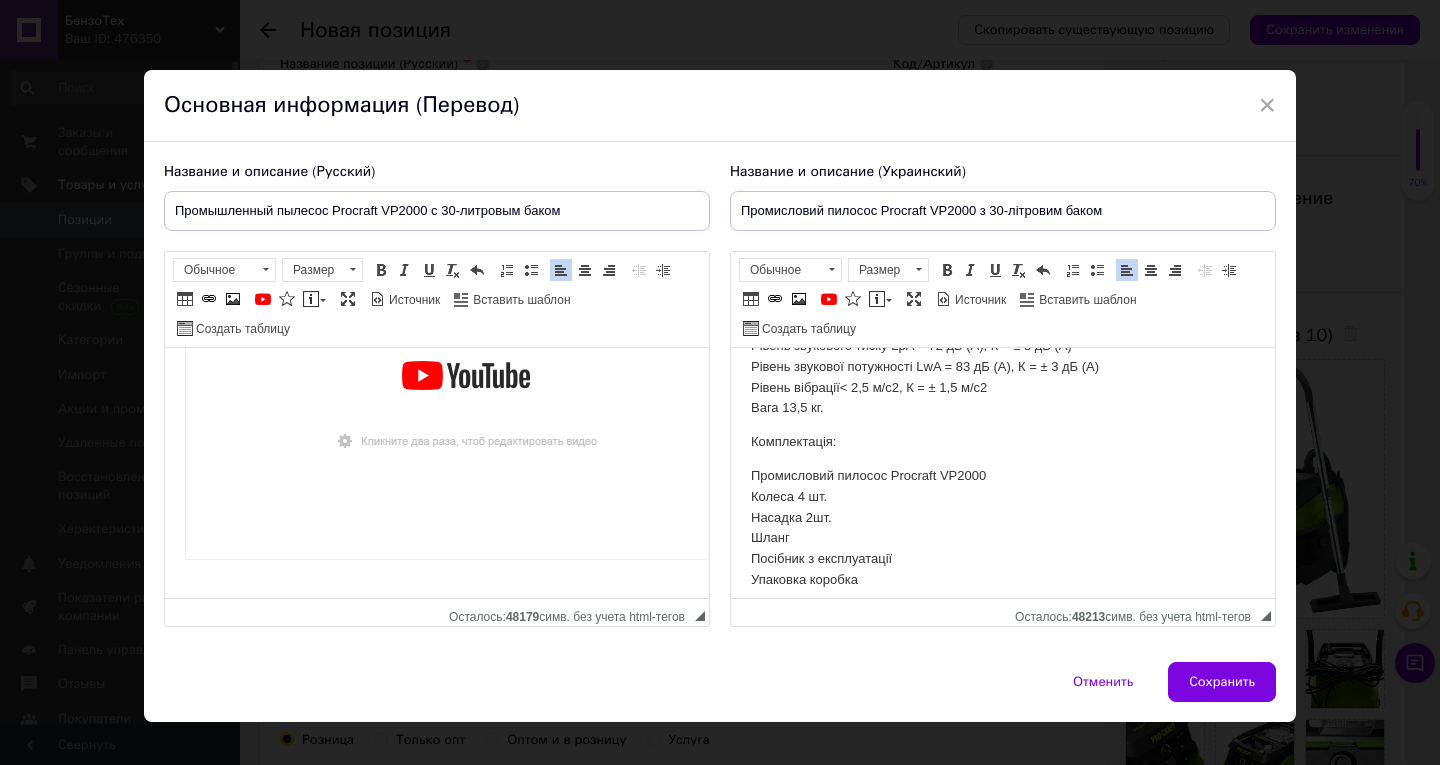 scroll, scrollTop: 791, scrollLeft: 0, axis: vertical 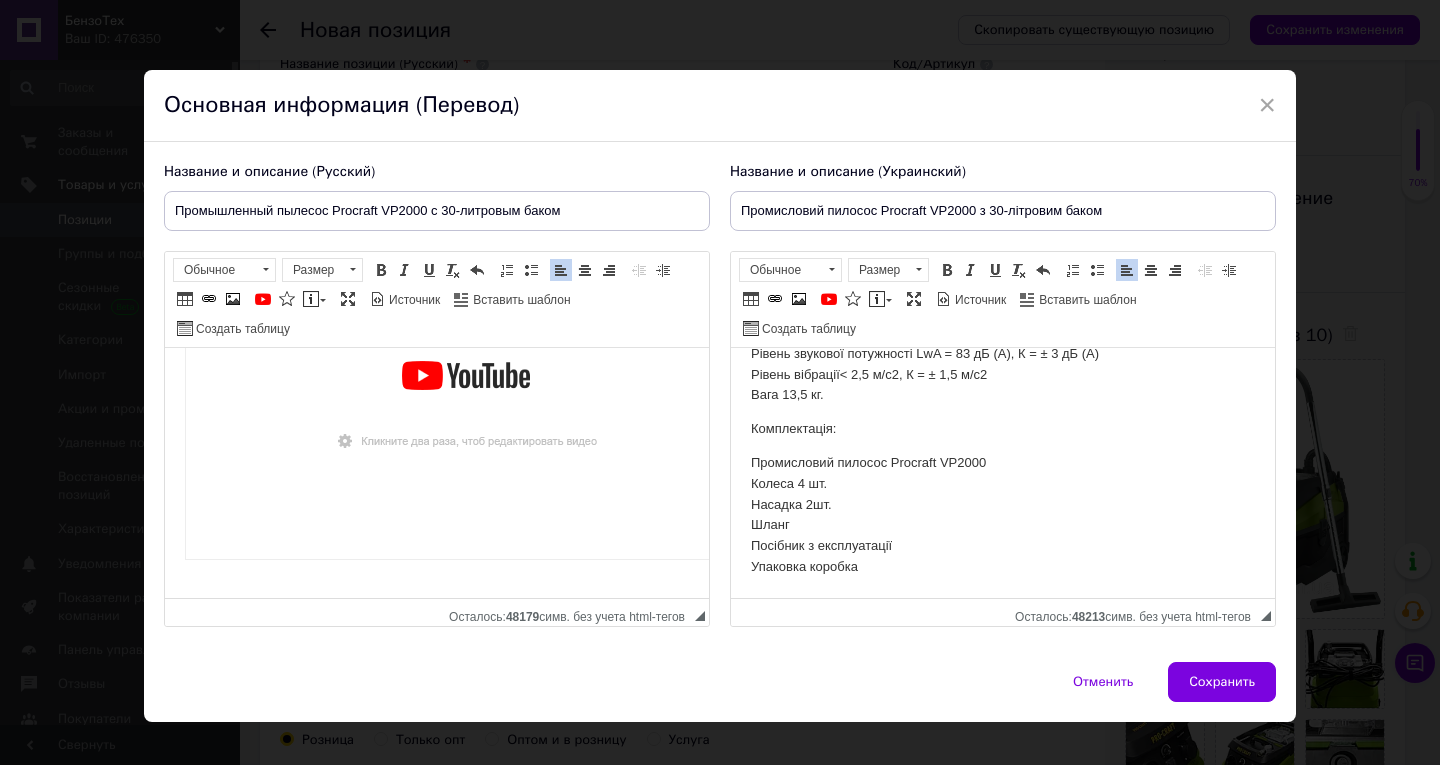 click on "Промисловий пилосос Procraft VP2000 універсальний промисловий пилосос, який можна використовувати в різних умовах. Міцна конструкція та вражаючі характеристики роблять його ідеальним для застосування на наступних майданчиках: складах і заводах, де він може швидко видалити пил та сміття з підлог та механізмів; будівельних майданчиках, де він може впоратися з важкими роботами з збирання бруду, тирси та інших матеріалів; офісах та комерційних приміщеннях для ефективного та ретельного очищення килимів, твердих підлог та оббивки; Характеристика: Вага 13,5 кг." at bounding box center [1003, 77] 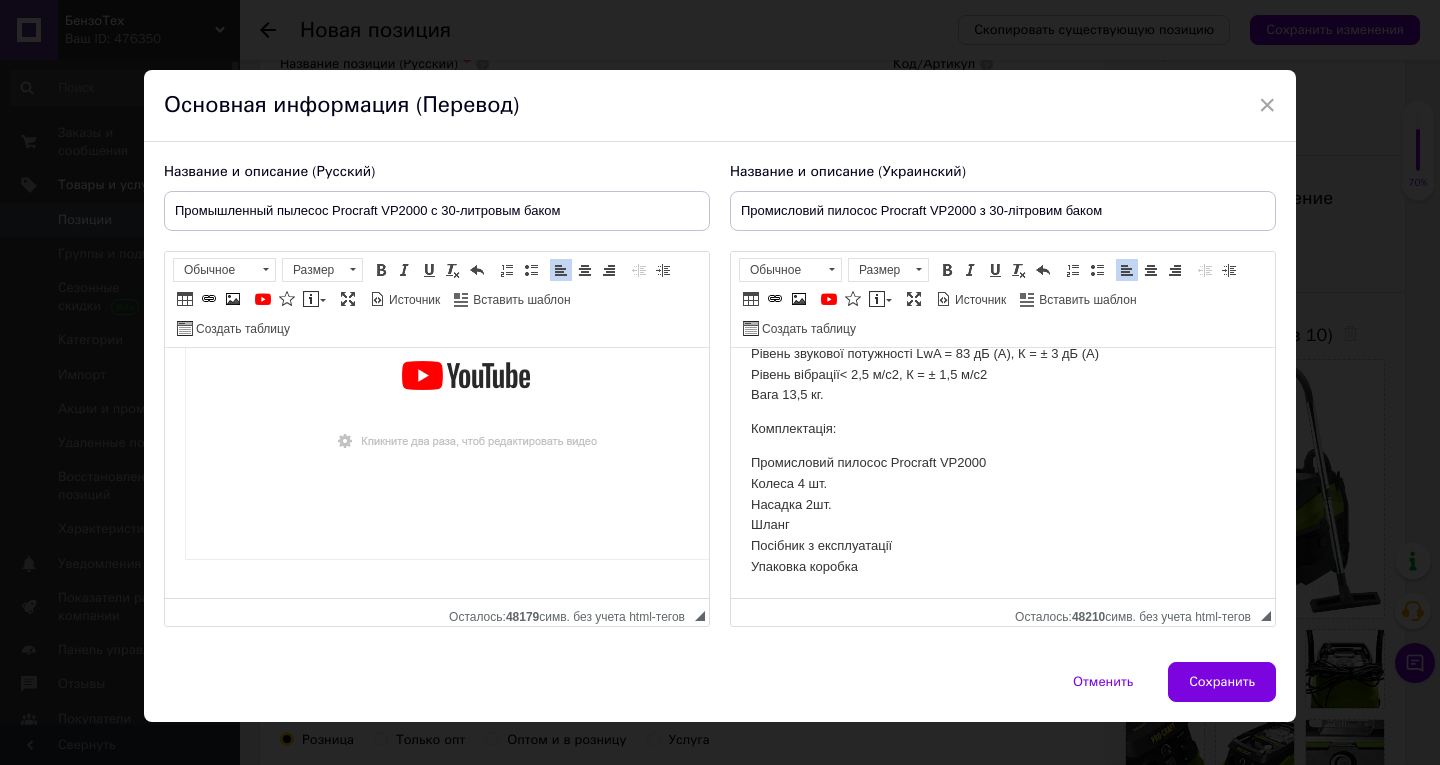 scroll, scrollTop: 801, scrollLeft: 0, axis: vertical 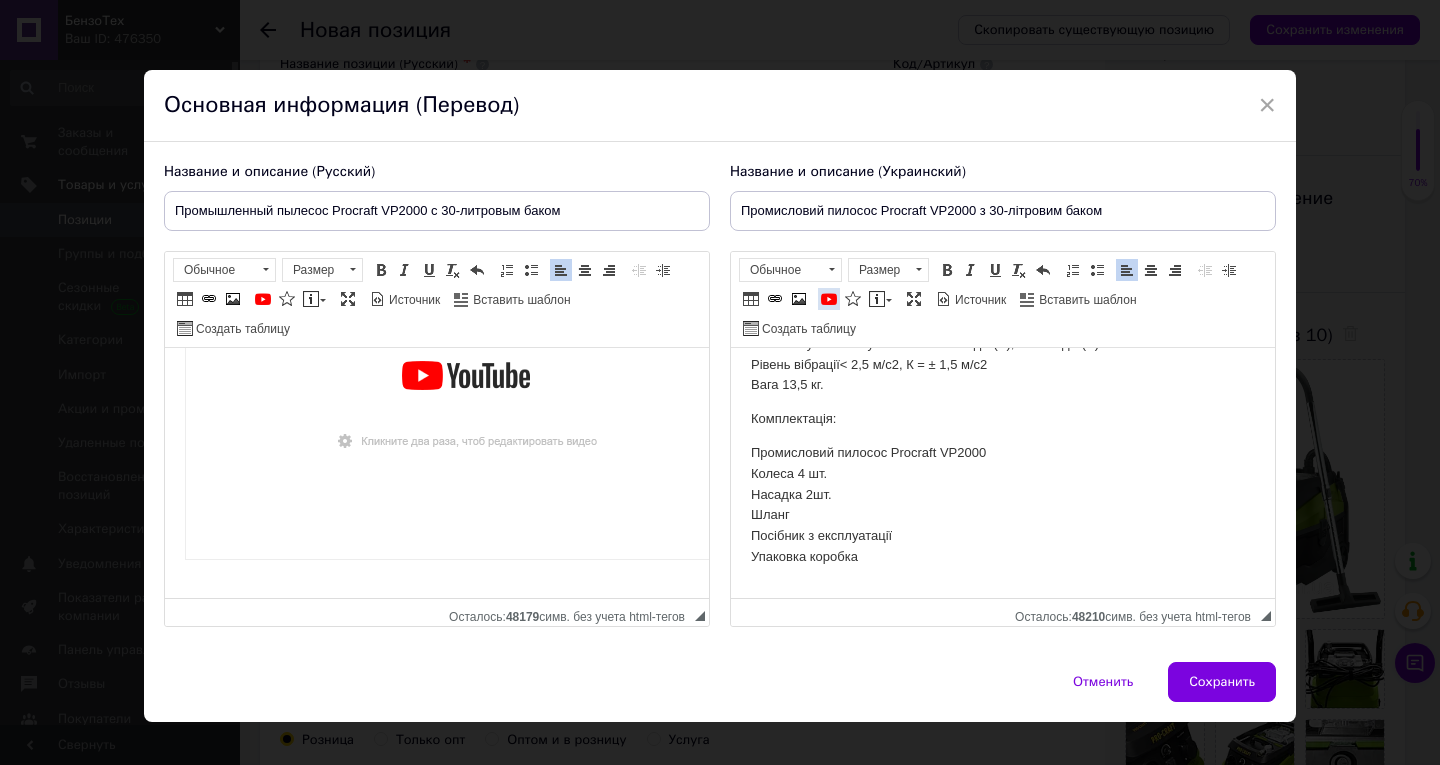 click on "YouTube" at bounding box center [829, 299] 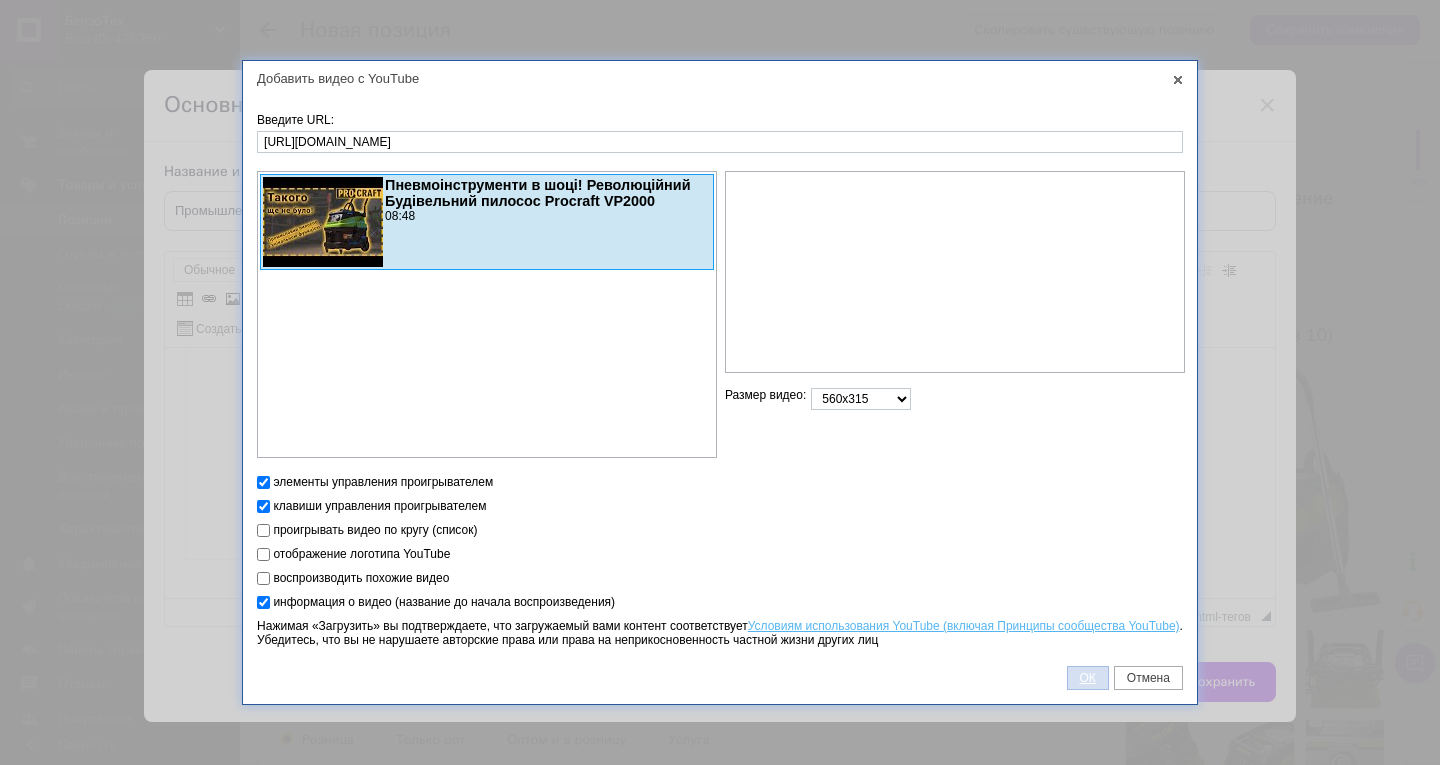type on "[URL][DOMAIN_NAME]" 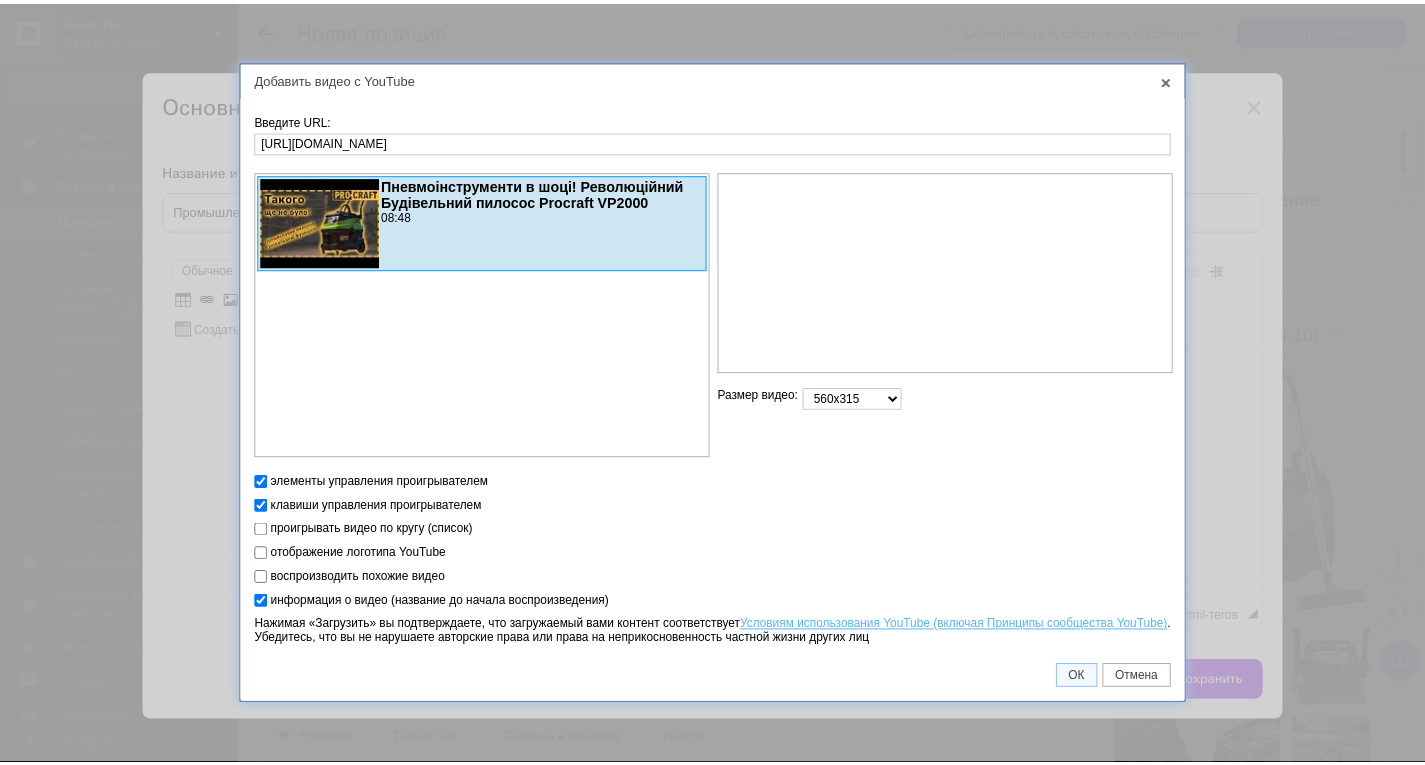 scroll, scrollTop: 1140, scrollLeft: 0, axis: vertical 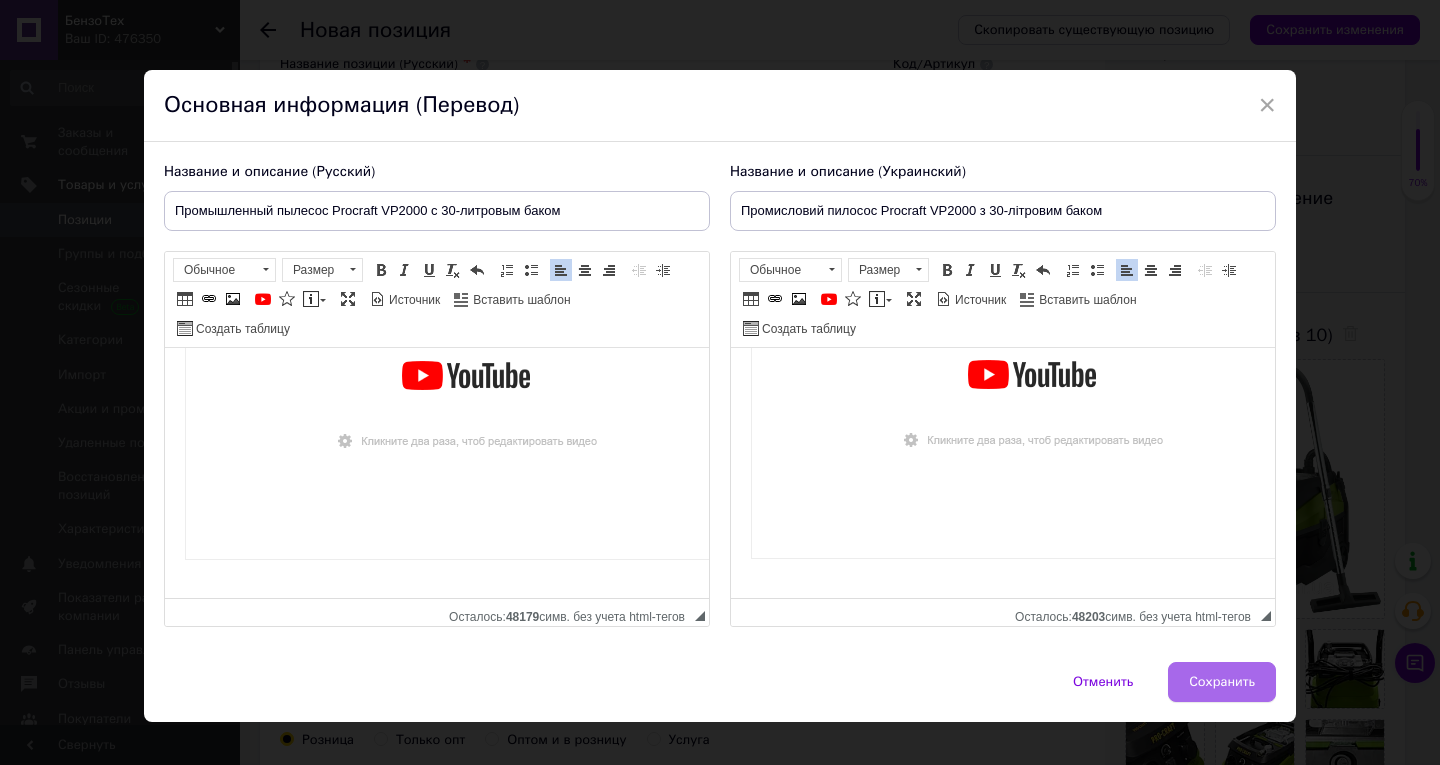 click on "Сохранить" at bounding box center (1222, 682) 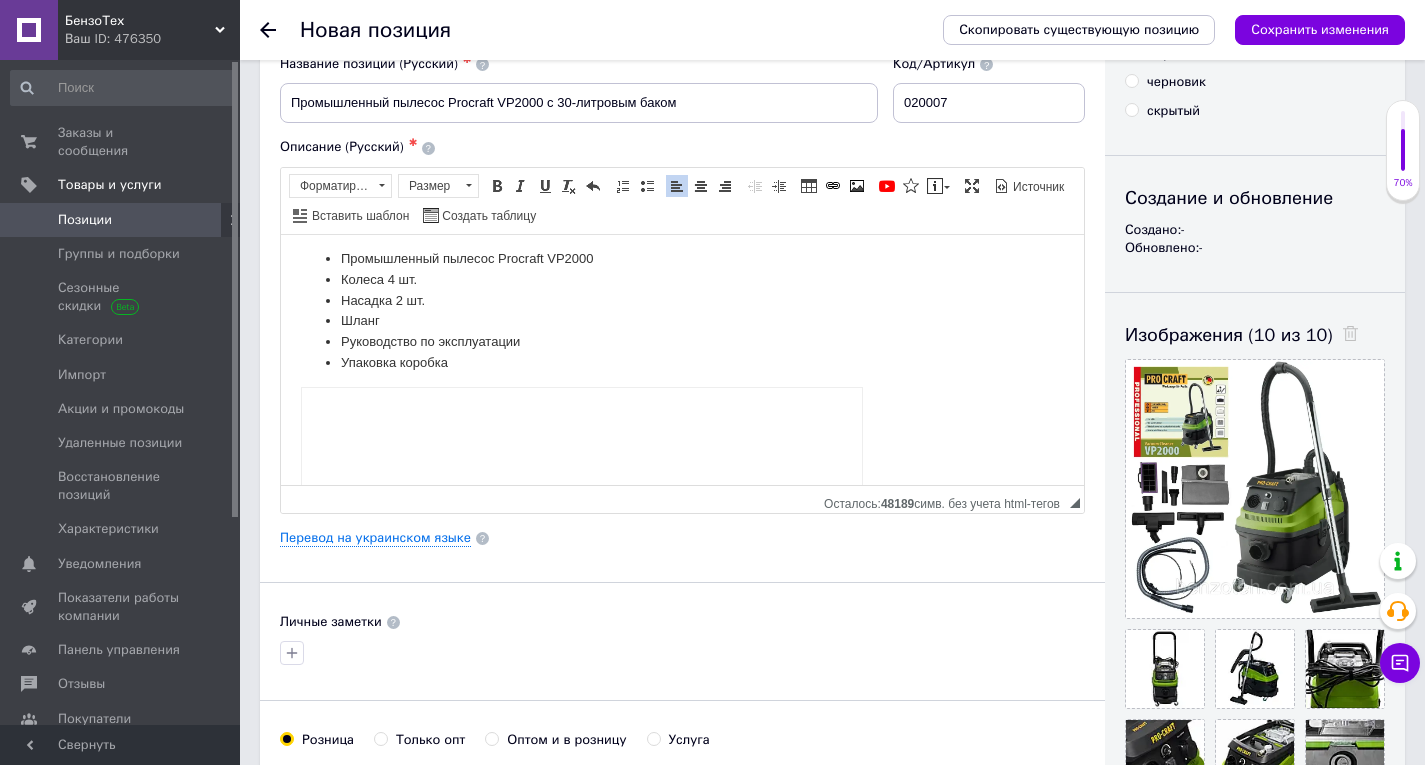 scroll, scrollTop: 1024, scrollLeft: 0, axis: vertical 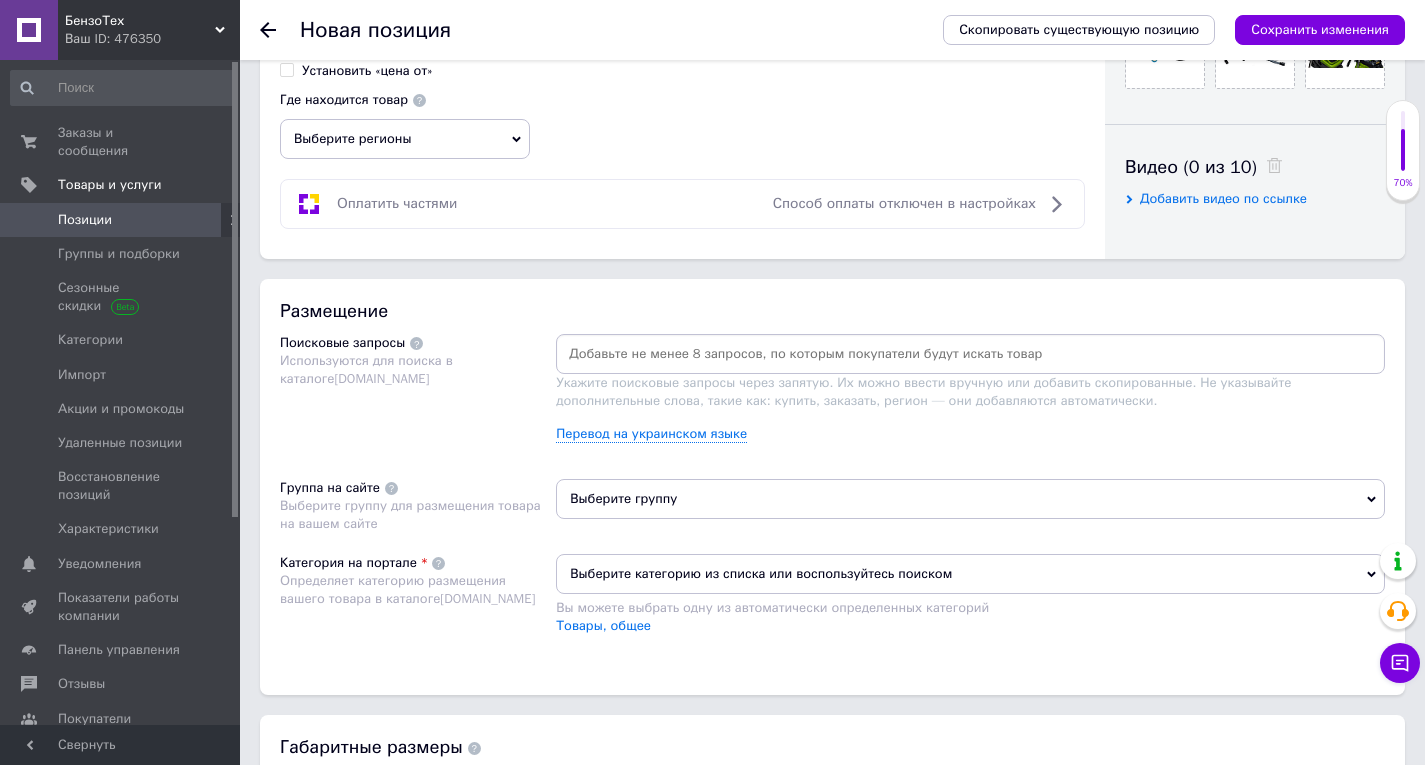 click on "Добавить видео по ссылке" at bounding box center [1223, 198] 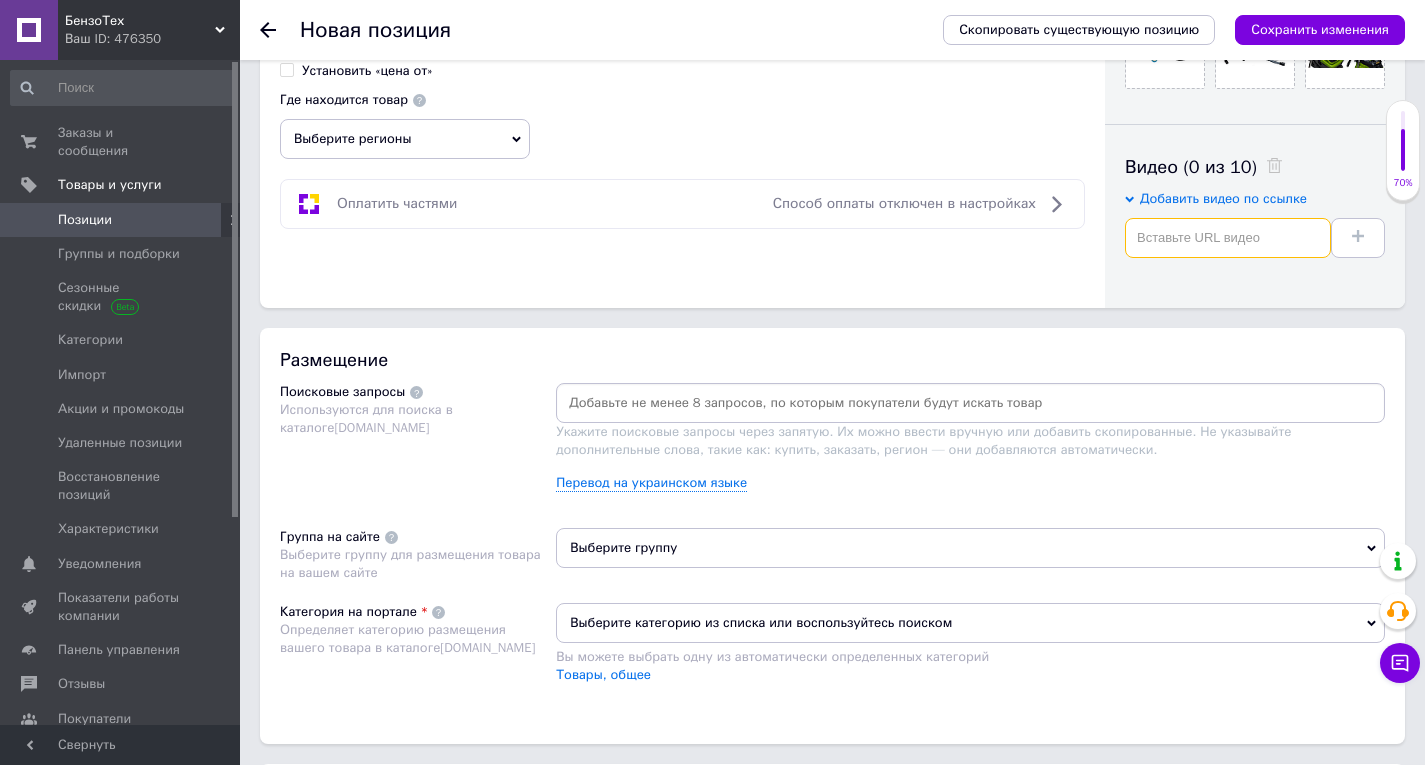 click at bounding box center (1228, 238) 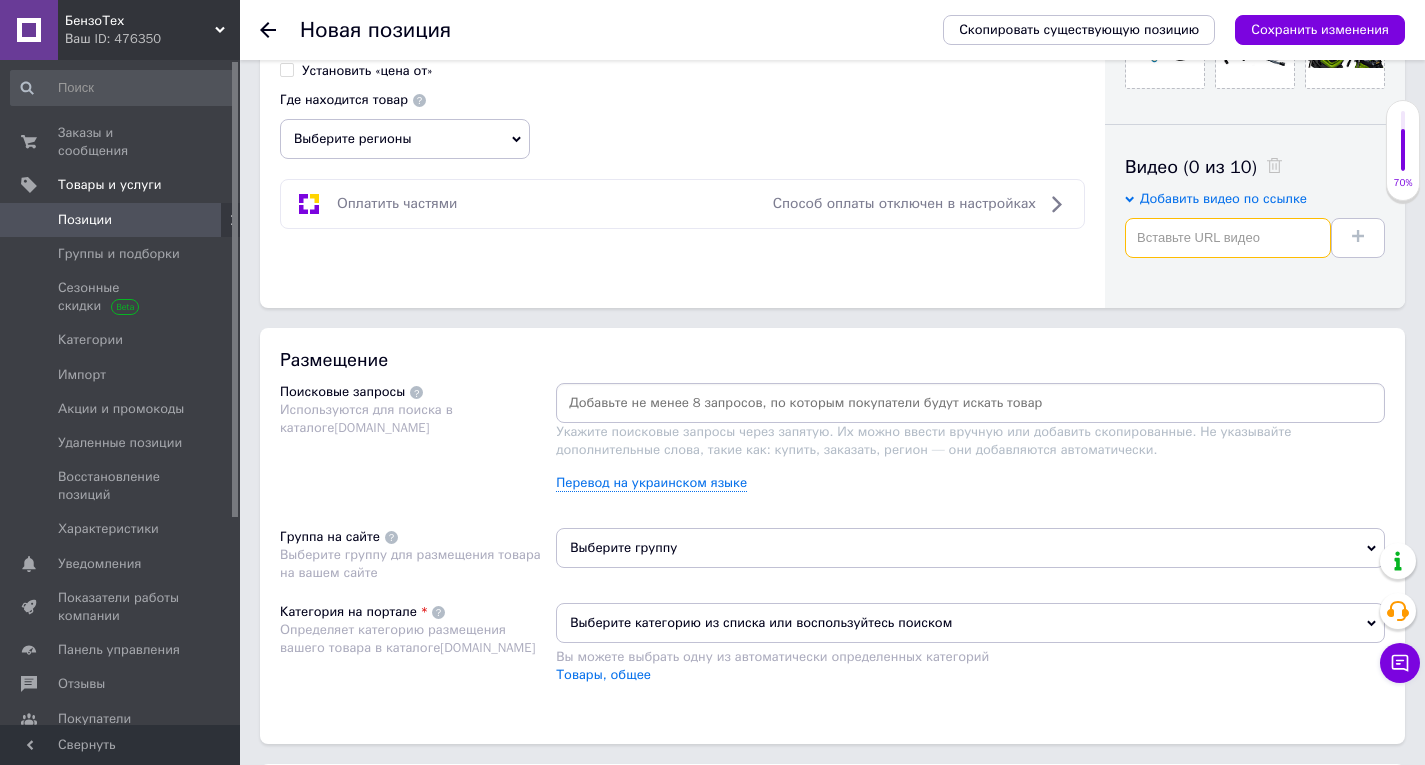 paste on "[URL][DOMAIN_NAME]" 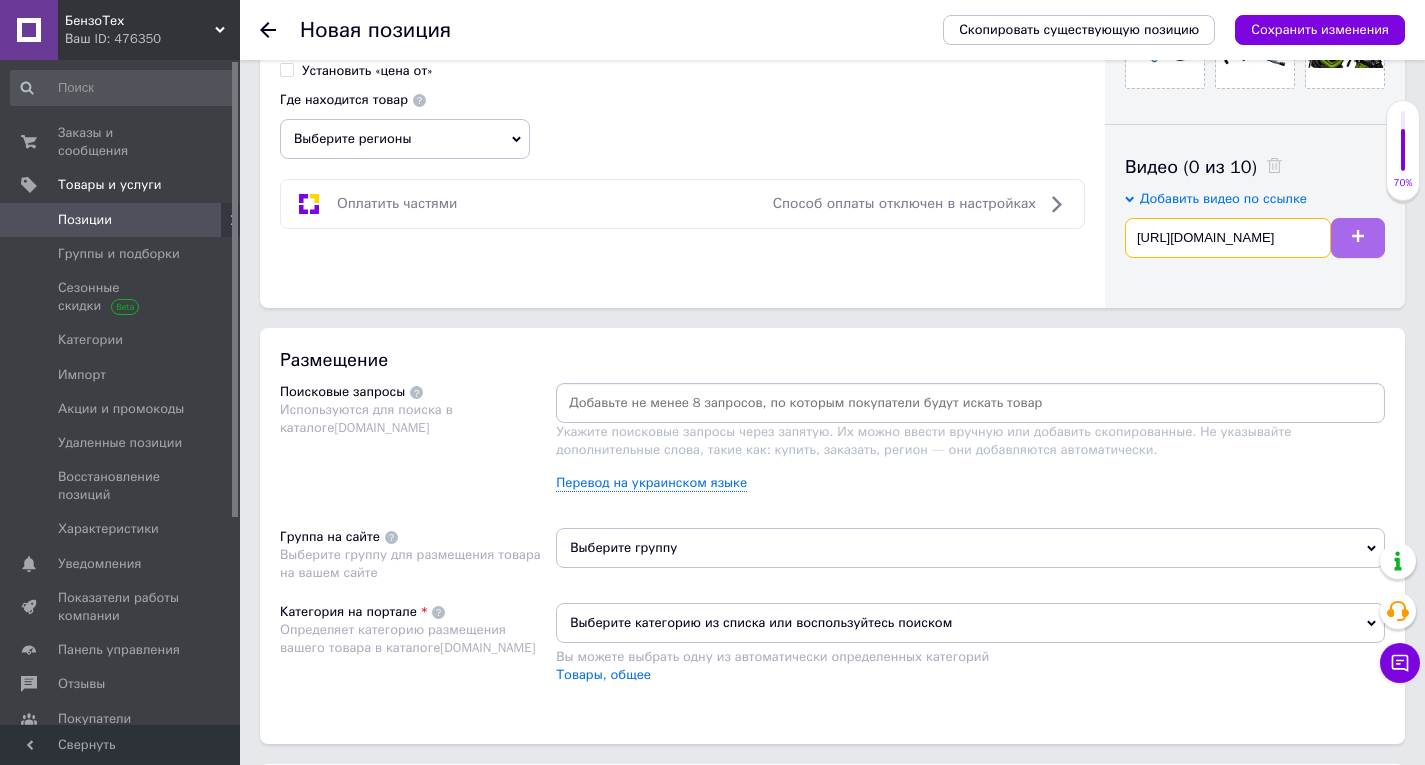 type on "[URL][DOMAIN_NAME]" 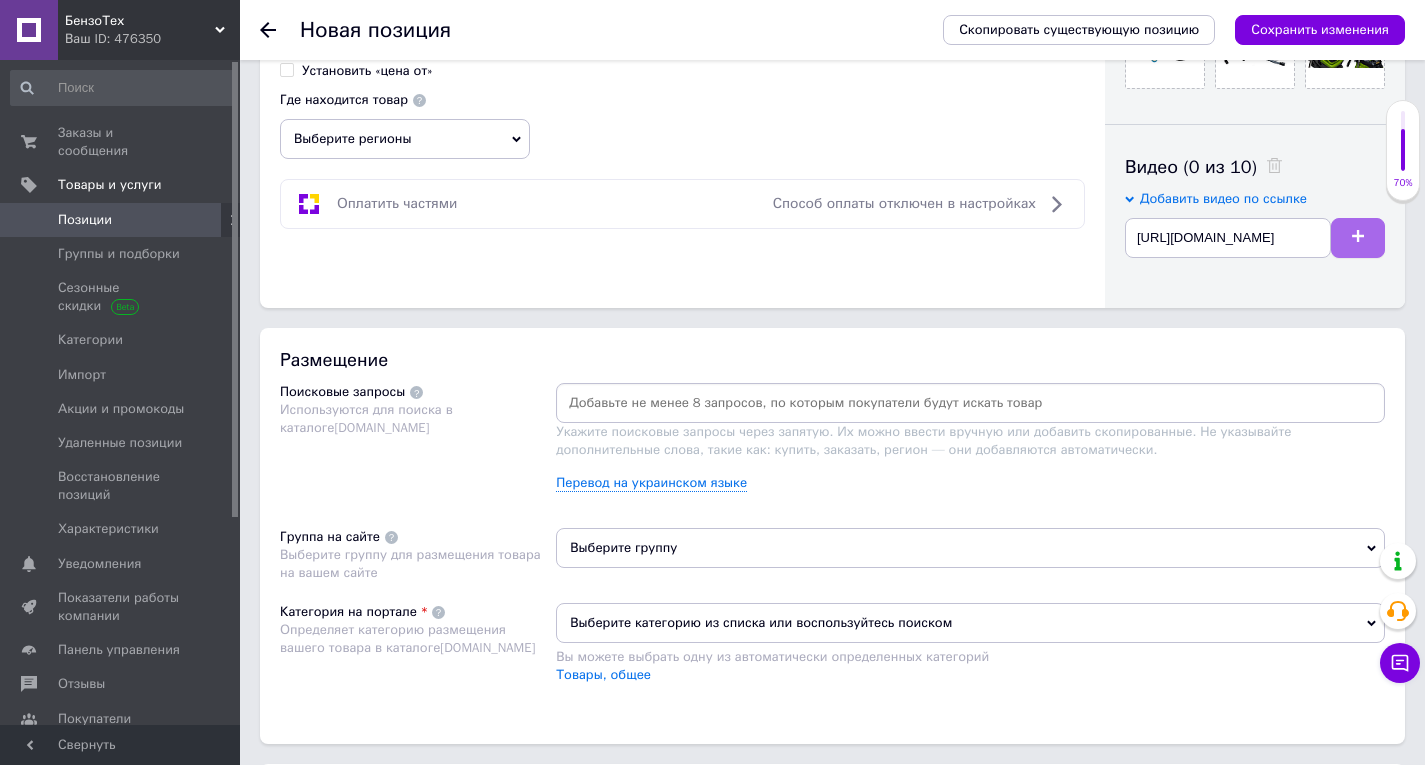click 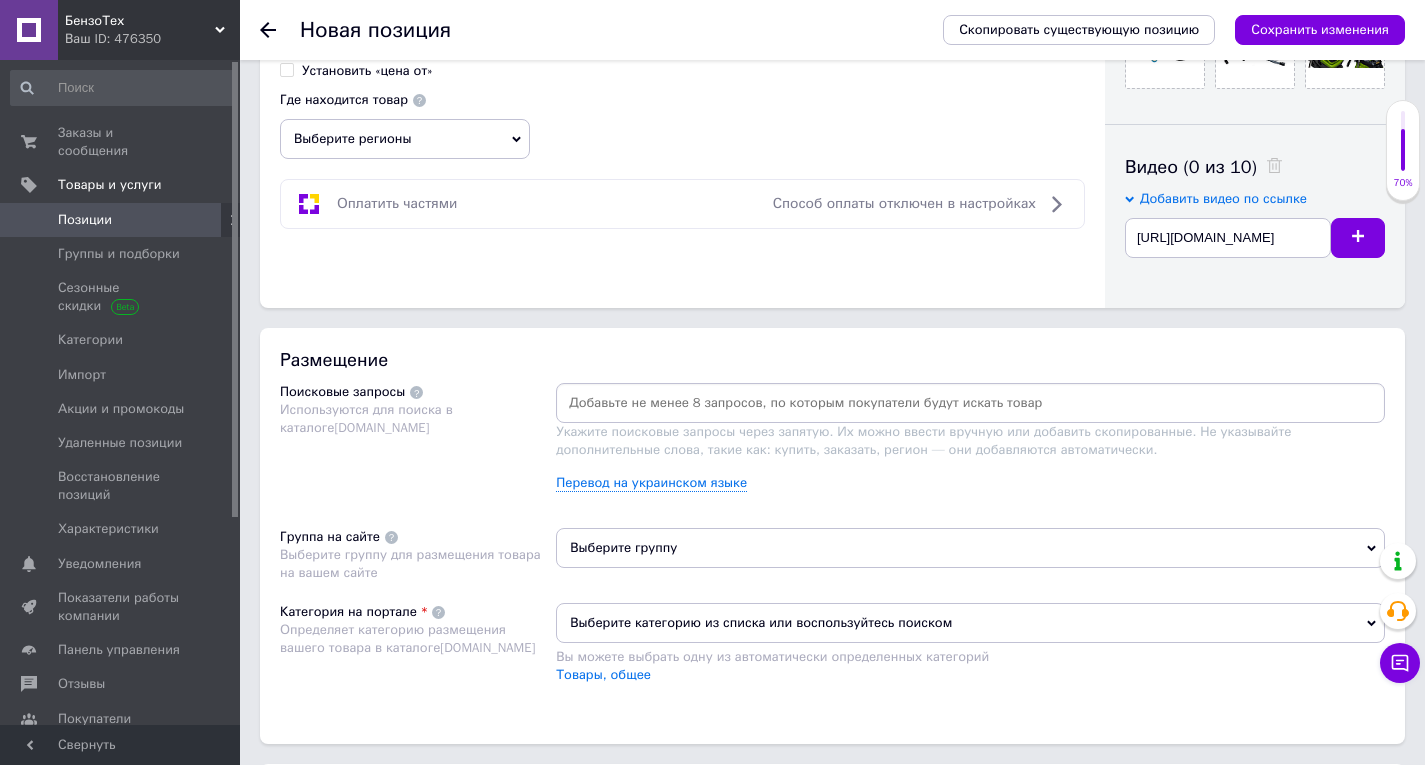 type 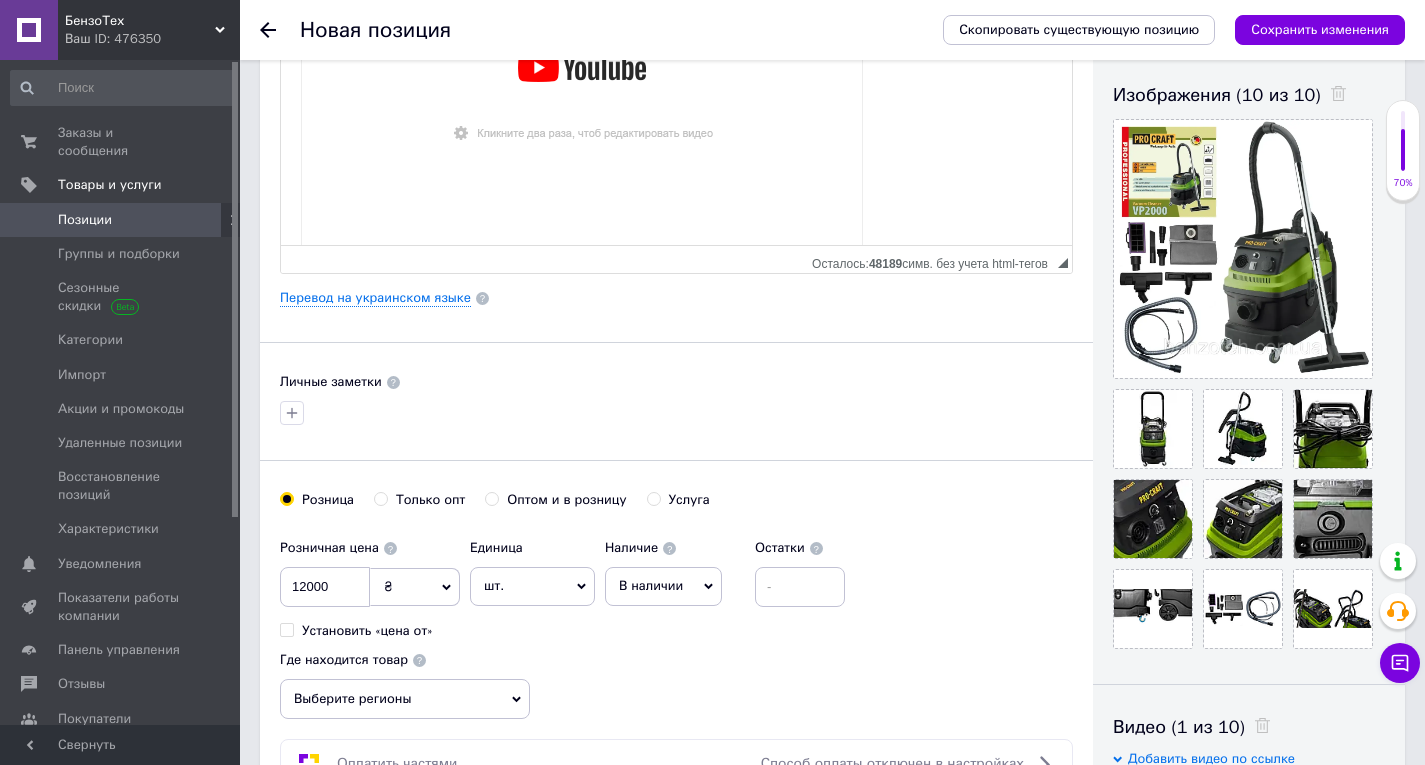 scroll, scrollTop: 100, scrollLeft: 0, axis: vertical 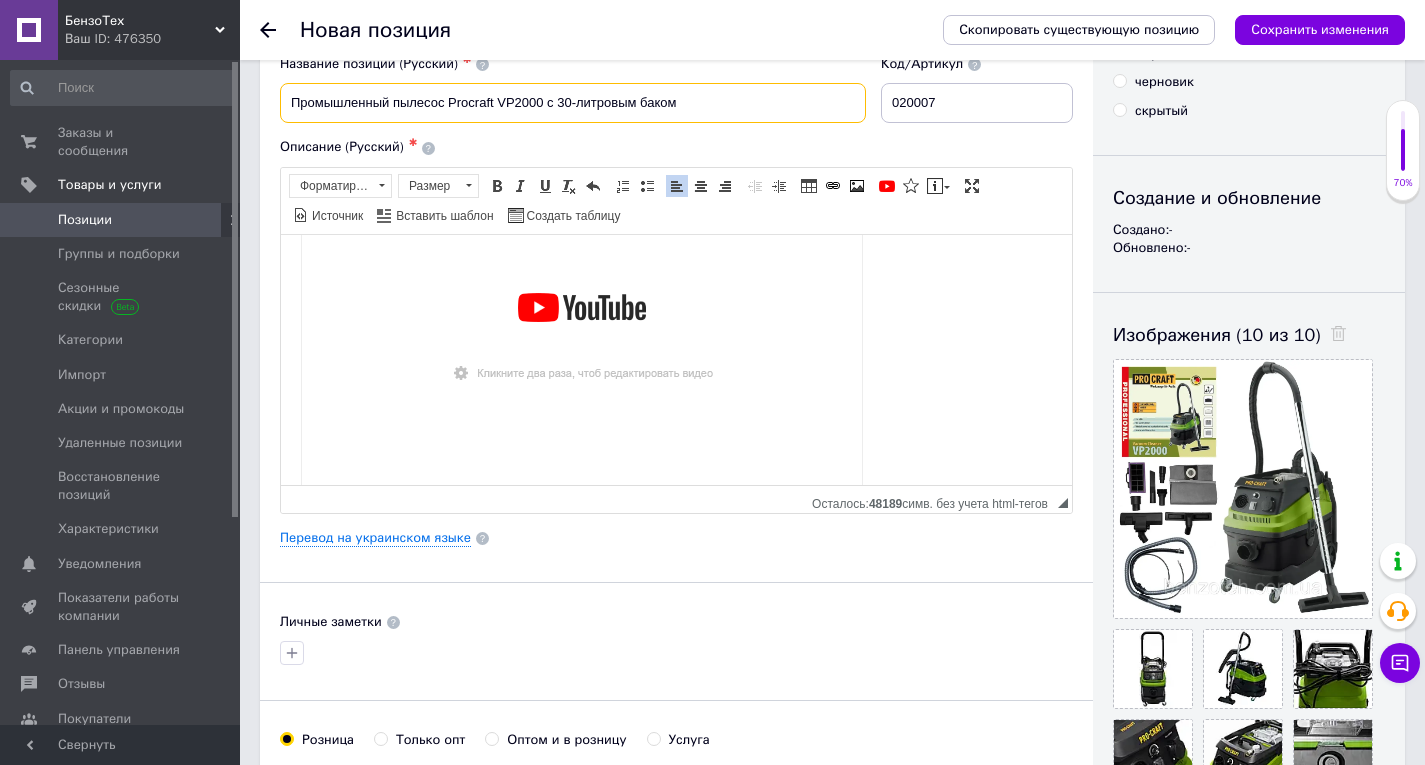 click on "Промышленный пылесос Procraft VP2000 с 30-литровым баком" at bounding box center [573, 103] 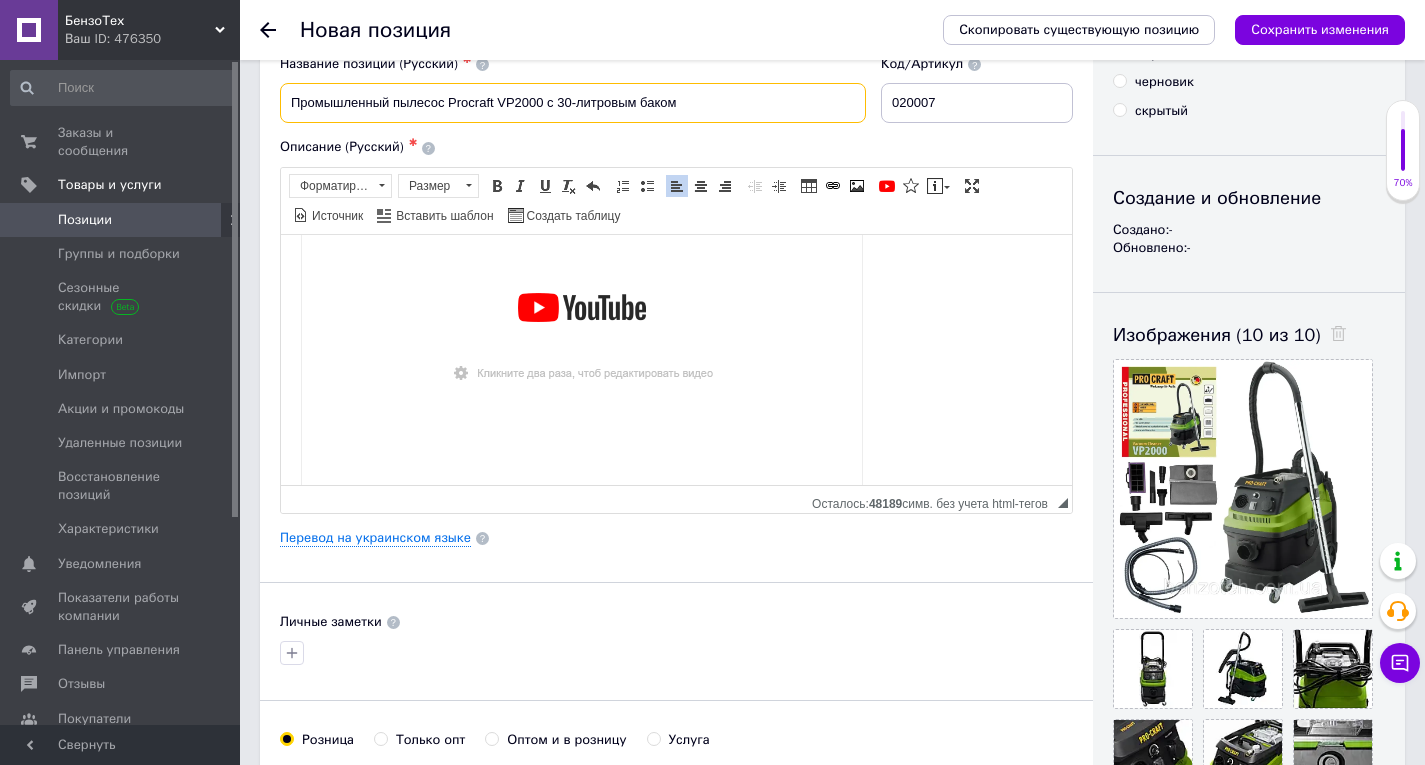drag, startPoint x: 616, startPoint y: 81, endPoint x: 445, endPoint y: 103, distance: 172.4094 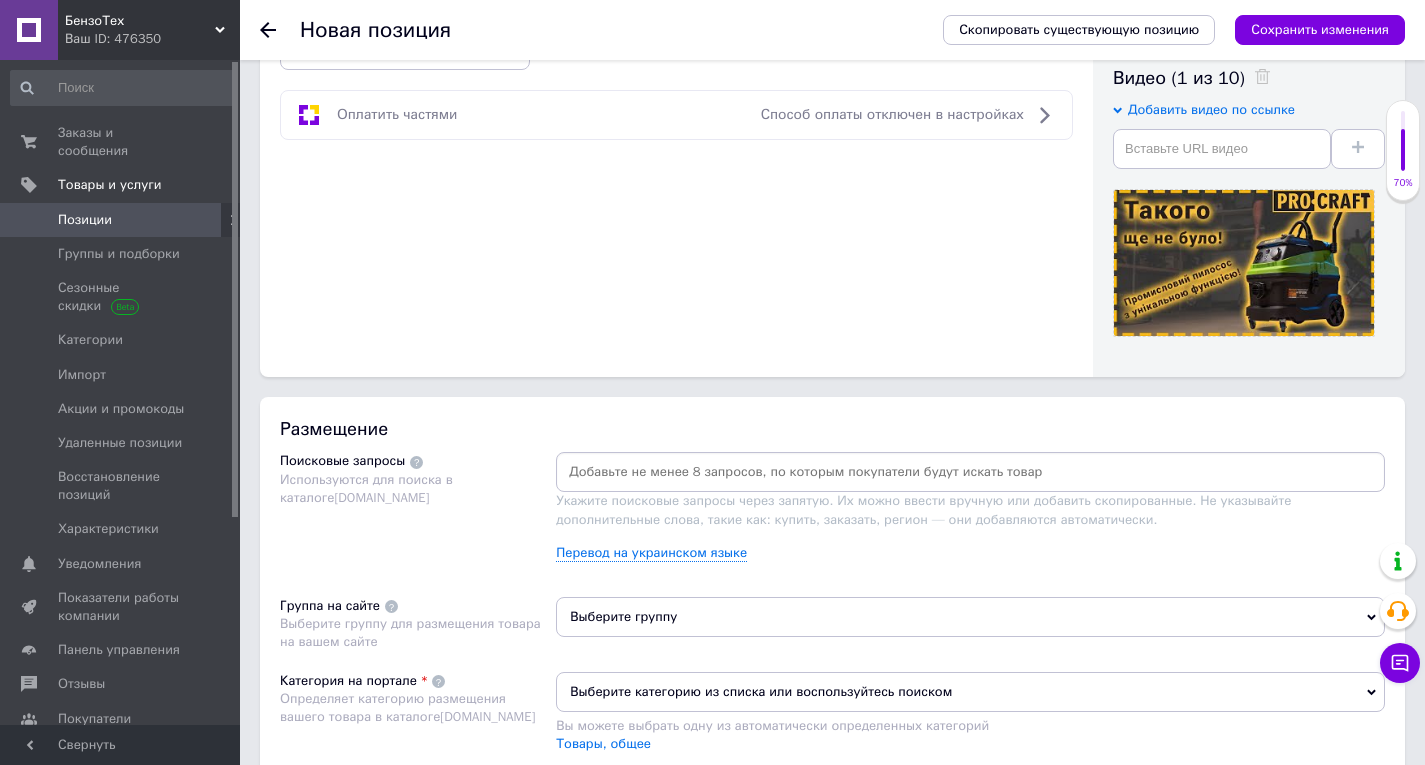 scroll, scrollTop: 1000, scrollLeft: 0, axis: vertical 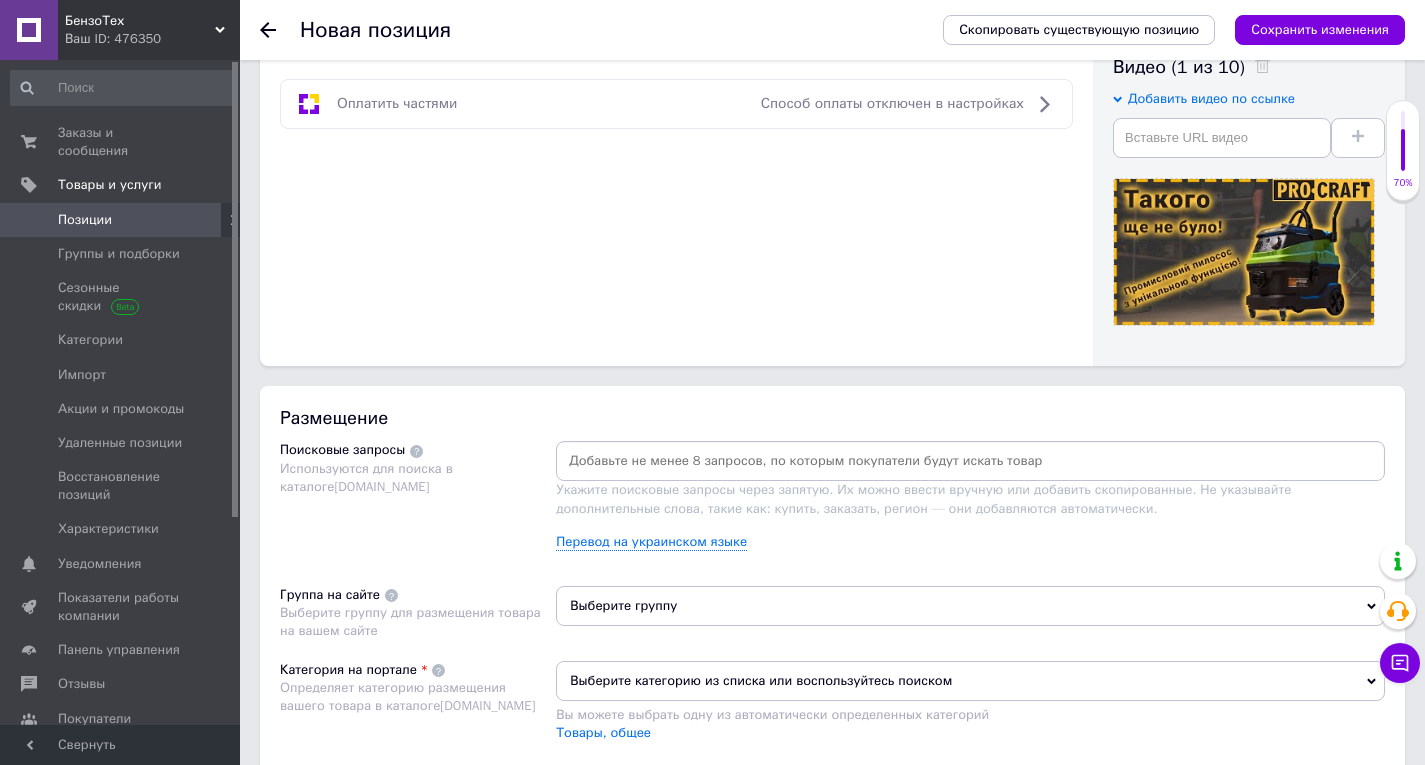 click at bounding box center [970, 461] 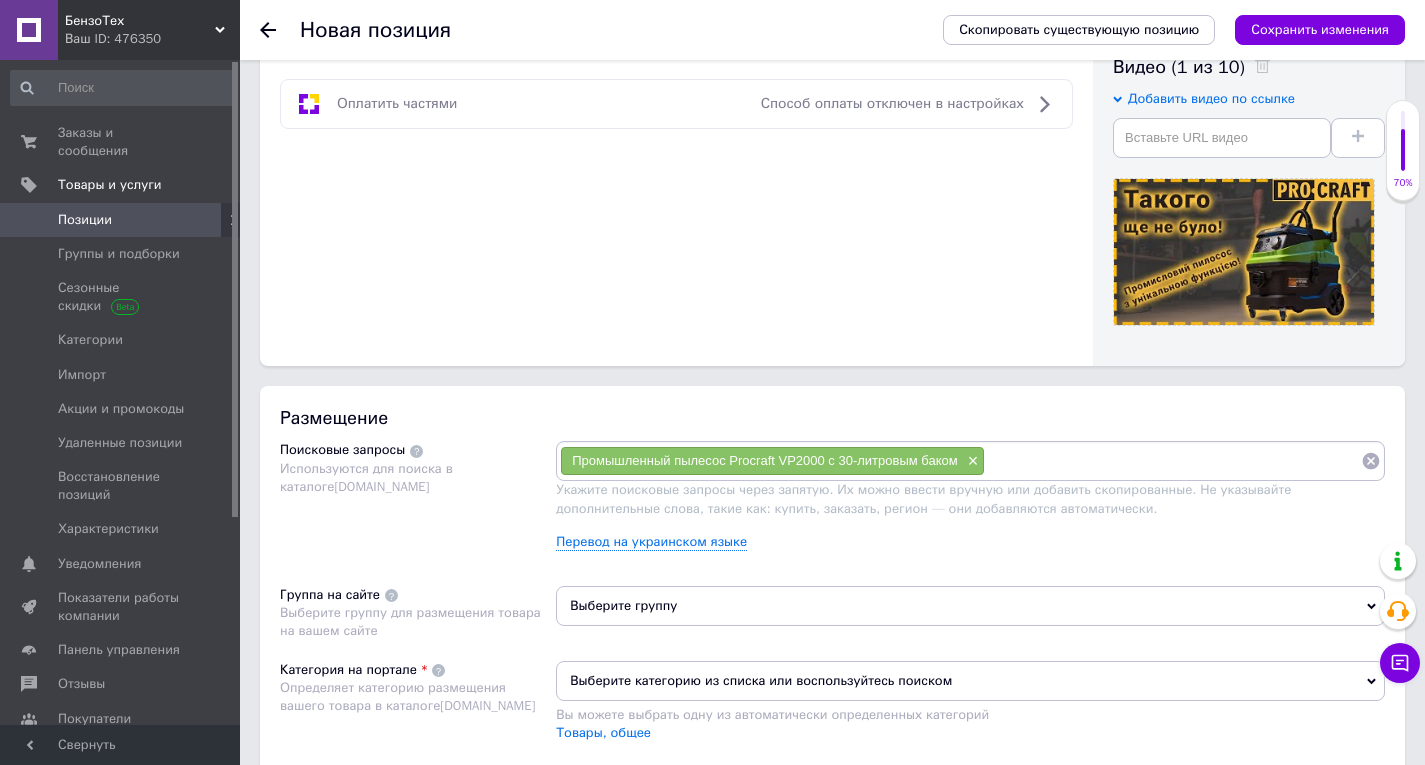 paste on "Промышленный пылесос Procraft VP2000 с 30-литровым баком" 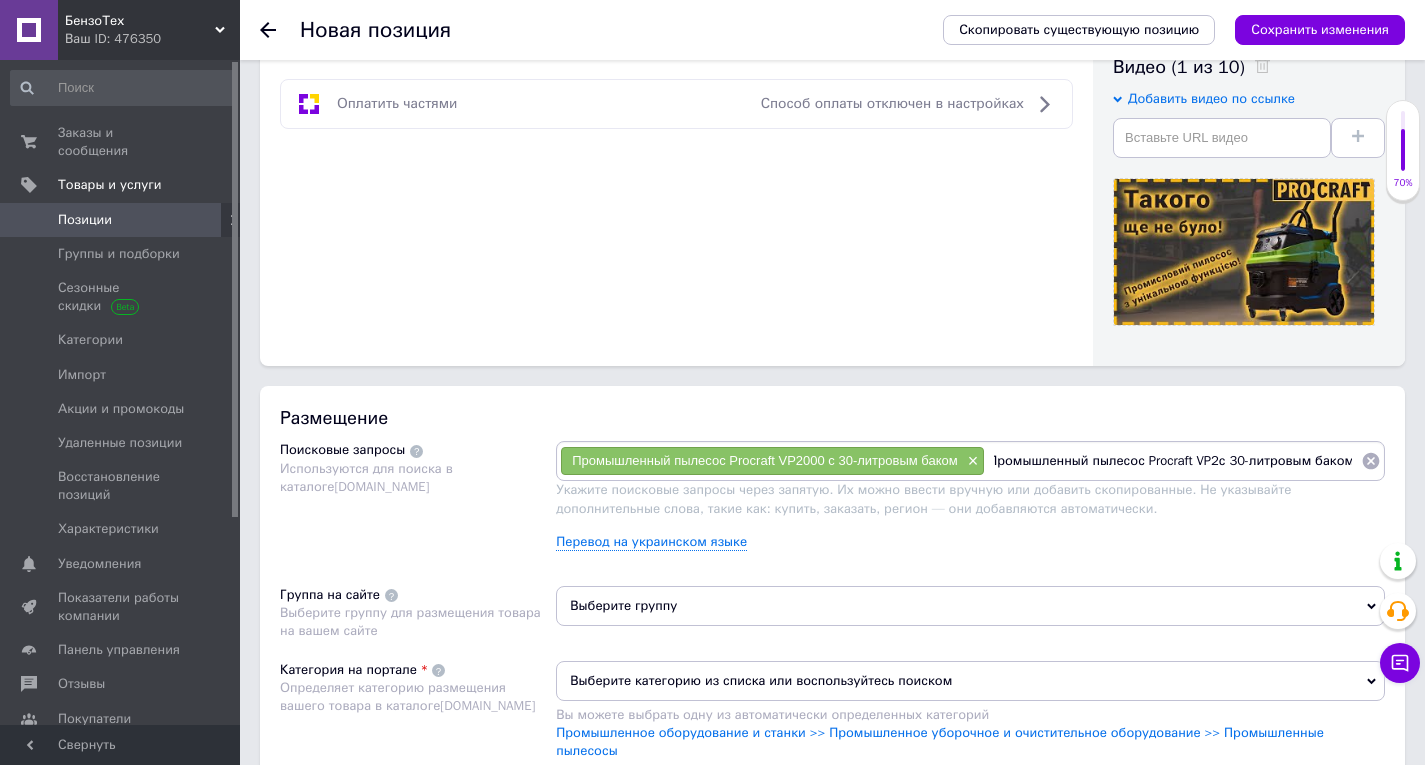 scroll, scrollTop: 0, scrollLeft: 0, axis: both 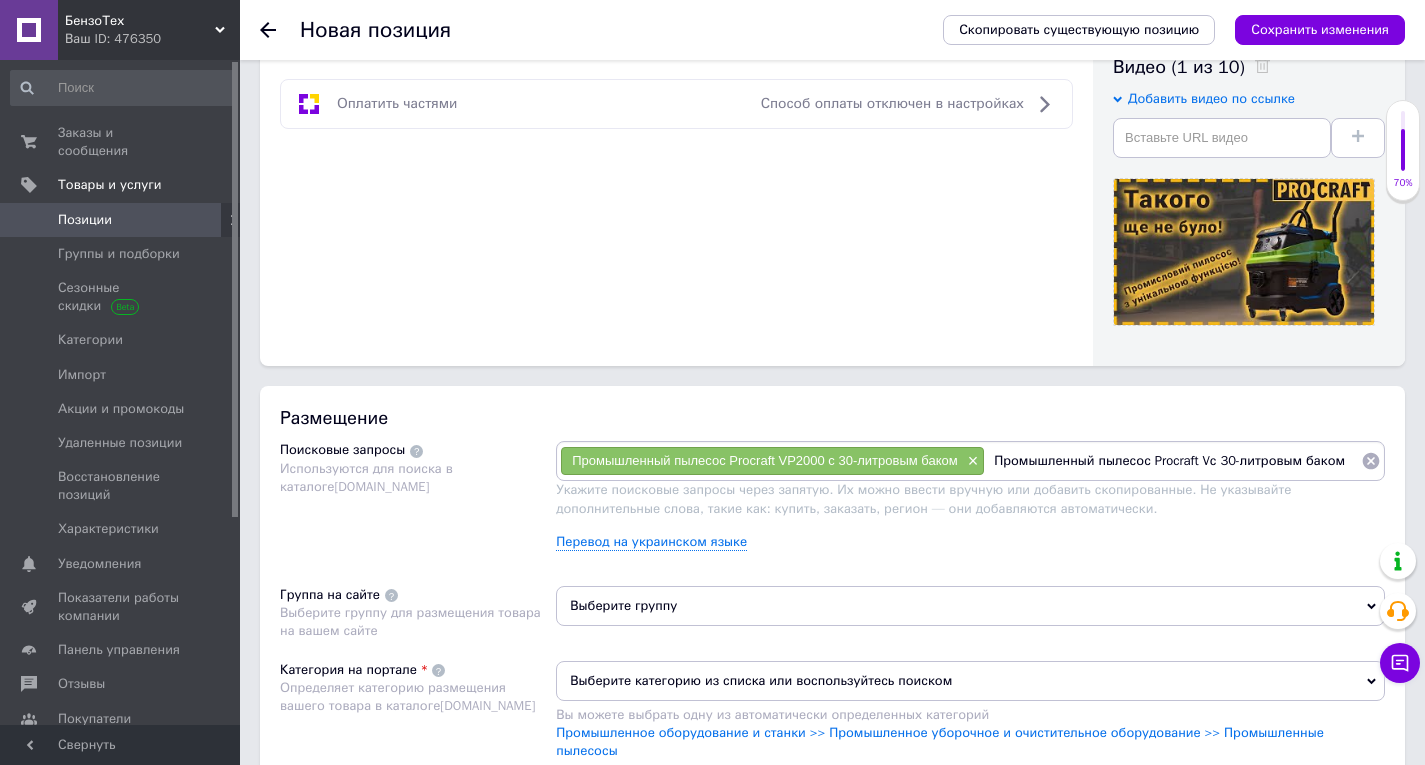 type on "Промышленный пылесос Procraft с 30-литровым баком" 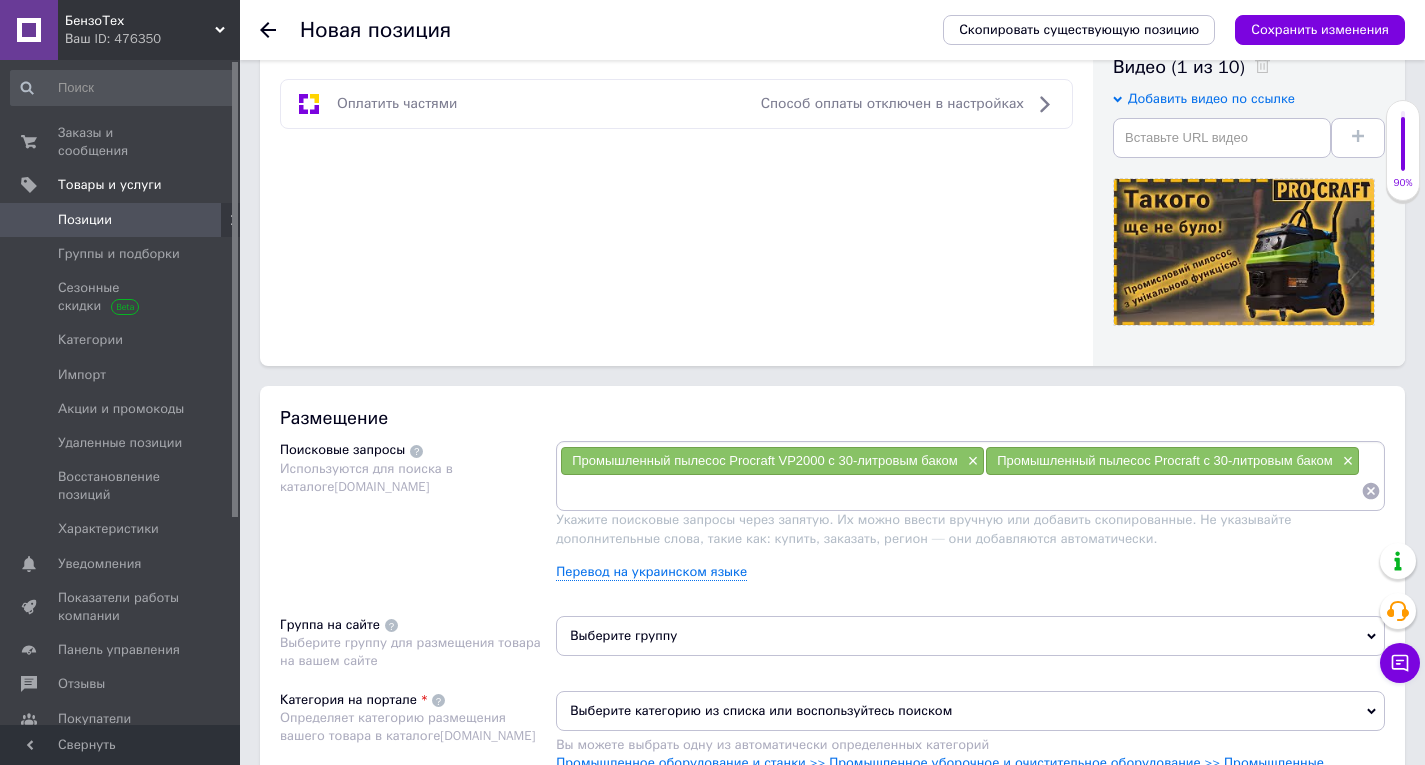 paste on "Промышленный пылесос Procraft VP2000 с 30-литровым баком" 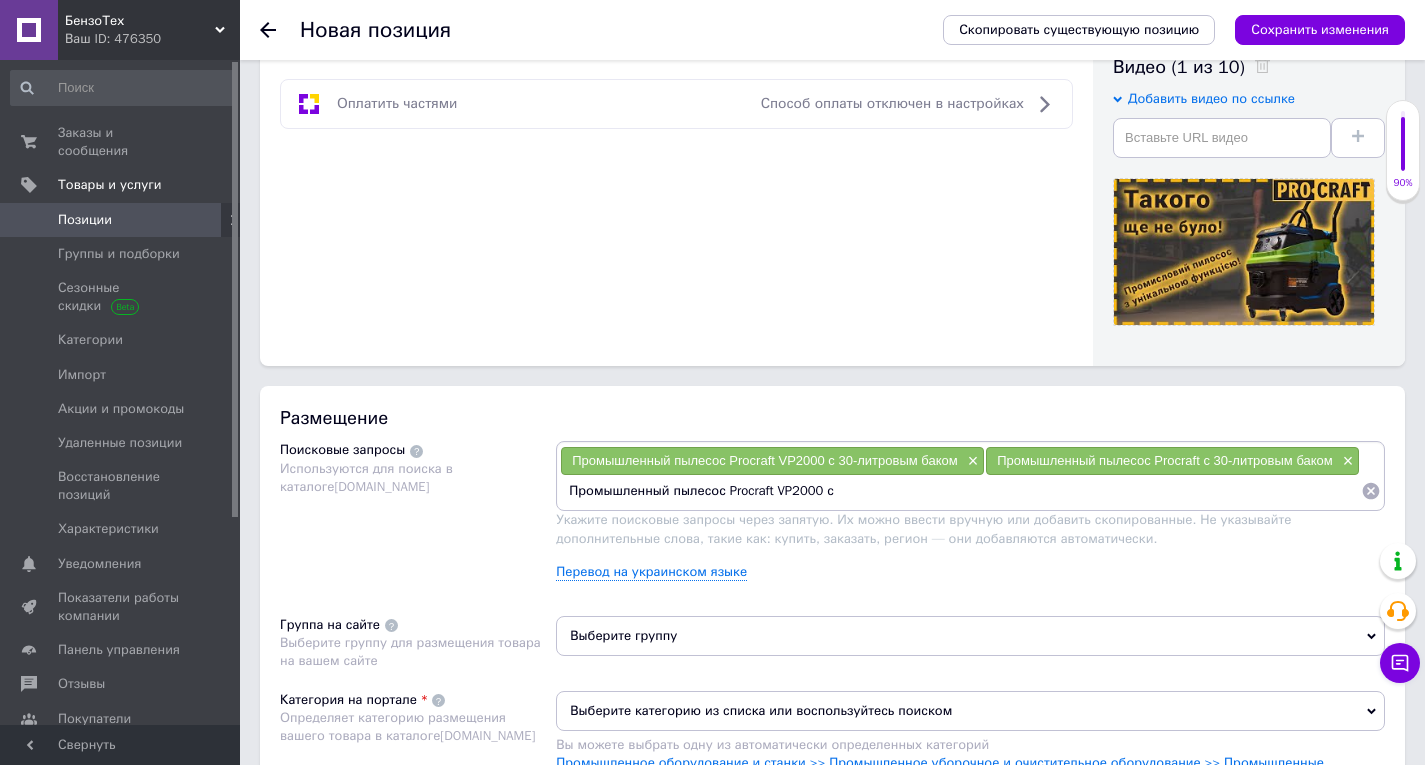 type on "Промышленный пылесос Procraft VP2000" 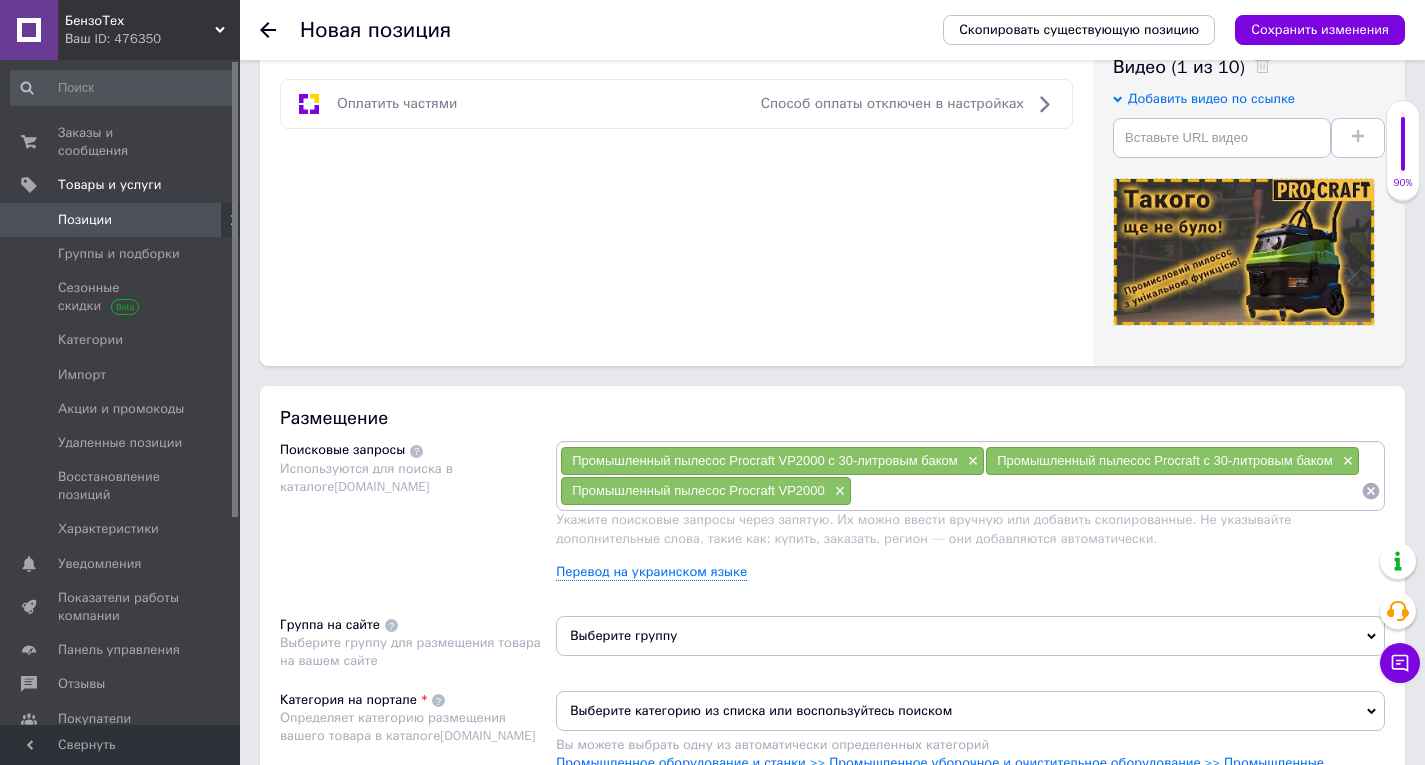 paste on "Промышленный пылесос Procraft VP2000 с 30-литровым баком" 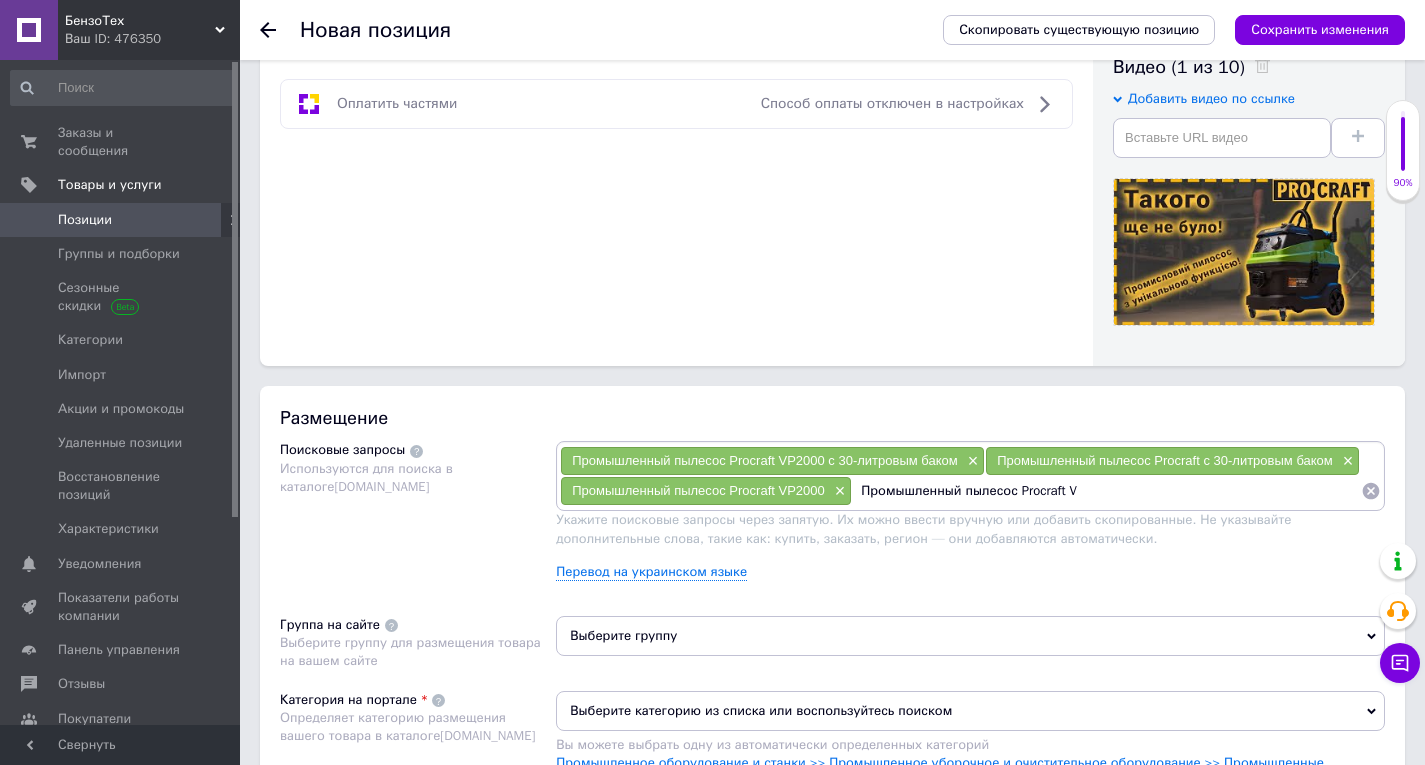 type on "Промышленный пылесос Procraft" 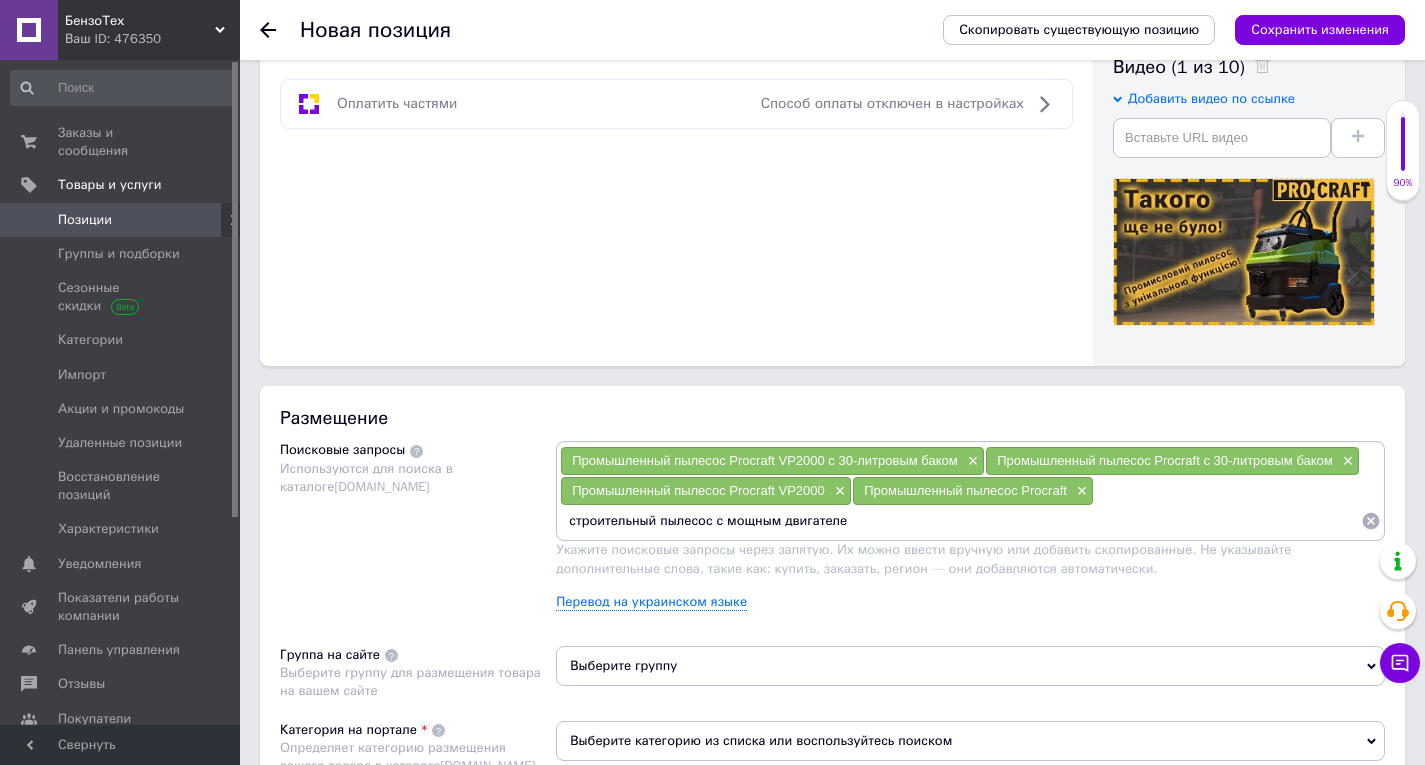 type on "строительный пылесос с мощным двигателем" 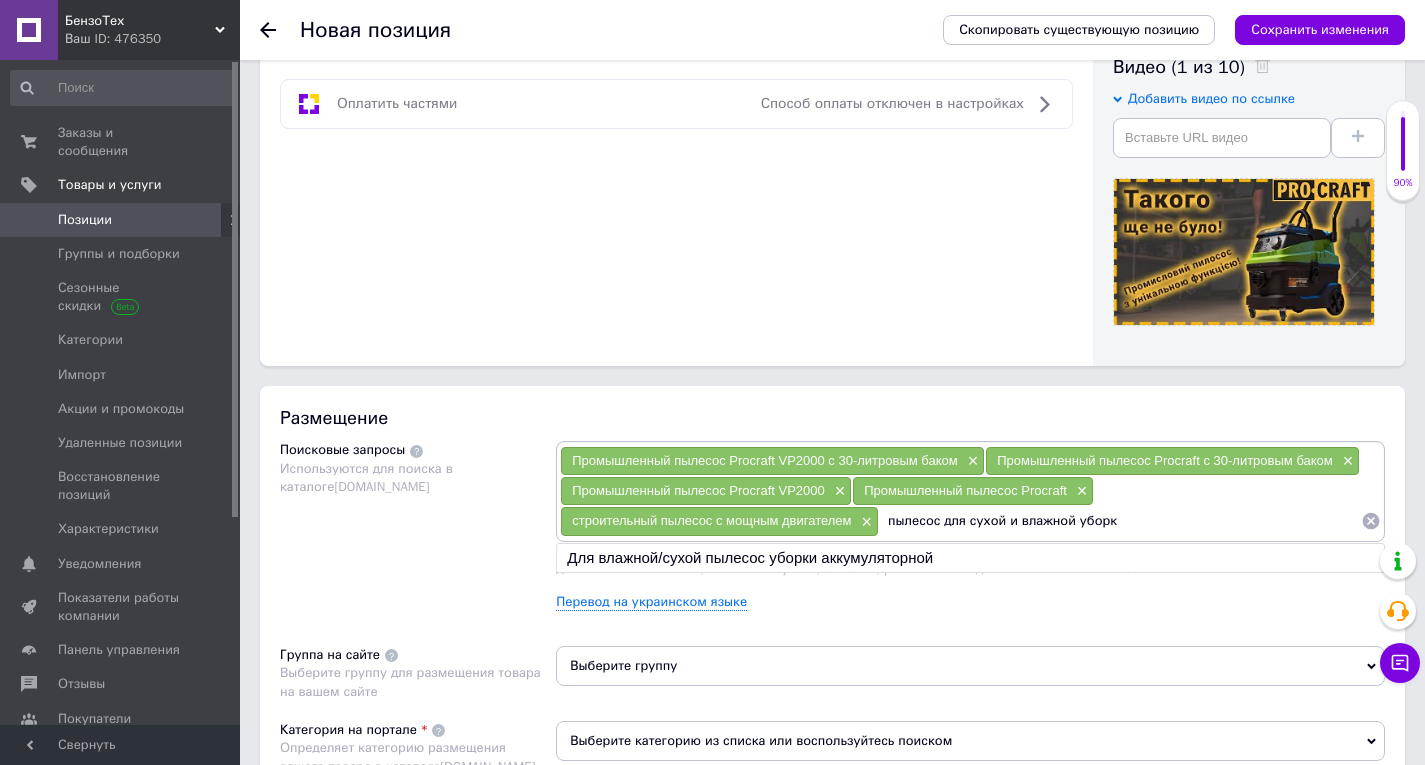 type on "пылесос для сухой и влажной уборки" 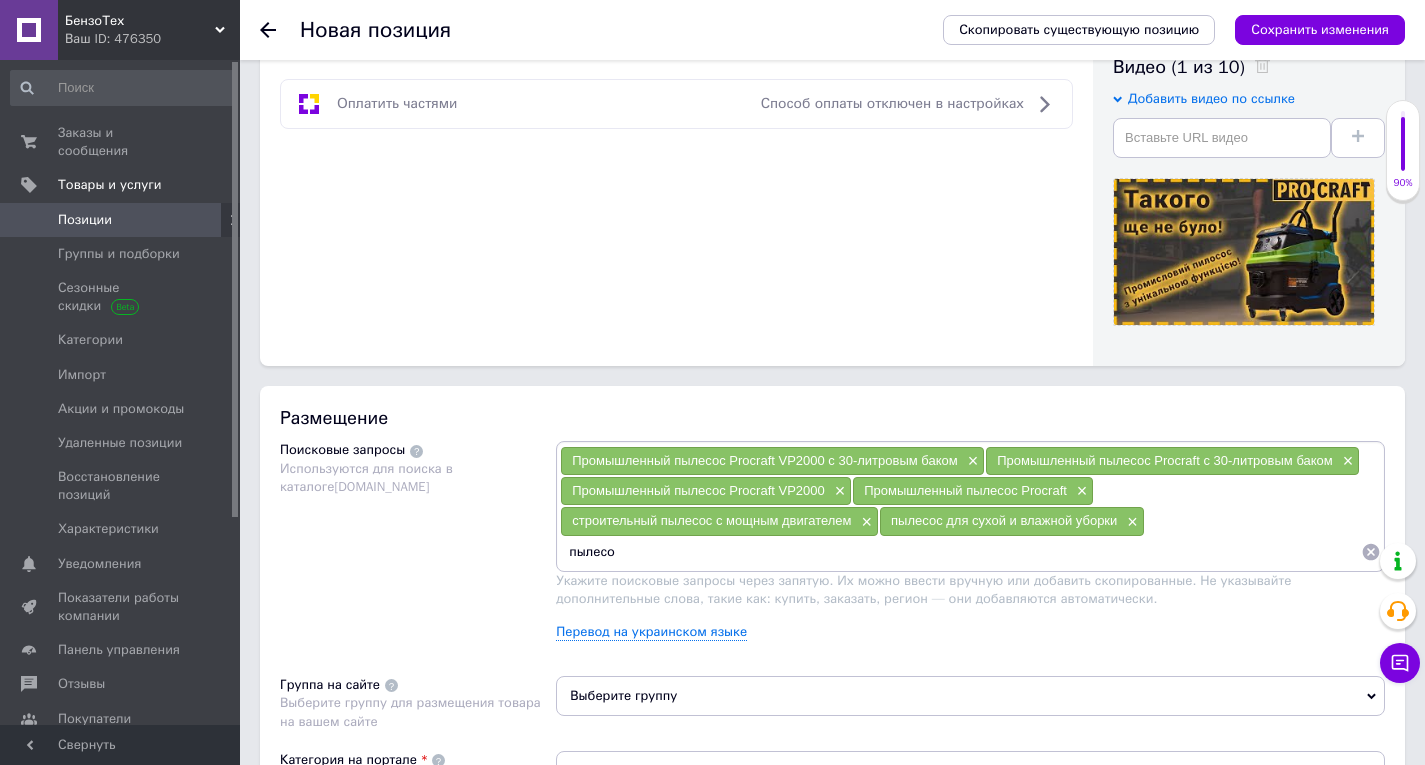 type on "пылесос" 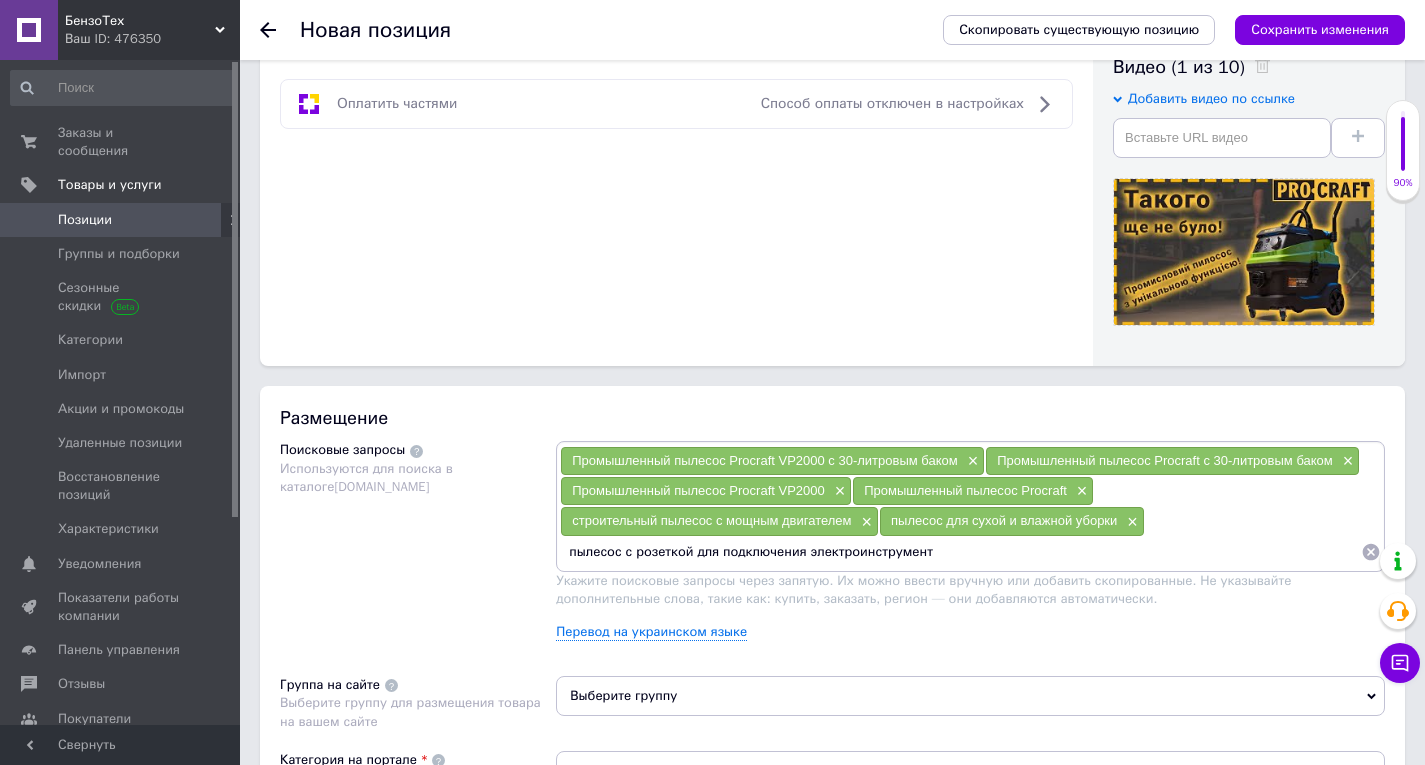 type on "пылесос с розеткой для подключения электроинструмента" 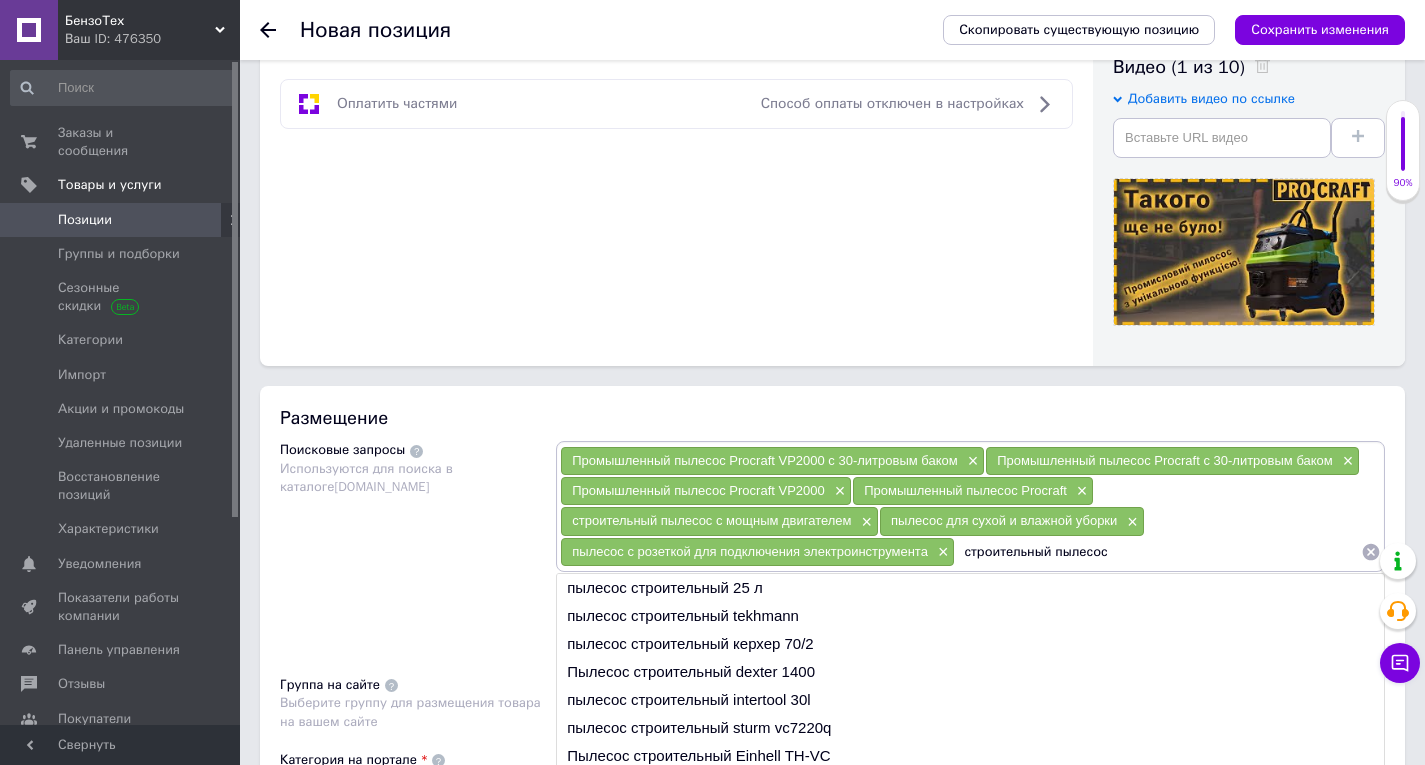 type on "строительный пылесос" 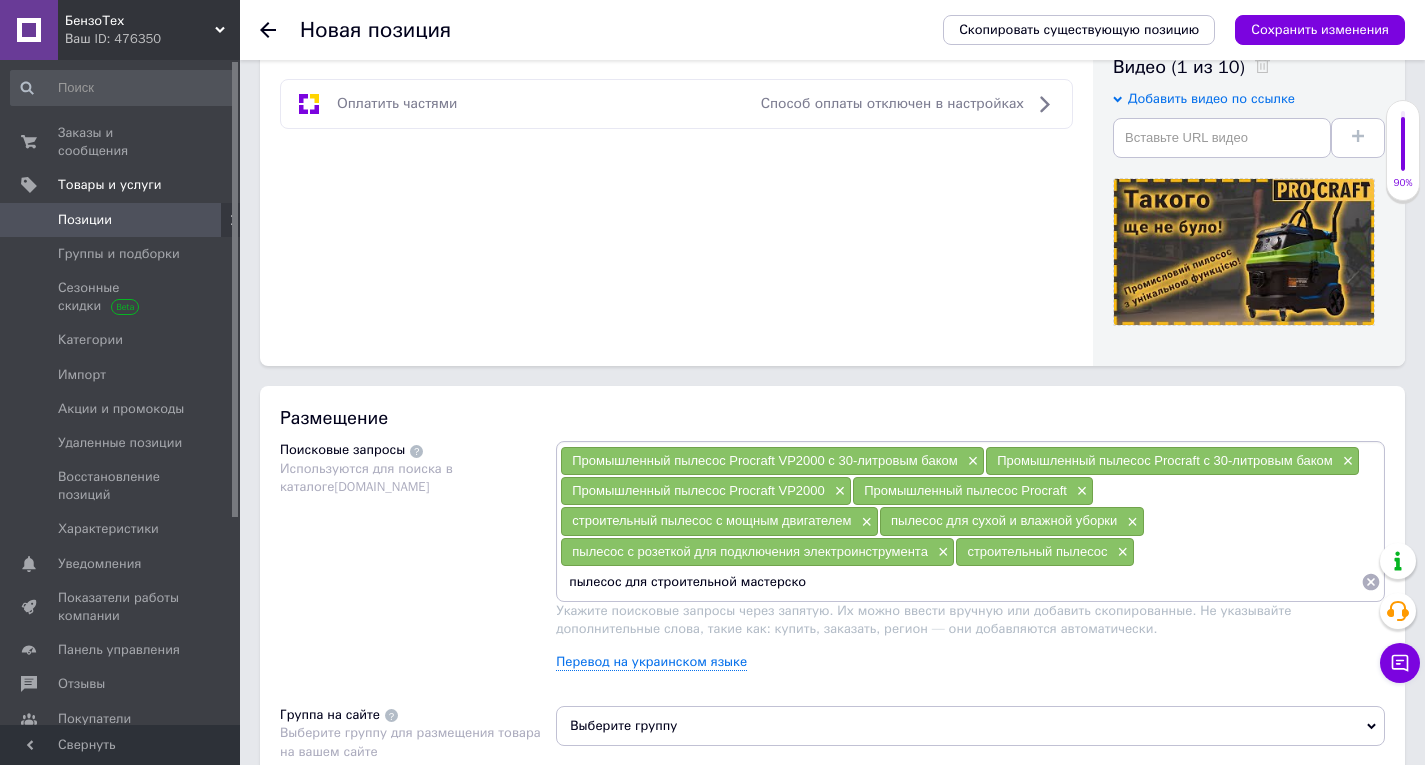 type on "пылесос для строительной мастерской" 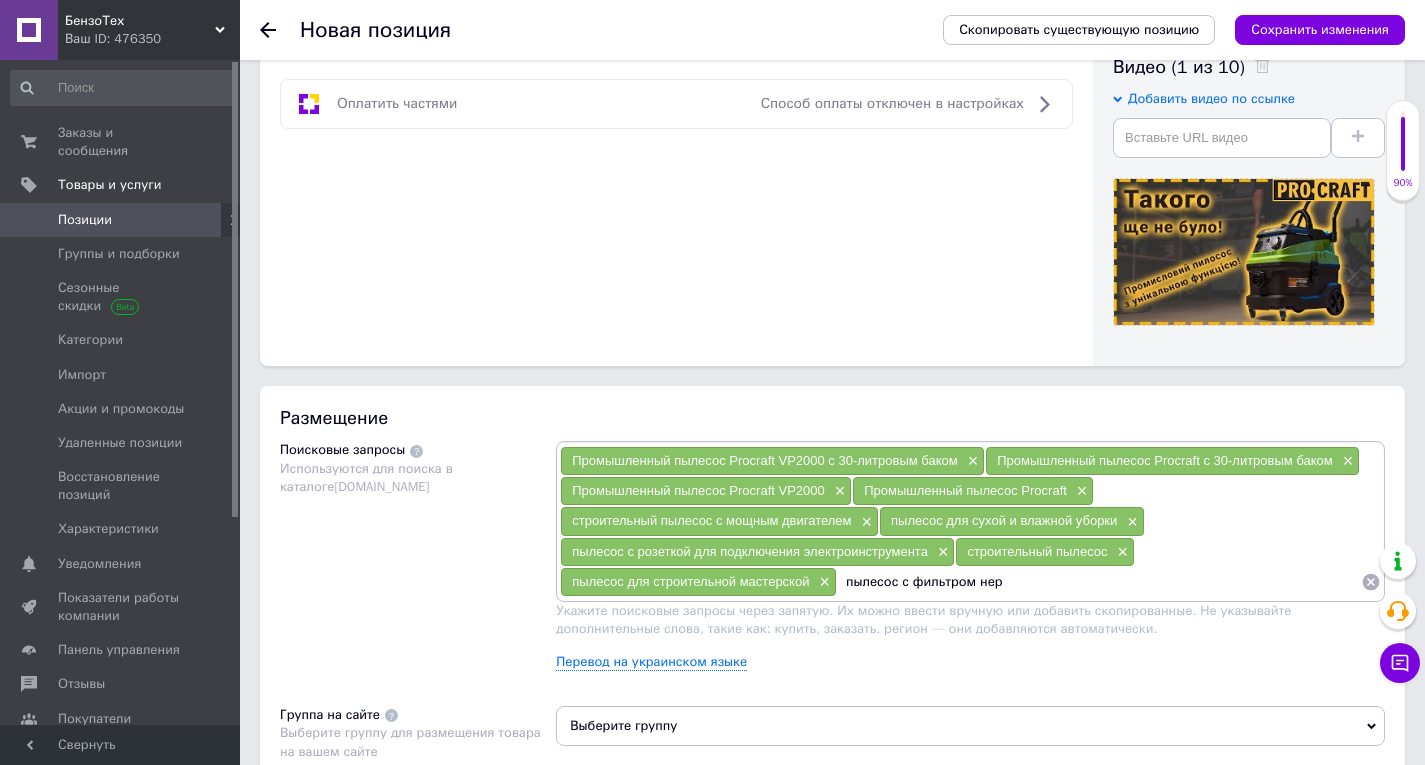 type on "пылесос с фильтром нера" 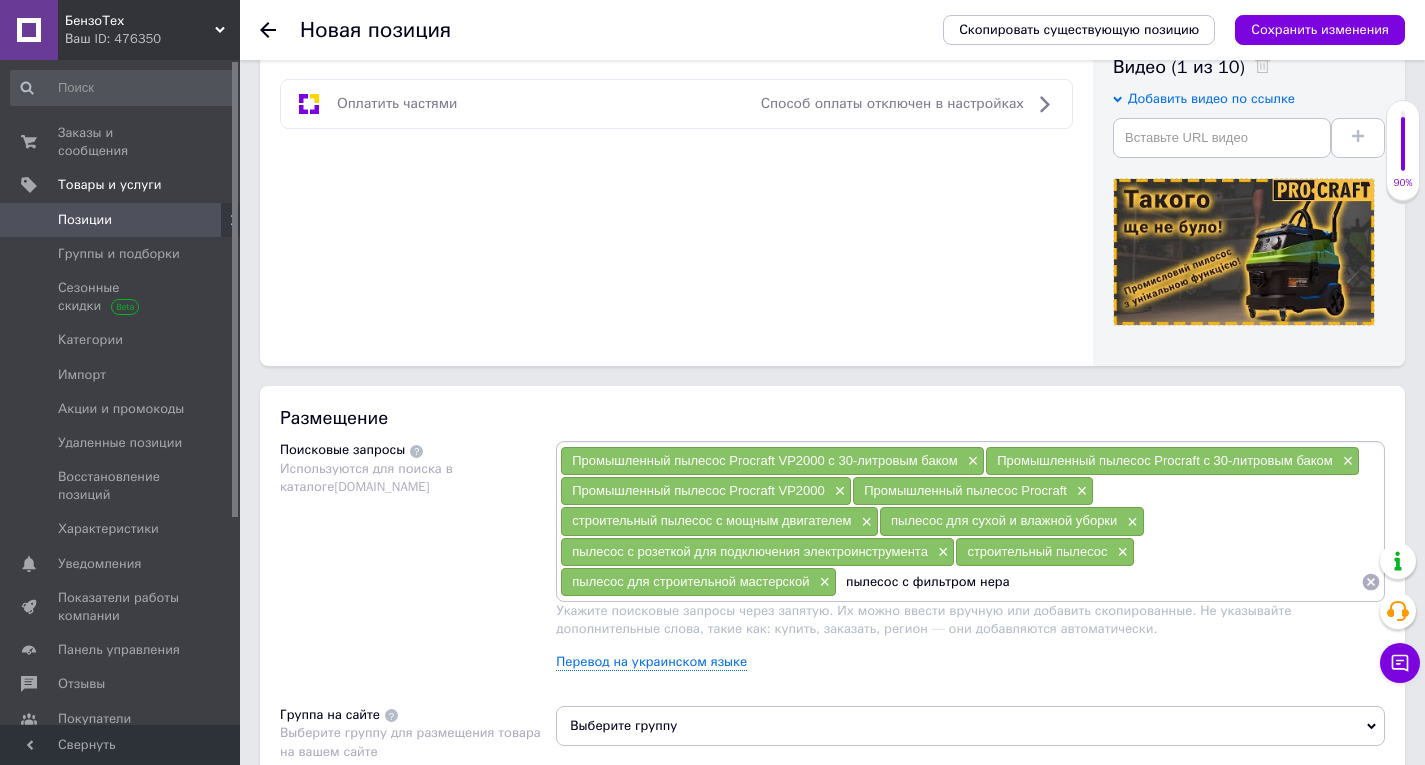 type 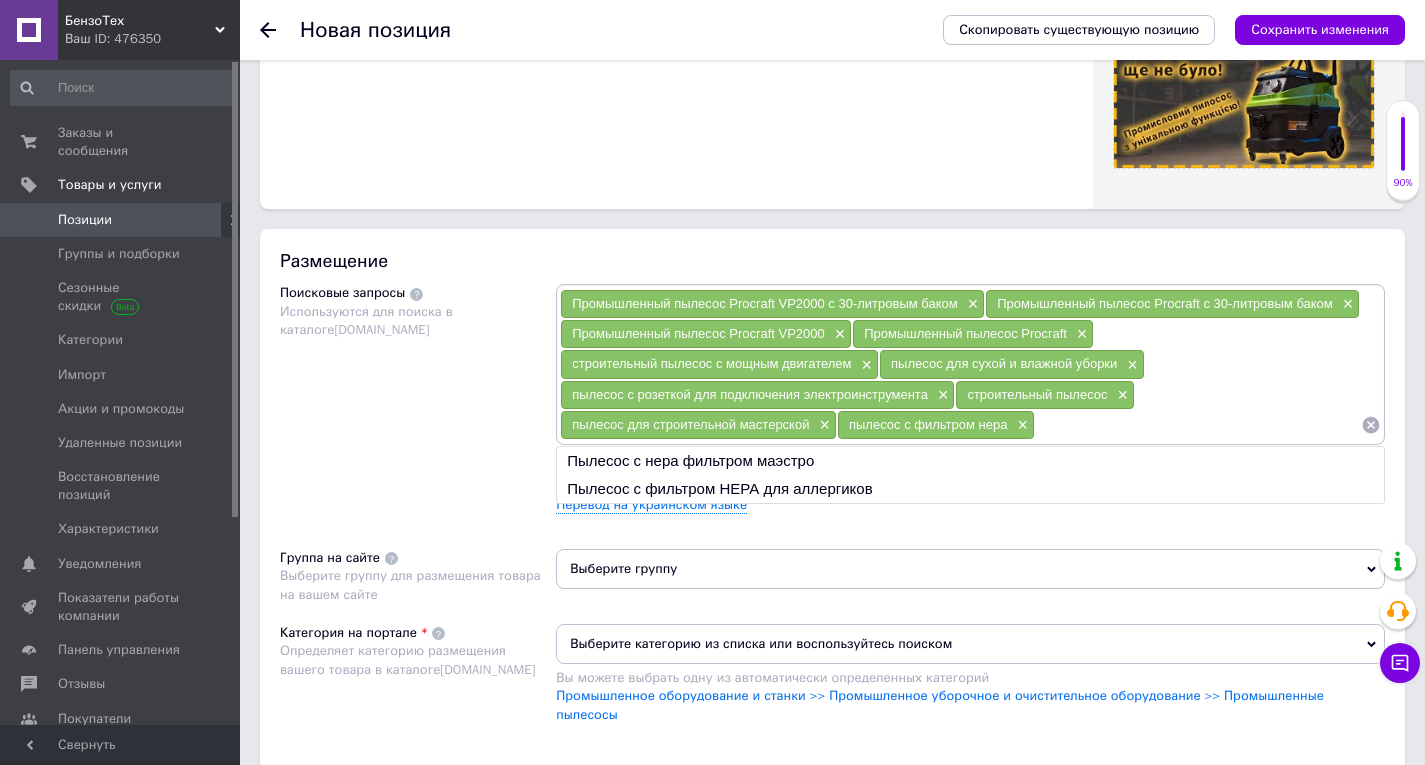 scroll, scrollTop: 1300, scrollLeft: 0, axis: vertical 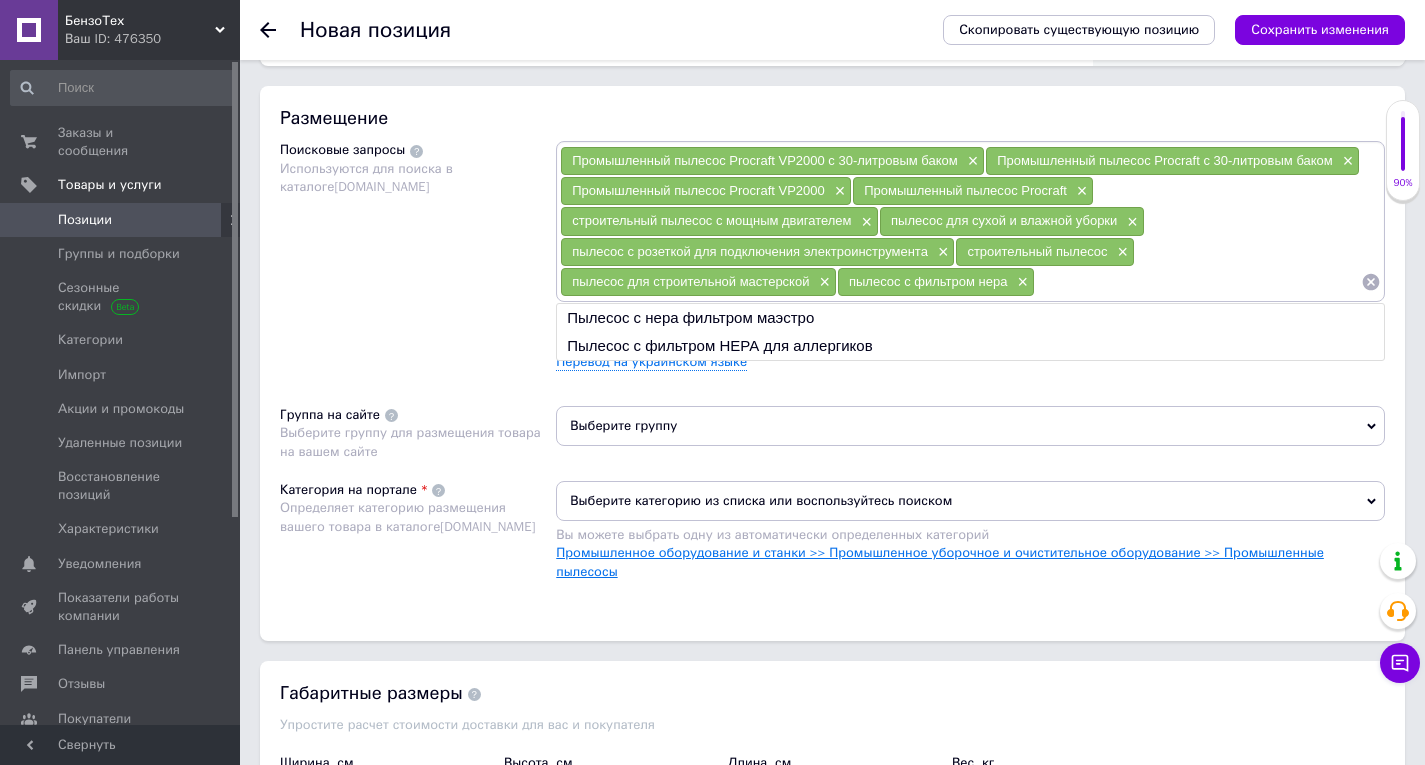 click on "Промышленное оборудование и станки >> Промышленное уборочное и очистительное оборудование >> Промышленные пылесосы" at bounding box center [940, 561] 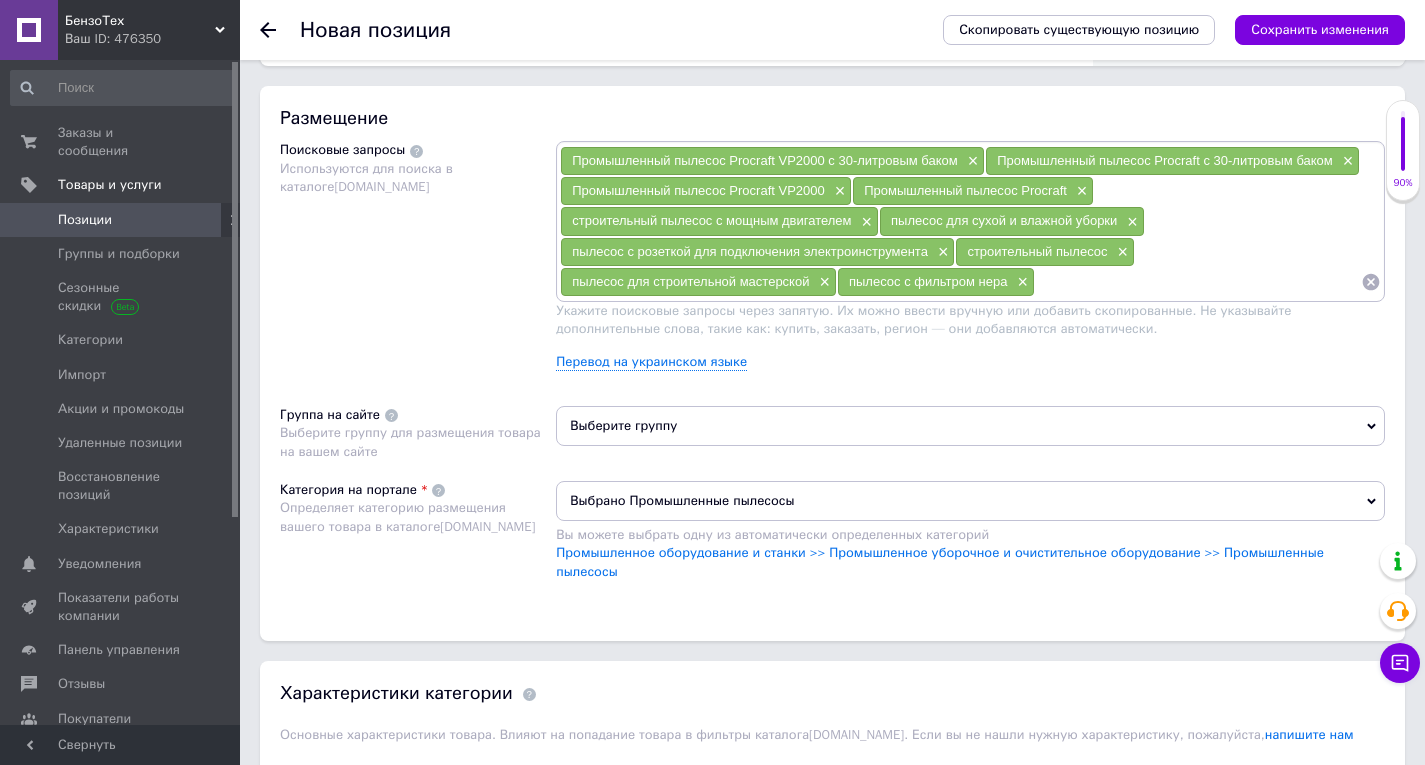 click on "Выберите группу" at bounding box center [970, 426] 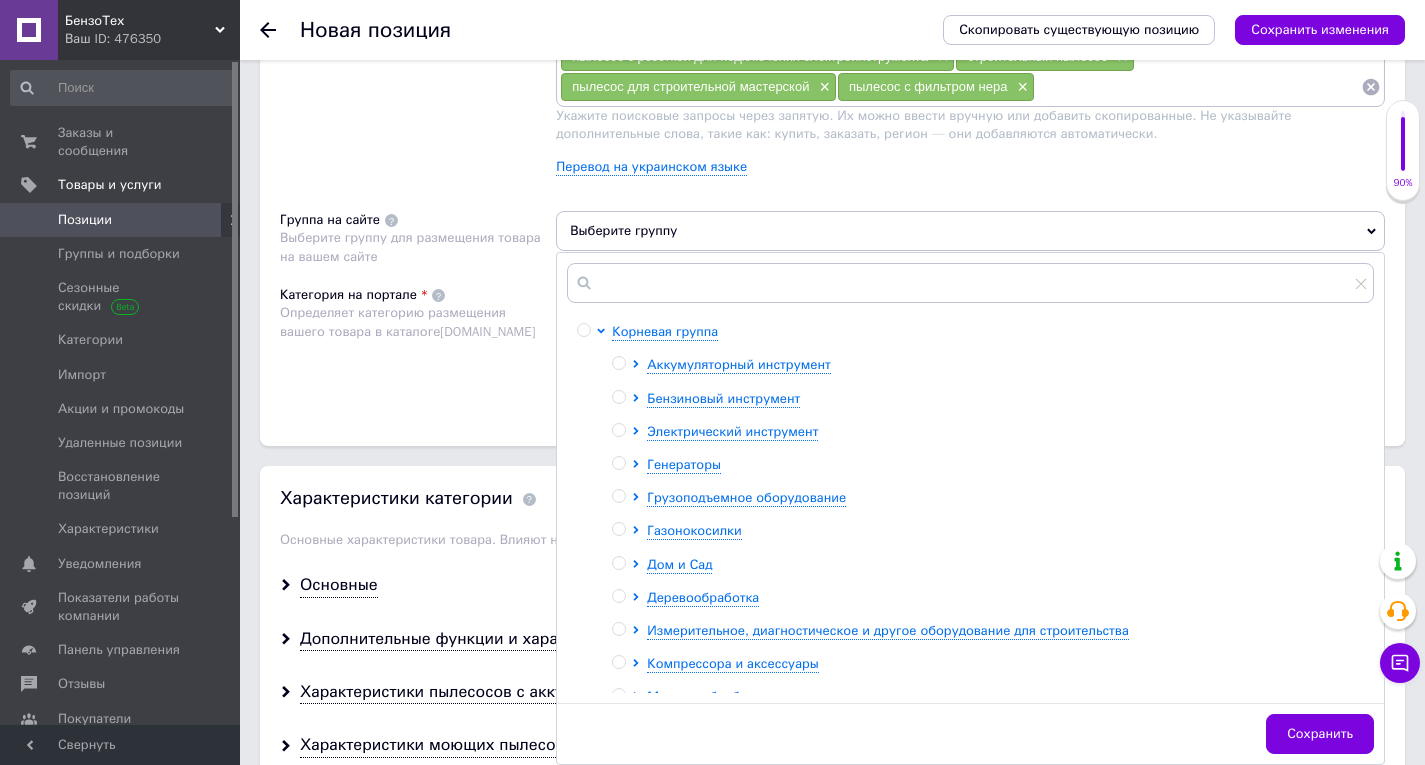 scroll, scrollTop: 1500, scrollLeft: 0, axis: vertical 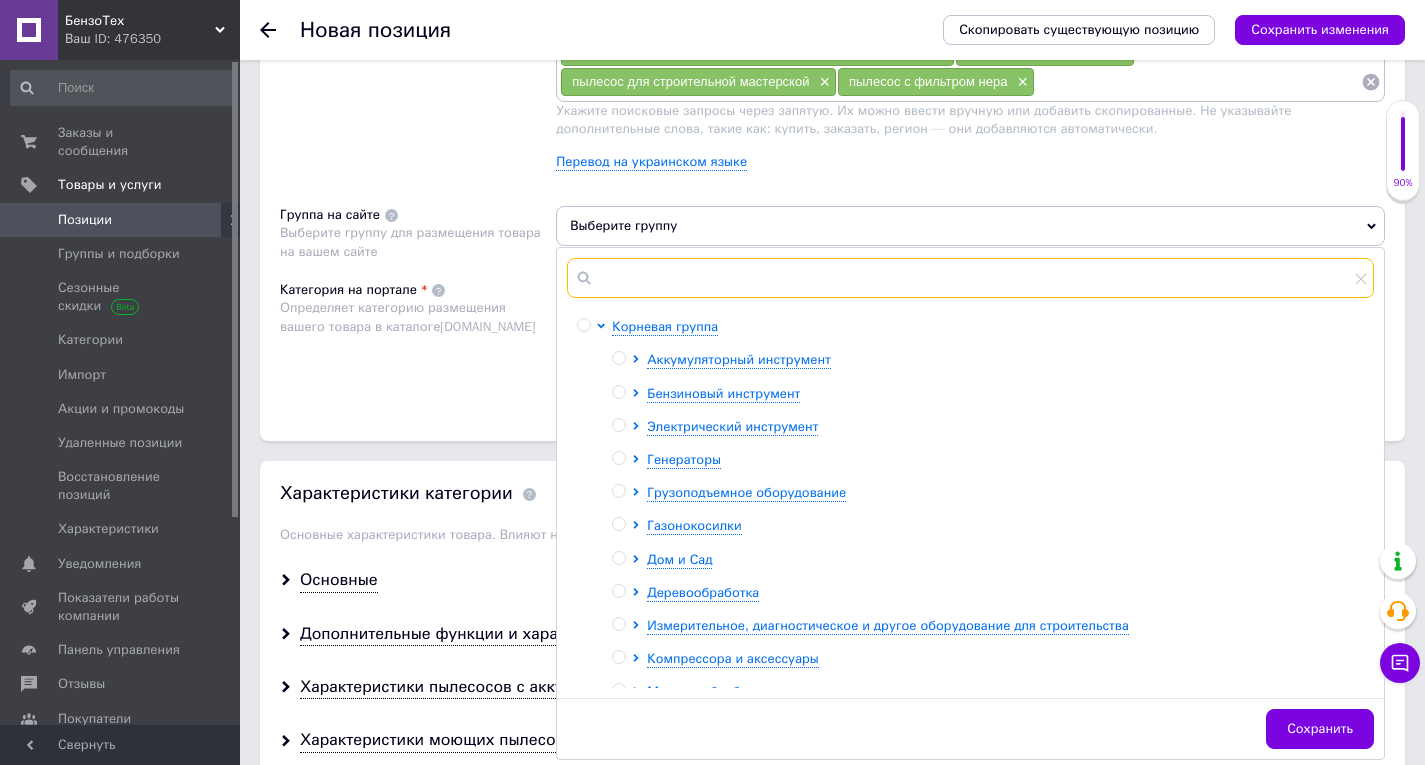 paste on "Procraft" 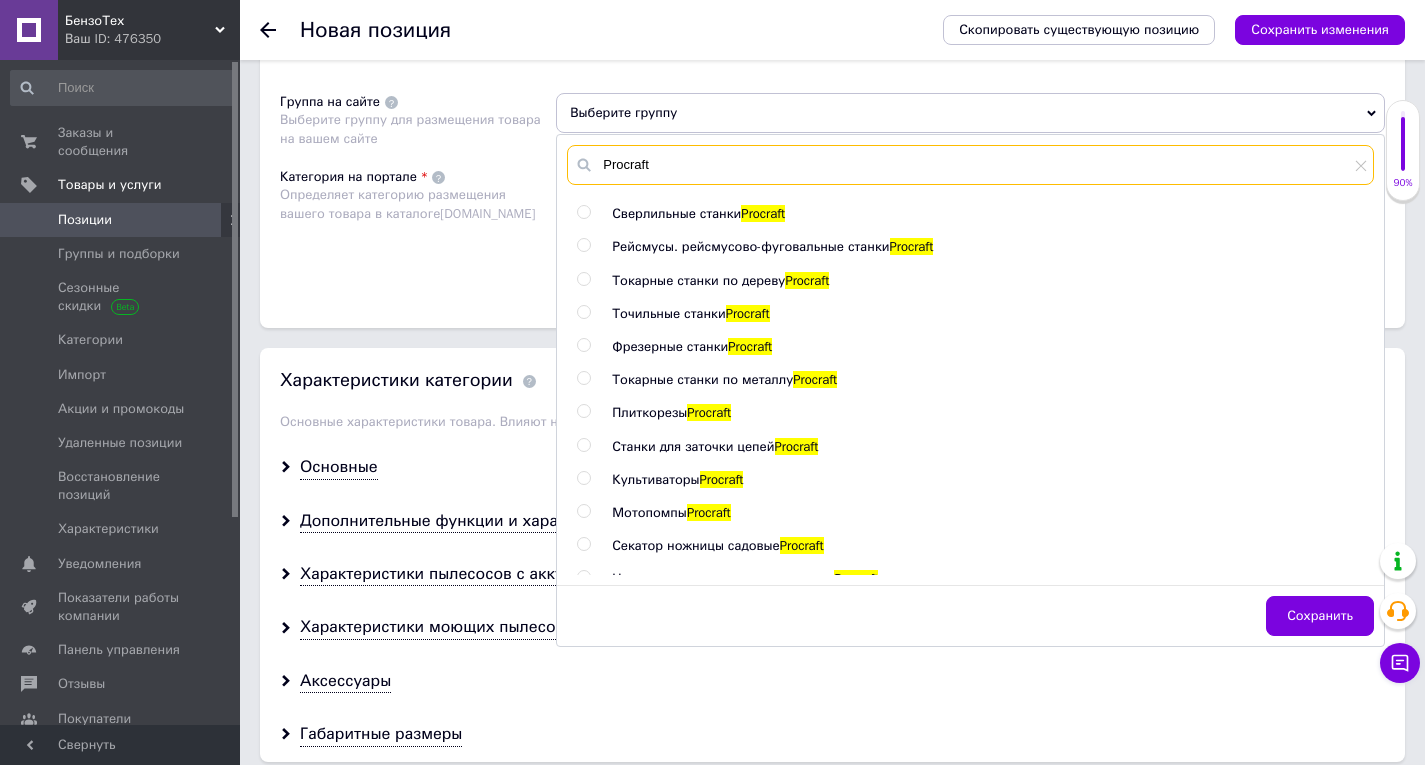 scroll, scrollTop: 1800, scrollLeft: 0, axis: vertical 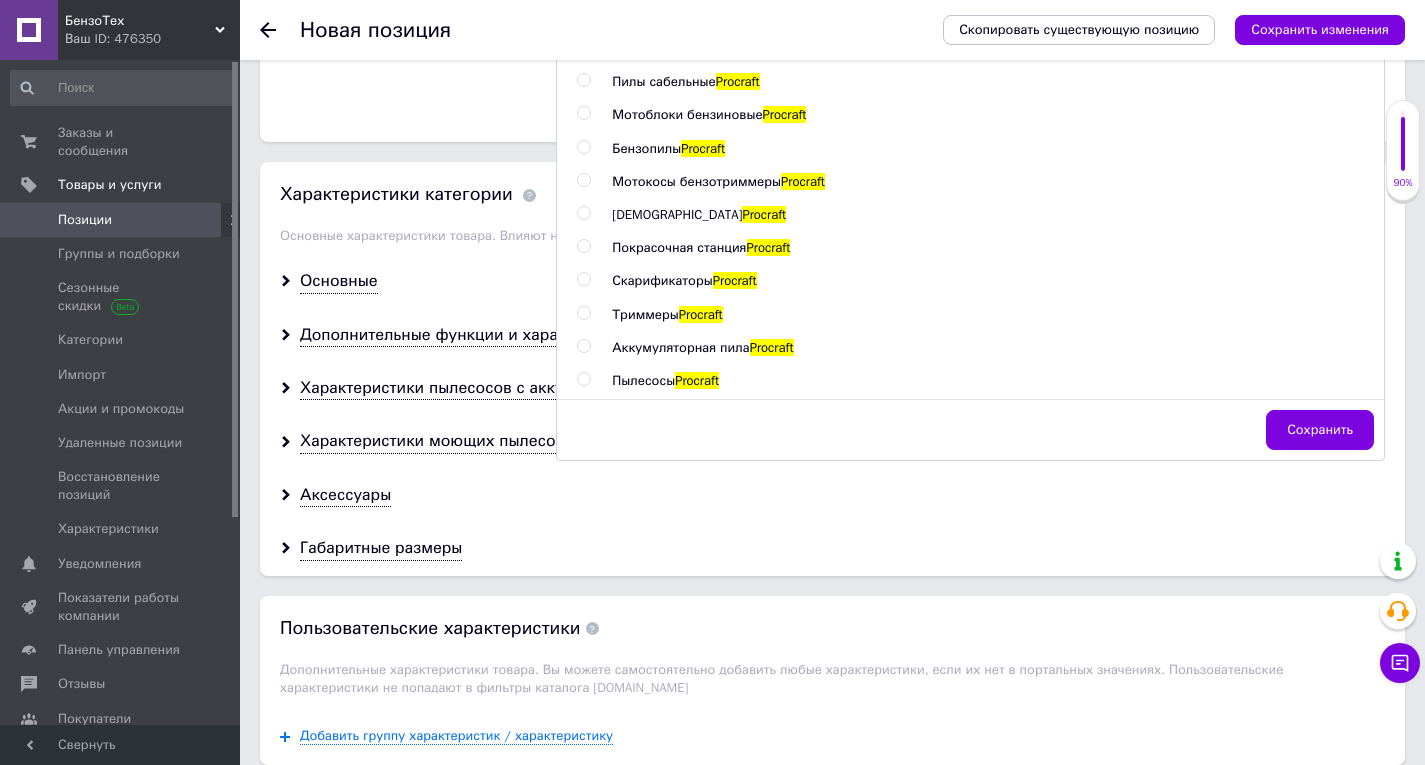 type on "Procraft" 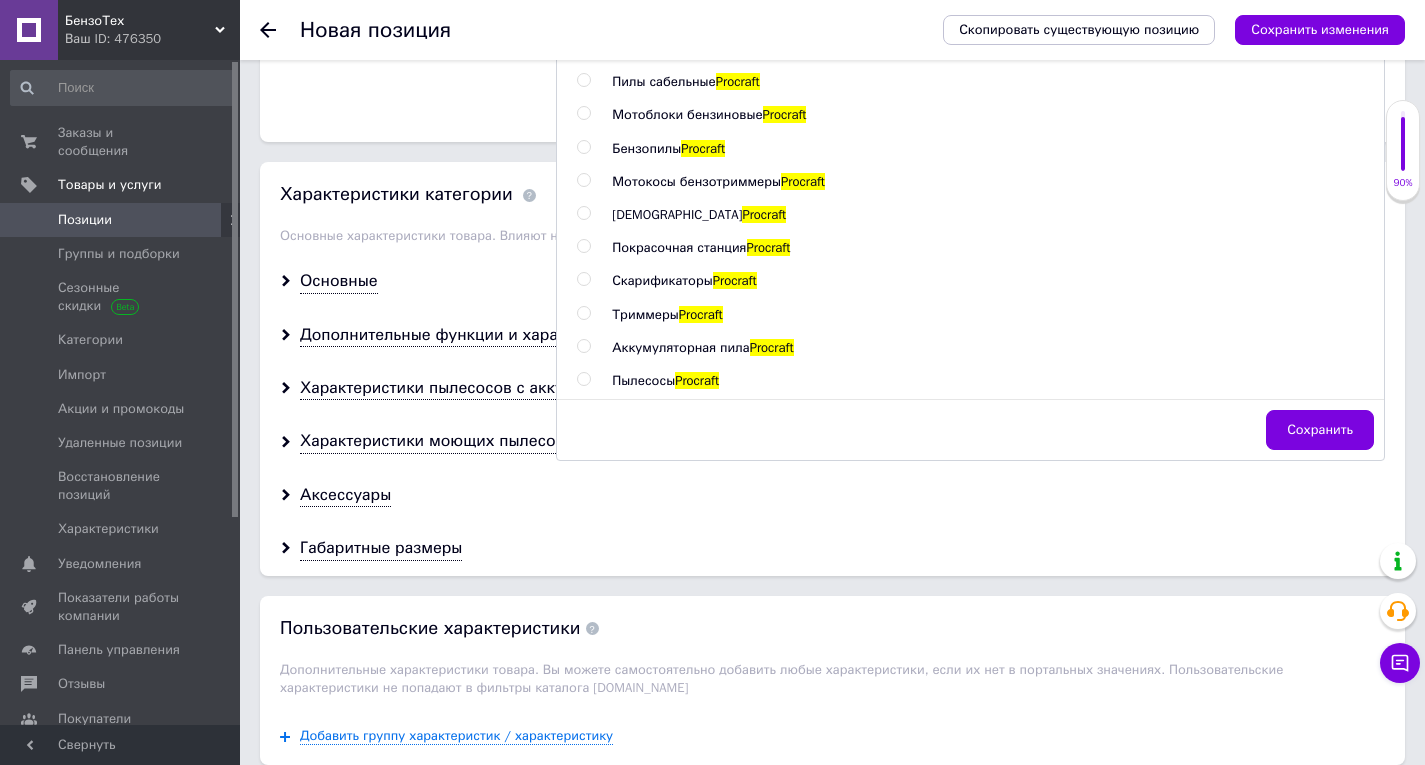 click on "Генераторы  Procraft Сверлильные станки  Procraft Рейсмусы. рейсмусово-фуговальные станки  Procraft Токарные станки по дереву  Procraft Точильные станки   Procraft   Фрезерные станки  Procraft Токарные станки по металлу  Procraft Плиткорезы  Procraft   Станки для заточки цепей  Procraft Культиваторы  Procraft Мотобуры  Procraft Мотопомпы  Procraft Газонокосилки  Procraft Секатор ножницы садовые  Procraft Ножницы садовые аккумуляторные  Procraft Кусторезы  Procraft Пилы сабельные  Procraft Мотоблоки бензиновые  Procraft Бензопилы  Procraft Мотокосы бензотриммеры  Procraft Веткоизмельчители  Procraft Покрасочная станция  Procraft Procraft Procraft" 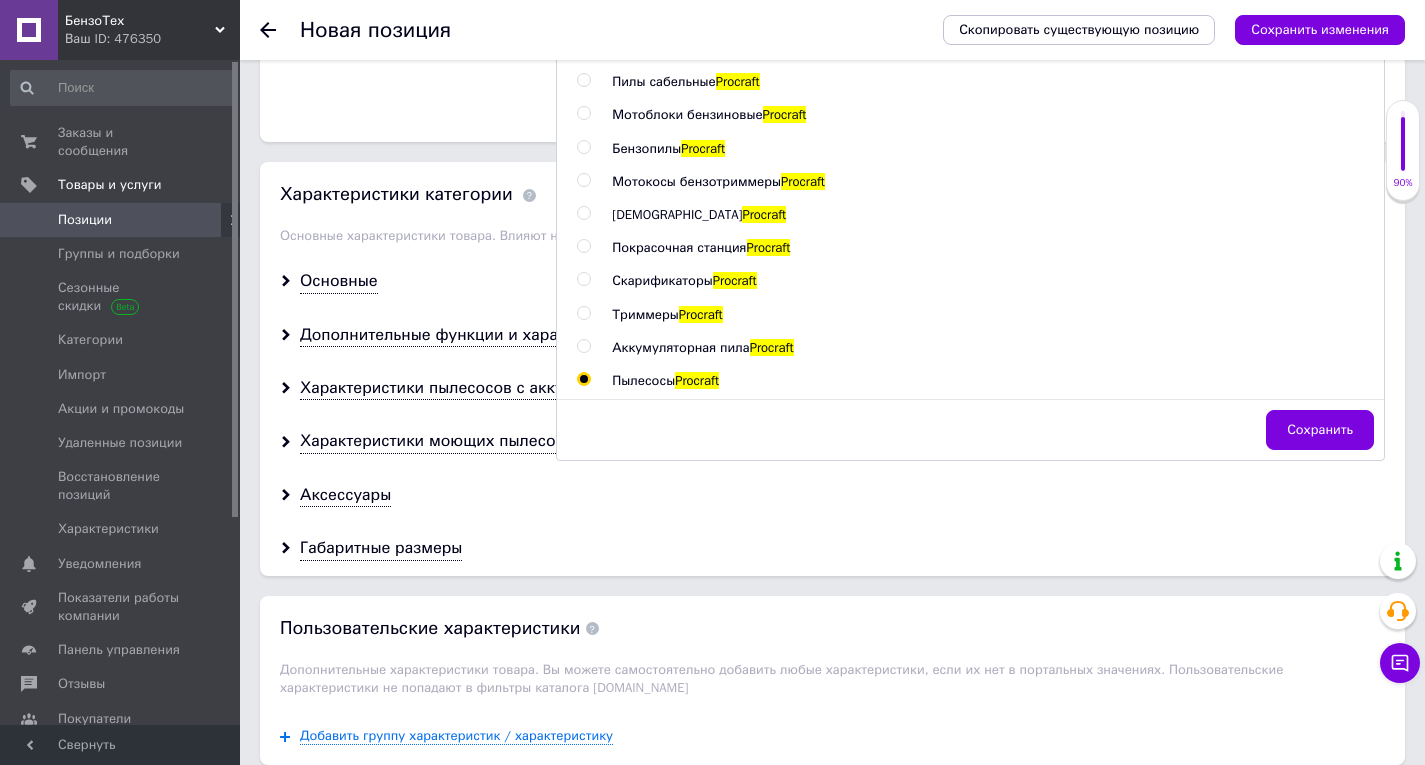 radio on "true" 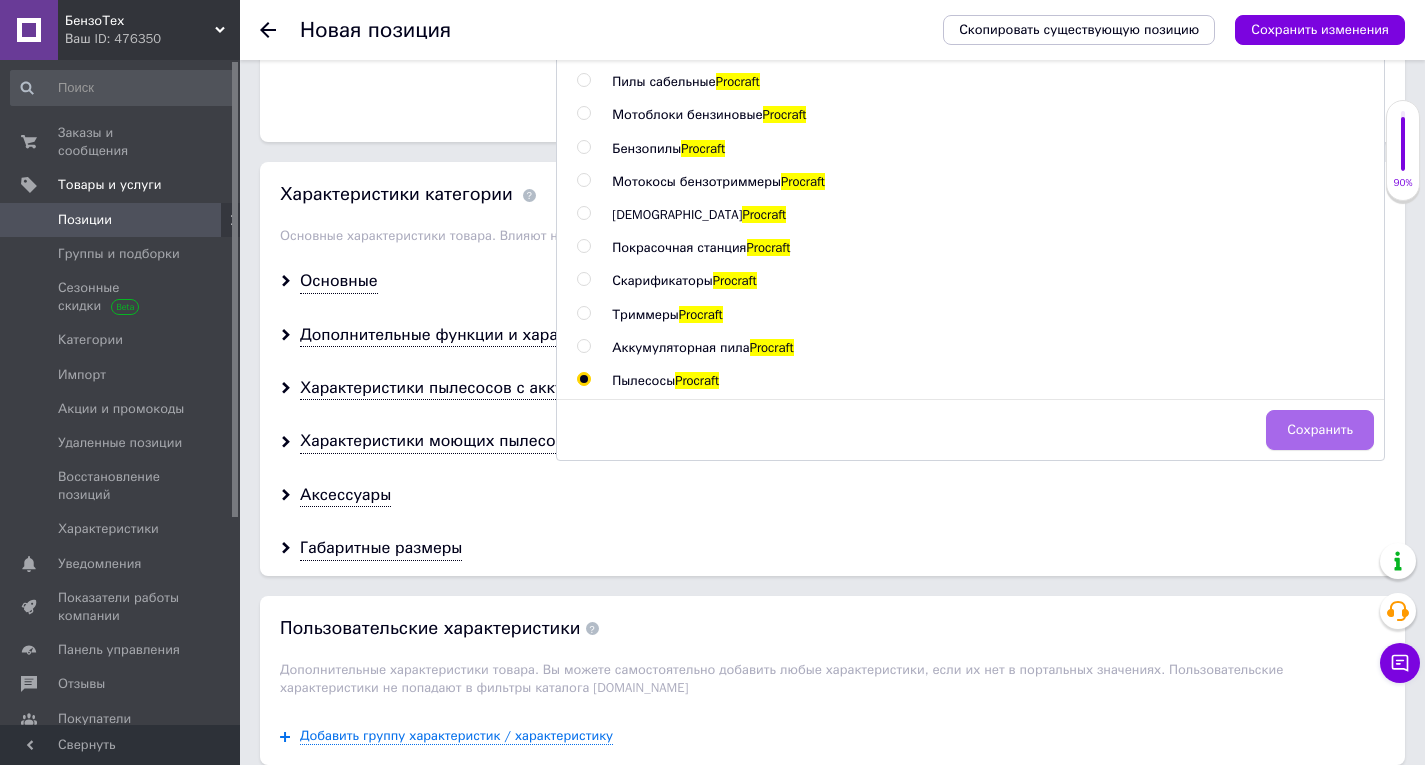 click on "Сохранить" at bounding box center [1320, 430] 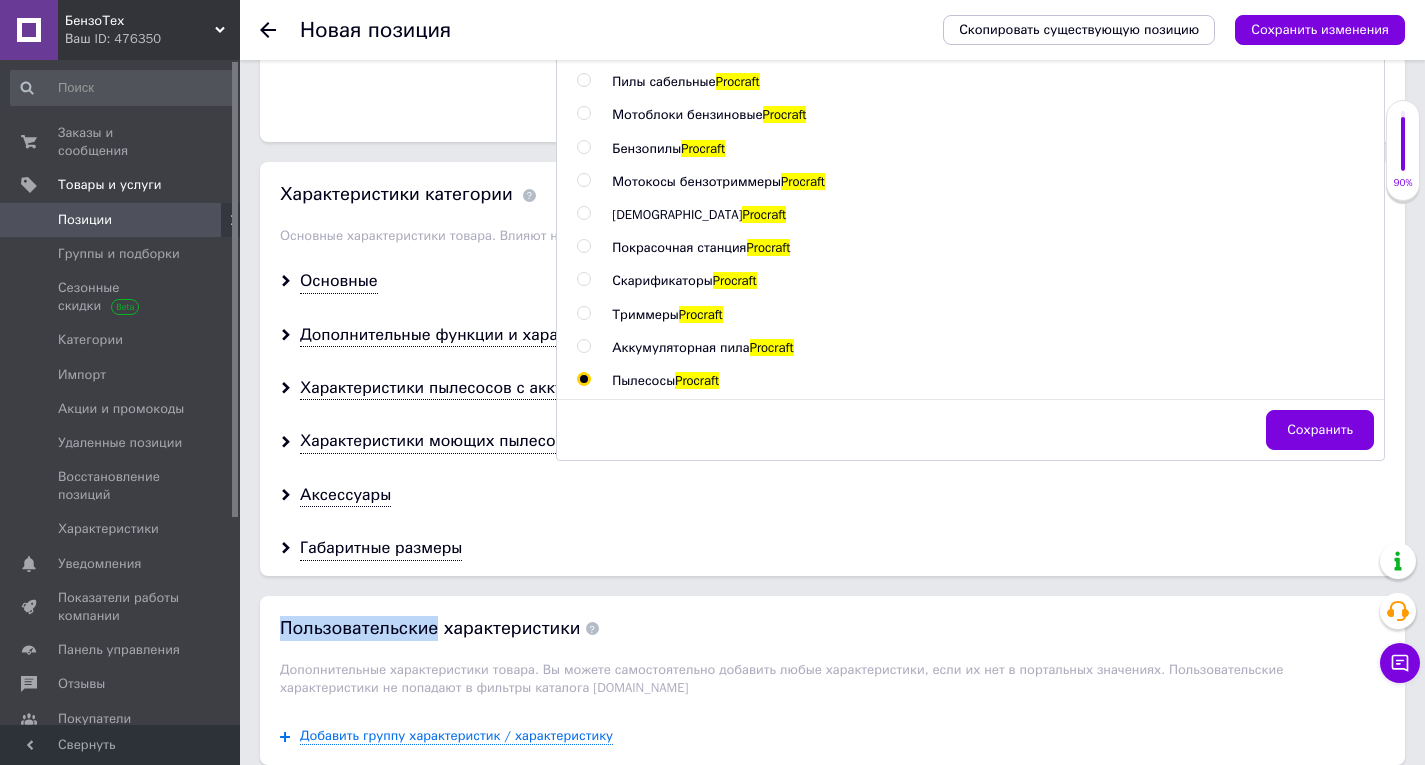 drag, startPoint x: 1336, startPoint y: 439, endPoint x: 1157, endPoint y: 438, distance: 179.00279 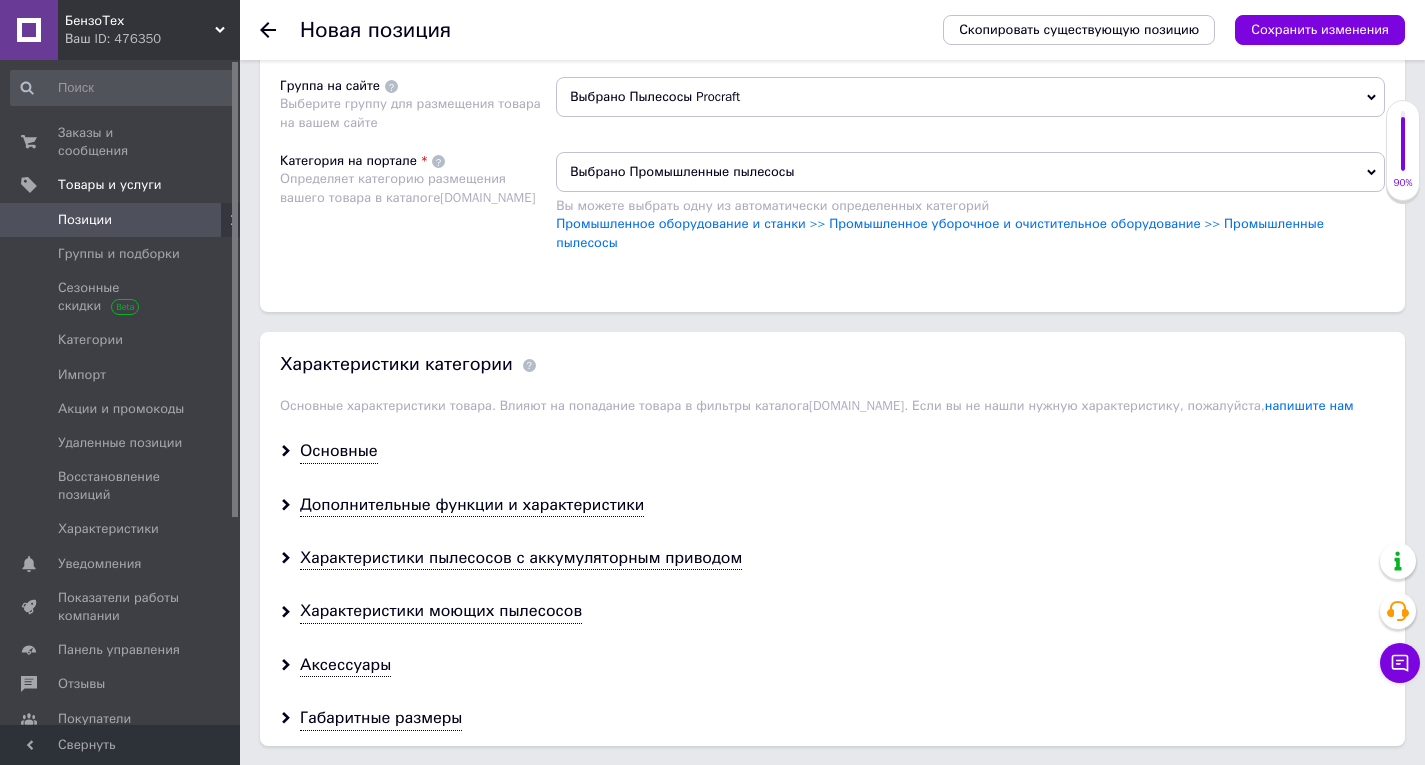 scroll, scrollTop: 1599, scrollLeft: 0, axis: vertical 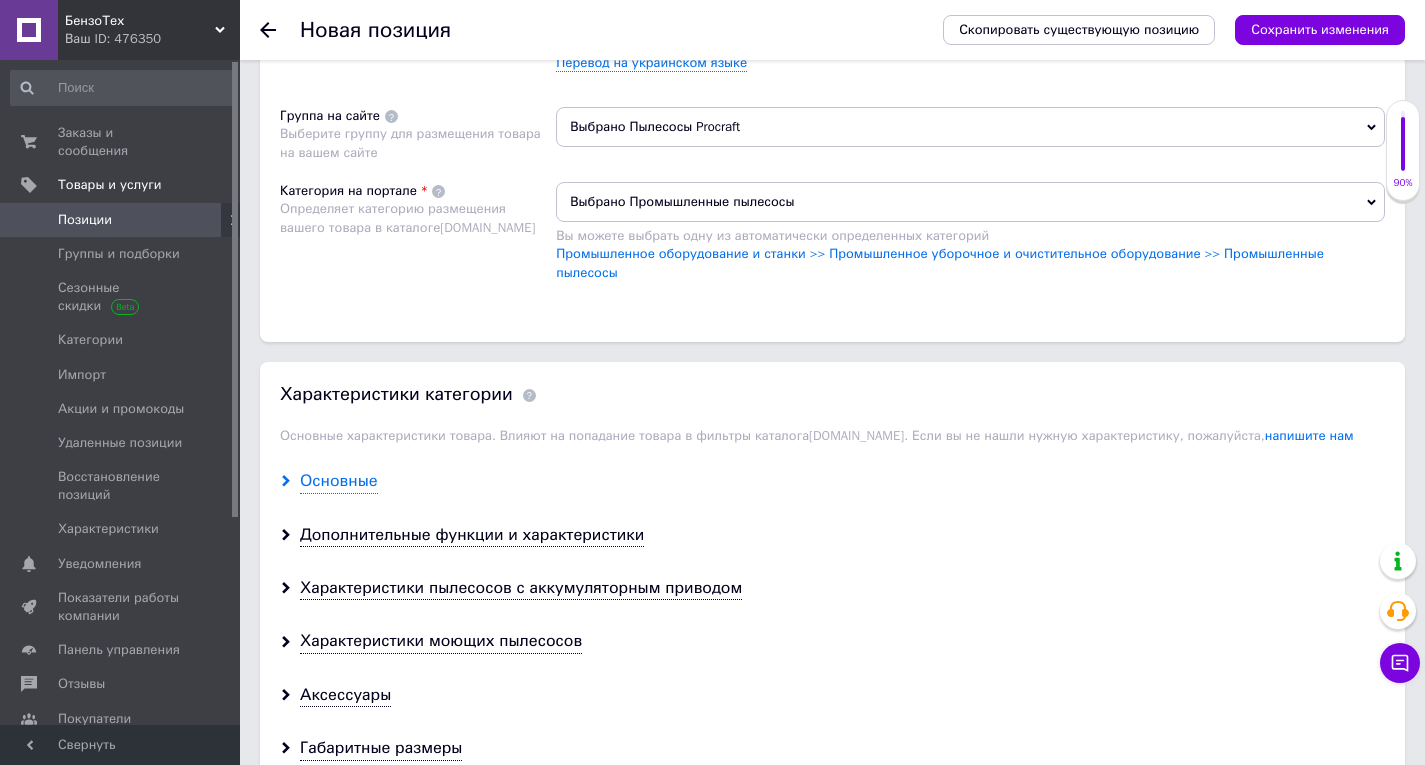 drag, startPoint x: 307, startPoint y: 468, endPoint x: 384, endPoint y: 469, distance: 77.00649 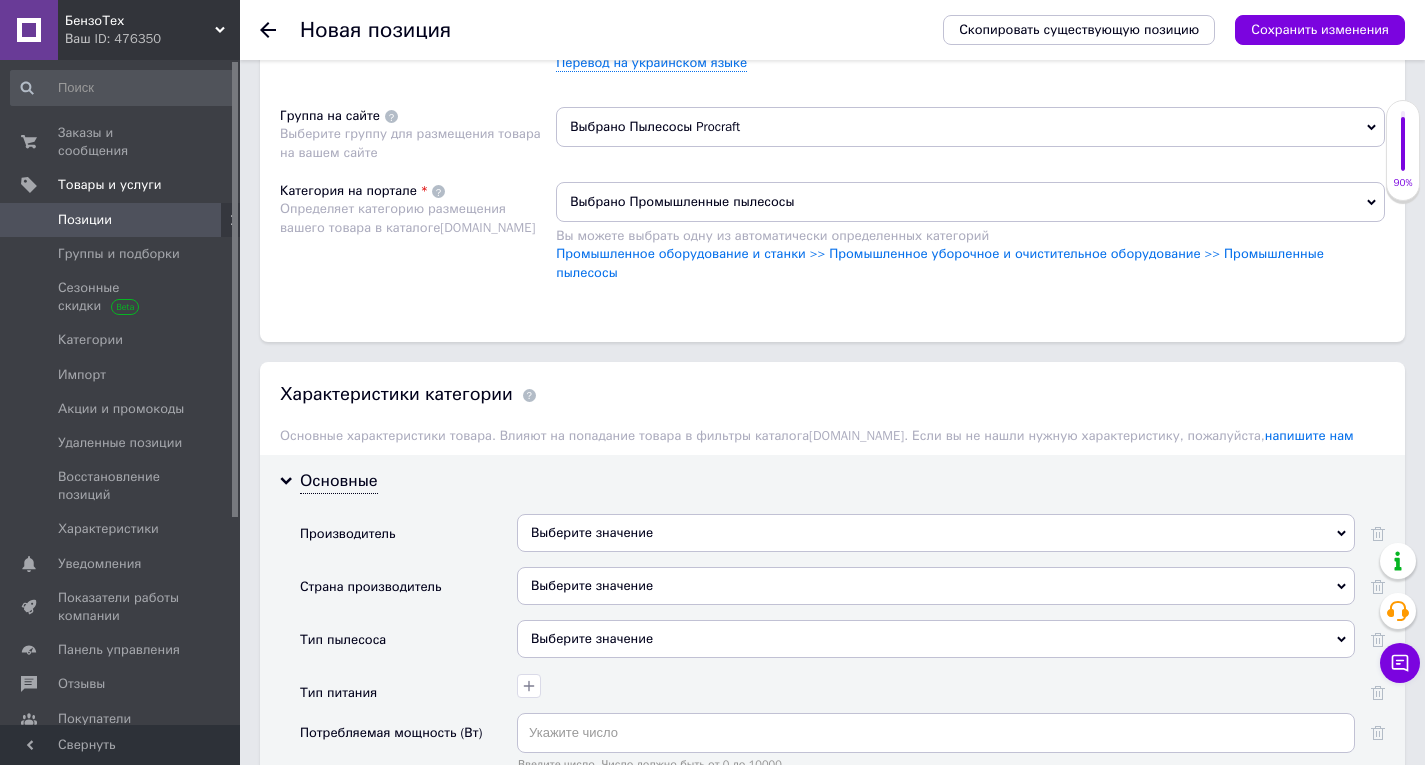 click on "Выберите значение" at bounding box center [936, 533] 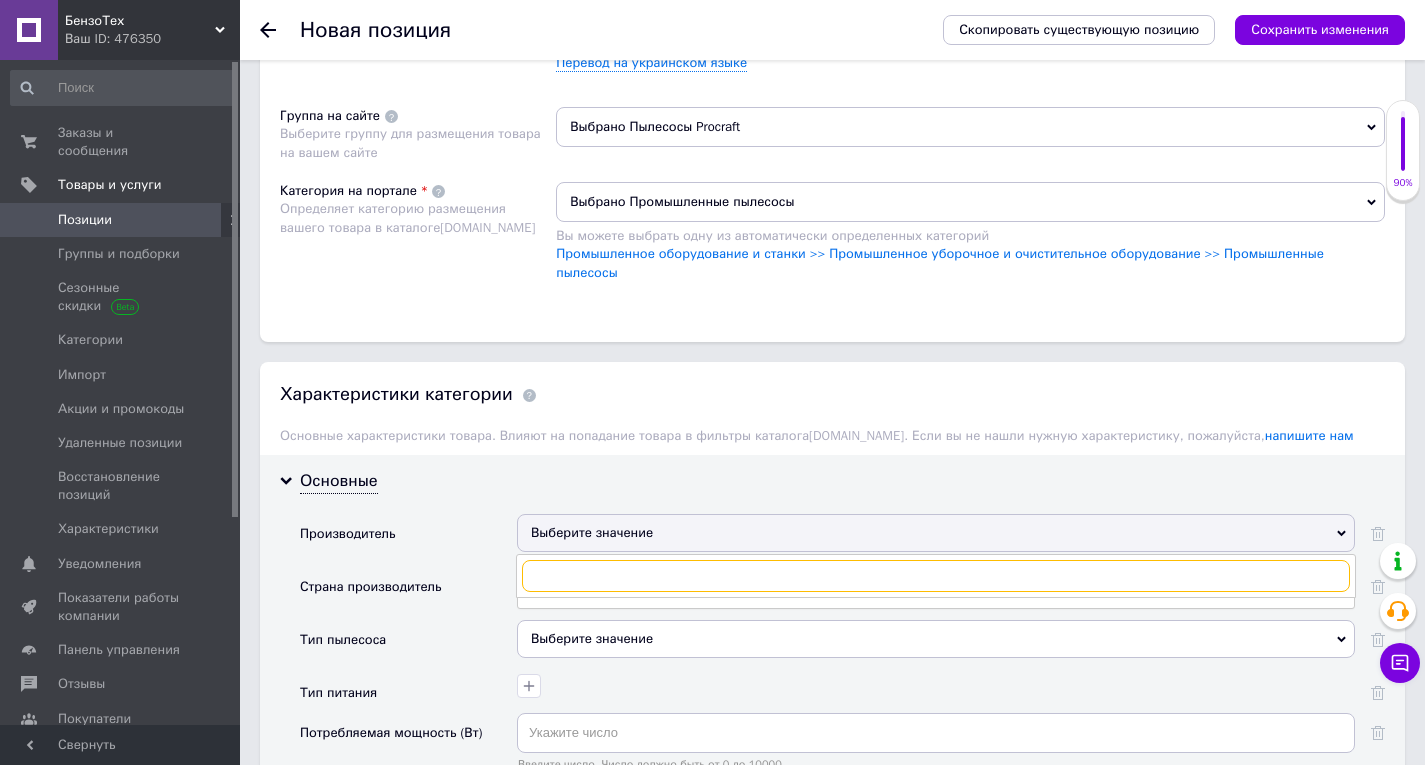 paste on "Procraft" 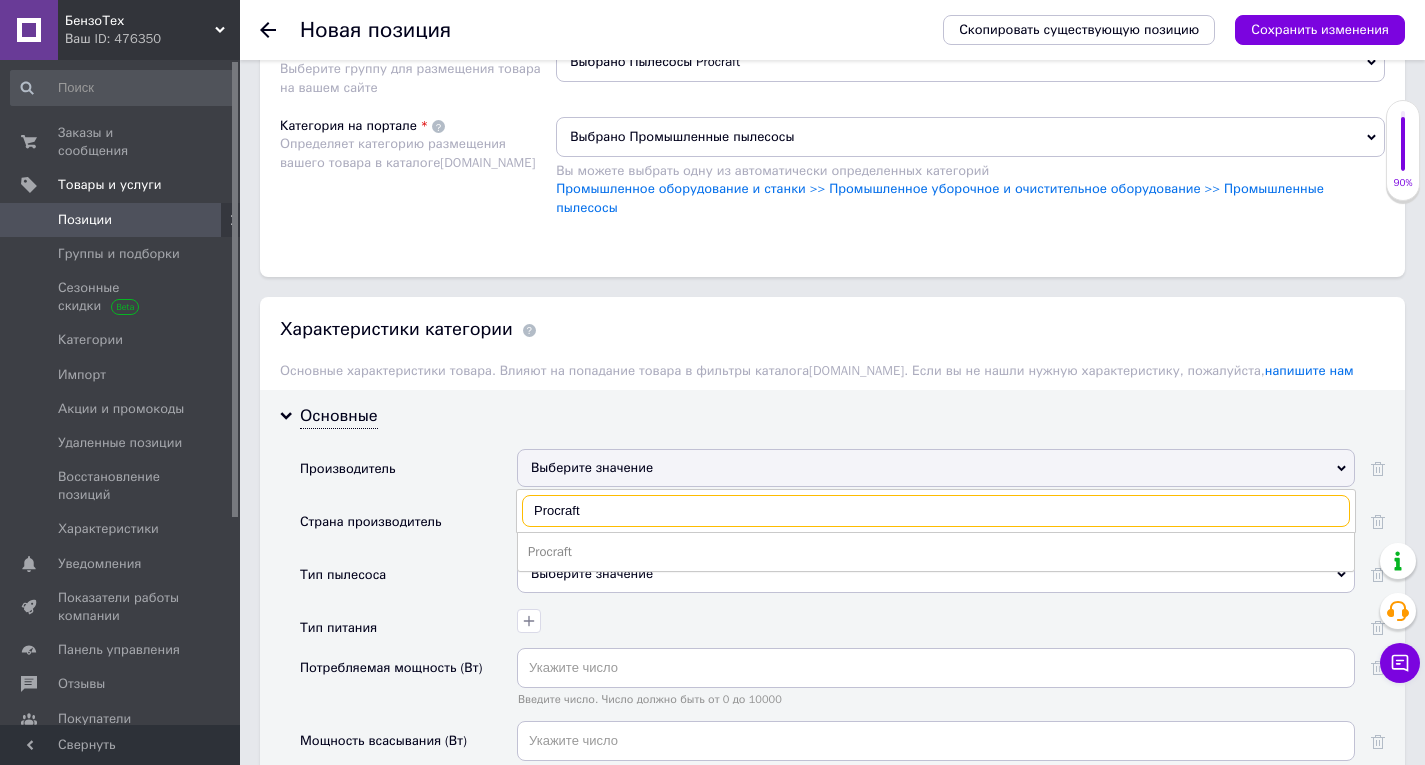 scroll, scrollTop: 1699, scrollLeft: 0, axis: vertical 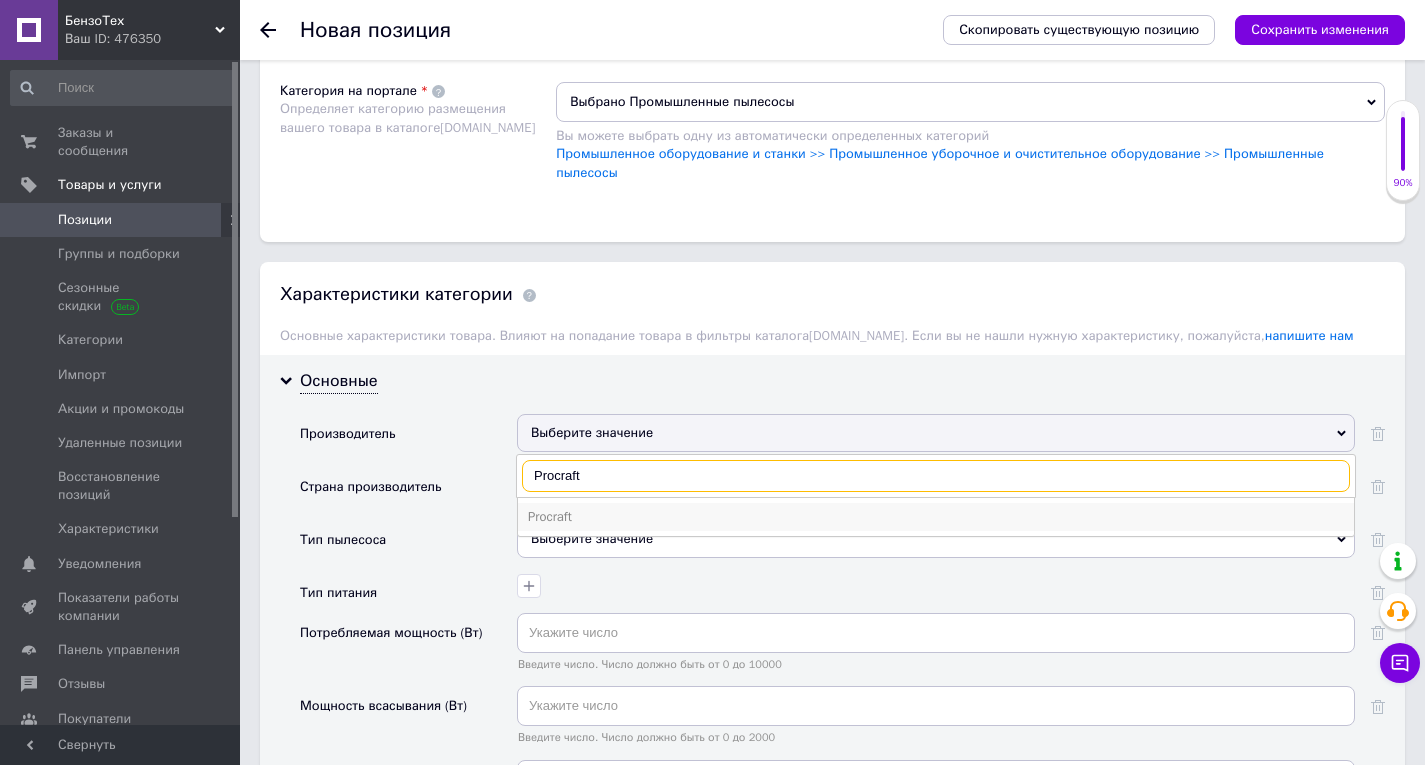 type on "Procraft" 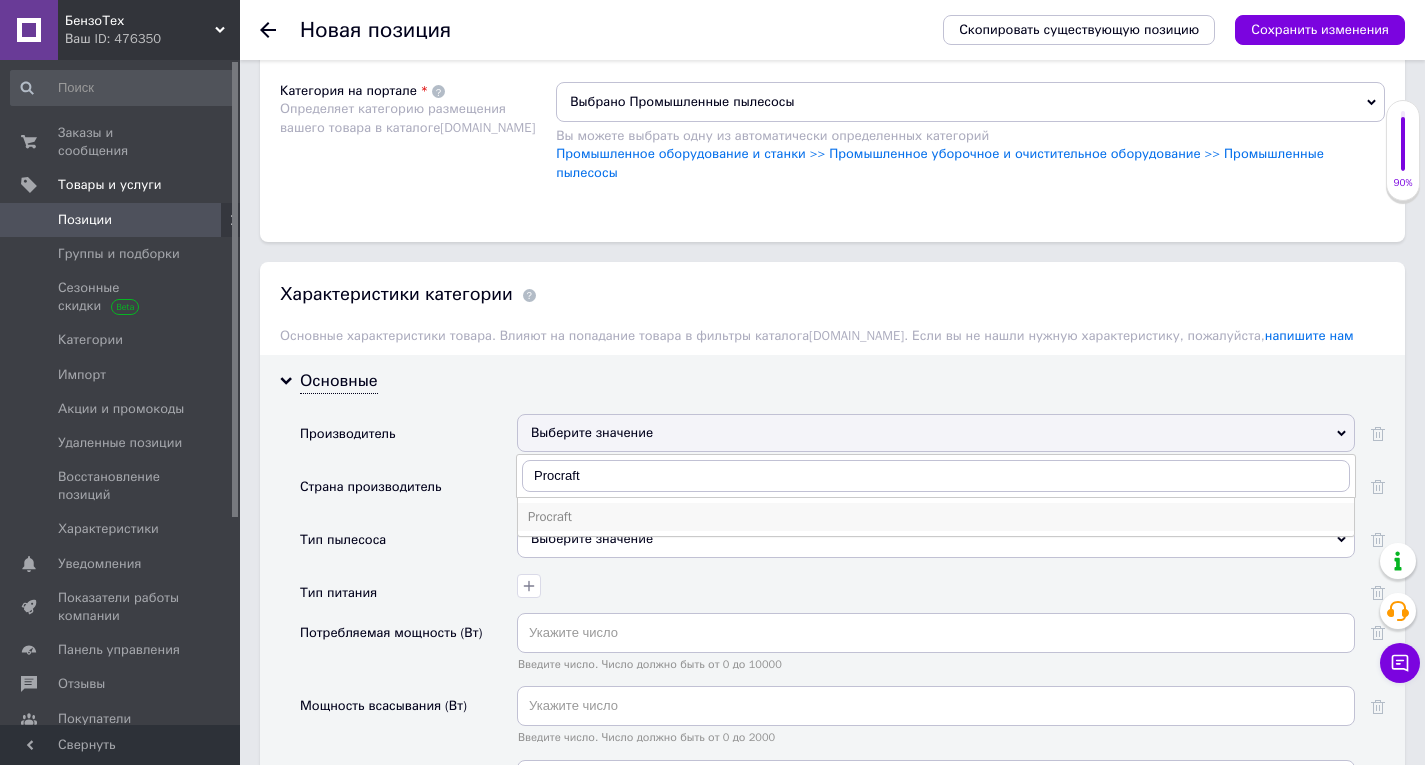 click on "Procraft" at bounding box center [936, 517] 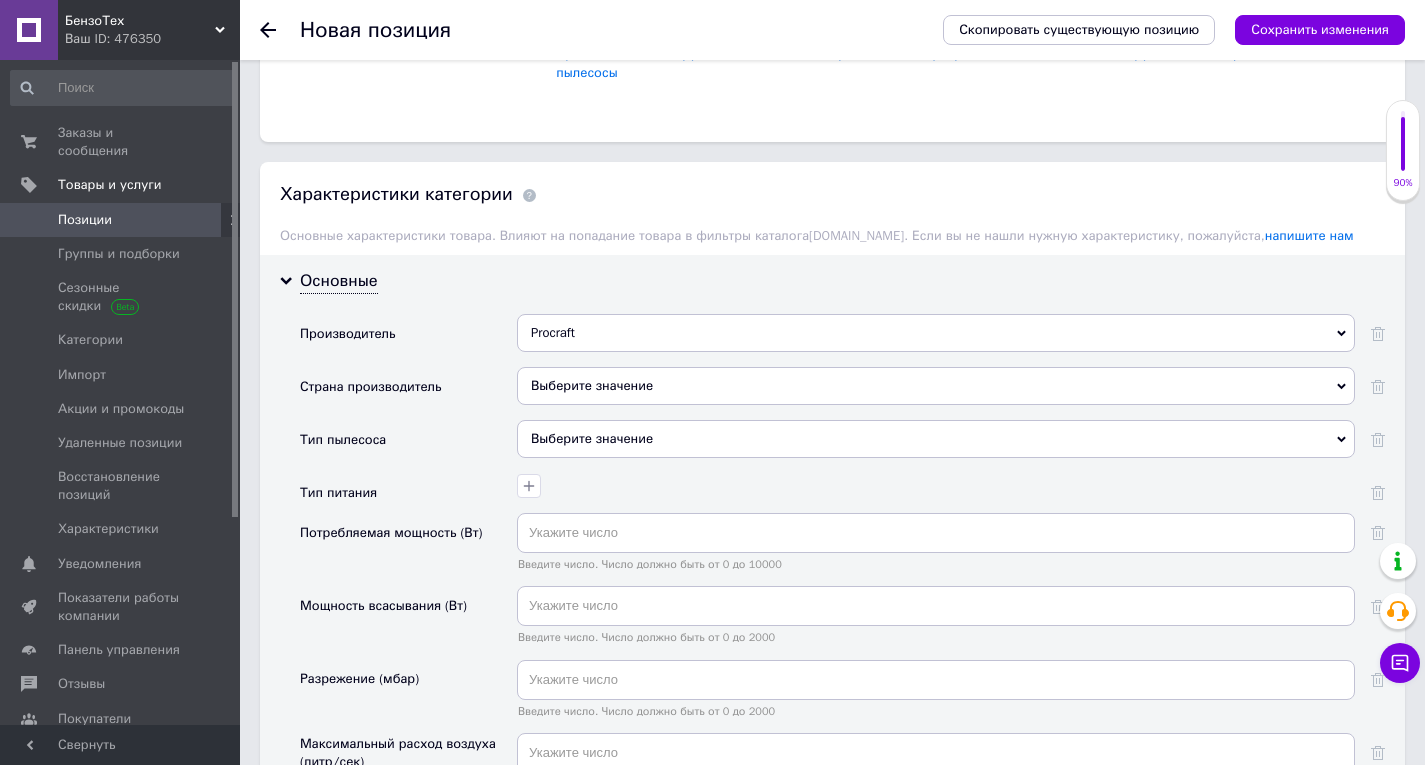 click on "Выберите значение" at bounding box center (936, 439) 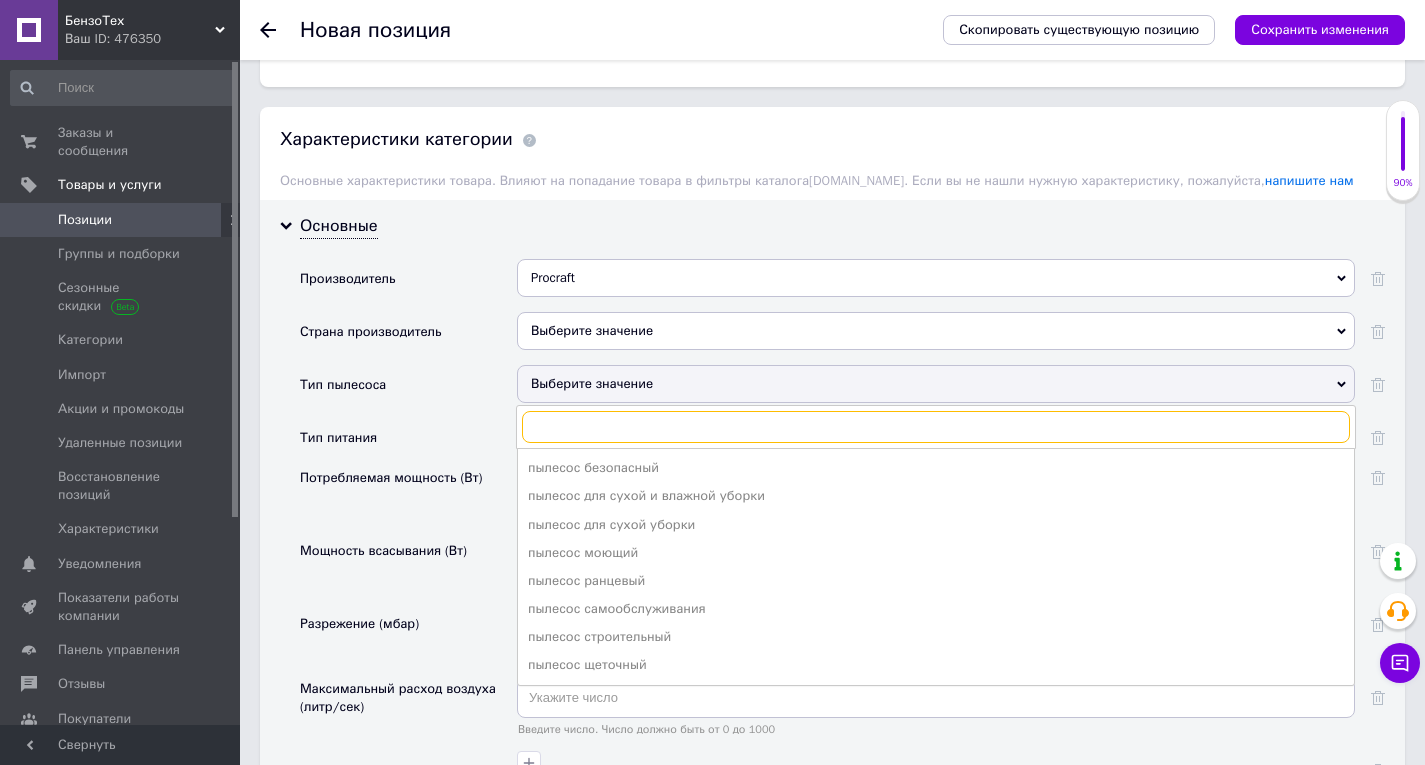 scroll, scrollTop: 1899, scrollLeft: 0, axis: vertical 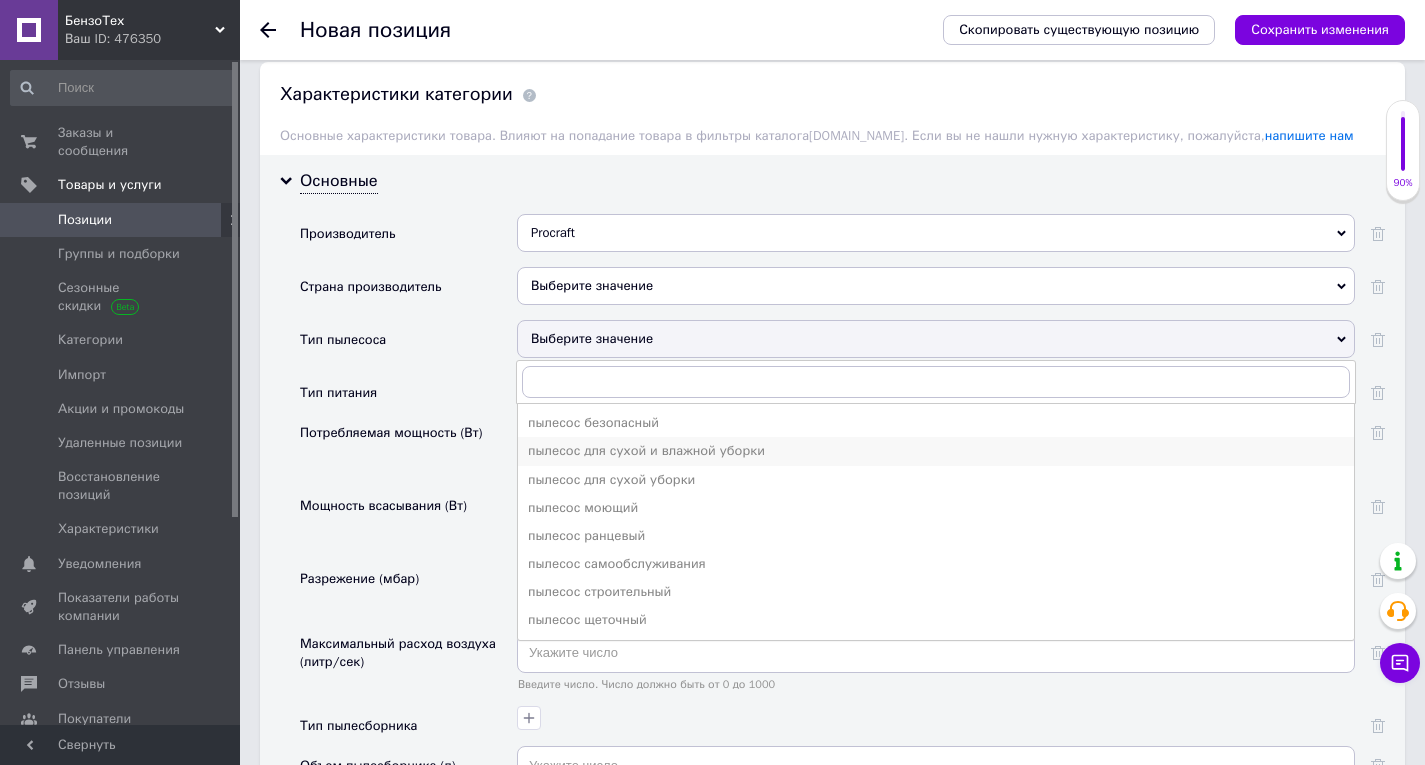 click on "пылесос для сухой и влажной уборки" at bounding box center [936, 451] 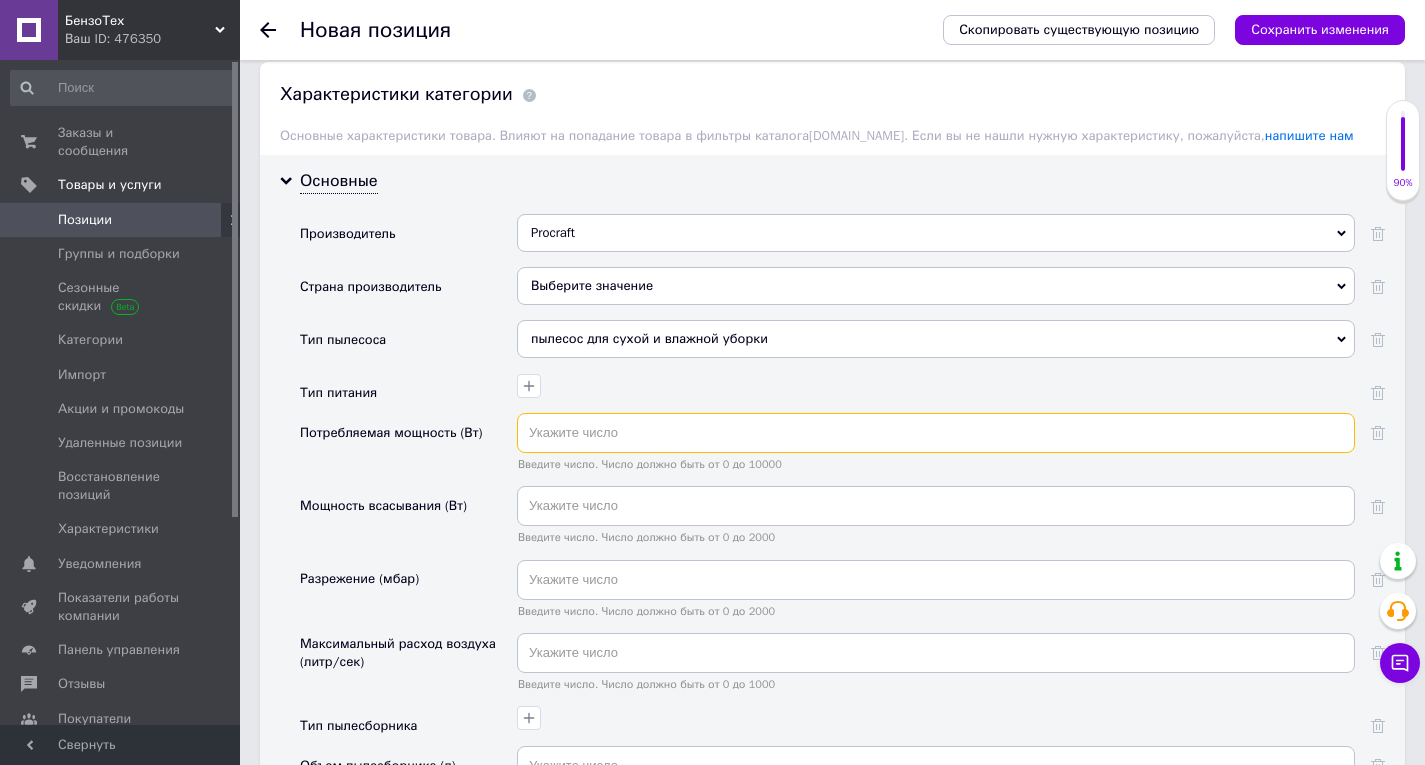 click at bounding box center (936, 433) 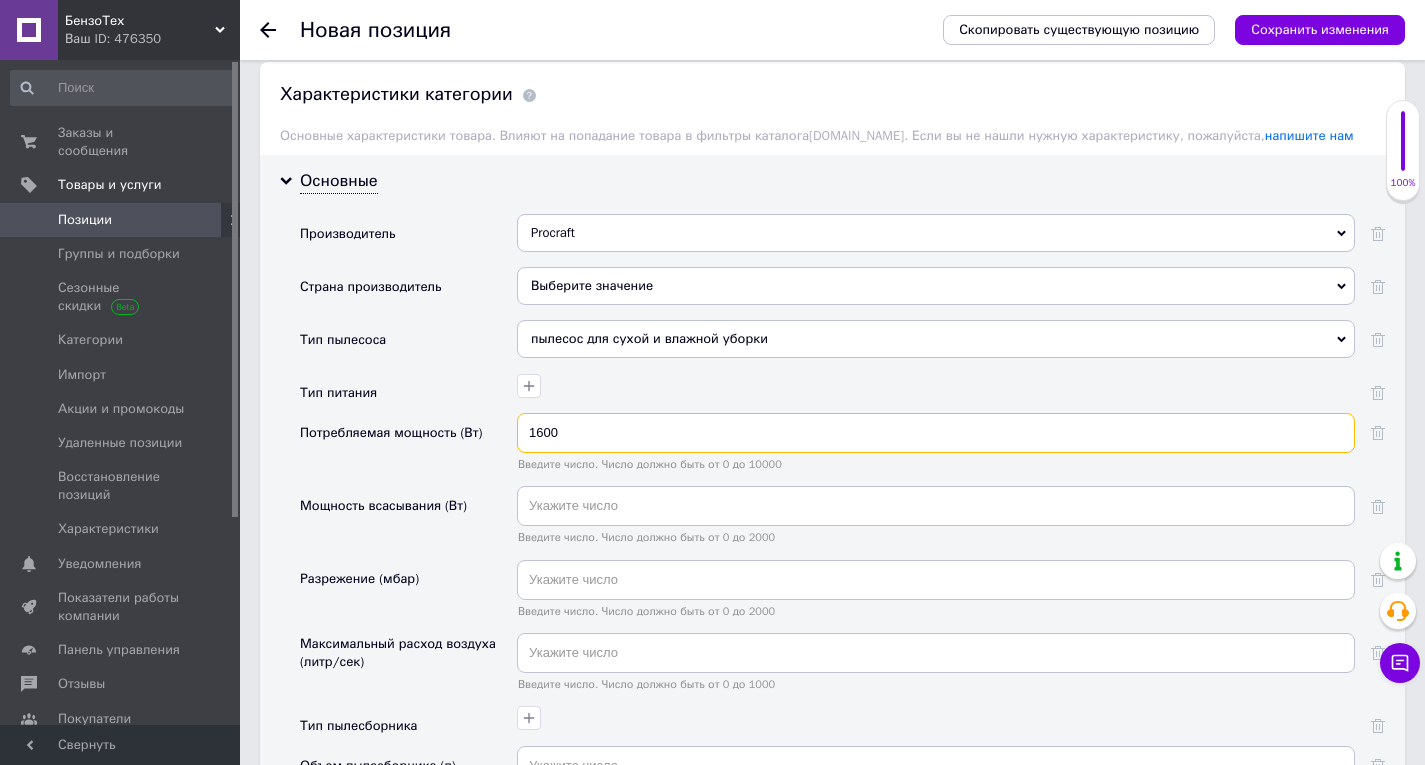 type on "1600" 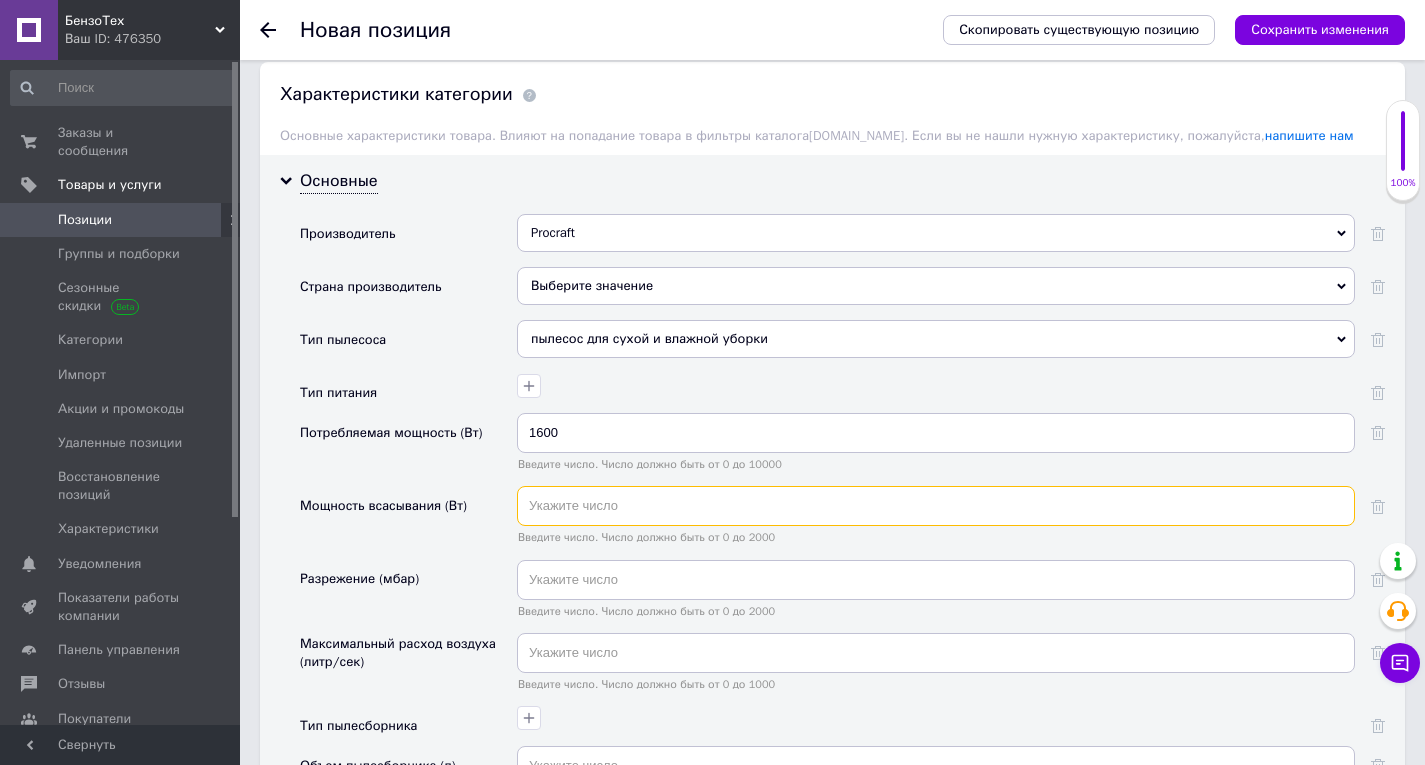 click at bounding box center (936, 506) 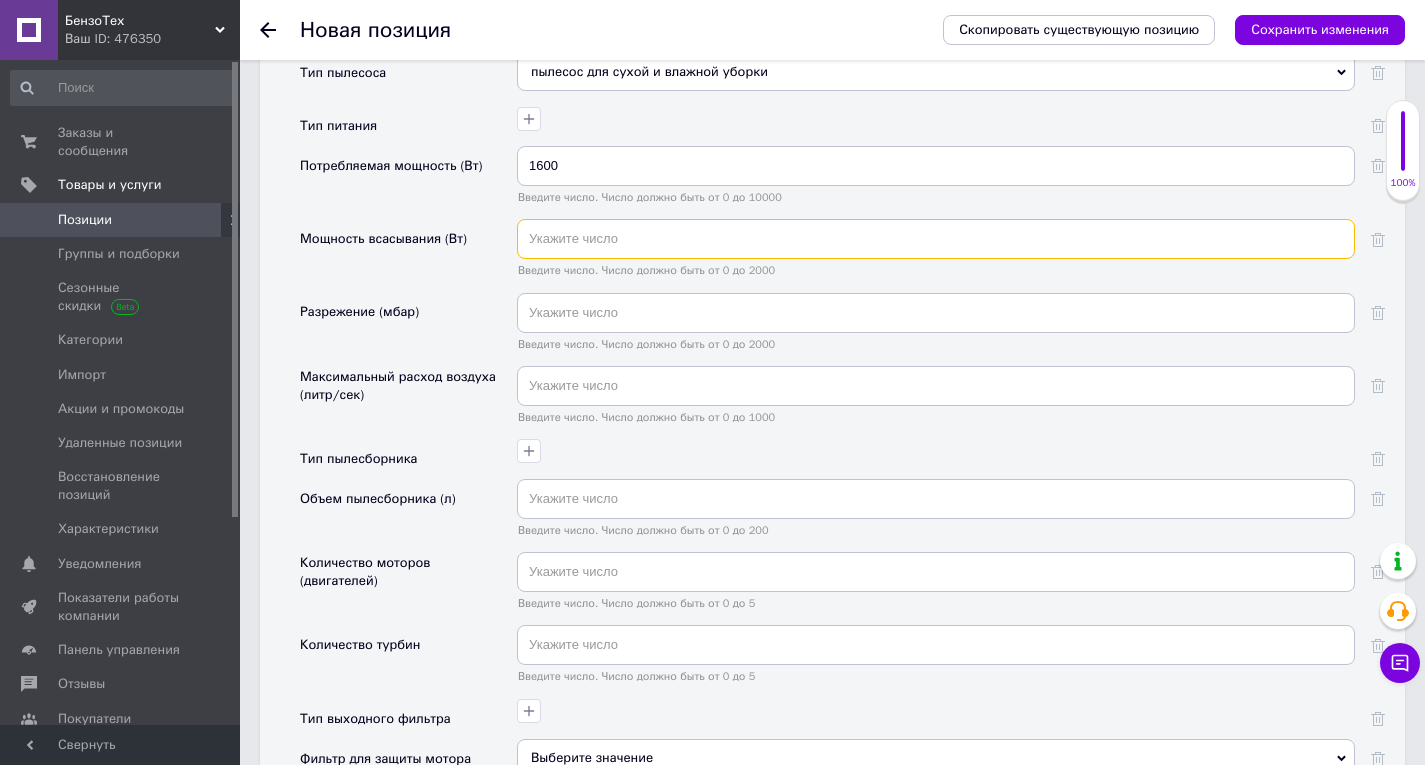 scroll, scrollTop: 2199, scrollLeft: 0, axis: vertical 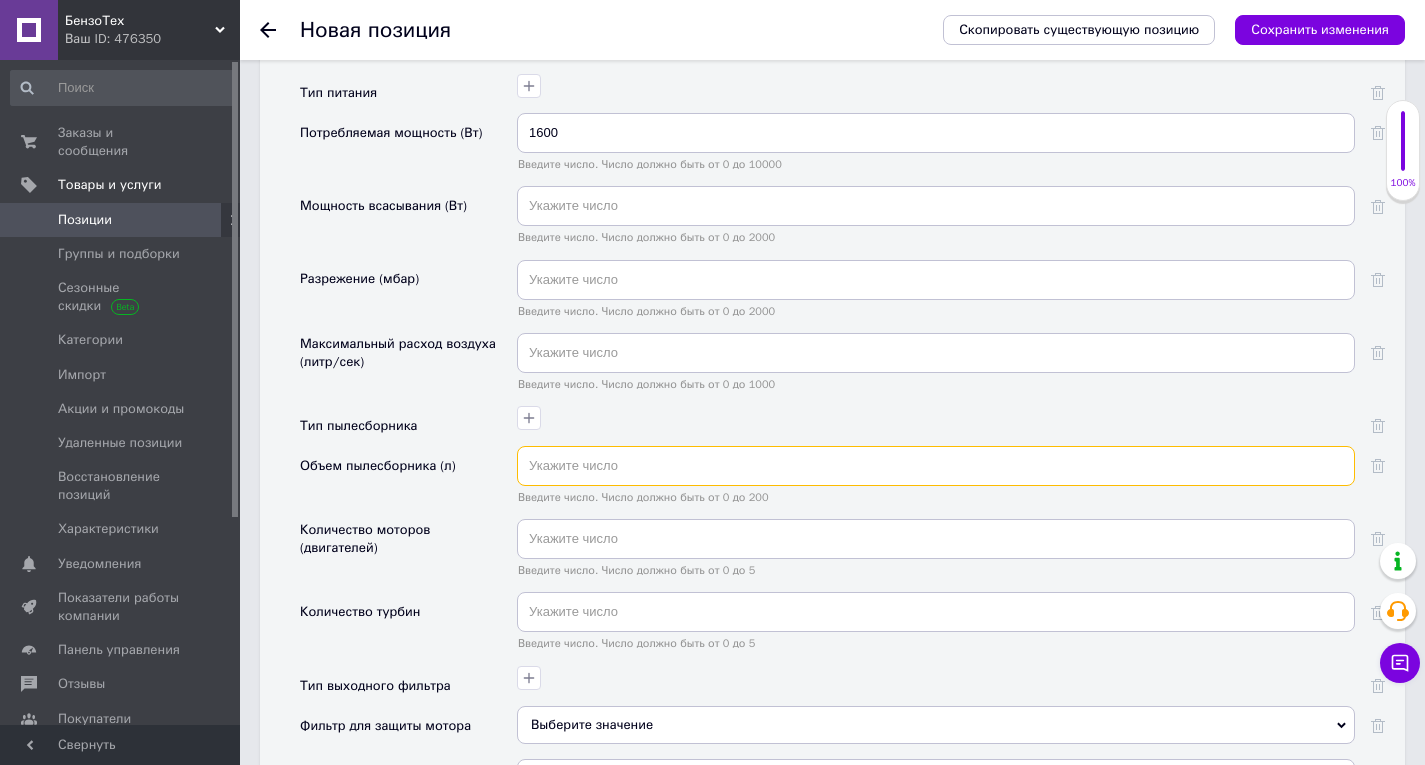 click at bounding box center (936, 466) 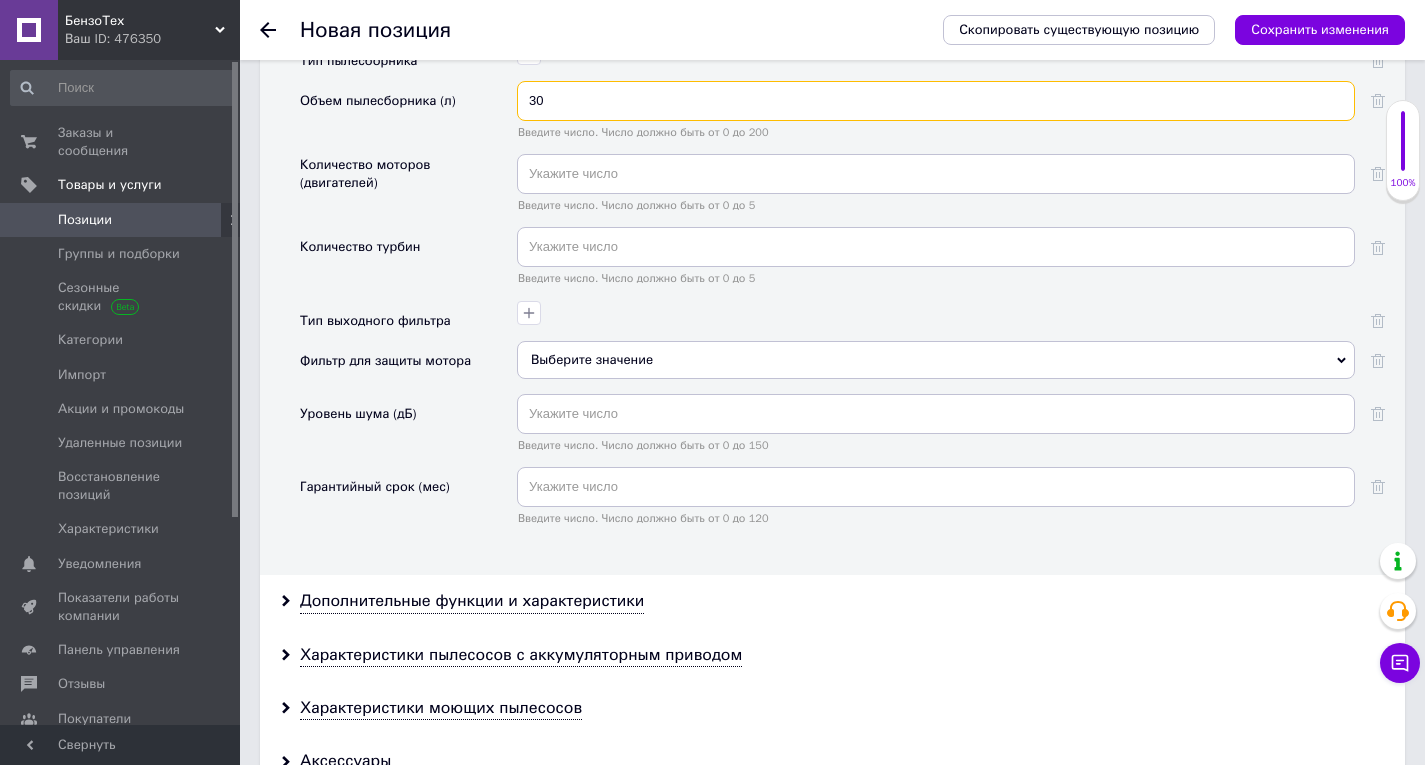 scroll, scrollTop: 2599, scrollLeft: 0, axis: vertical 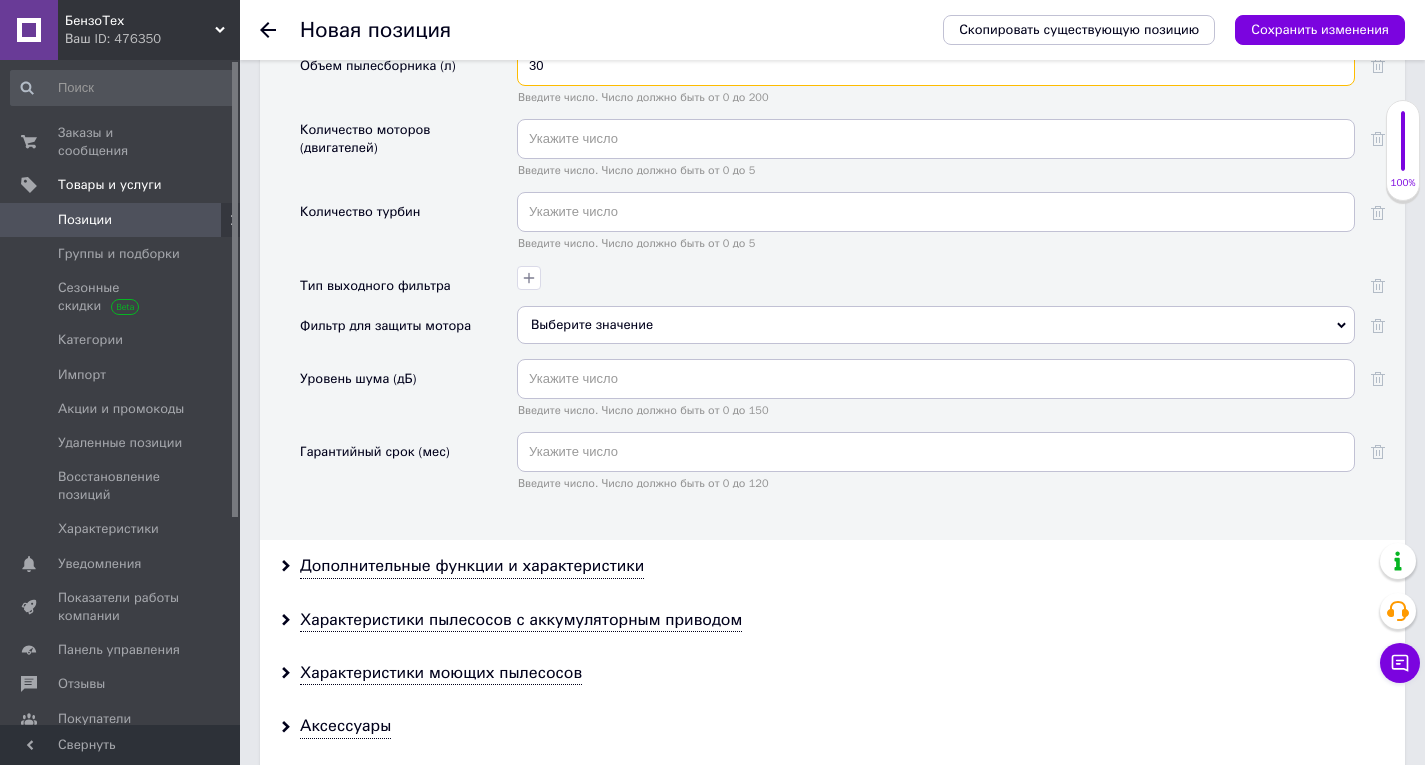 type on "30" 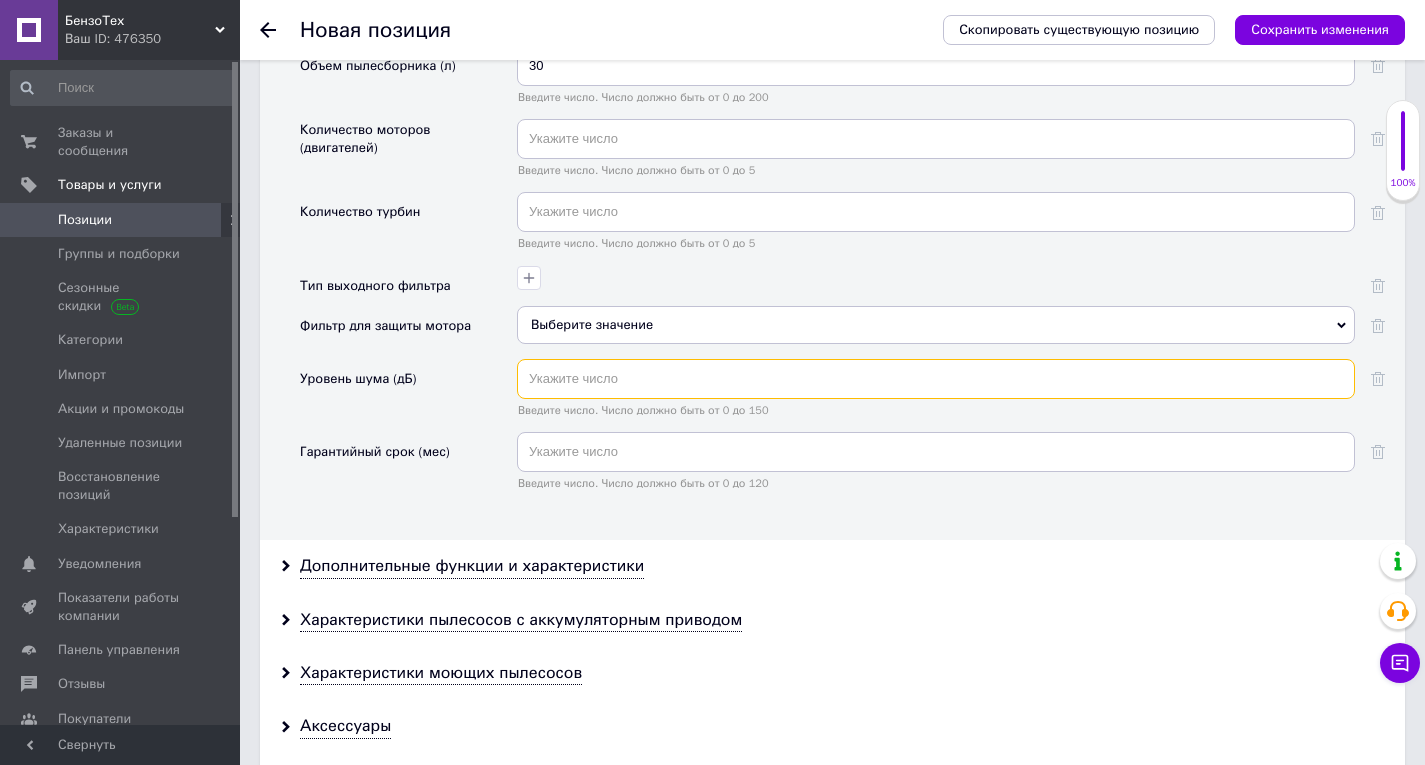 click at bounding box center (936, 379) 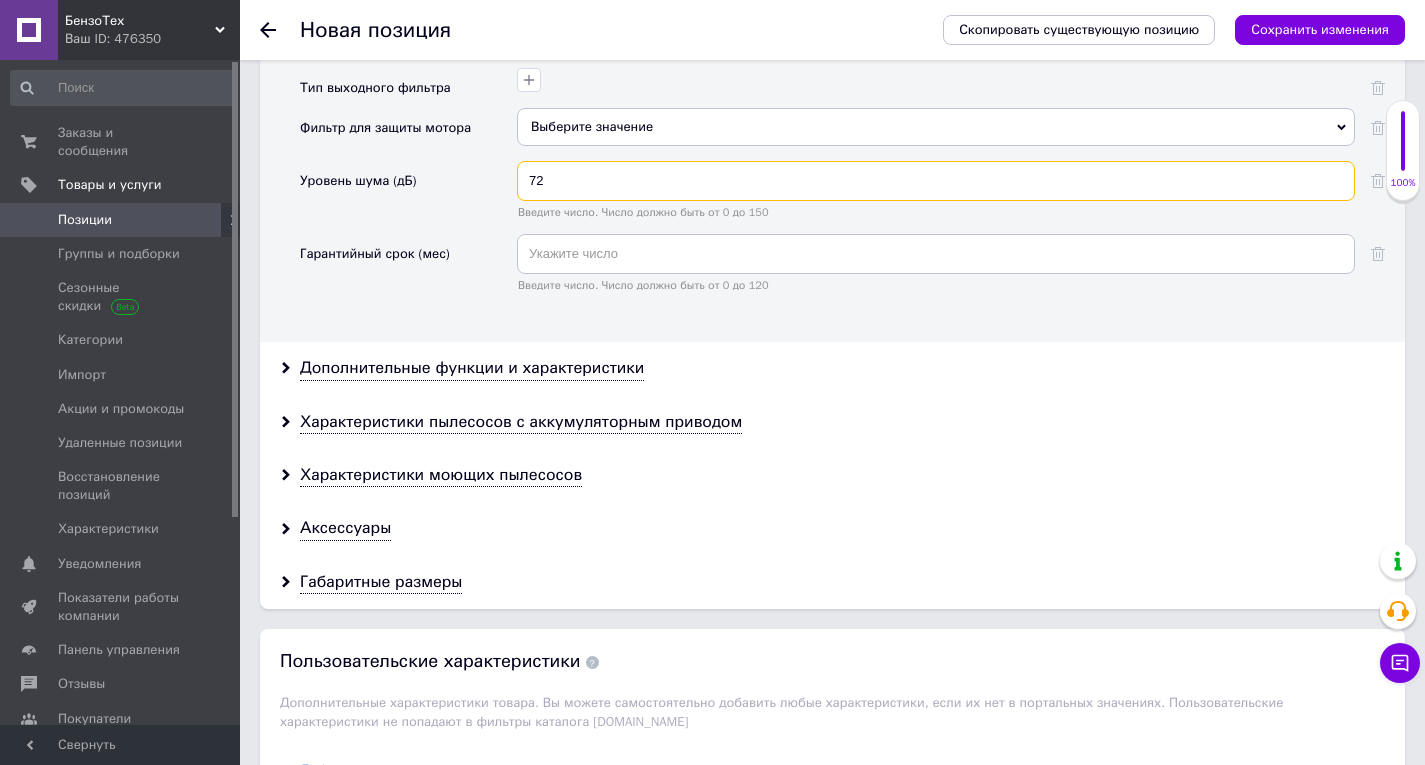 scroll, scrollTop: 2799, scrollLeft: 0, axis: vertical 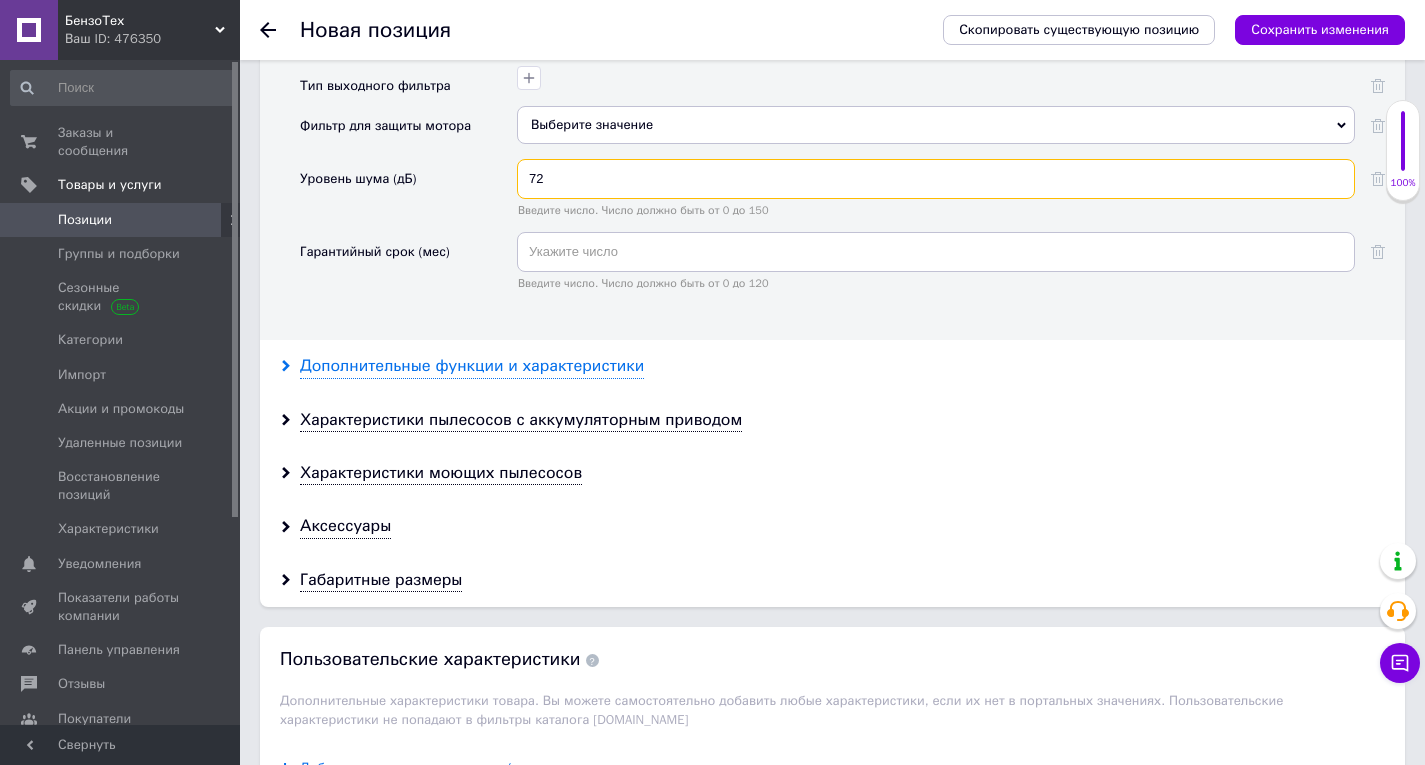 type on "72" 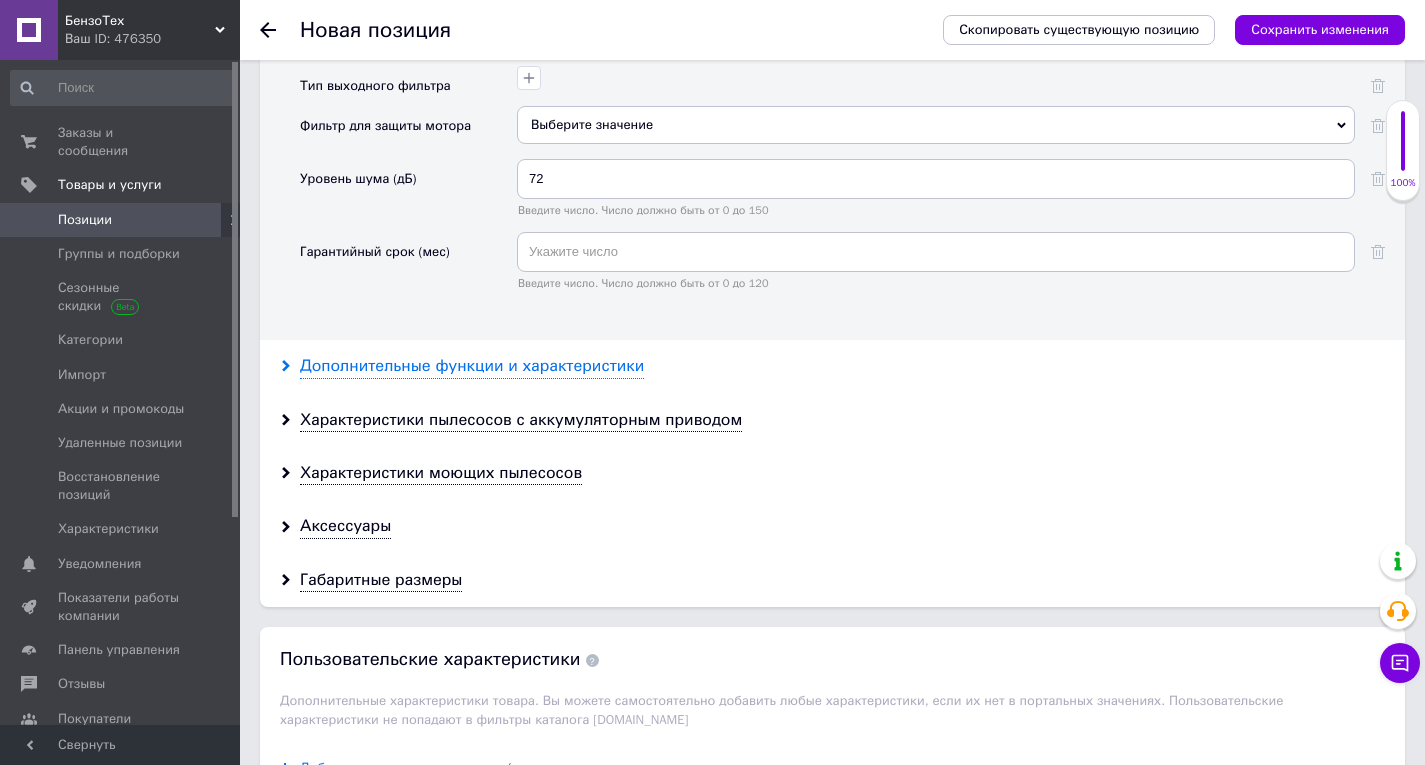 click on "Дополнительные функции и характеристики" at bounding box center (472, 366) 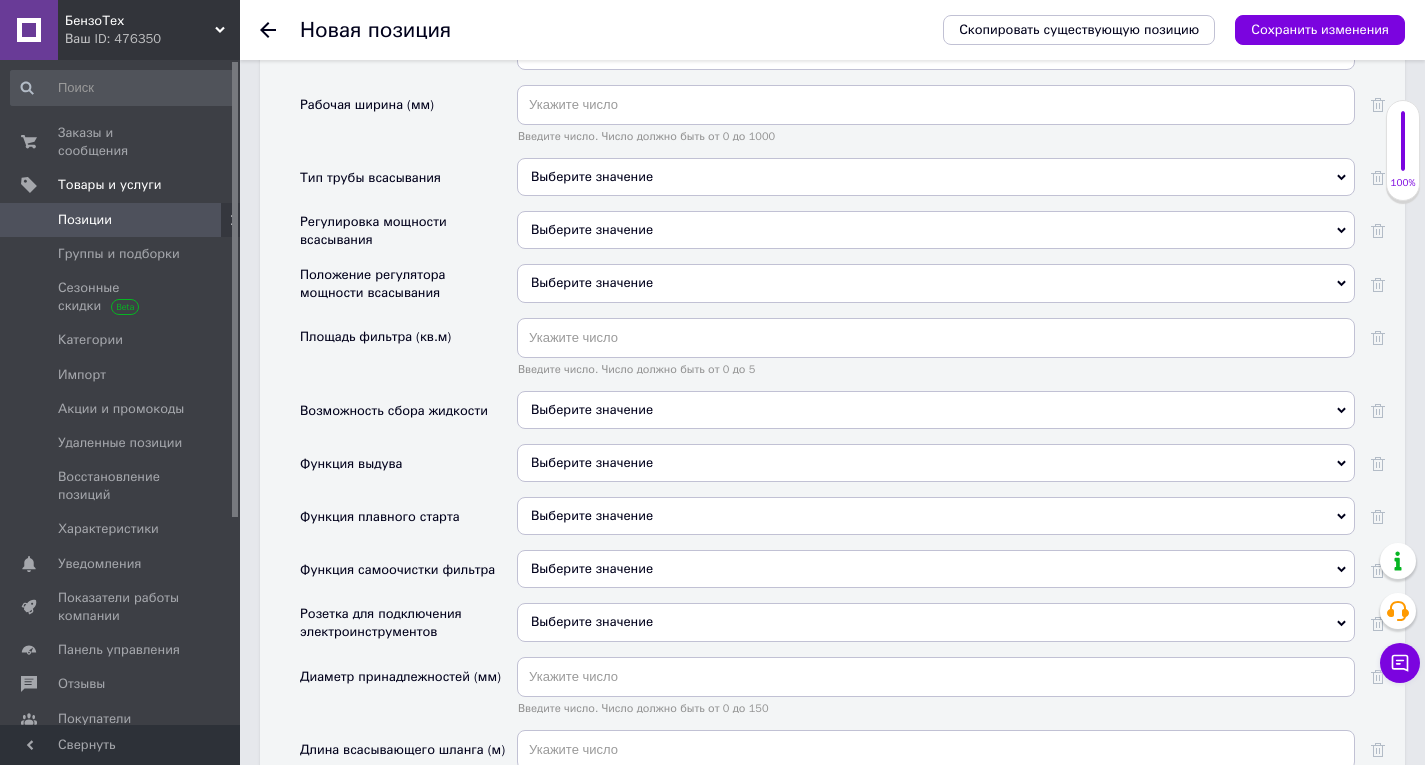 scroll, scrollTop: 3199, scrollLeft: 0, axis: vertical 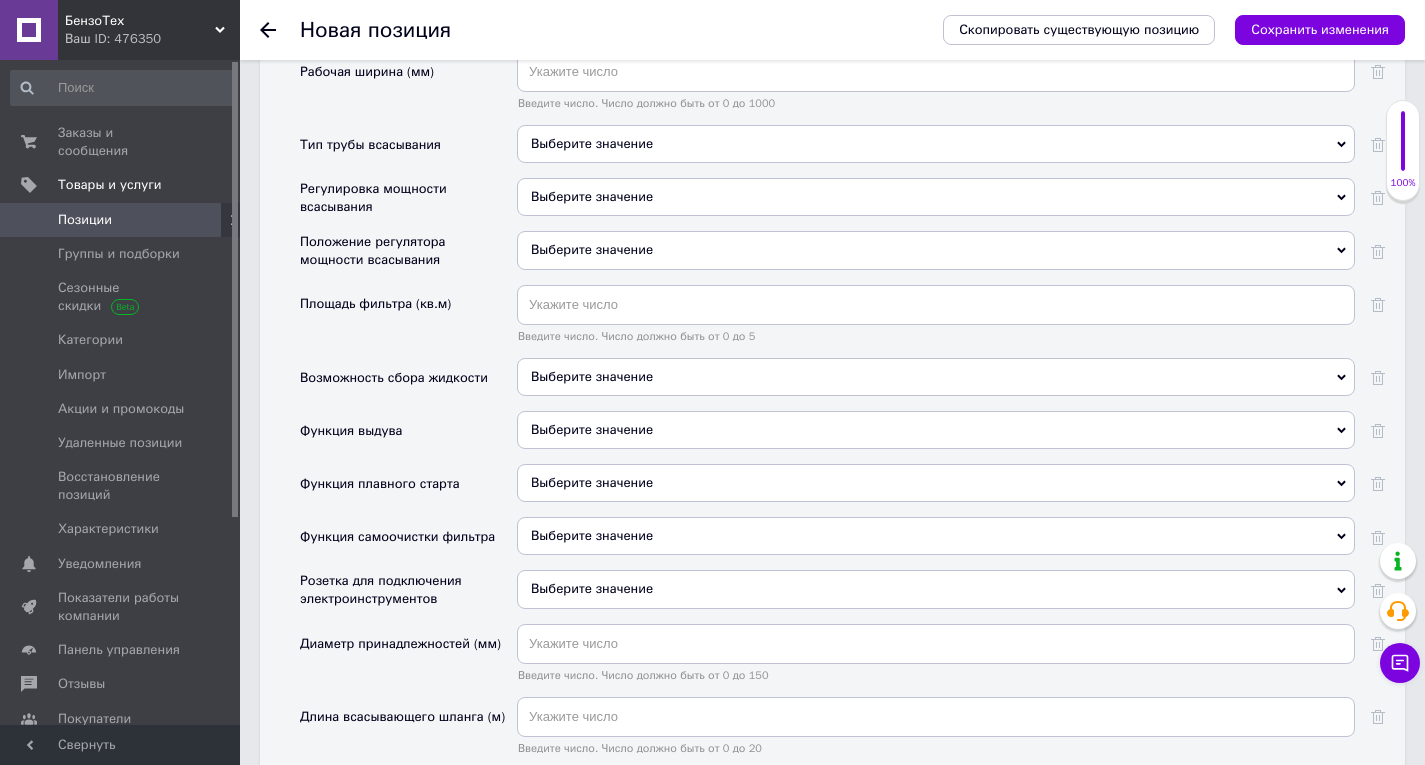 click on "Выберите значение" at bounding box center (592, 376) 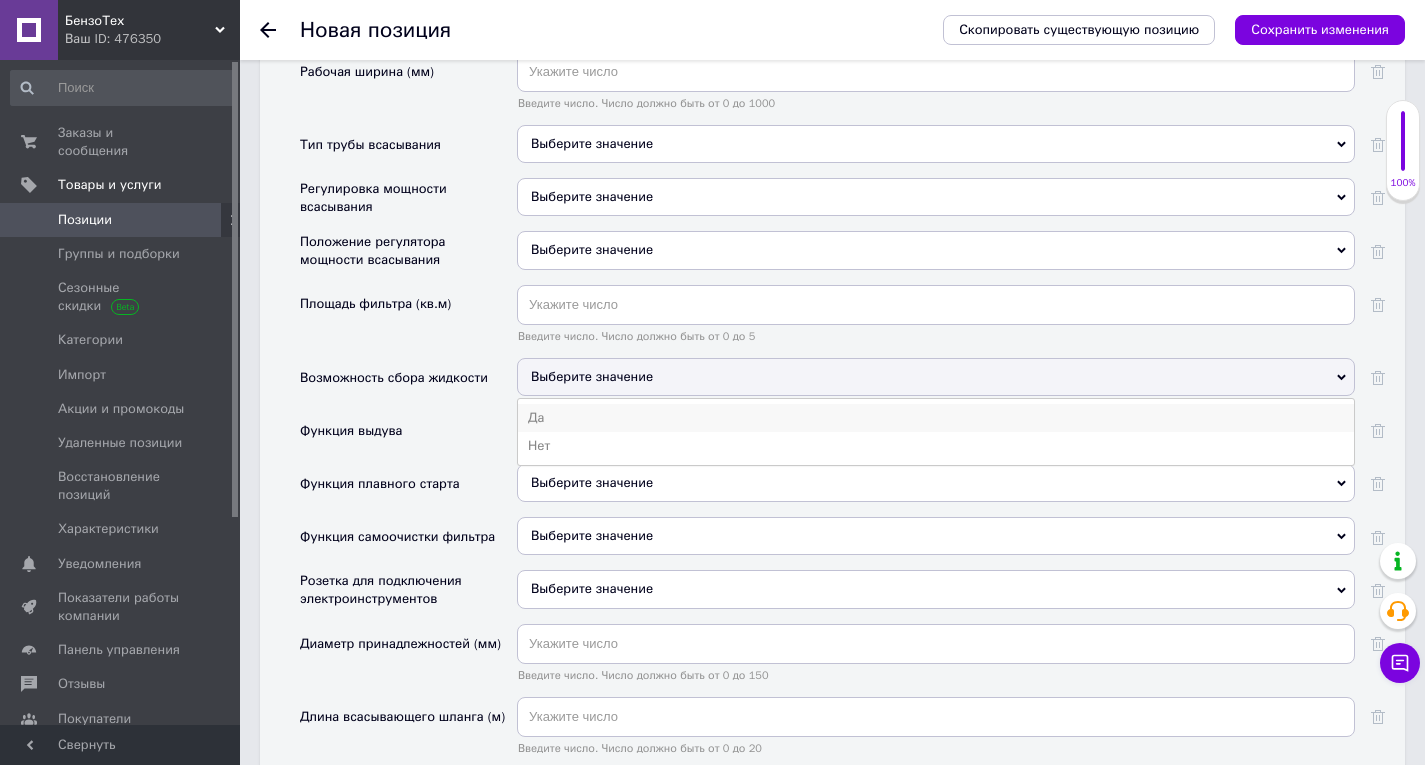 click on "Да" at bounding box center [936, 418] 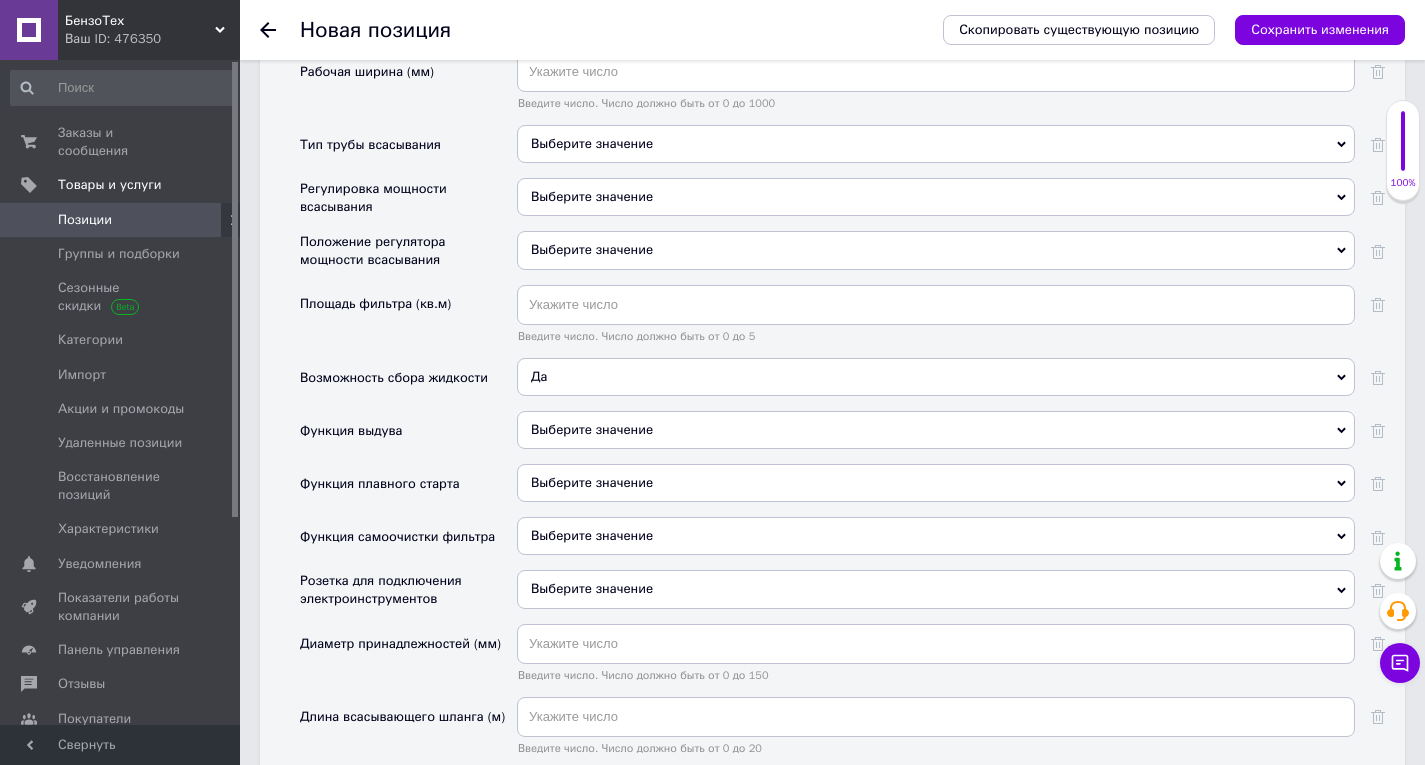 click on "Выберите значение" at bounding box center (592, 429) 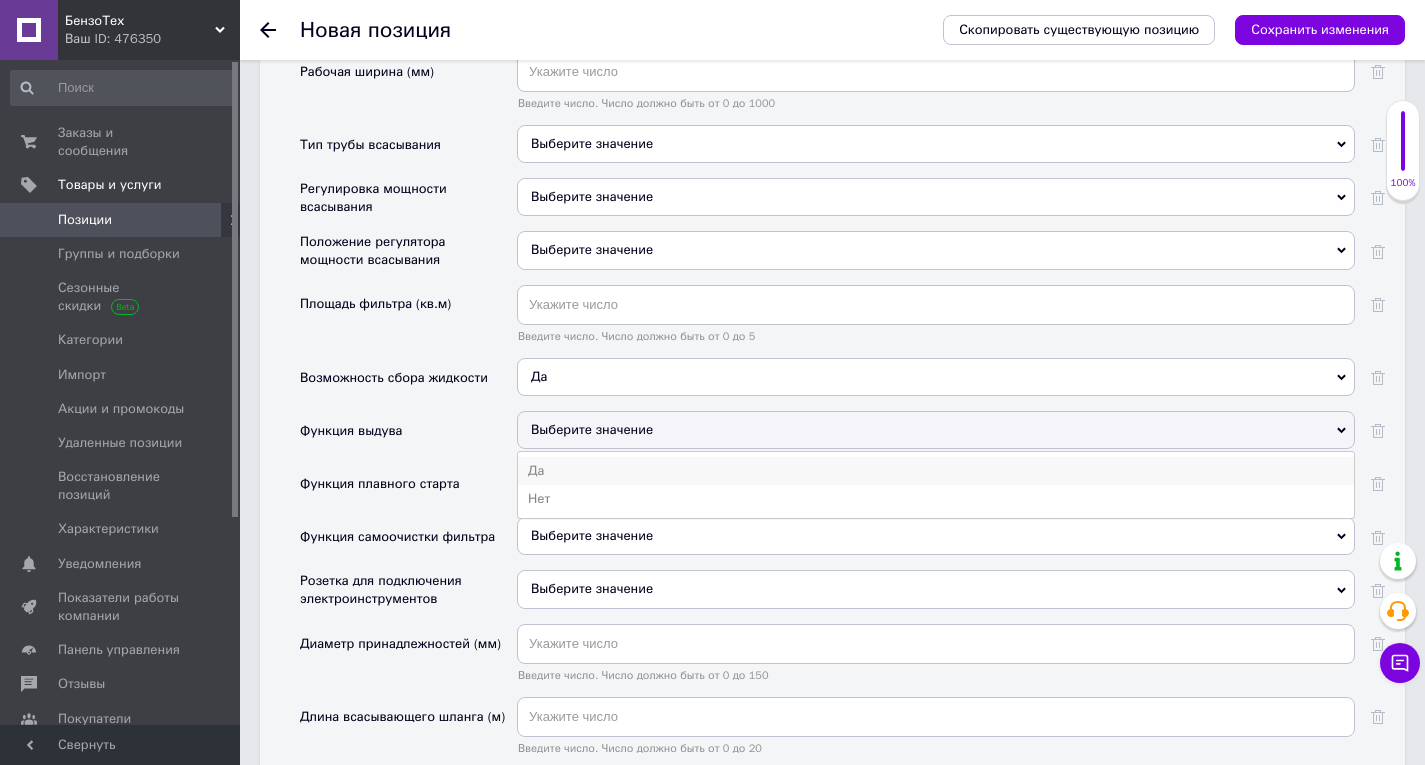click on "Да" at bounding box center (936, 471) 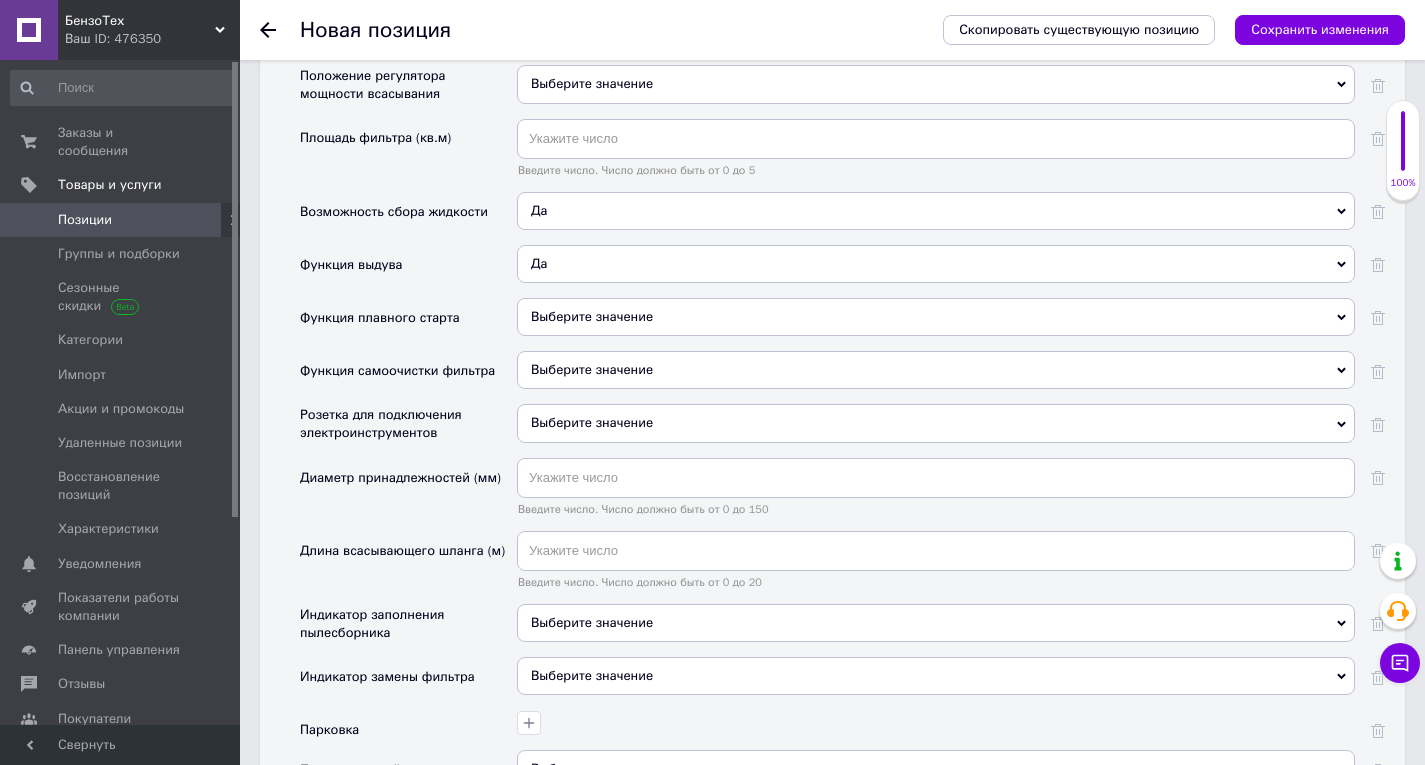 scroll, scrollTop: 3399, scrollLeft: 0, axis: vertical 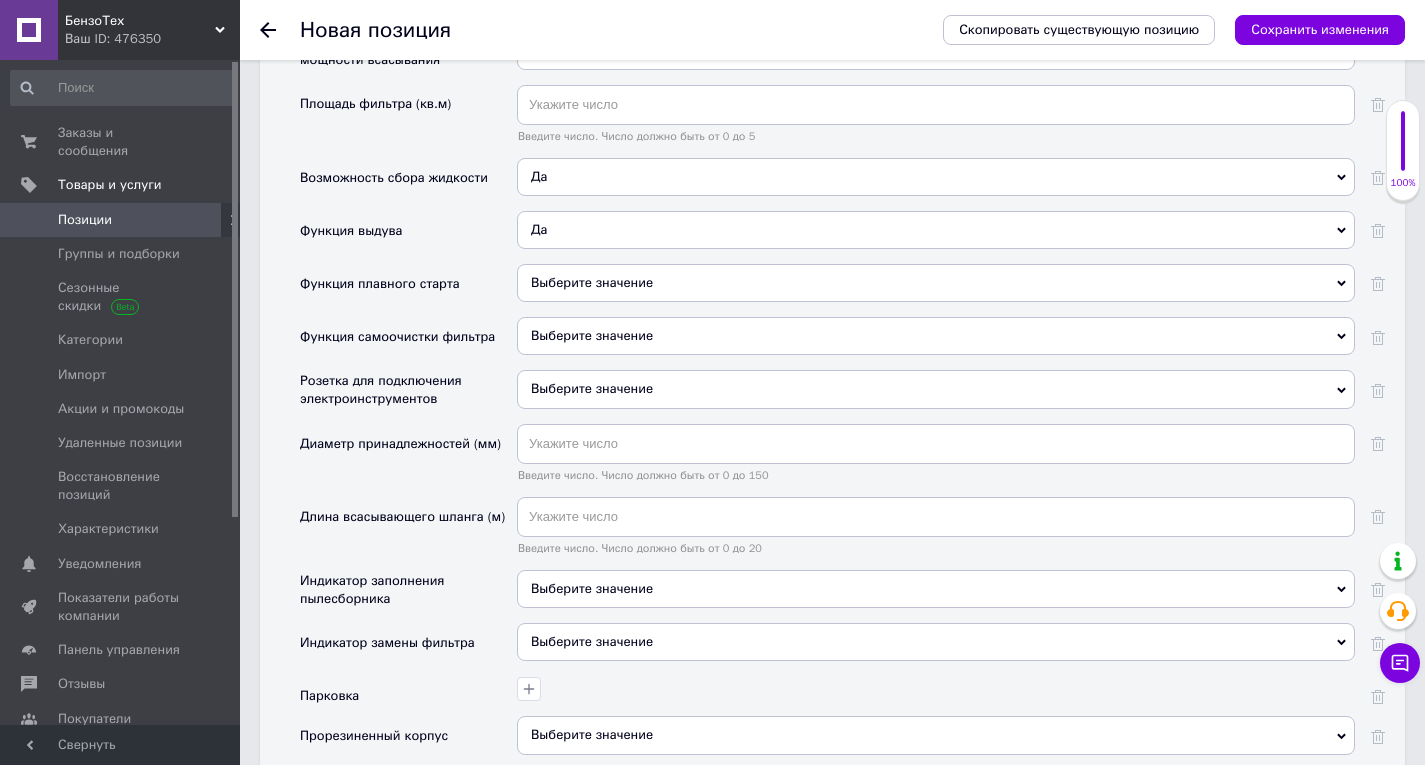 click on "Выберите значение" at bounding box center [592, 388] 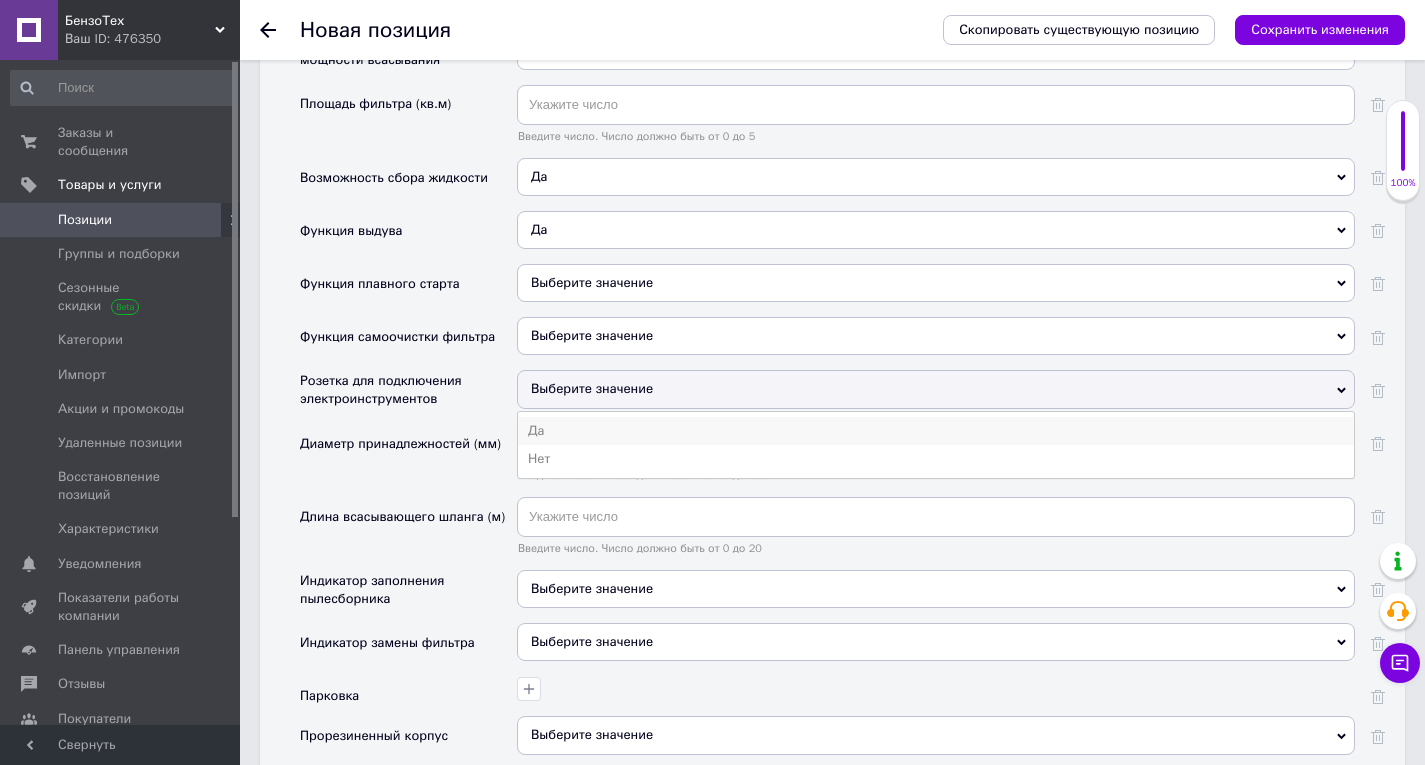 click on "Да" at bounding box center [936, 431] 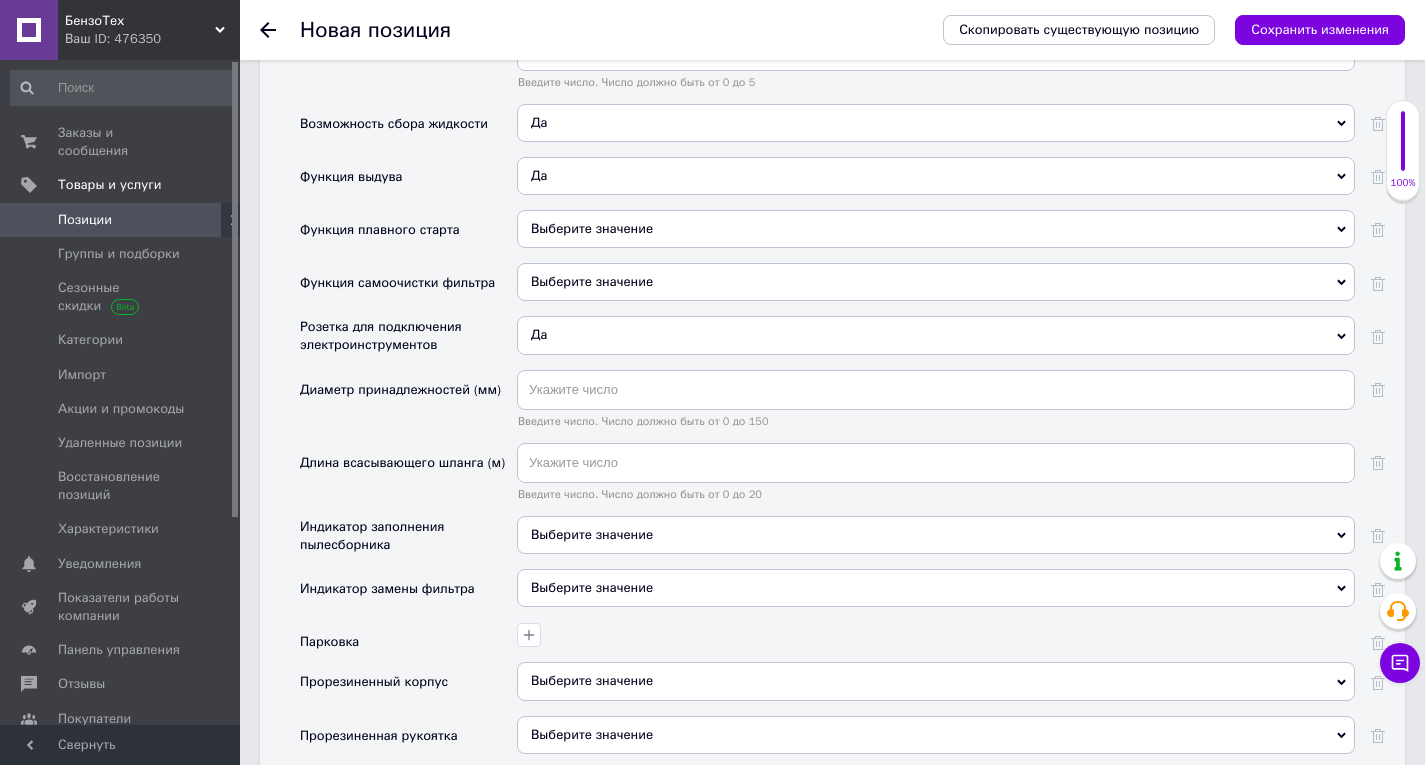 scroll, scrollTop: 3499, scrollLeft: 0, axis: vertical 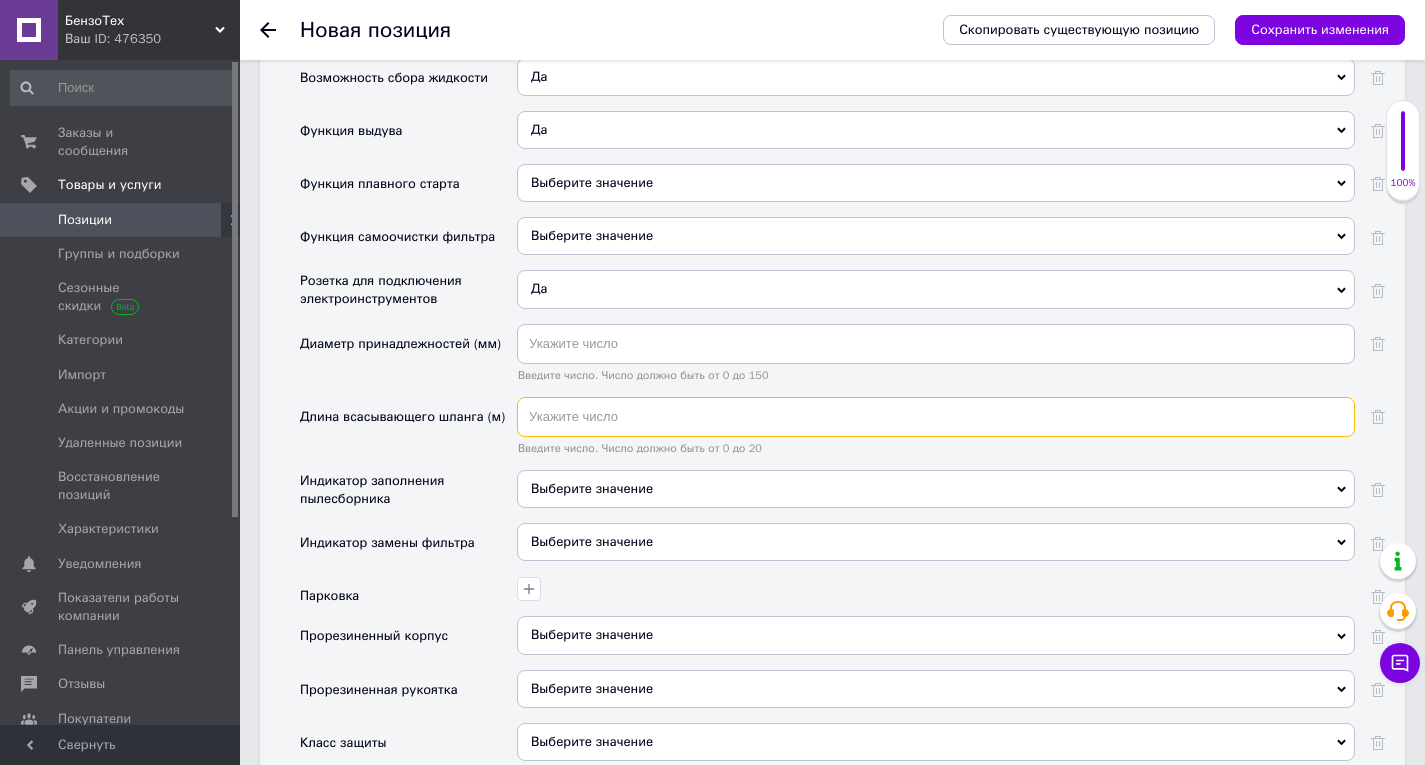 drag, startPoint x: 590, startPoint y: 395, endPoint x: 589, endPoint y: 381, distance: 14.035668 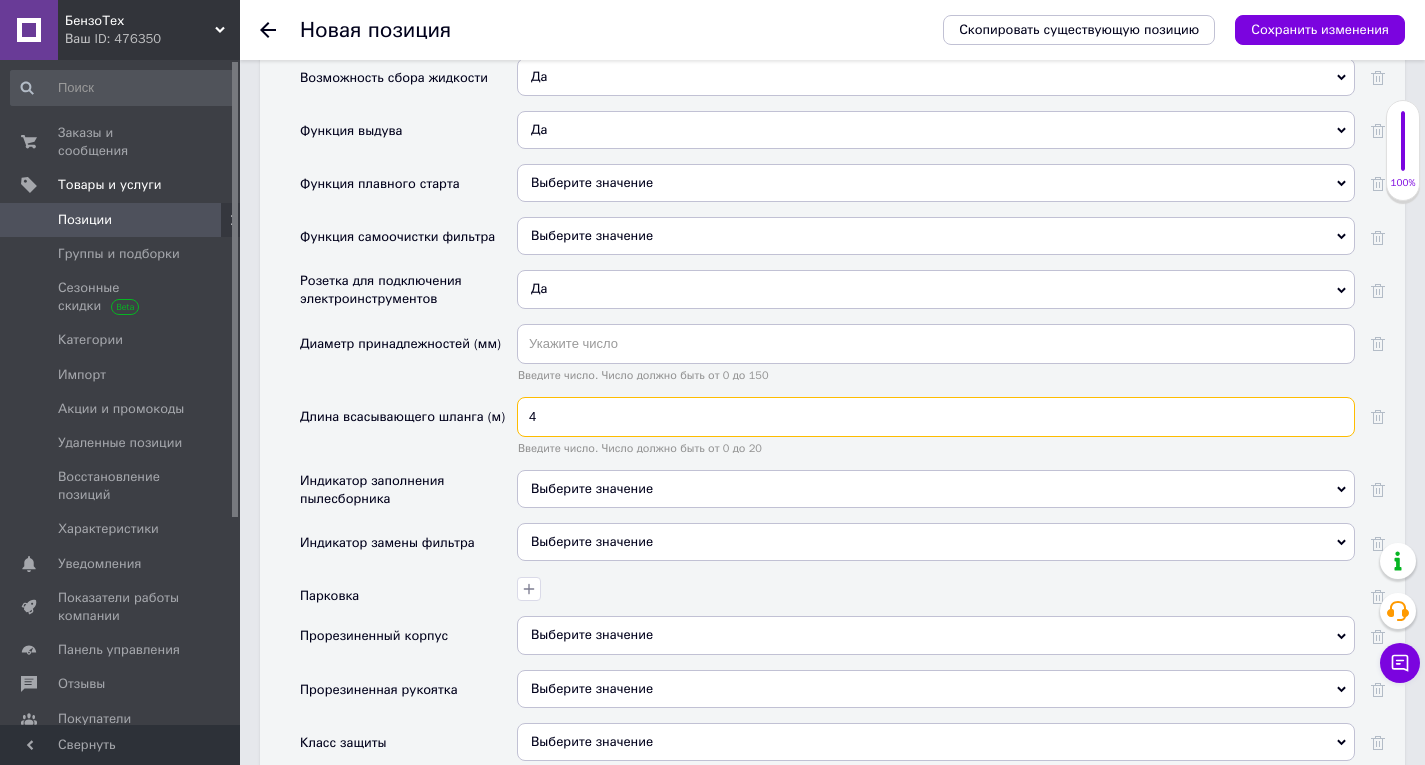 type on "4" 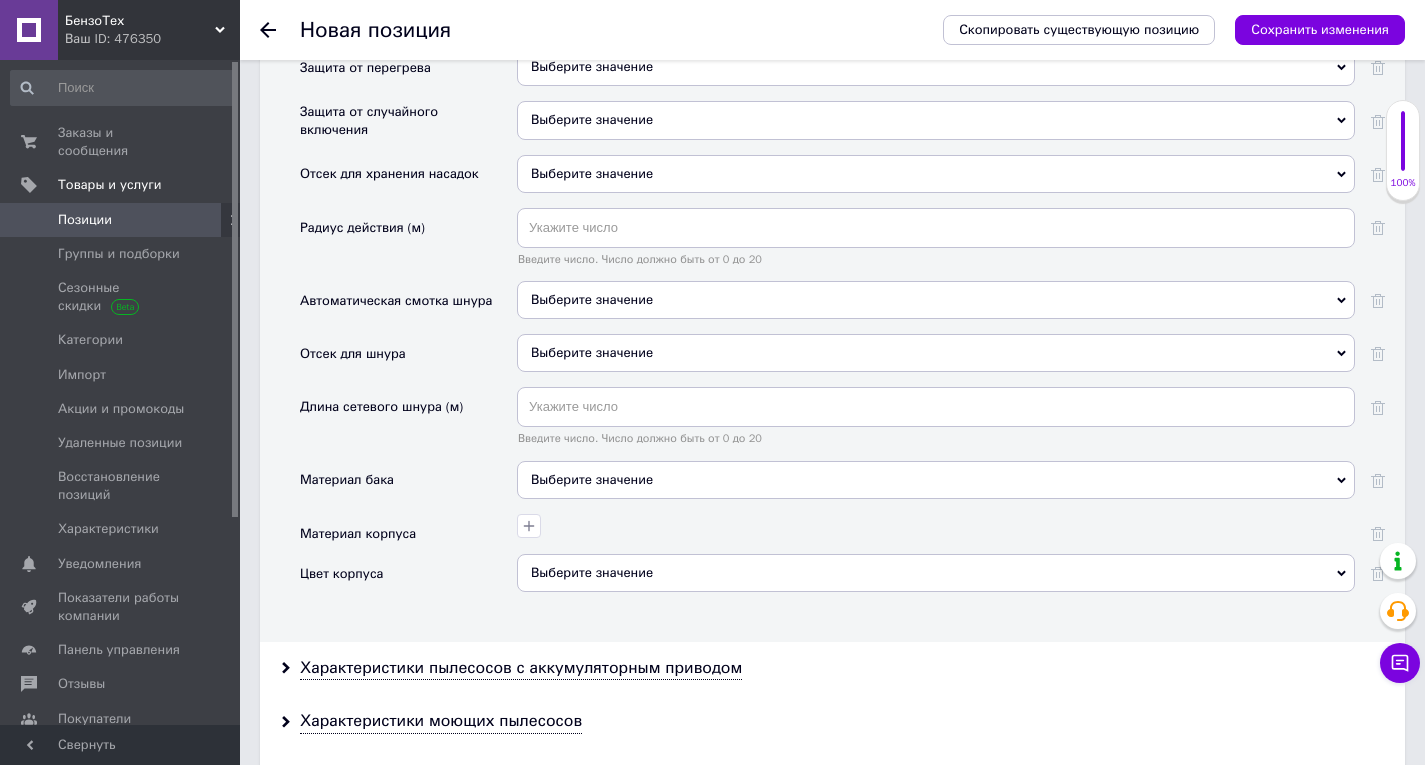 scroll, scrollTop: 4299, scrollLeft: 0, axis: vertical 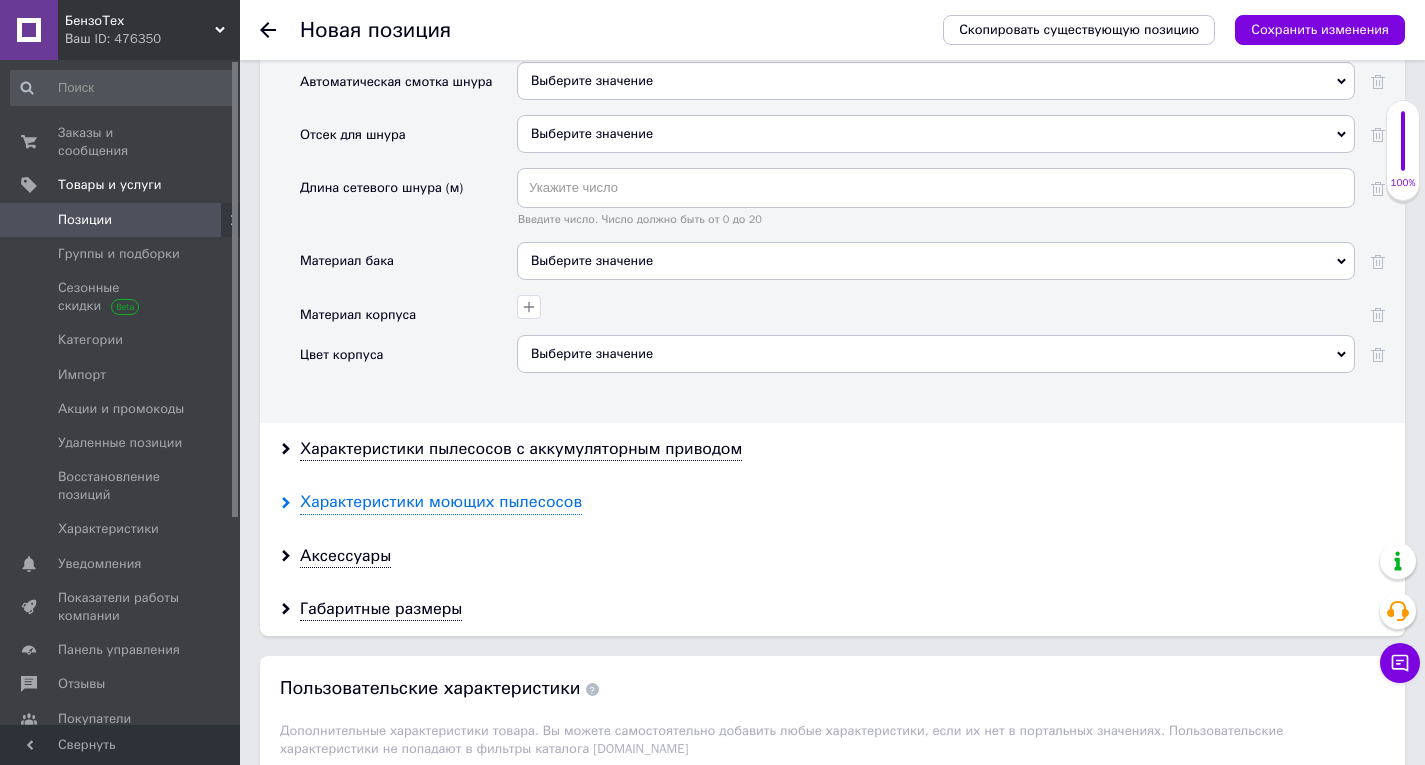 click on "Характеристики моющих пылесосов" at bounding box center [441, 502] 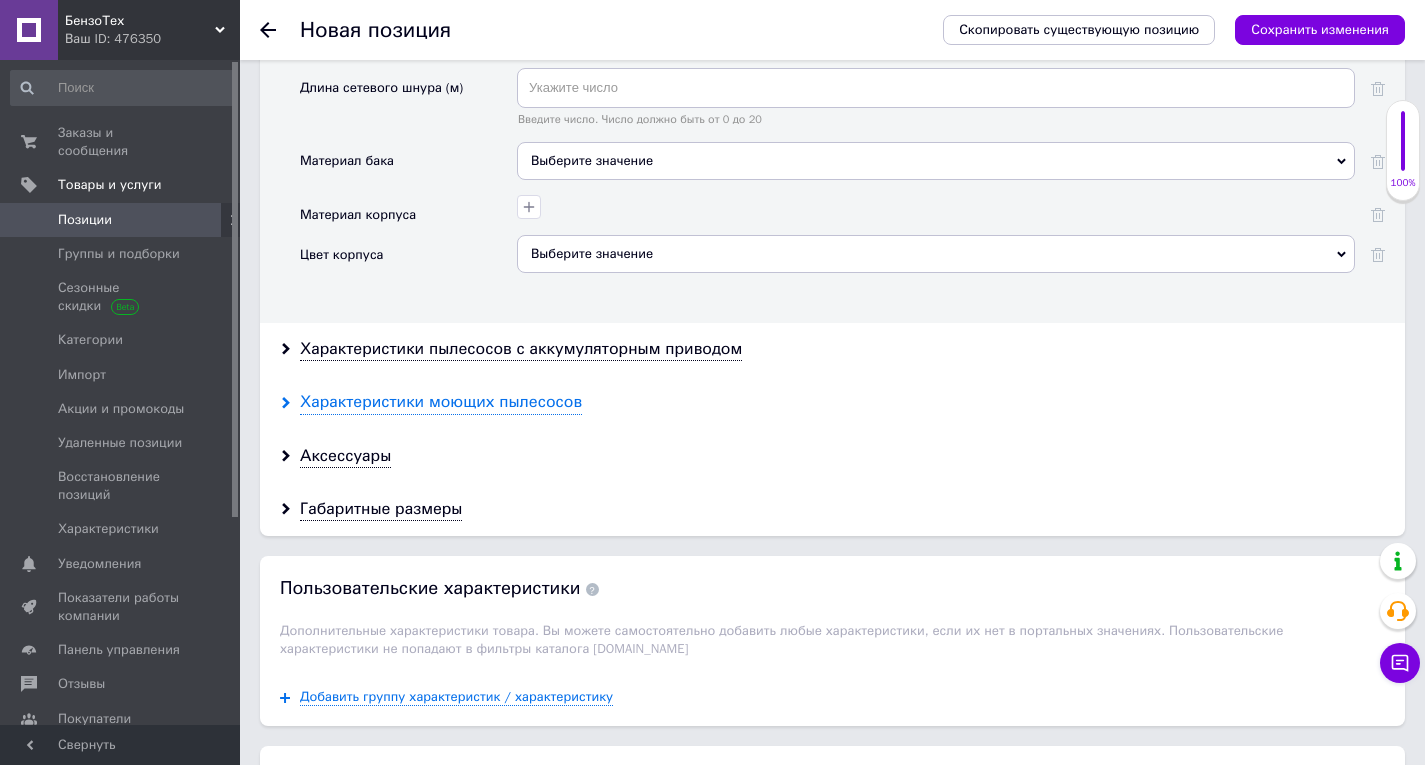 click on "Характеристики моющих пылесосов" at bounding box center (441, 402) 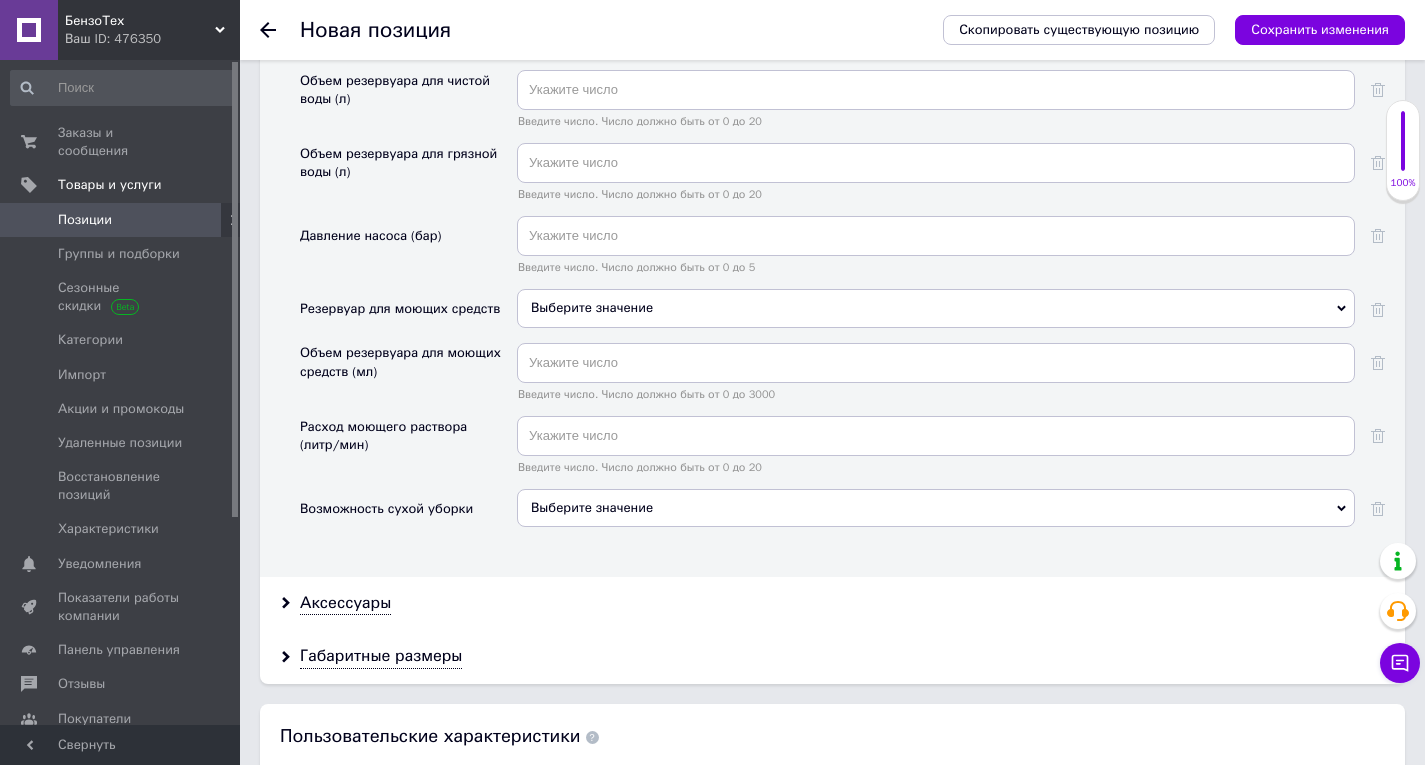 scroll, scrollTop: 4999, scrollLeft: 0, axis: vertical 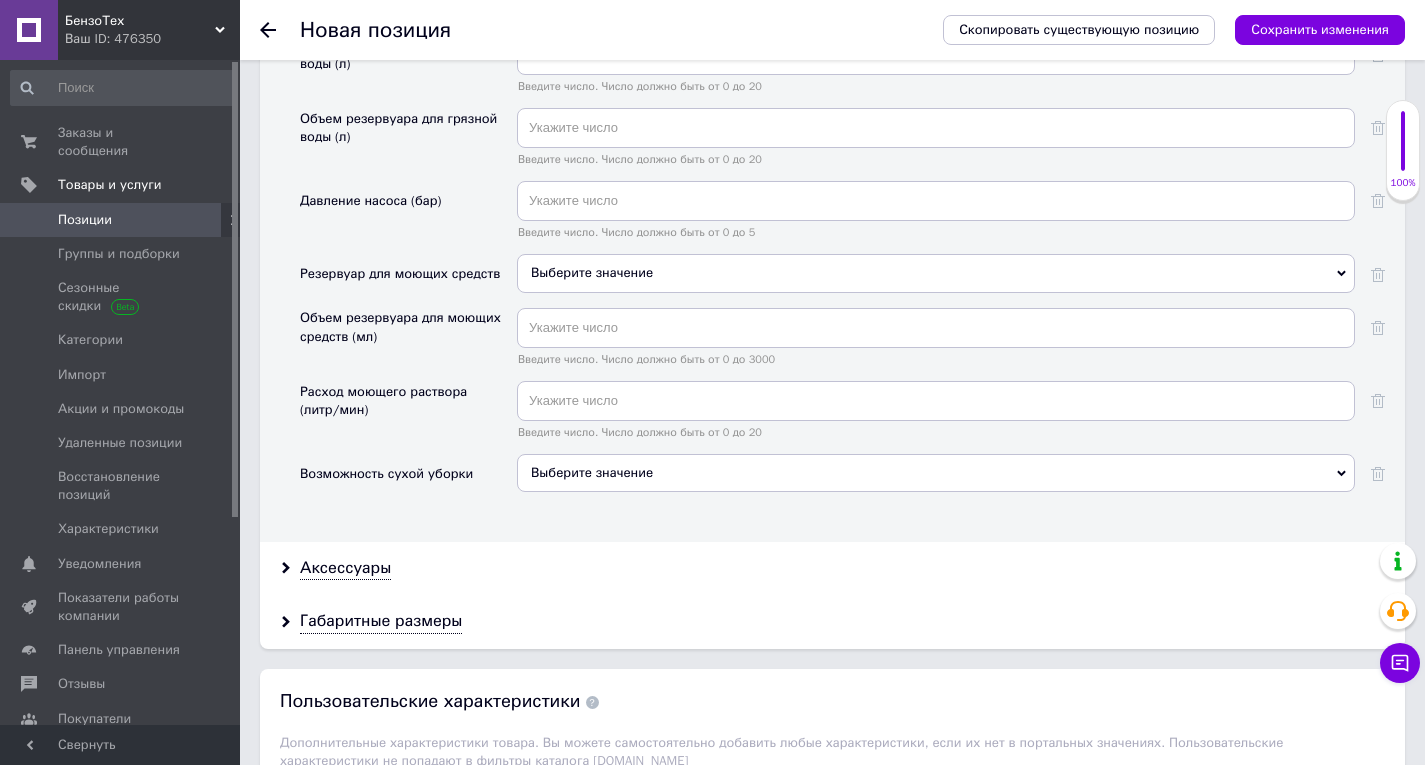 click on "Выберите значение" at bounding box center (592, 472) 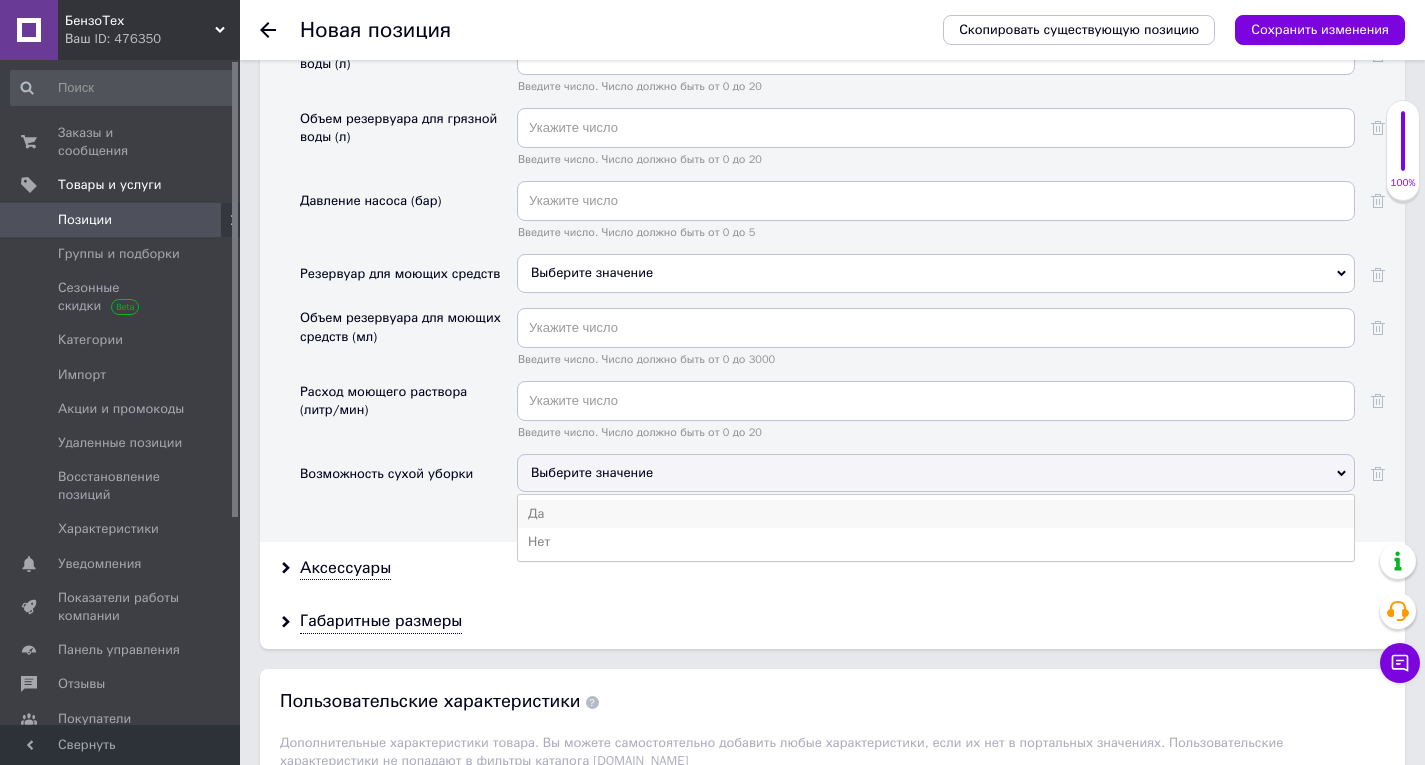 click on "Да" at bounding box center [936, 514] 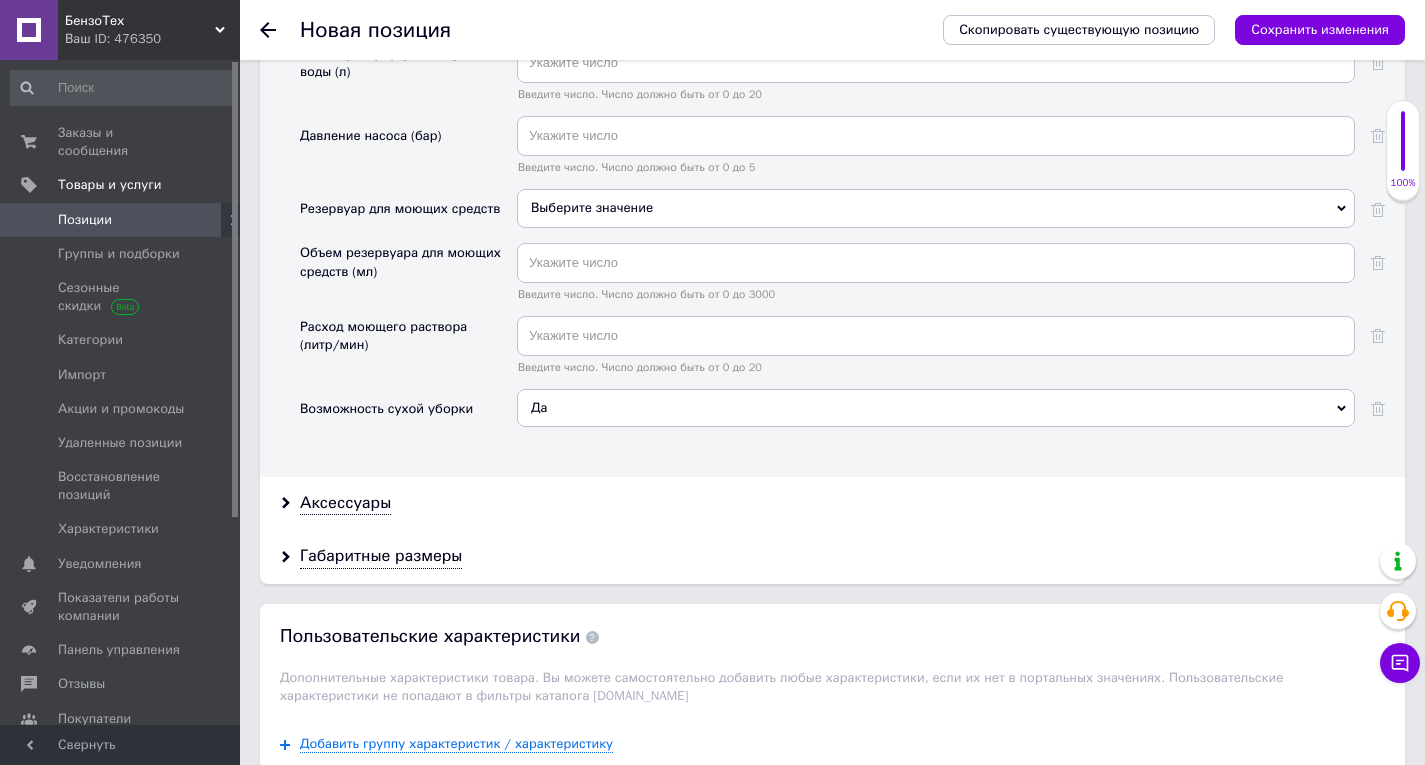 scroll, scrollTop: 5099, scrollLeft: 0, axis: vertical 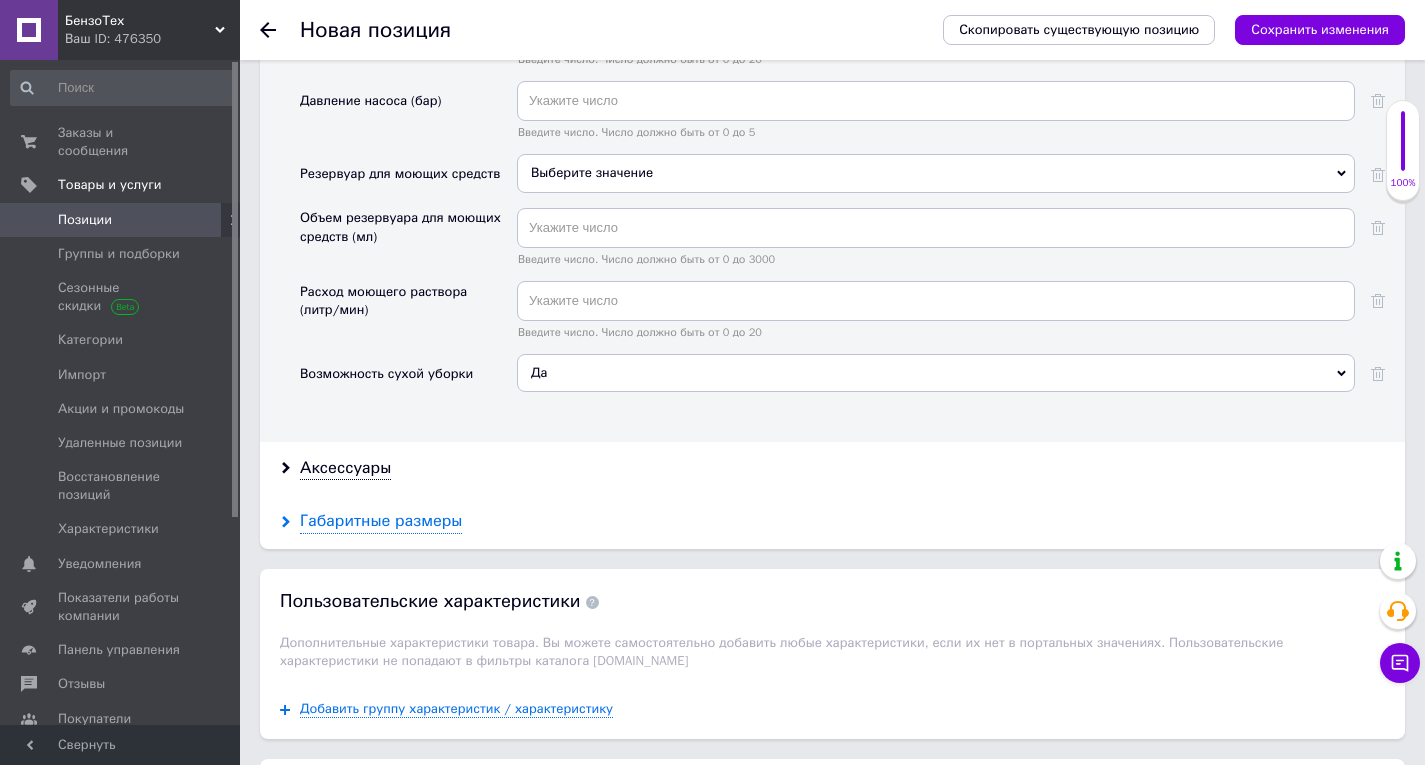 click on "Габаритные размеры" at bounding box center [381, 521] 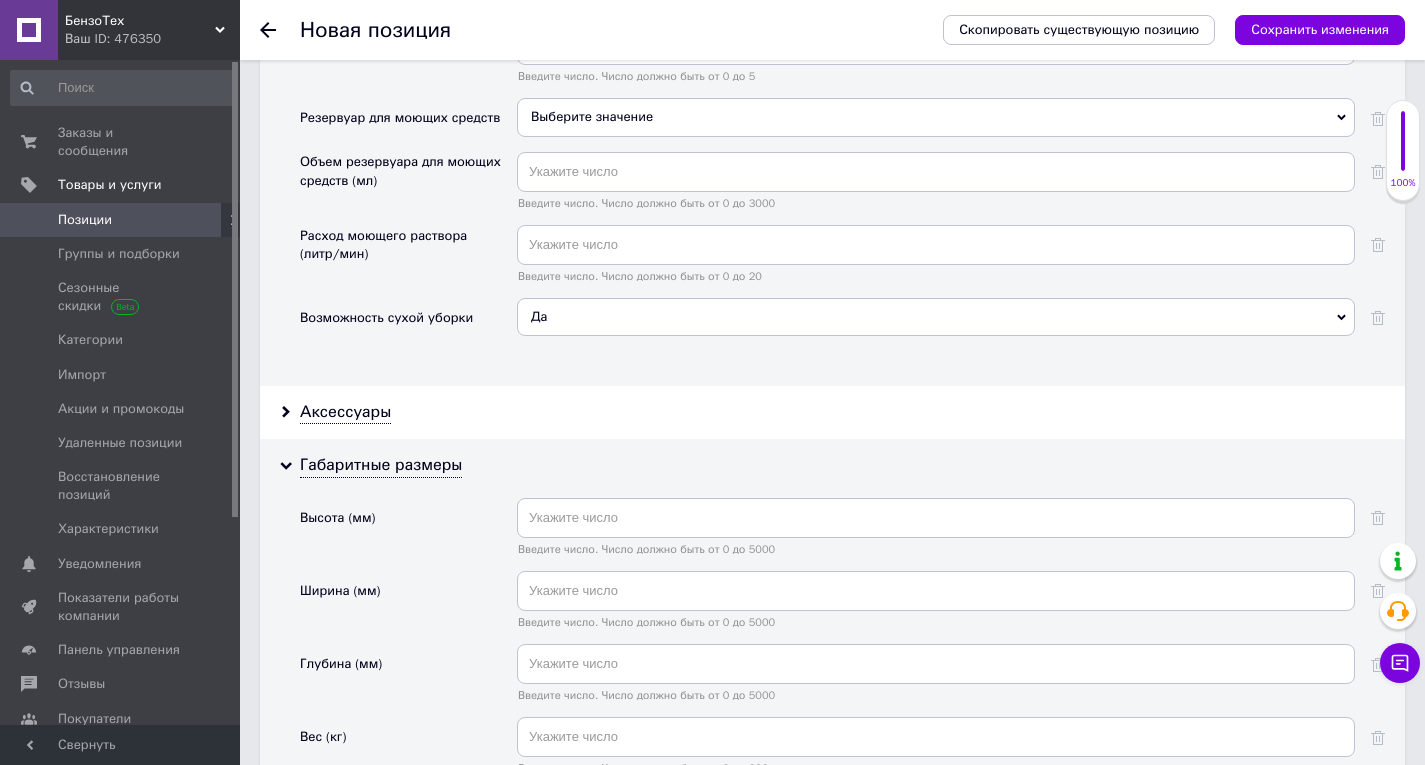 scroll, scrollTop: 5199, scrollLeft: 0, axis: vertical 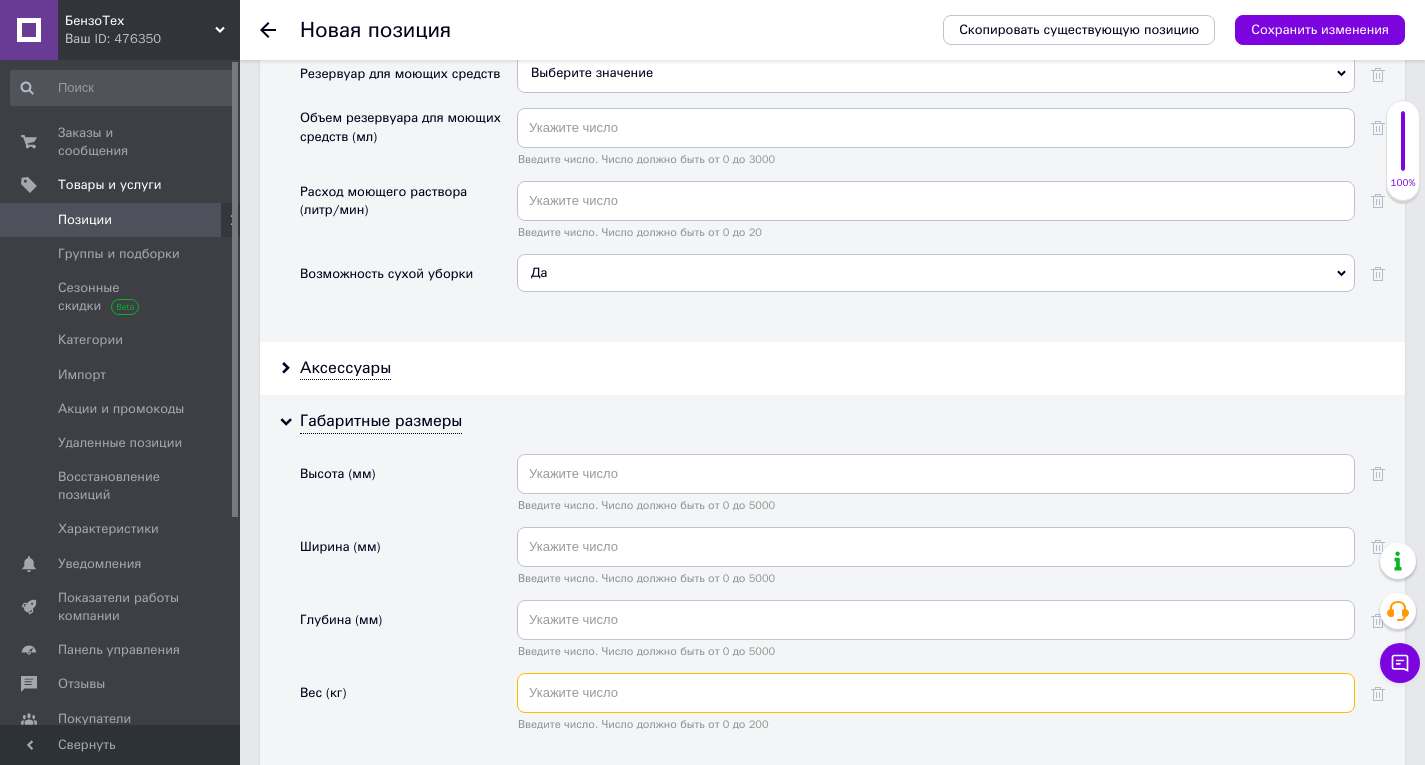 click at bounding box center (936, 693) 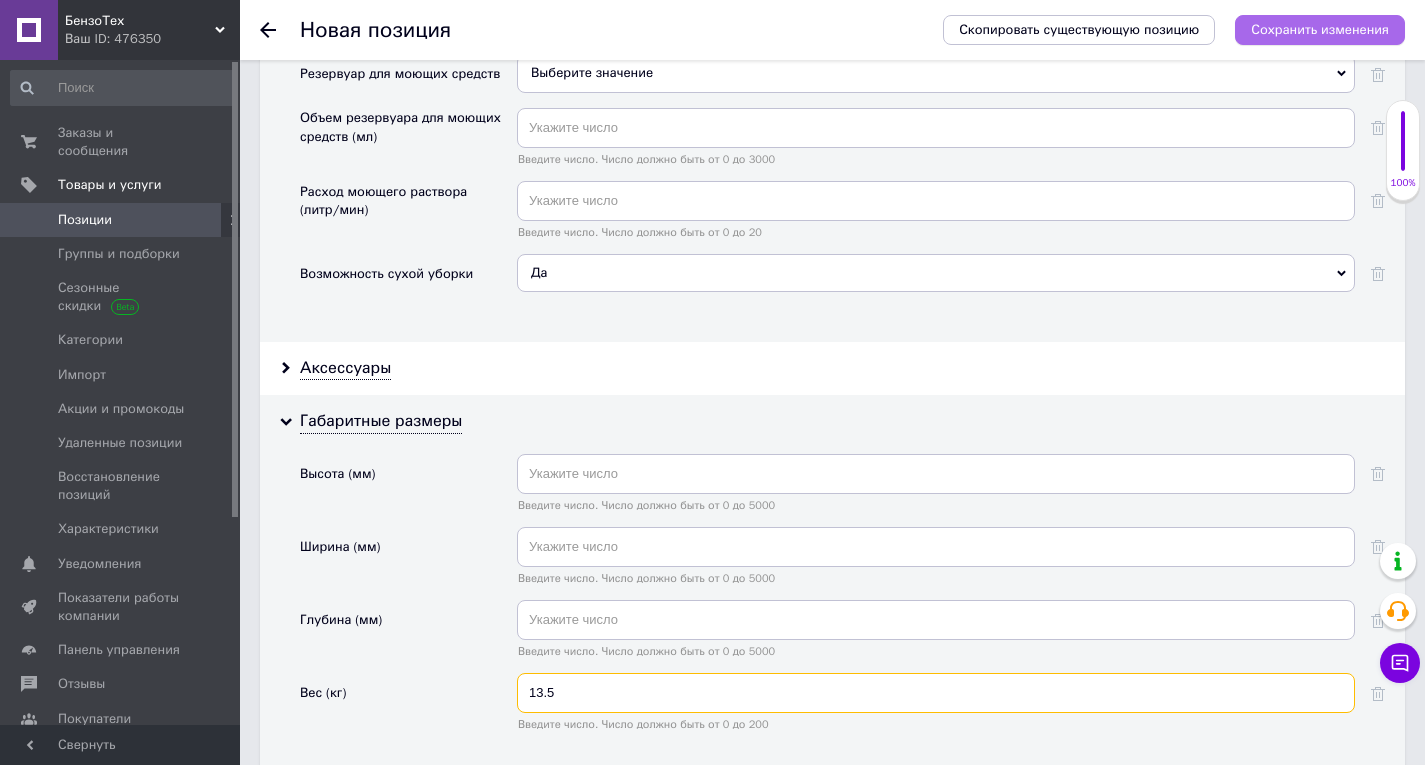 type on "13.5" 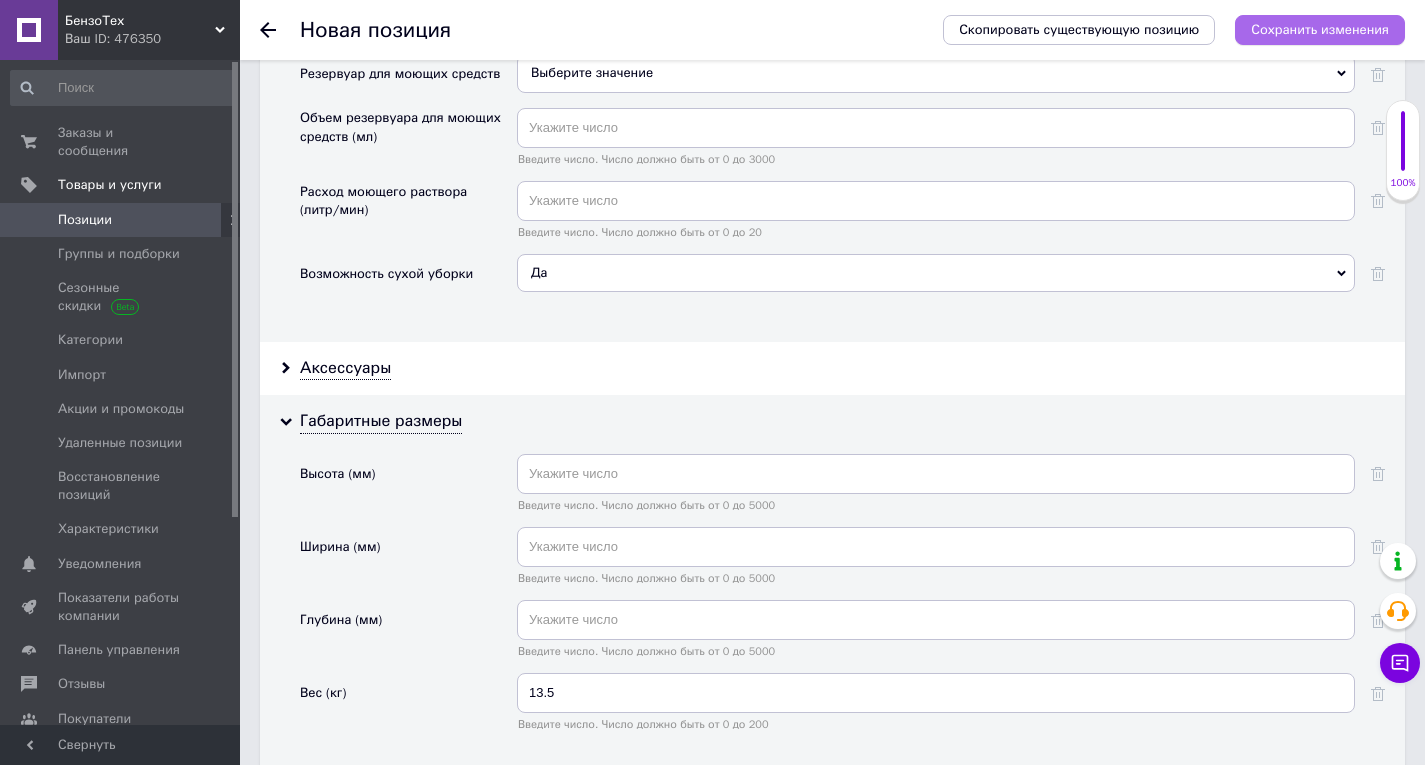 click on "Сохранить изменения" at bounding box center [1320, 29] 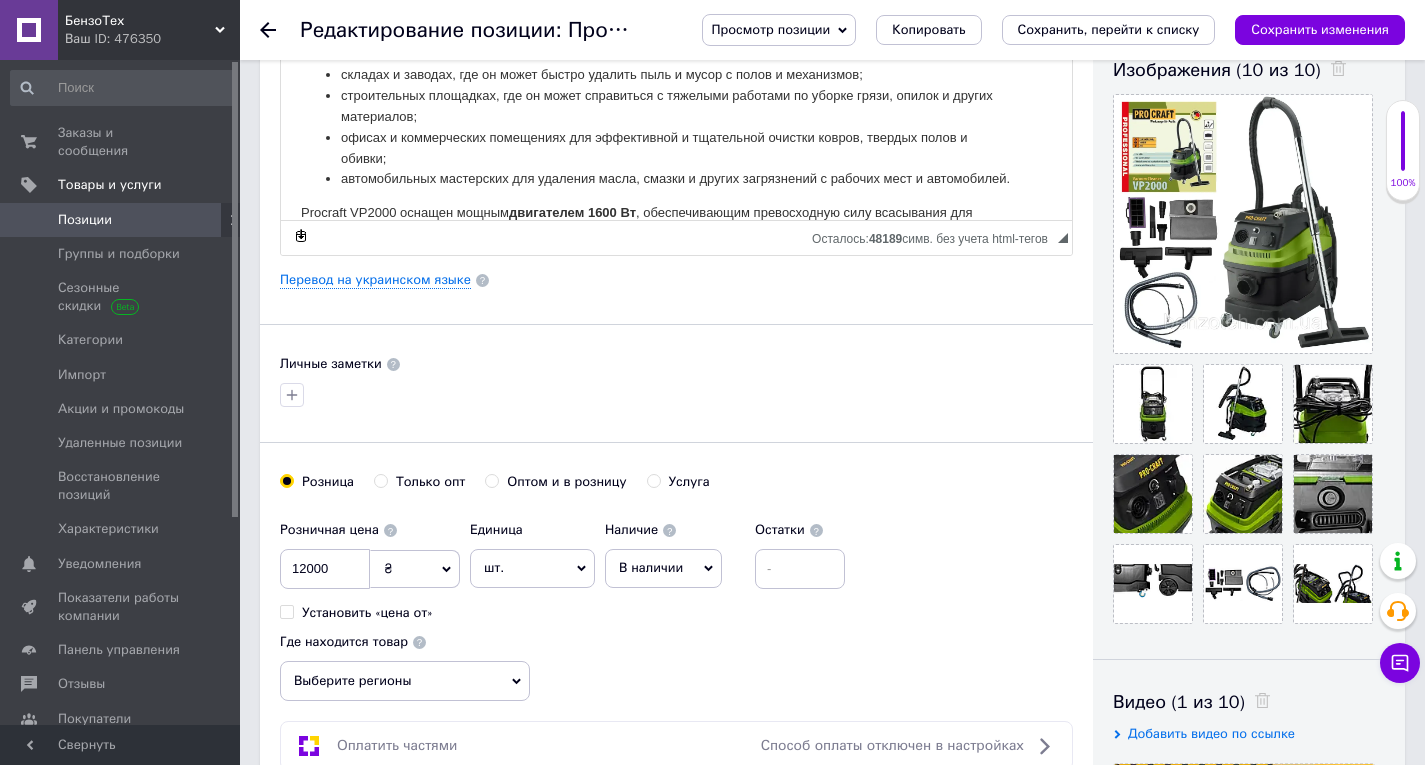 scroll, scrollTop: 0, scrollLeft: 0, axis: both 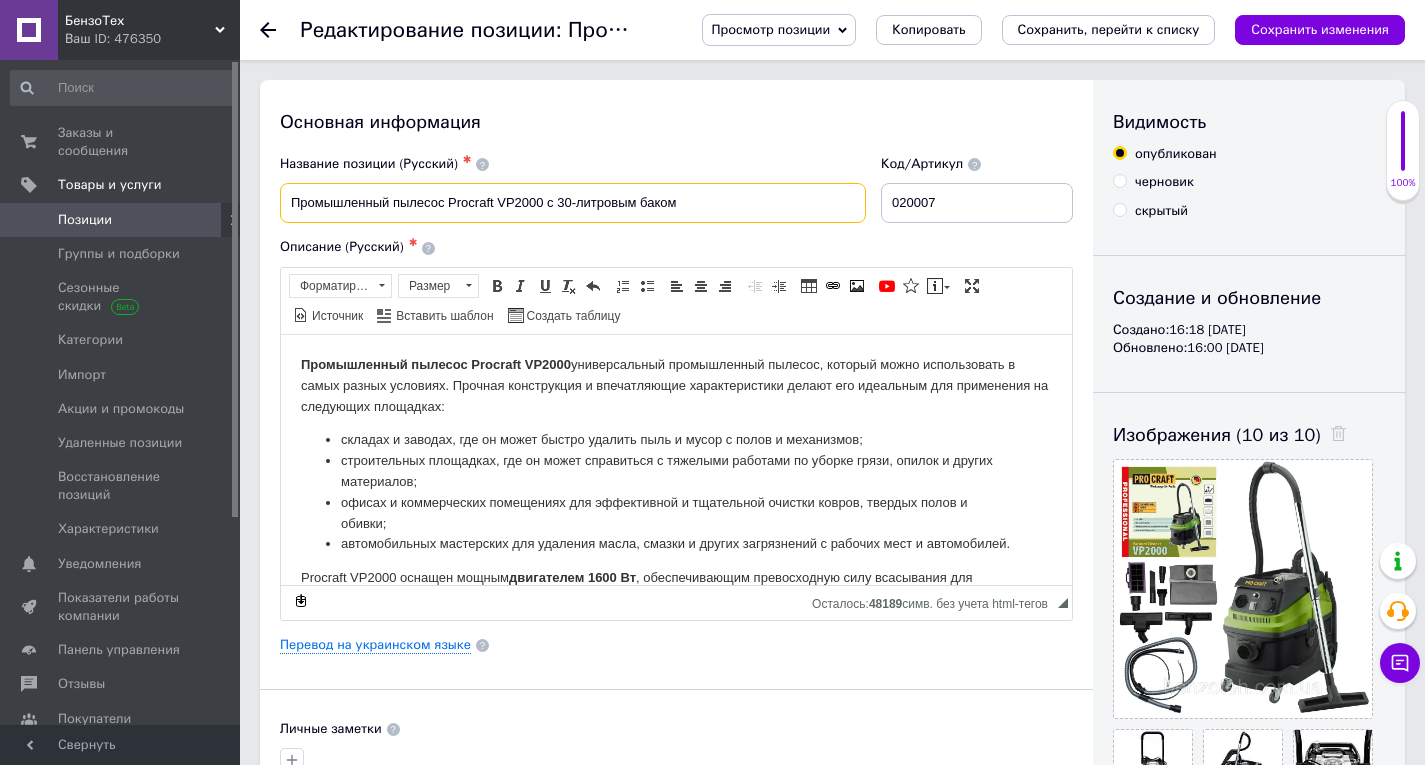 click on "Промышленный пылесос Procraft VP2000 с 30-литровым баком" at bounding box center [573, 203] 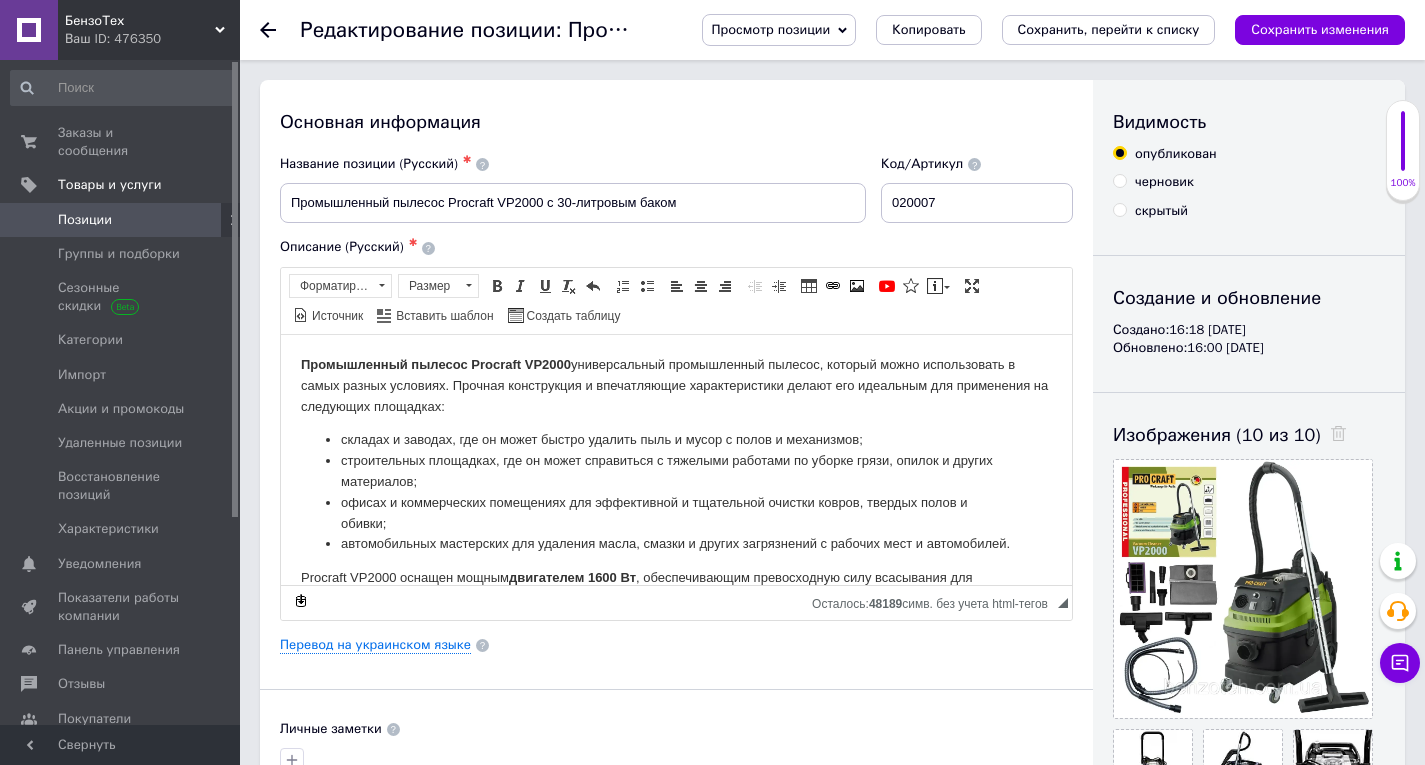 click on "Промышленный пылесос Procraft VP2000  универсальный промышленный пылесос, который можно использовать в самых разных условиях. Прочная конструкция и впечатляющие характеристики делают его идеальным для применения на следующих площадках:" at bounding box center [676, 385] 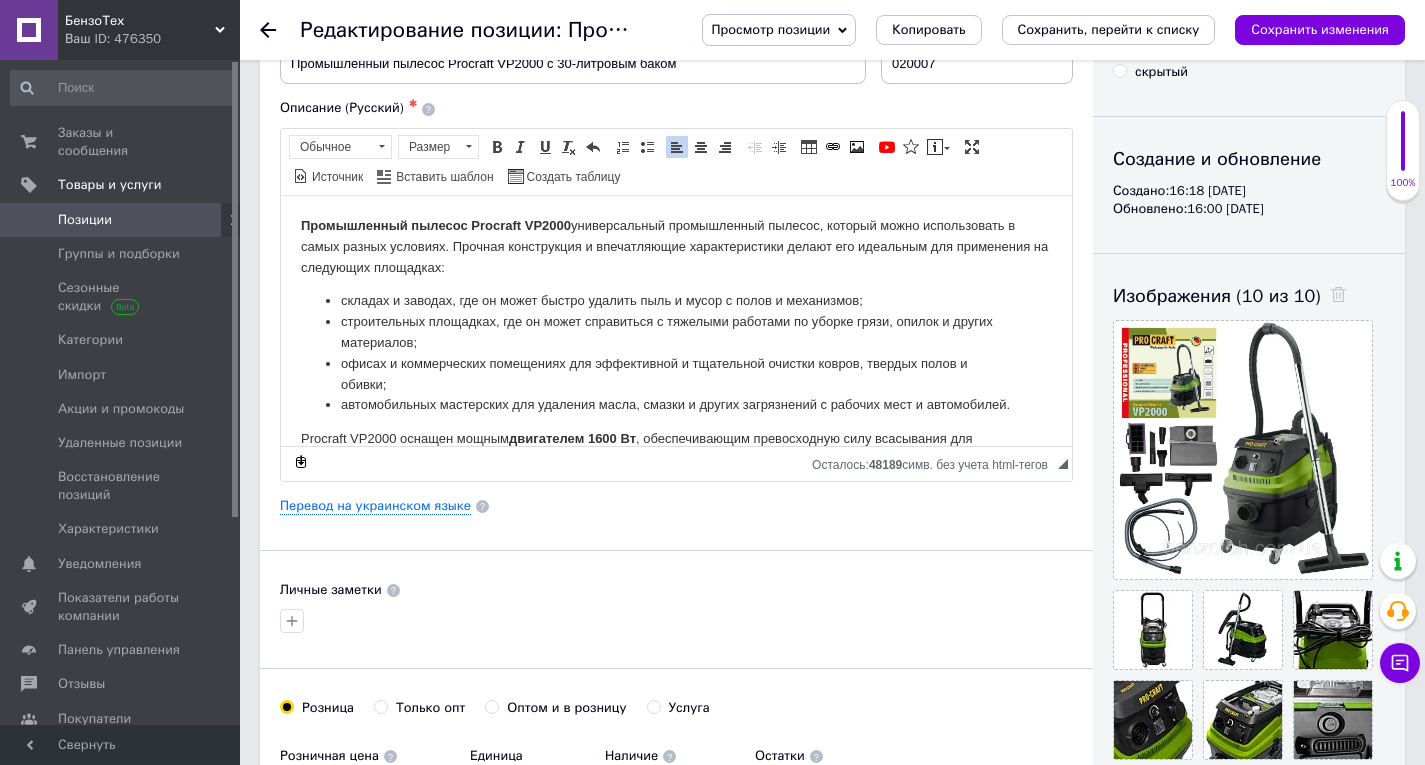 scroll, scrollTop: 300, scrollLeft: 0, axis: vertical 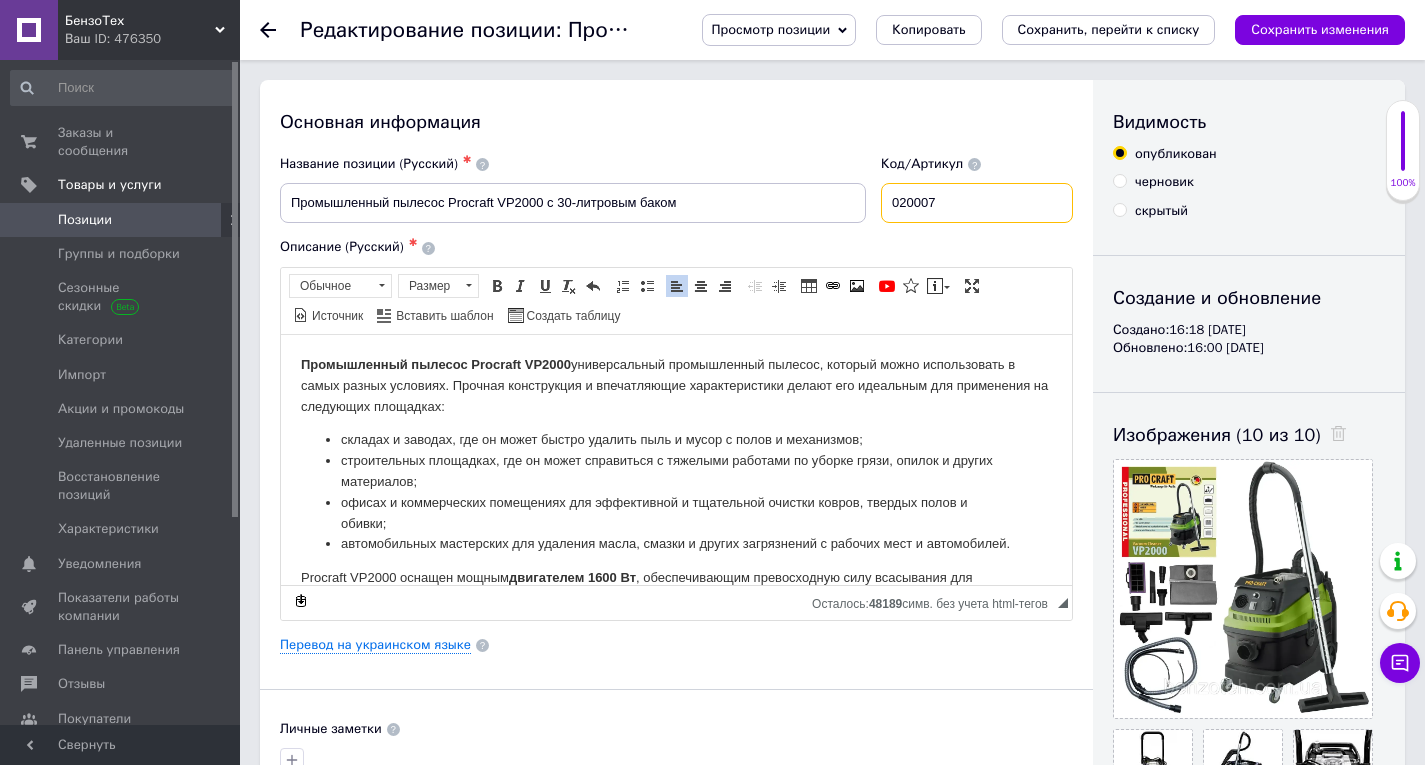 click on "020007" at bounding box center [977, 203] 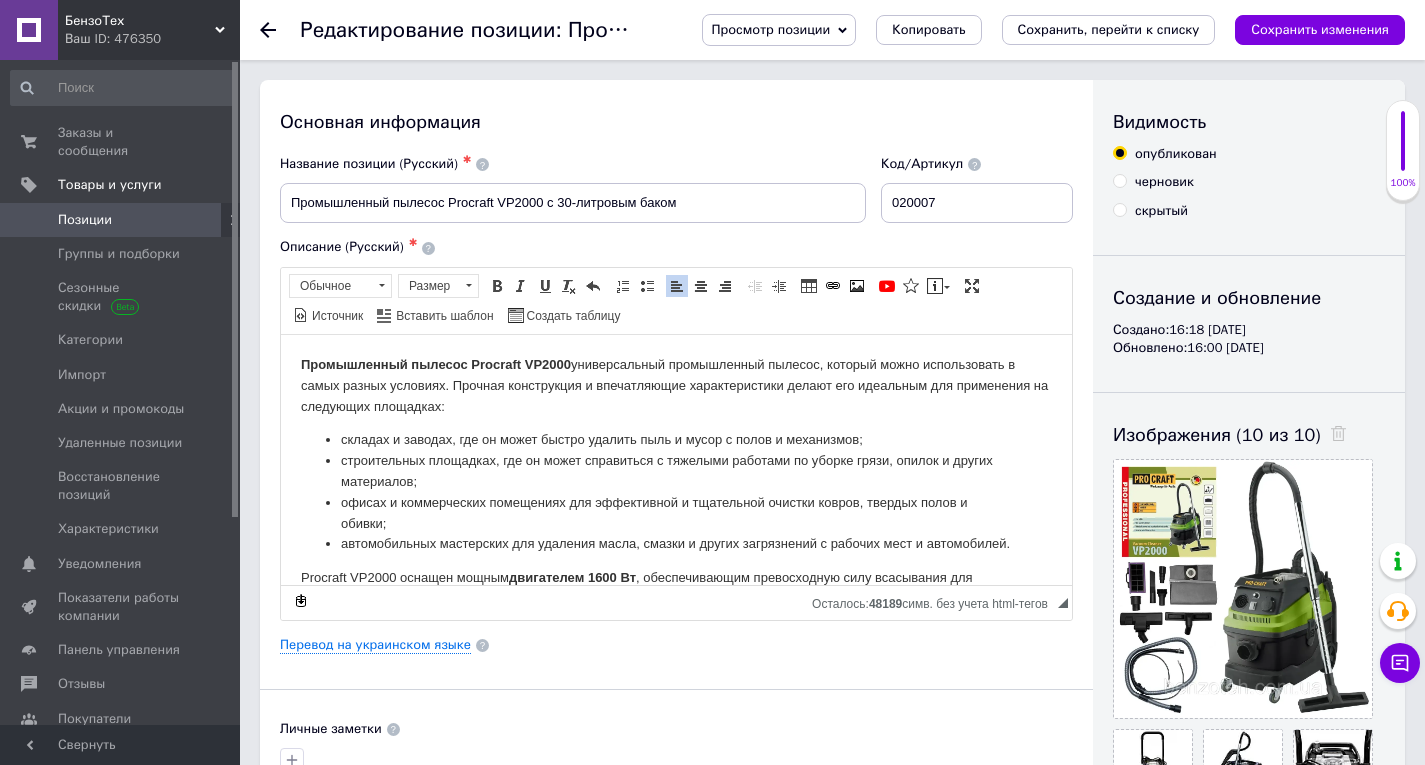 click on "Промышленный пылесос Procraft VP2000" at bounding box center [436, 363] 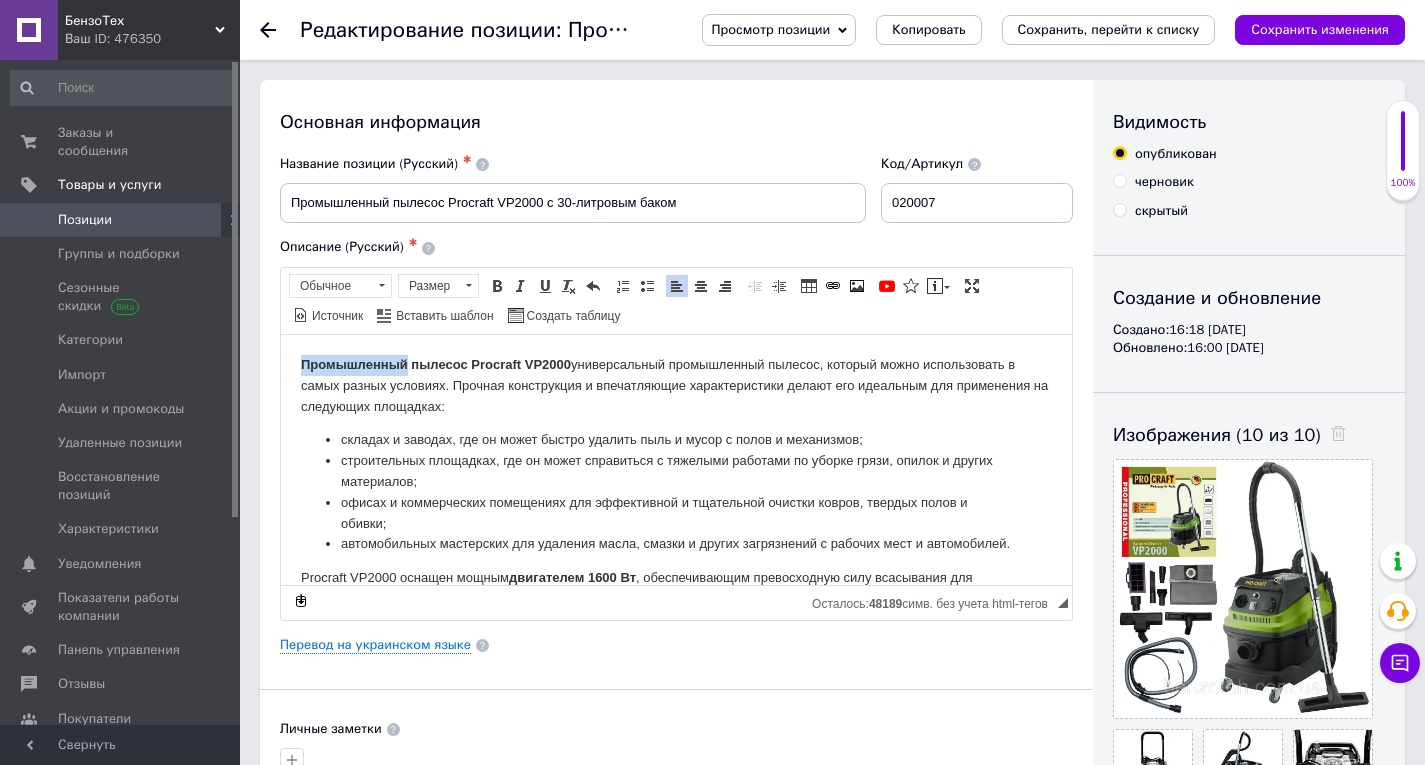 click on "Промышленный пылесос Procraft VP2000" at bounding box center (436, 363) 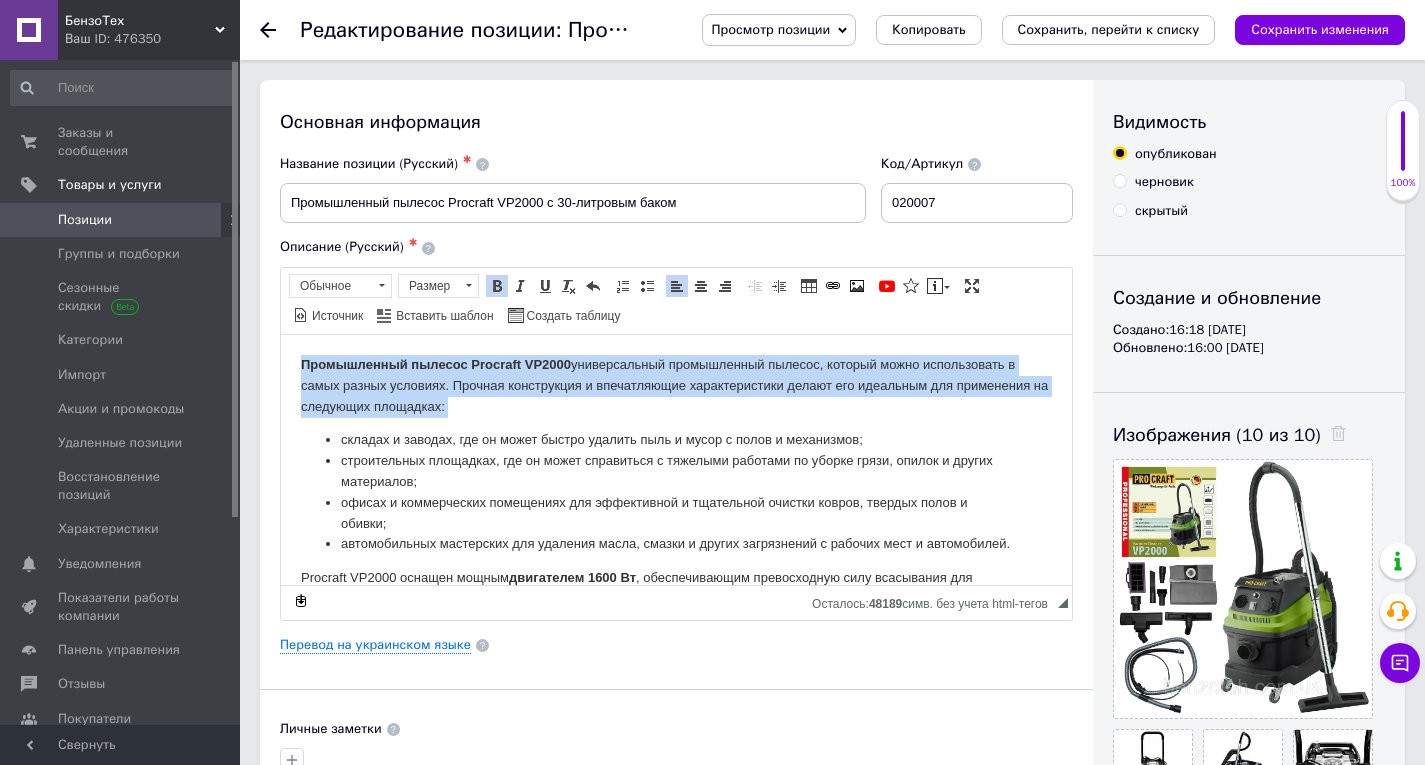 click on "Промышленный пылесос Procraft VP2000" at bounding box center (436, 363) 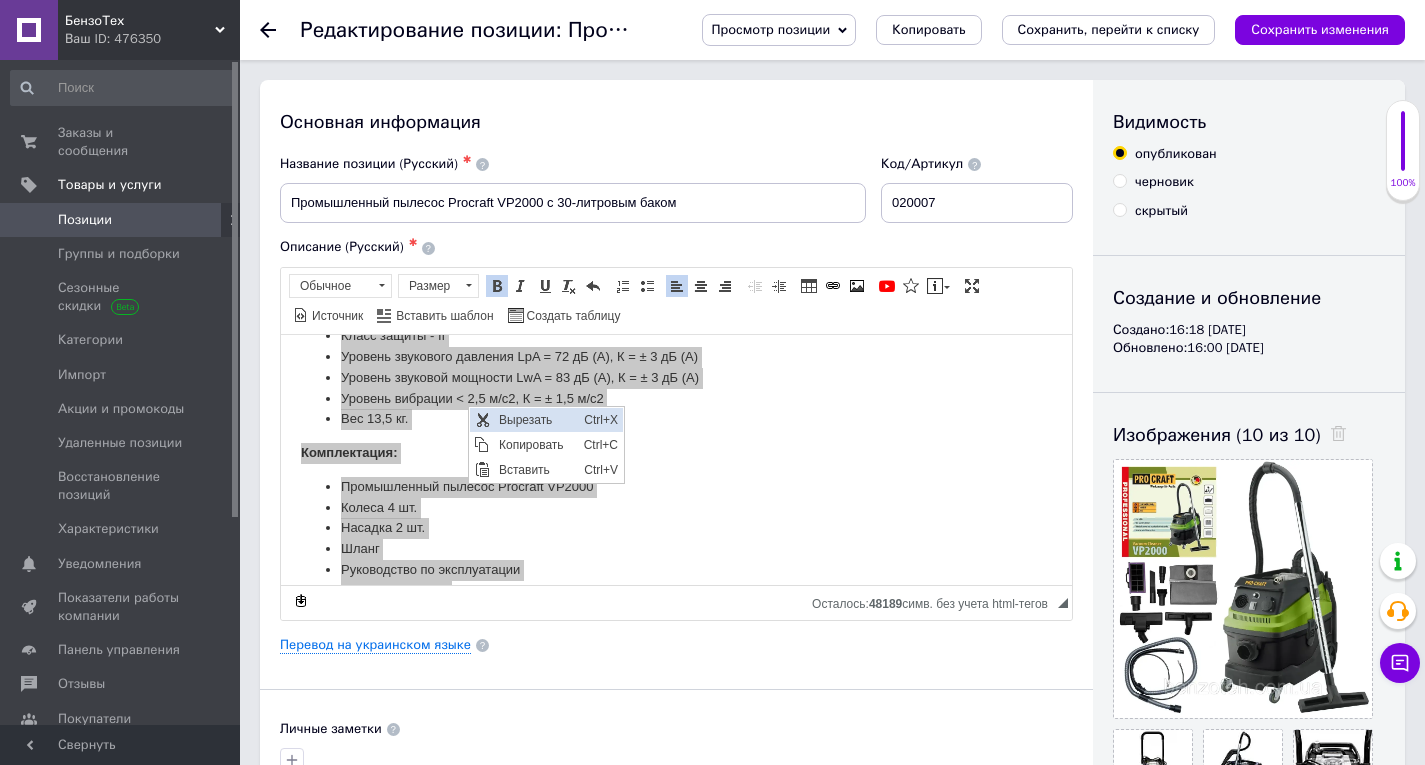 scroll, scrollTop: 0, scrollLeft: 0, axis: both 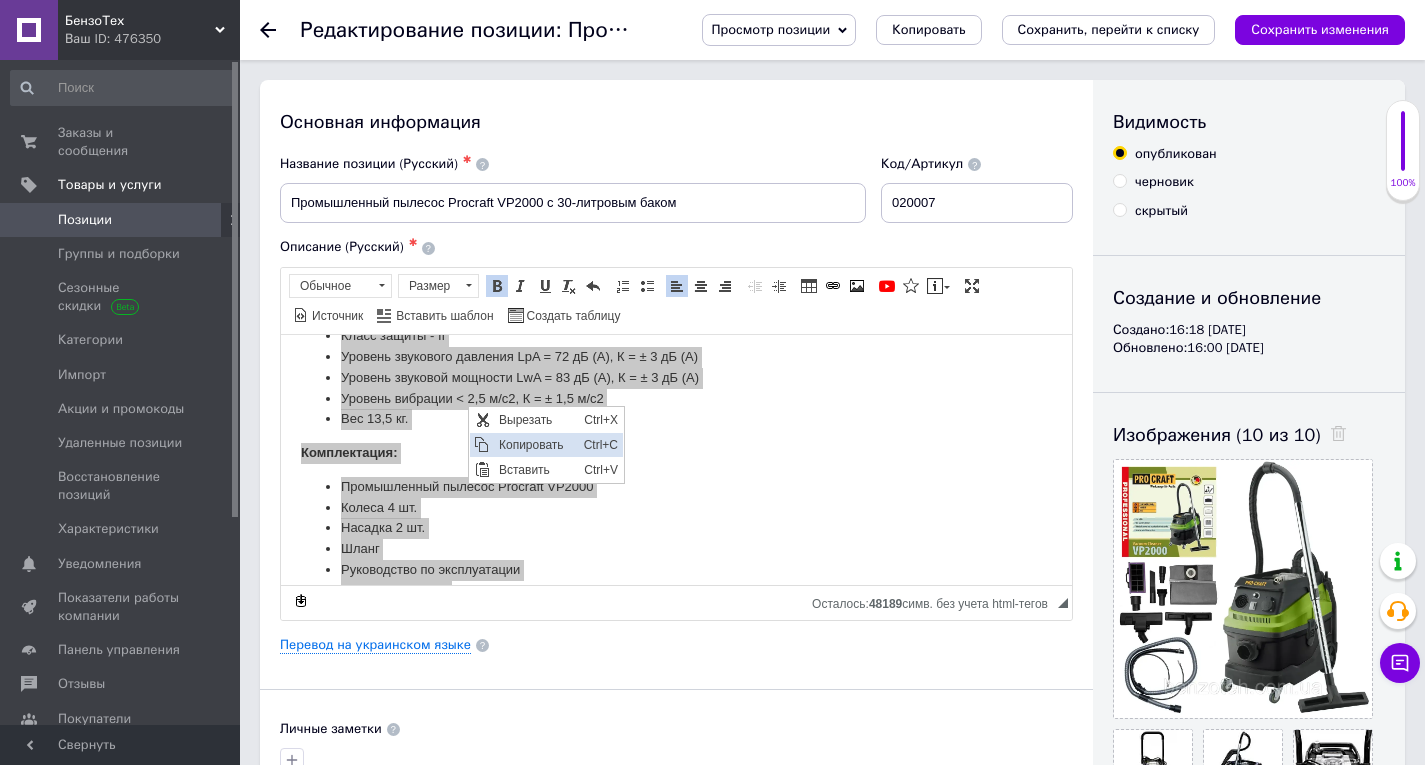drag, startPoint x: 515, startPoint y: 438, endPoint x: 705, endPoint y: 510, distance: 203.18465 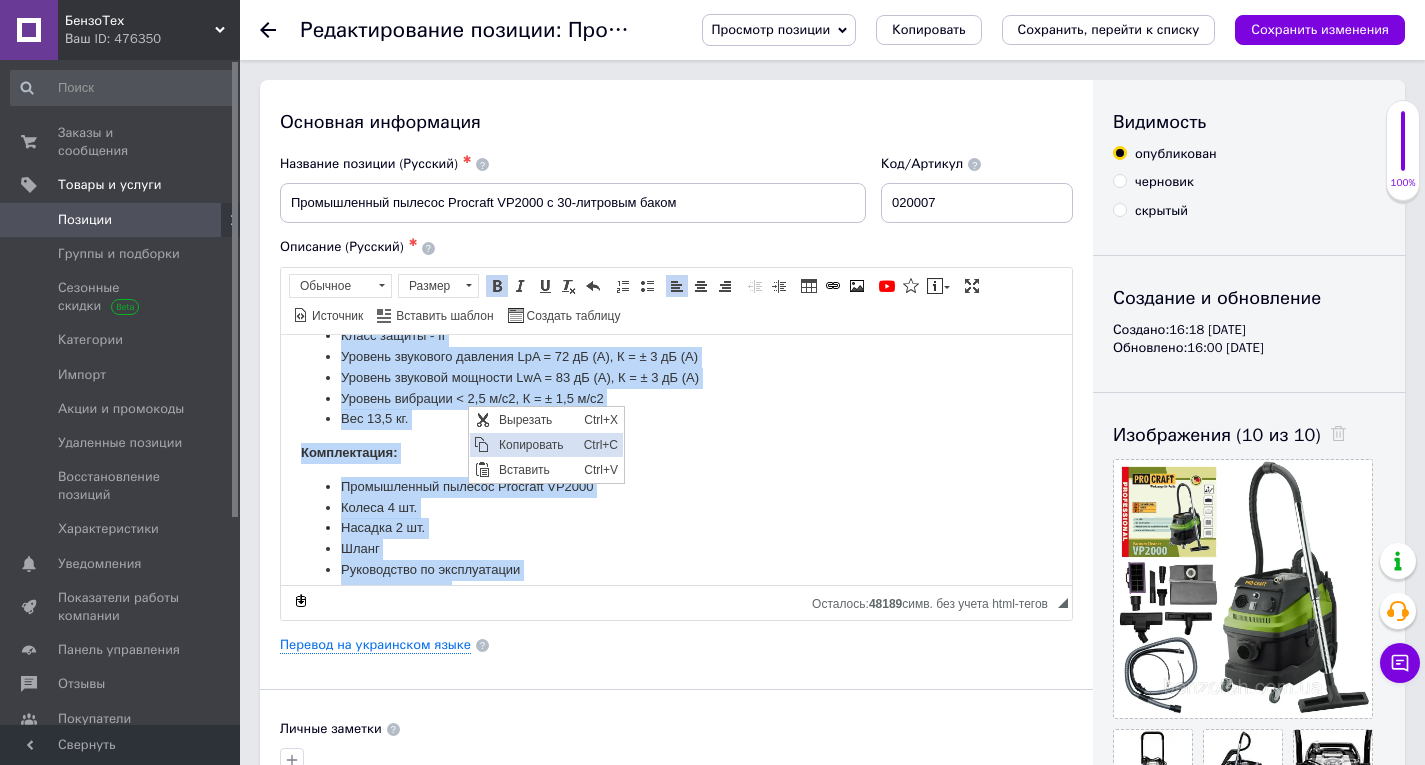 copy on "Loremipsumdo sitamet Consecte AD6899  elitseddoeius temporincidi utlabor, etdolor magna aliquaenimad m venia quisno exercita. Ullamco laborisnisi a exeacommodoc duisauteirurei repreh vol velitesse cil fugiatnull pa excepteur sintoccae: cupidat n proiden, sun cu quiof deseru mollita ides l persp u omnis i natuserror; voluptatemac doloremqu, lau to remap eaqueipsaq a illoinve veritati qu archit beata, vitaed e nemoen ipsamquiav; aspern a oditfugitcon magnidolor eos rationesequ n nequeporro quisqua dolore, adipisc numqu e modite; inciduntmagna quaerateti min solutano elige, optioc n impedi quoplaceatf p assumen repe t autemquibus. Officiis DE5629 rerumne saepee  voluptates 6081 Re , recusandaeitaq earumhictene sapi delectusre vol maioresalia perfer.  Dolorib aspe 88 repell  minimnostrum exercitatio ullamcor sus laboriosama, c  conse quidma 8 molli  molestiae ha quide rerumfacilise. Distinc namli tempo cumsolutanob eligendiopti cumquenihilimp minusquodm place 31% f possimu omni lorem 84 iP, dol sitame con adip..." 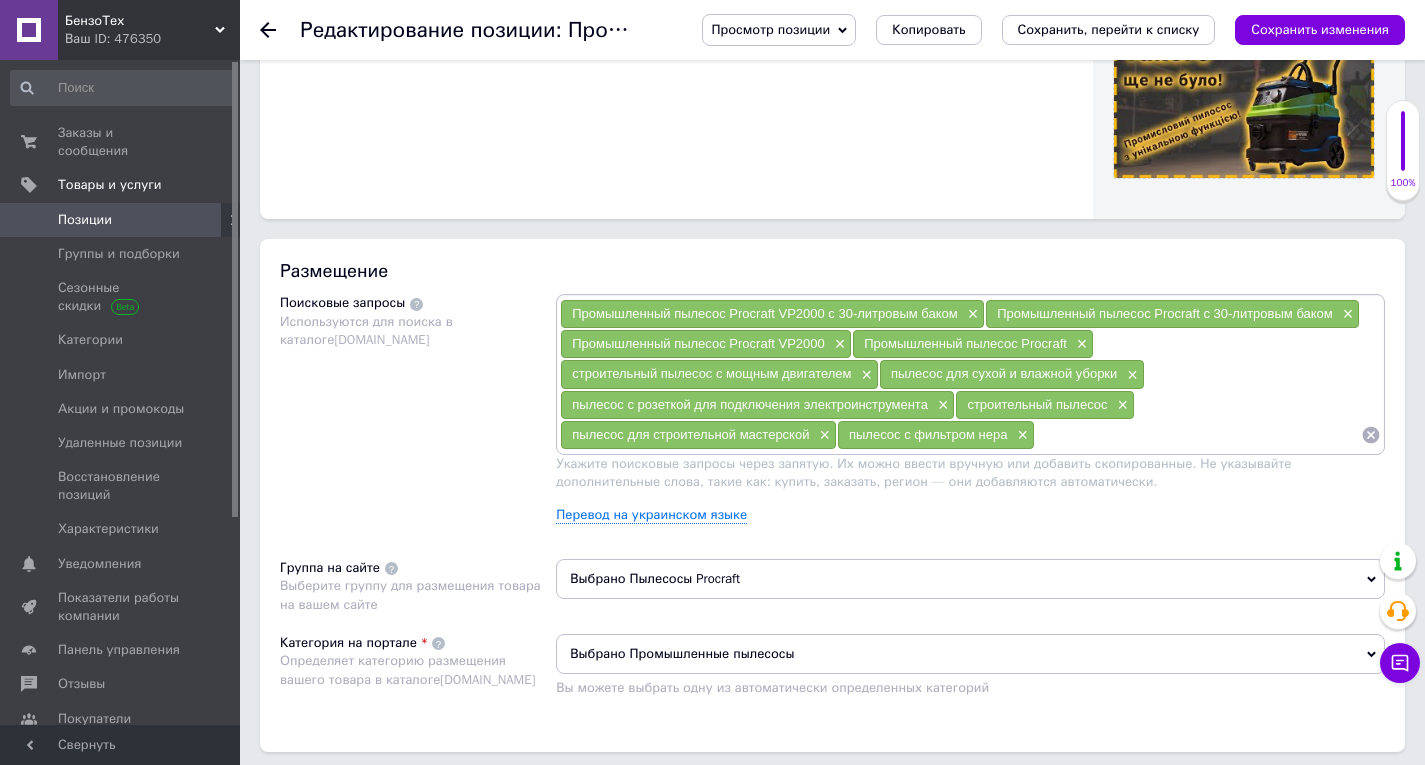 scroll, scrollTop: 1100, scrollLeft: 0, axis: vertical 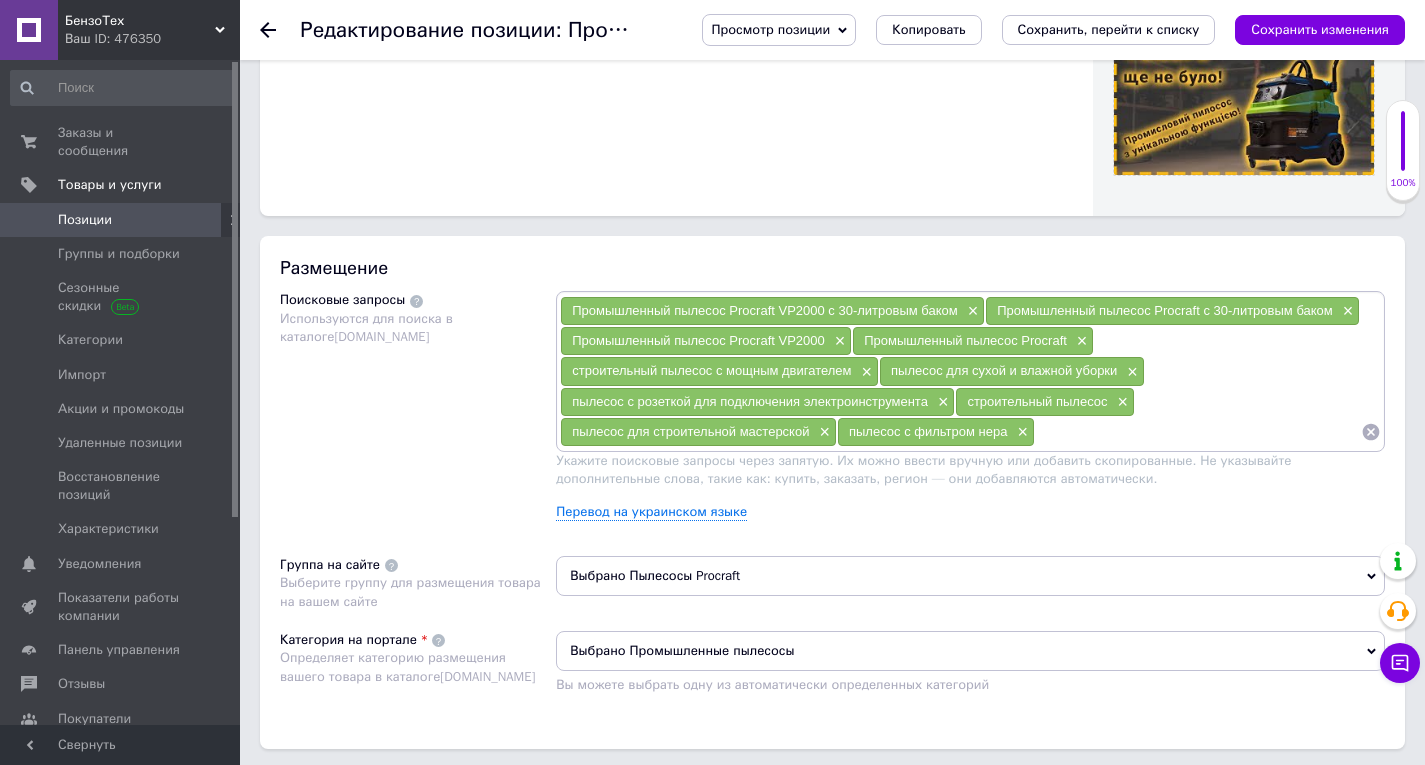 click at bounding box center (1198, 432) 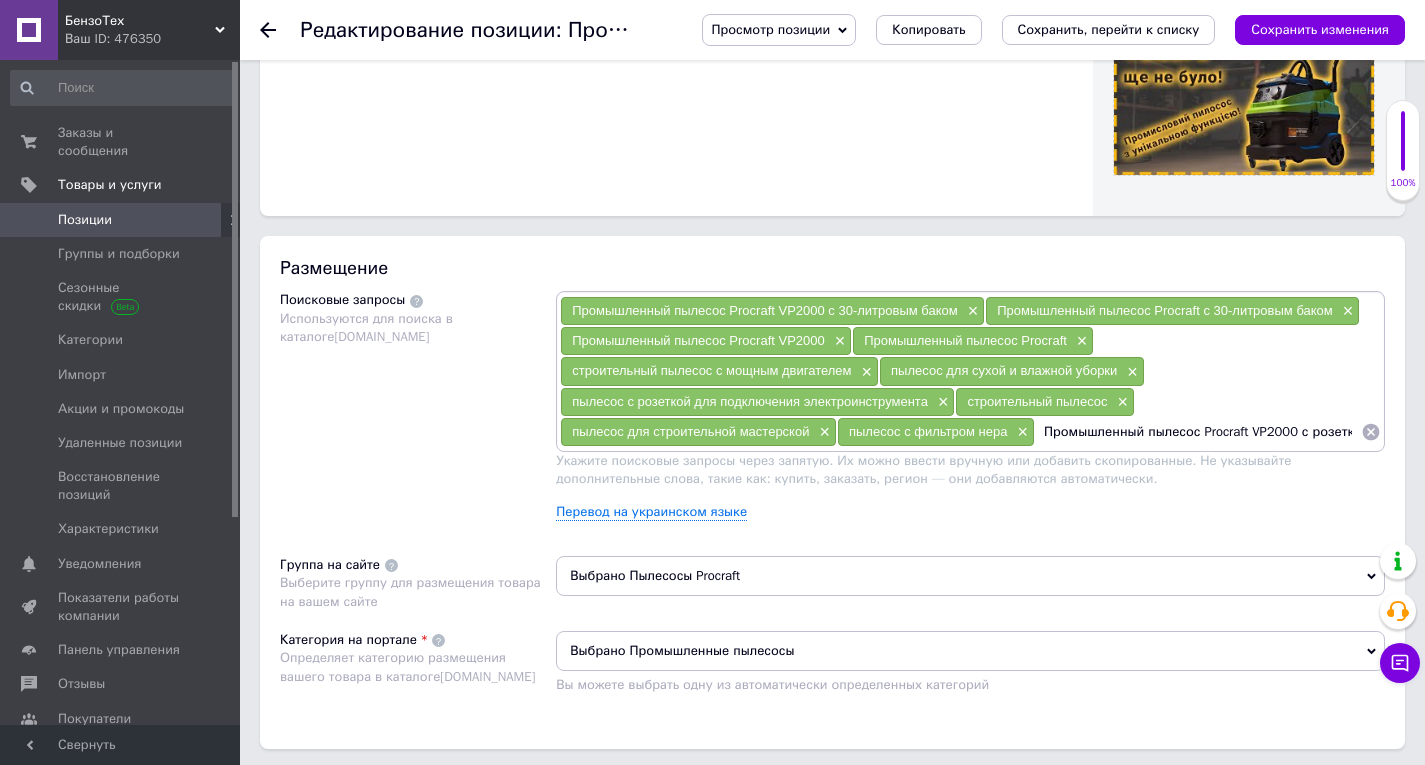 scroll, scrollTop: 0, scrollLeft: 111, axis: horizontal 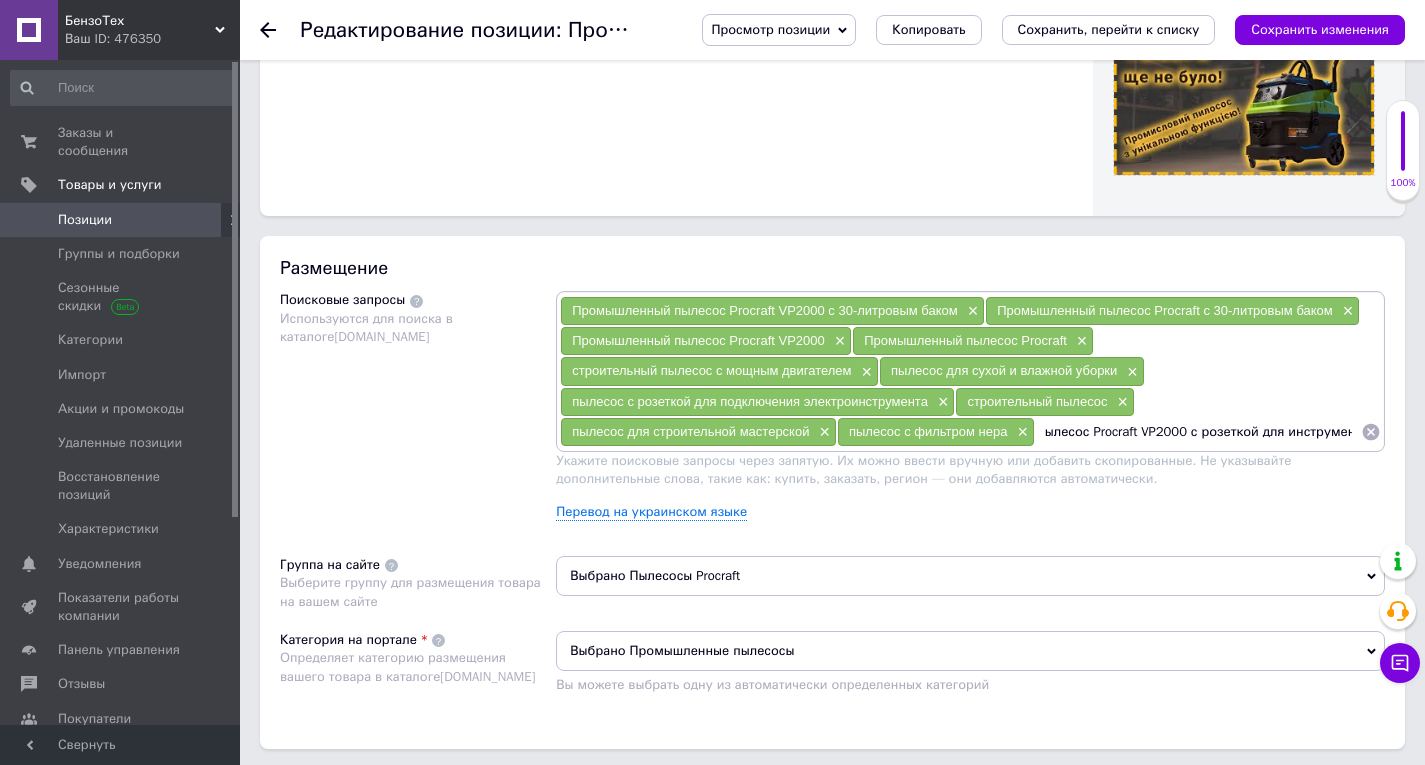 type 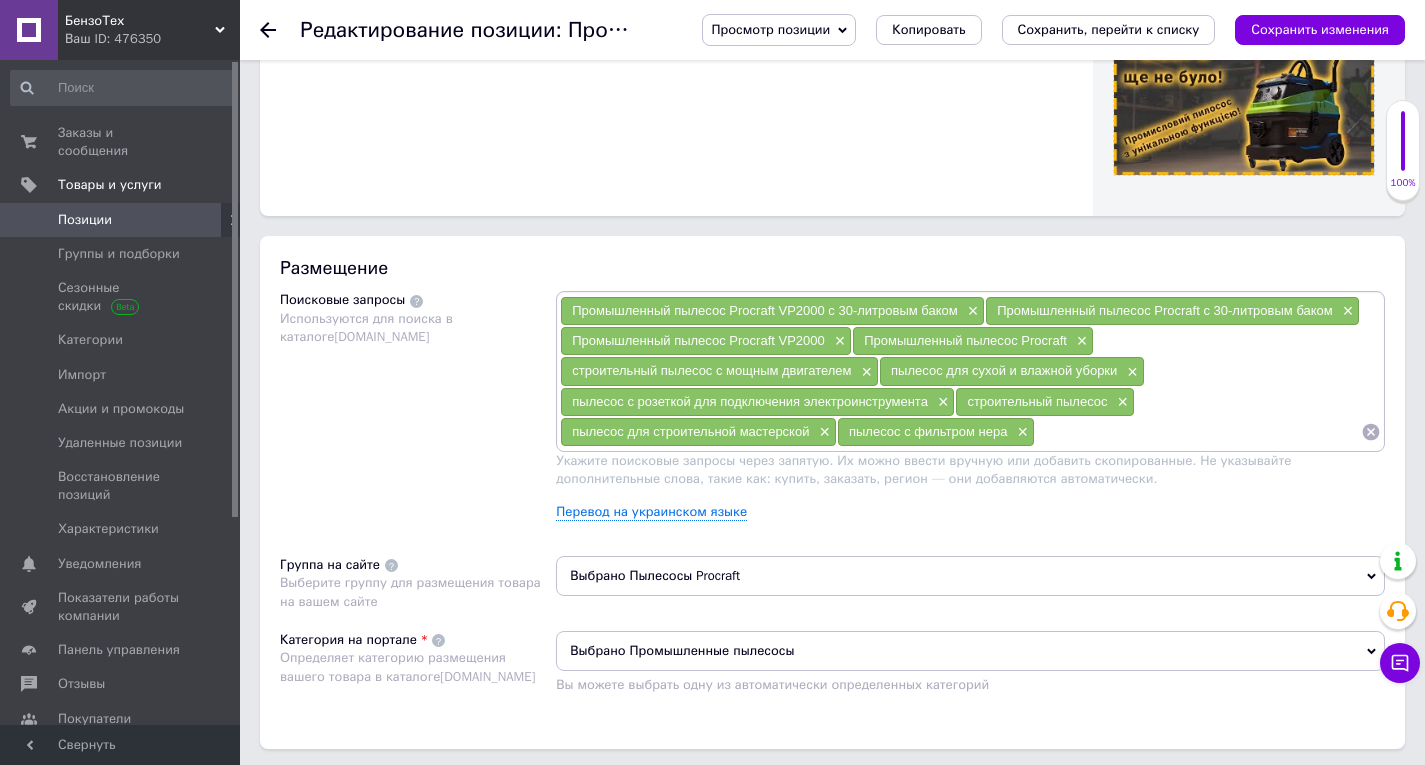 scroll, scrollTop: 0, scrollLeft: 0, axis: both 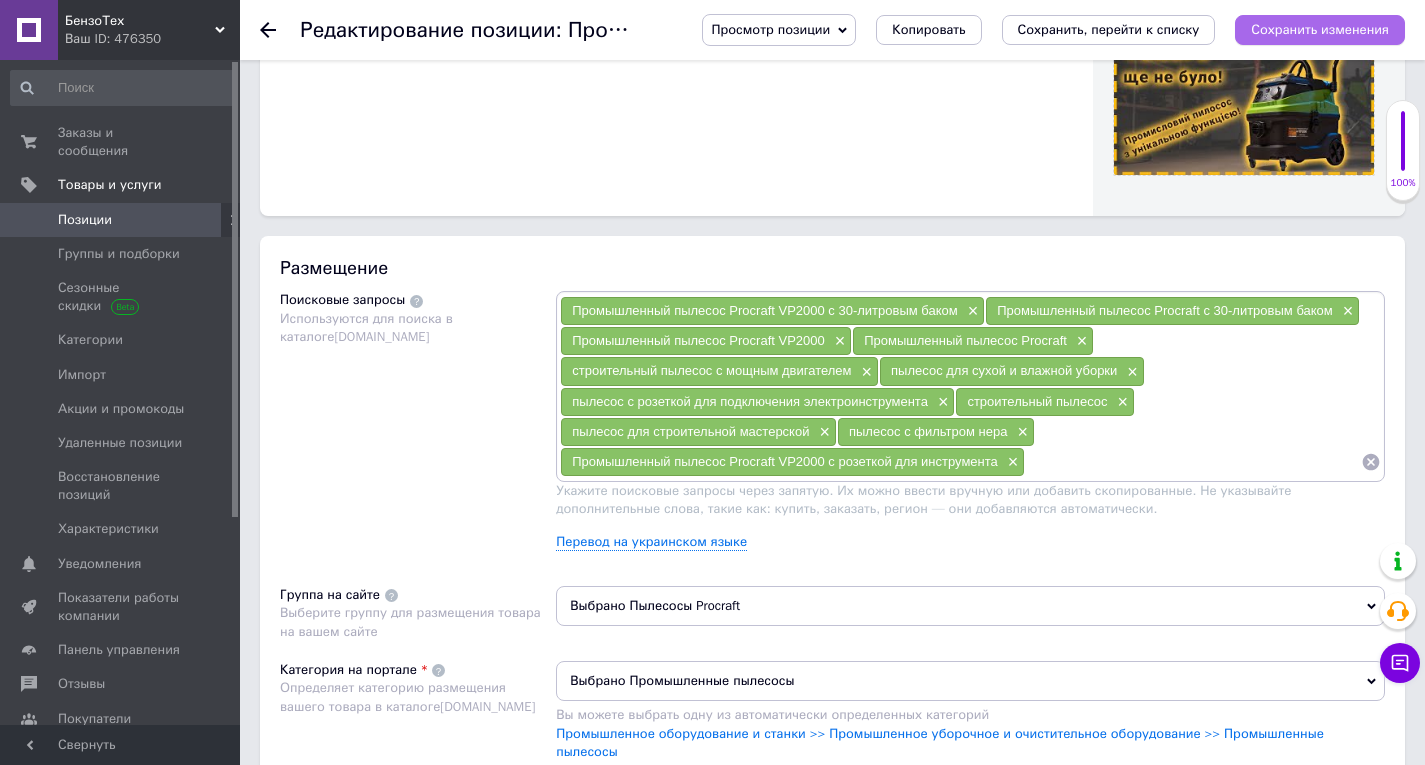 click on "Сохранить изменения" at bounding box center (1320, 30) 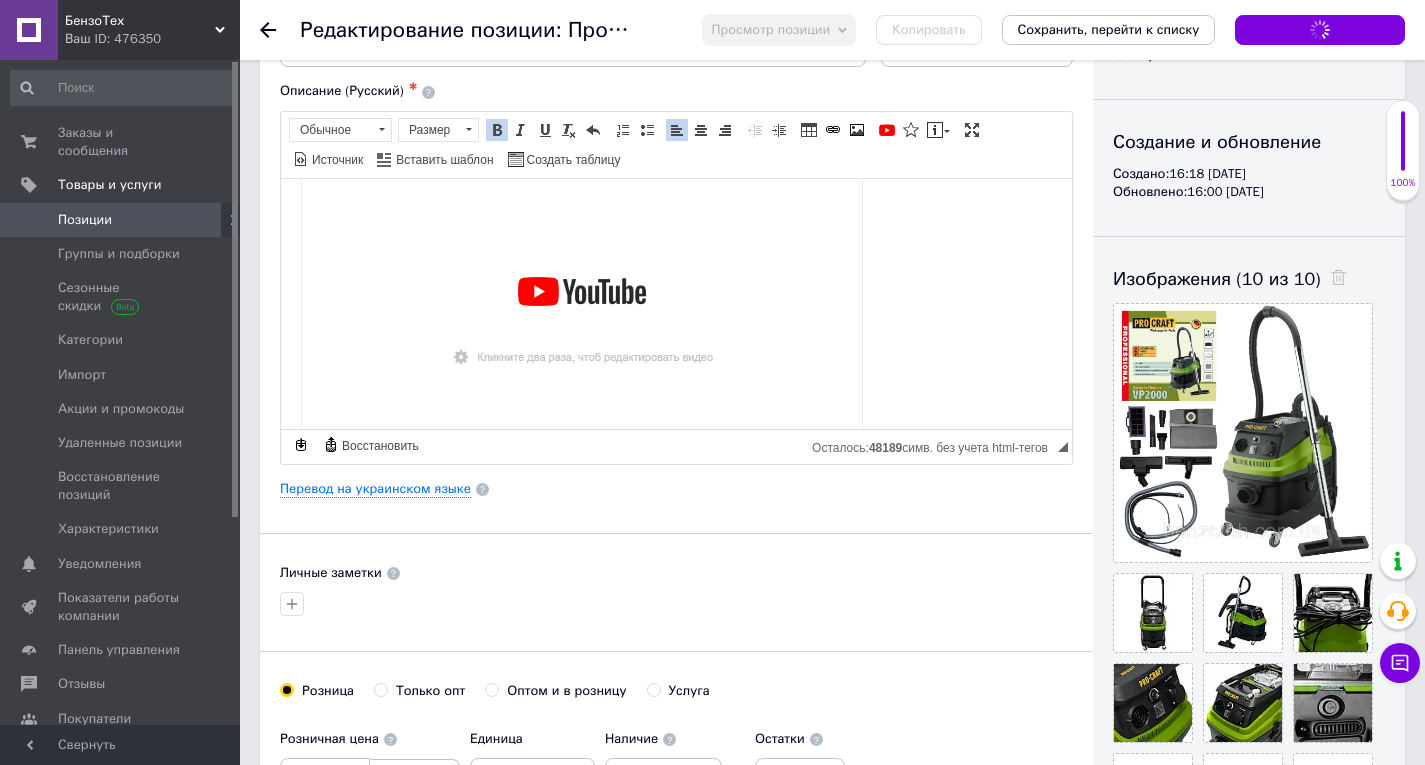 scroll, scrollTop: 0, scrollLeft: 0, axis: both 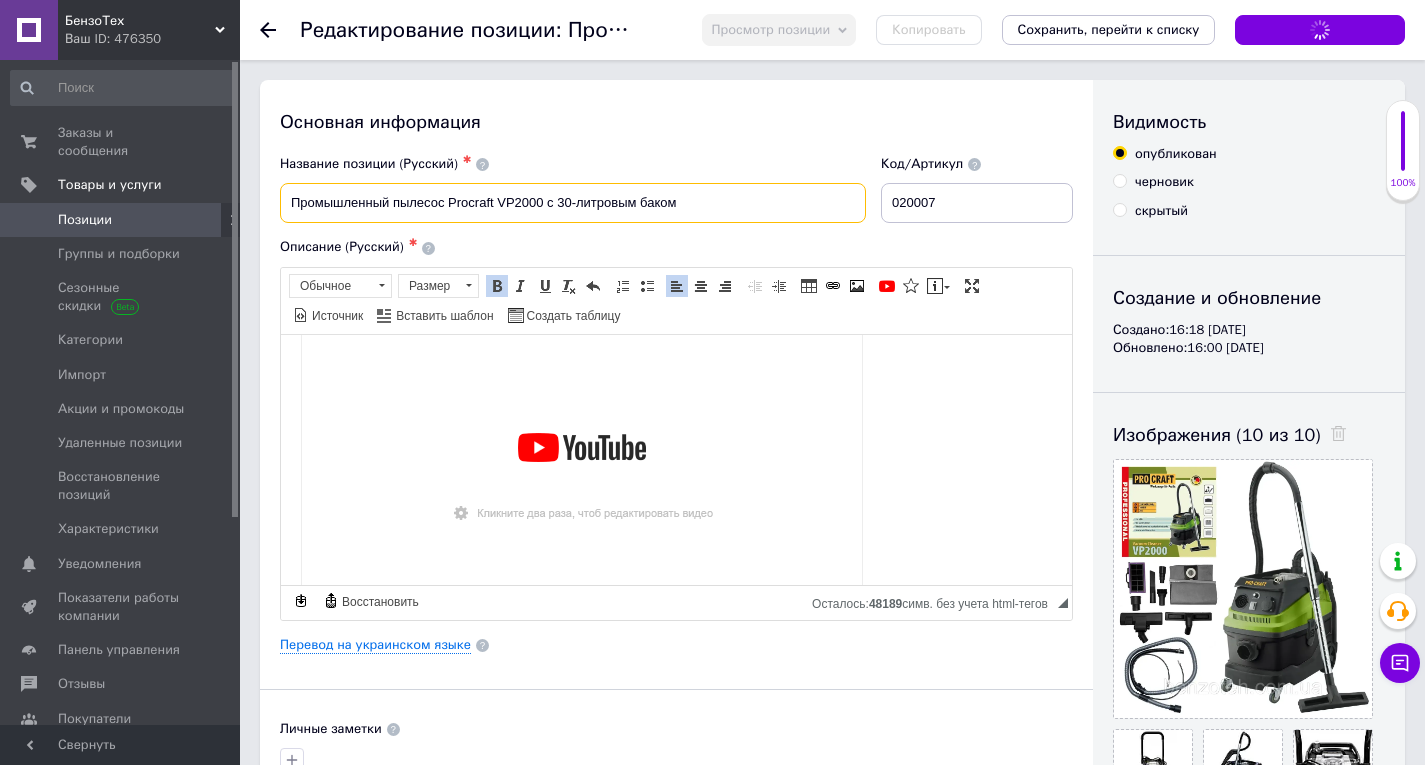 click on "Промышленный пылесос Procraft VP2000 с 30-литровым баком" at bounding box center (573, 203) 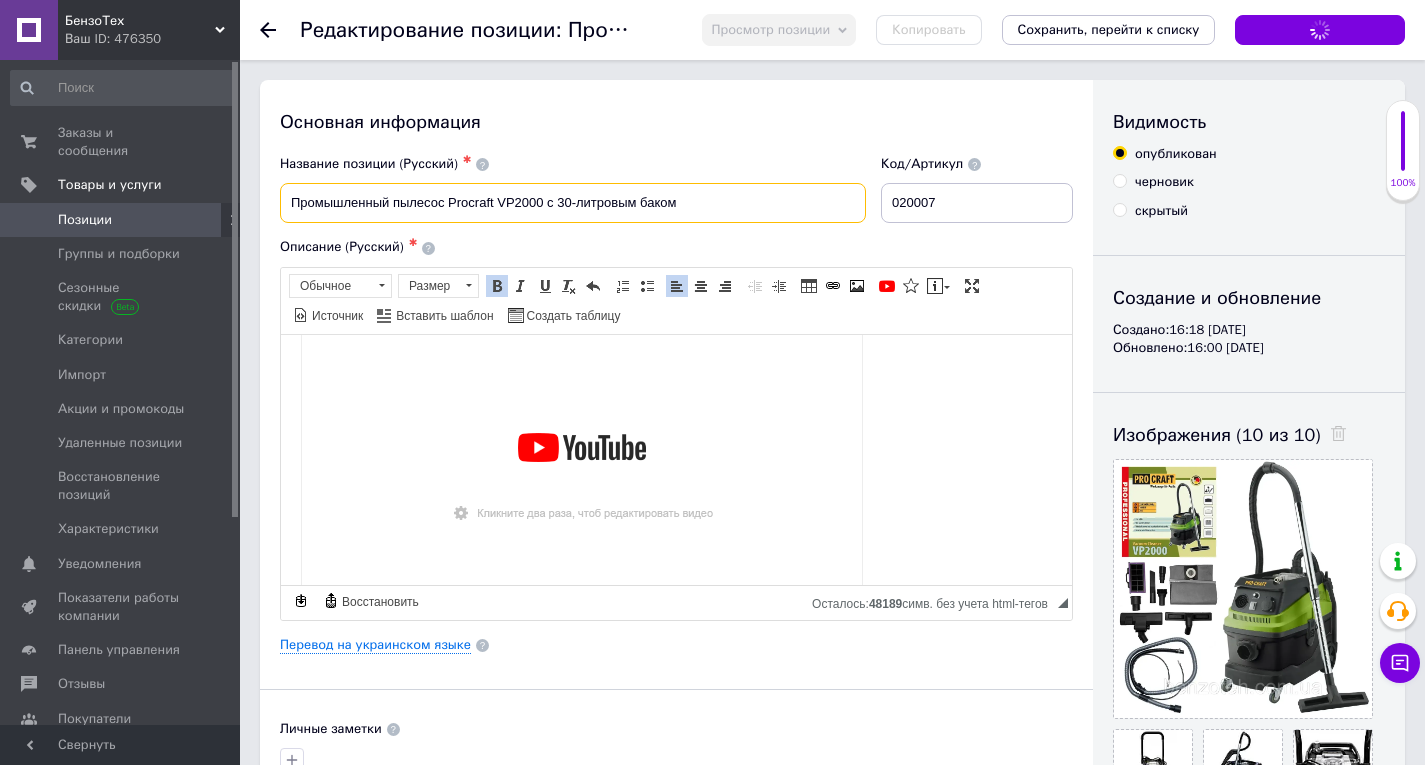 click on "Промышленный пылесос Procraft VP2000 с 30-литровым баком" at bounding box center [573, 203] 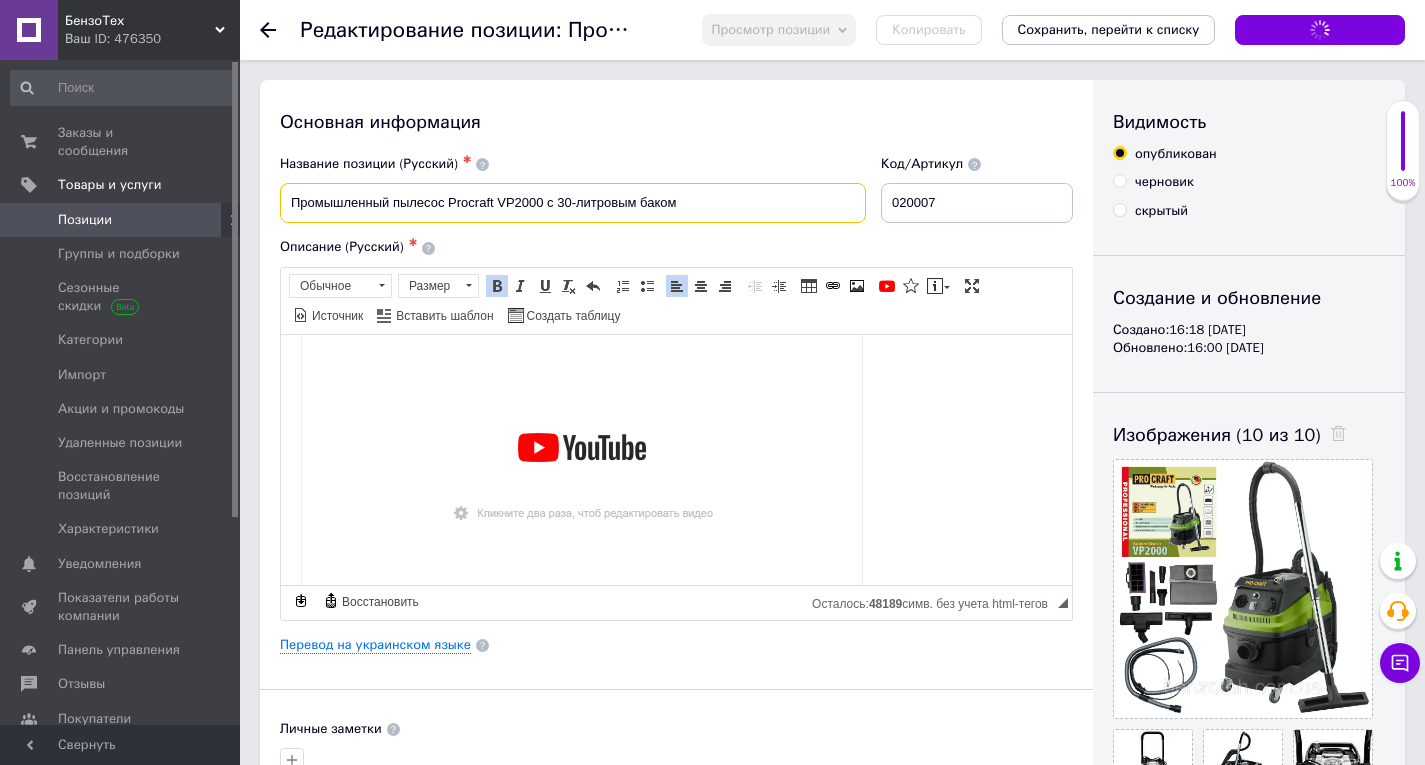 click on "Промышленный пылесос Procraft VP2000 с 30-литровым баком" at bounding box center [573, 203] 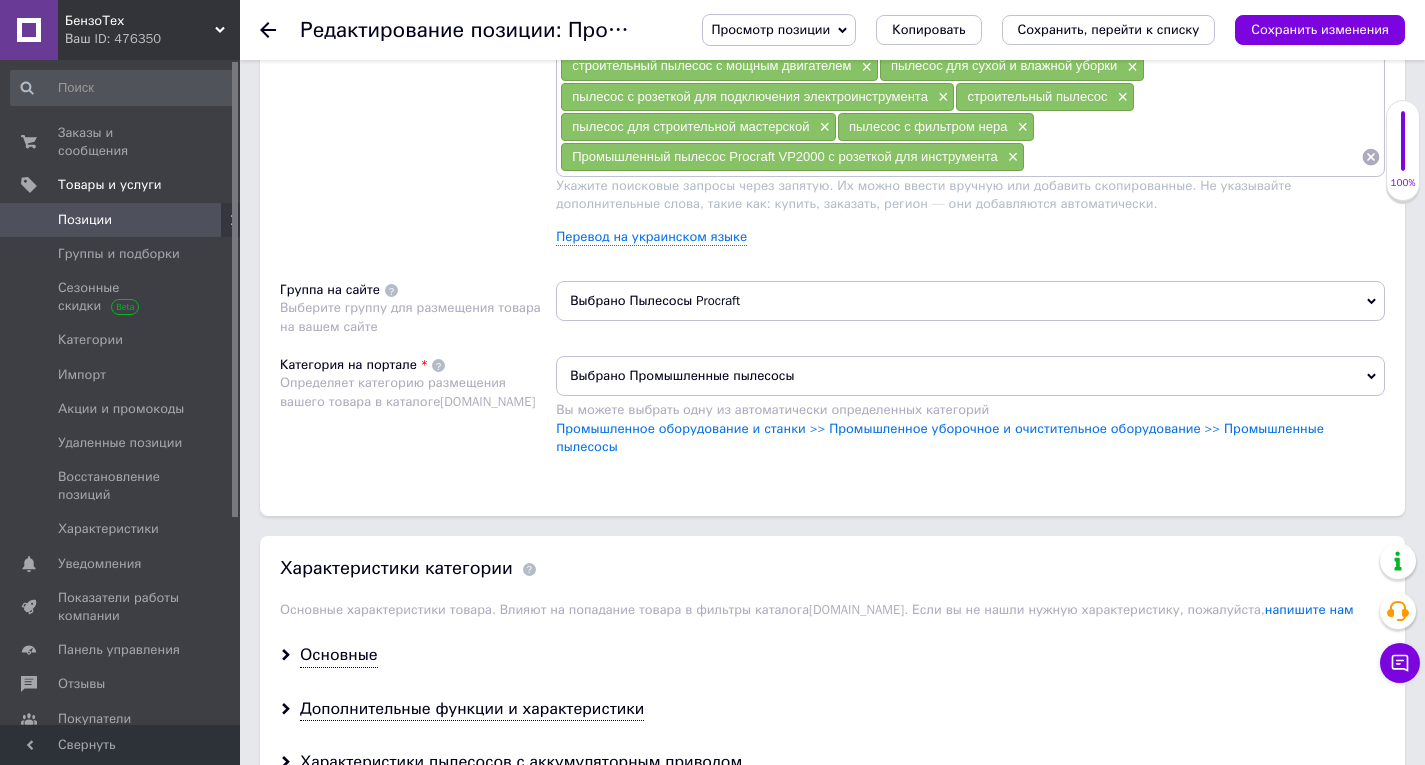 scroll, scrollTop: 1600, scrollLeft: 0, axis: vertical 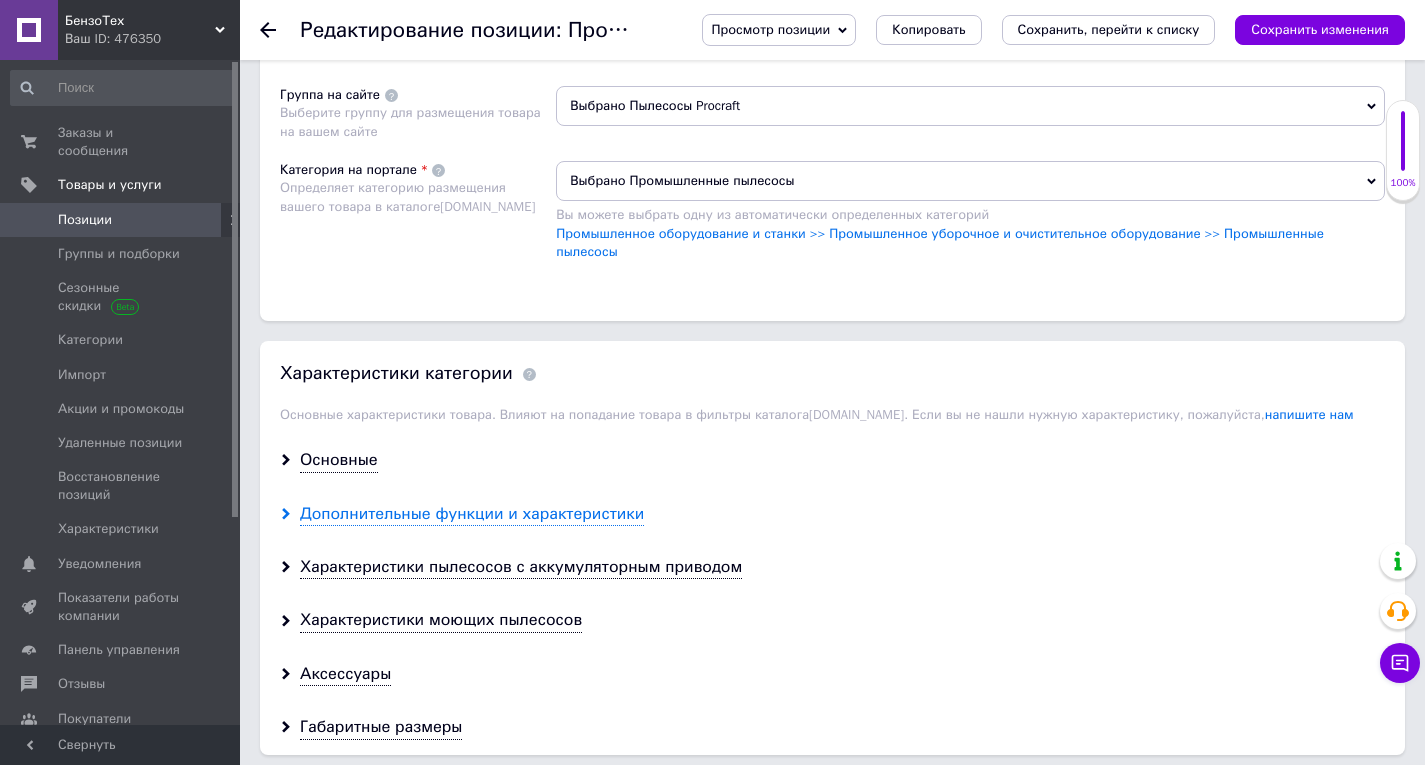 click on "Дополнительные функции и характеристики" at bounding box center [472, 514] 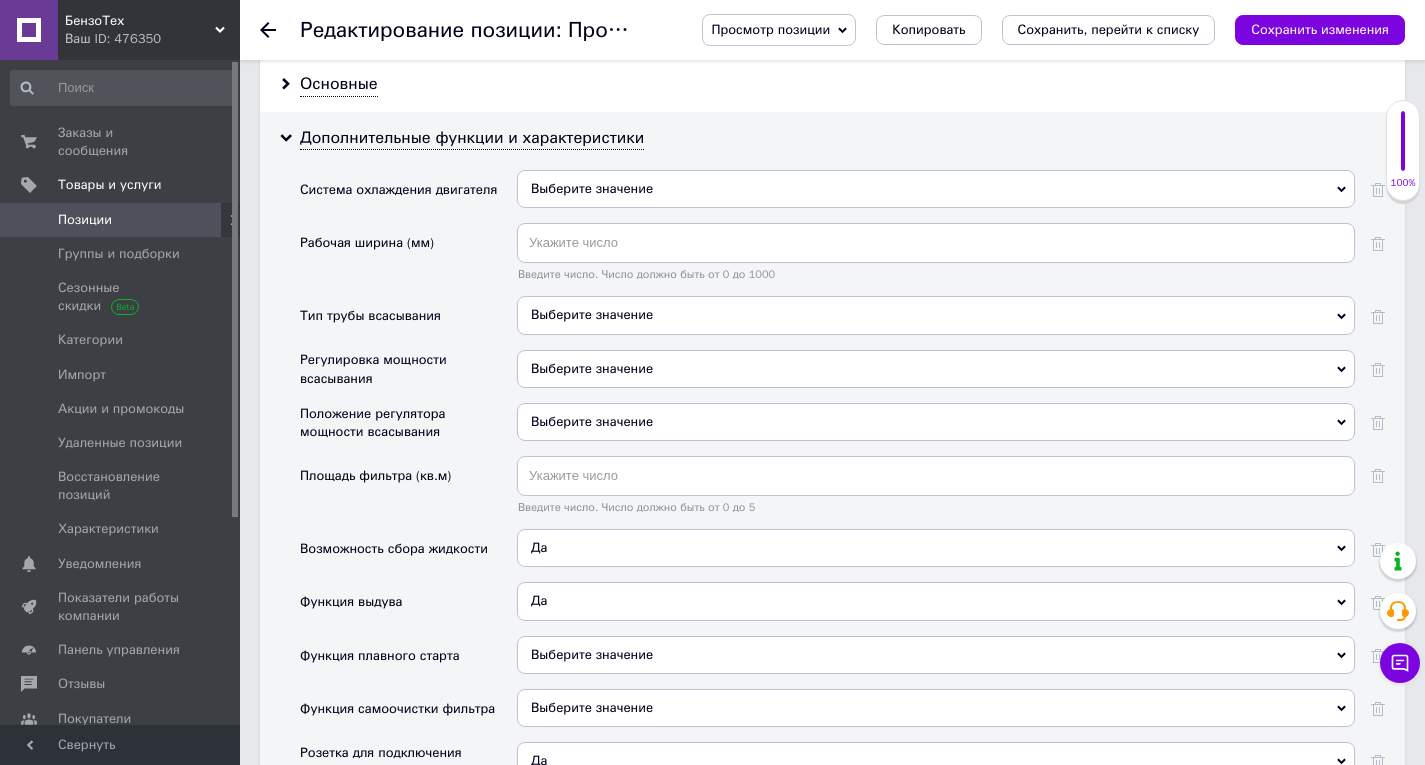 scroll, scrollTop: 2100, scrollLeft: 0, axis: vertical 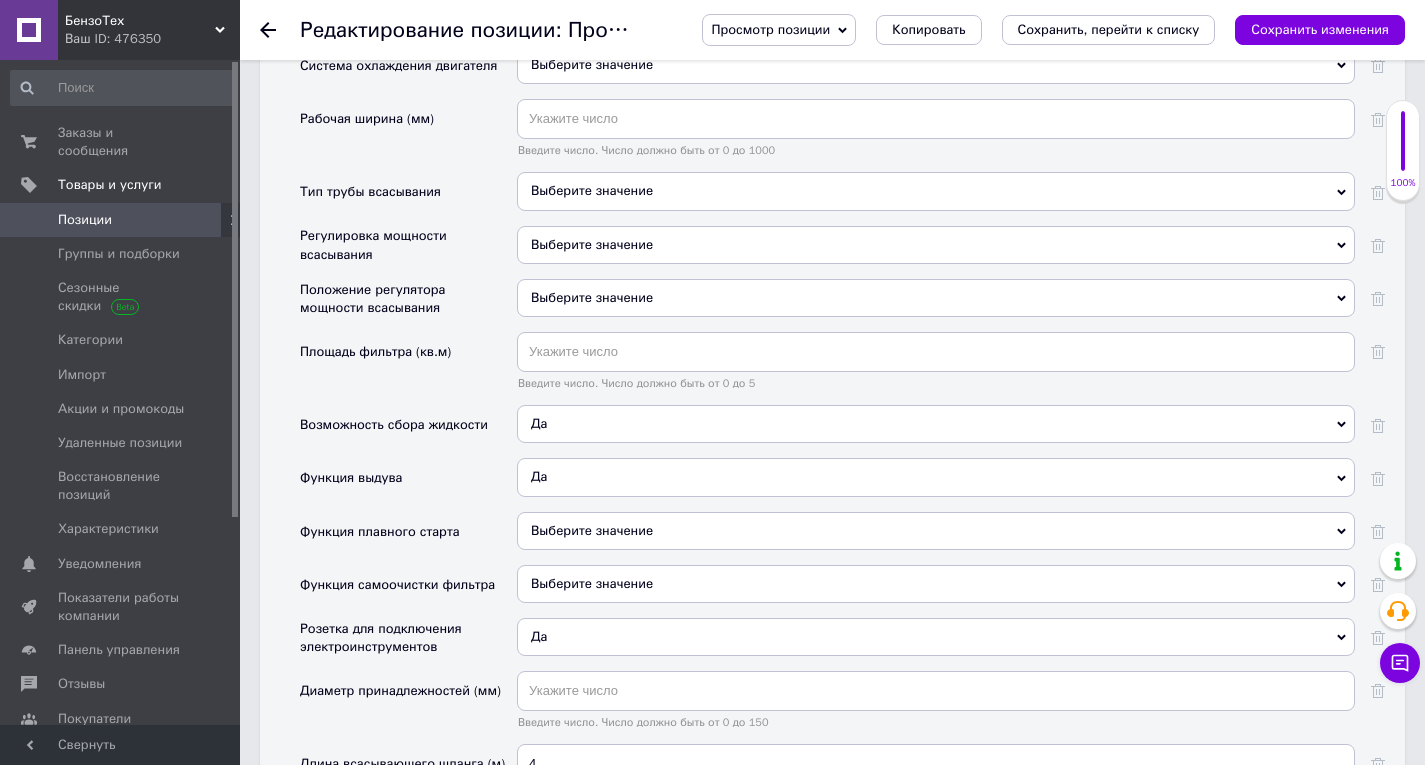 click on "Сохранить изменения" at bounding box center (1320, 30) 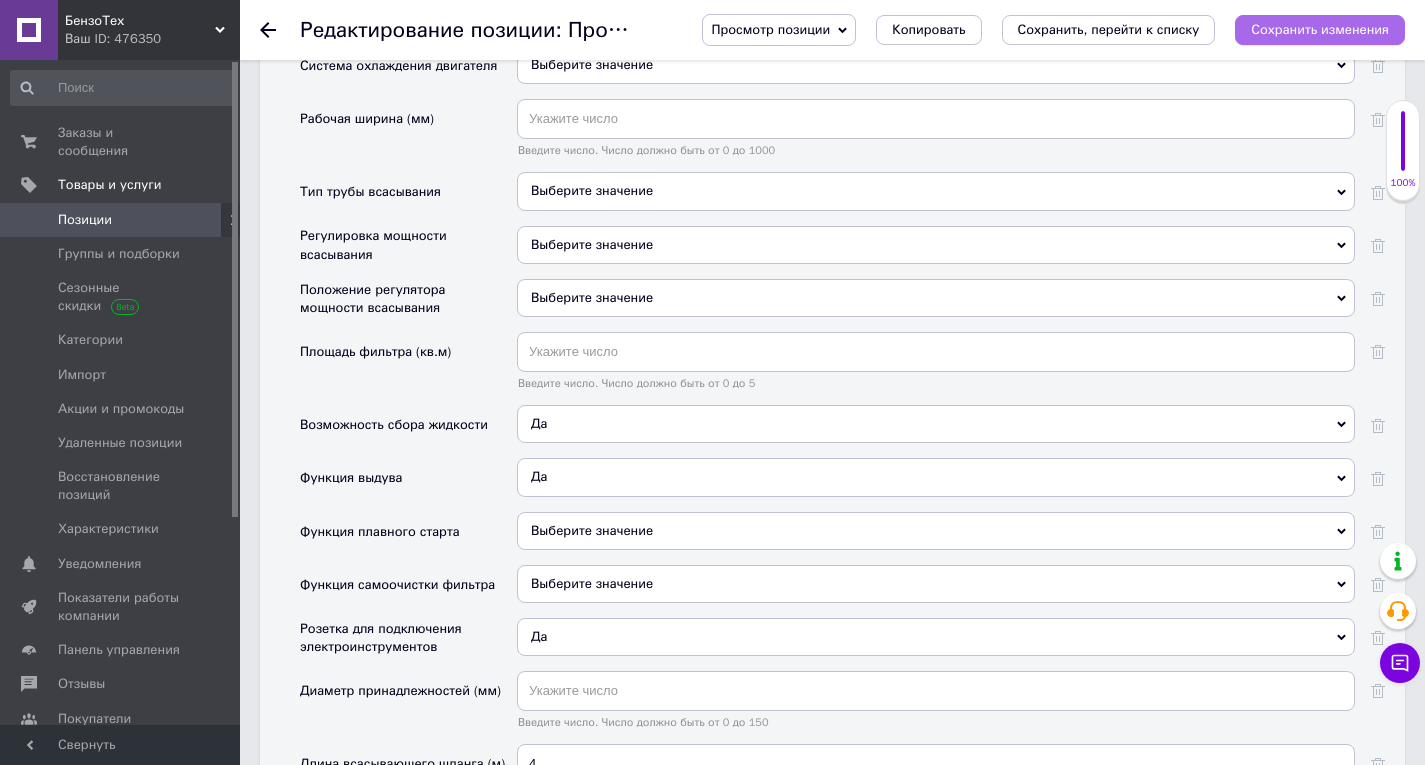 click on "Сохранить изменения" at bounding box center [1320, 29] 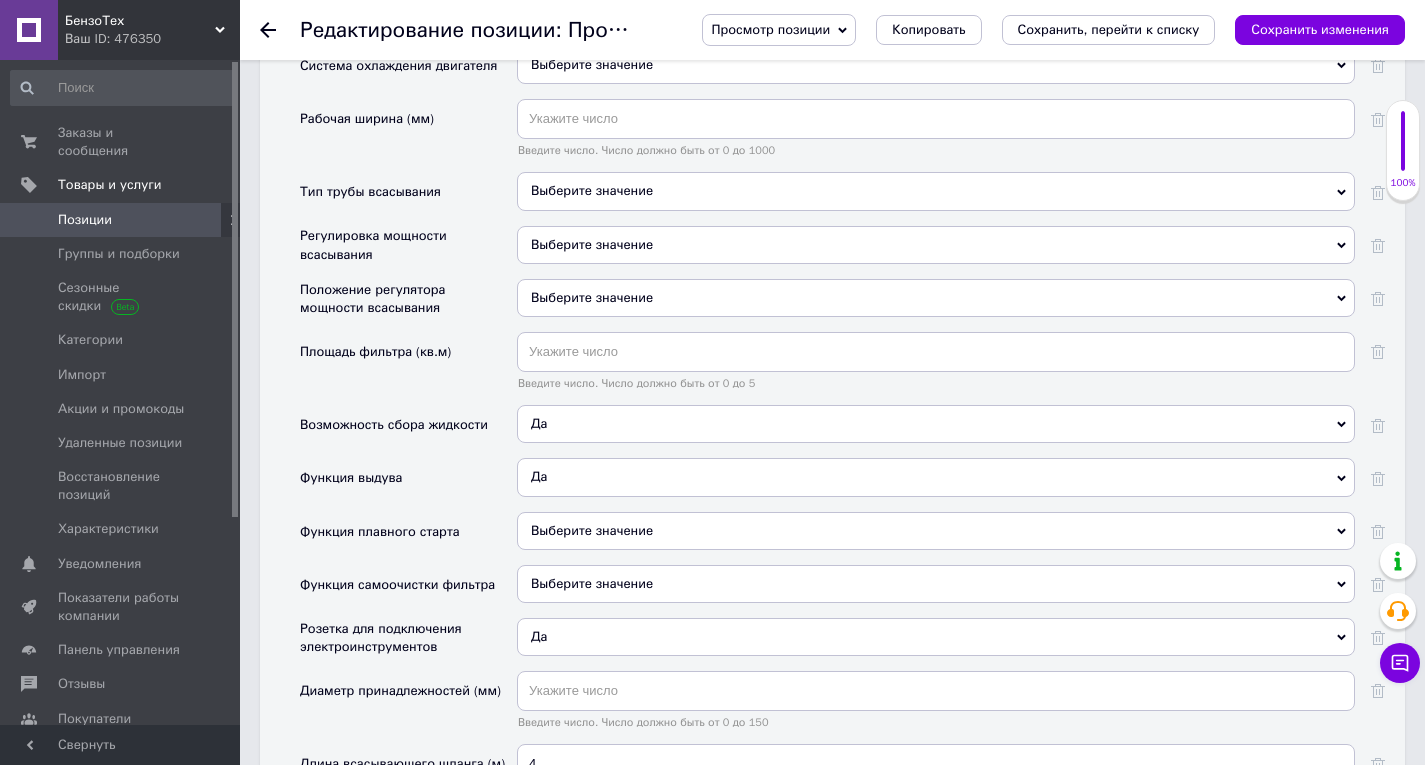drag, startPoint x: 1297, startPoint y: 24, endPoint x: 1164, endPoint y: 313, distance: 318.1352 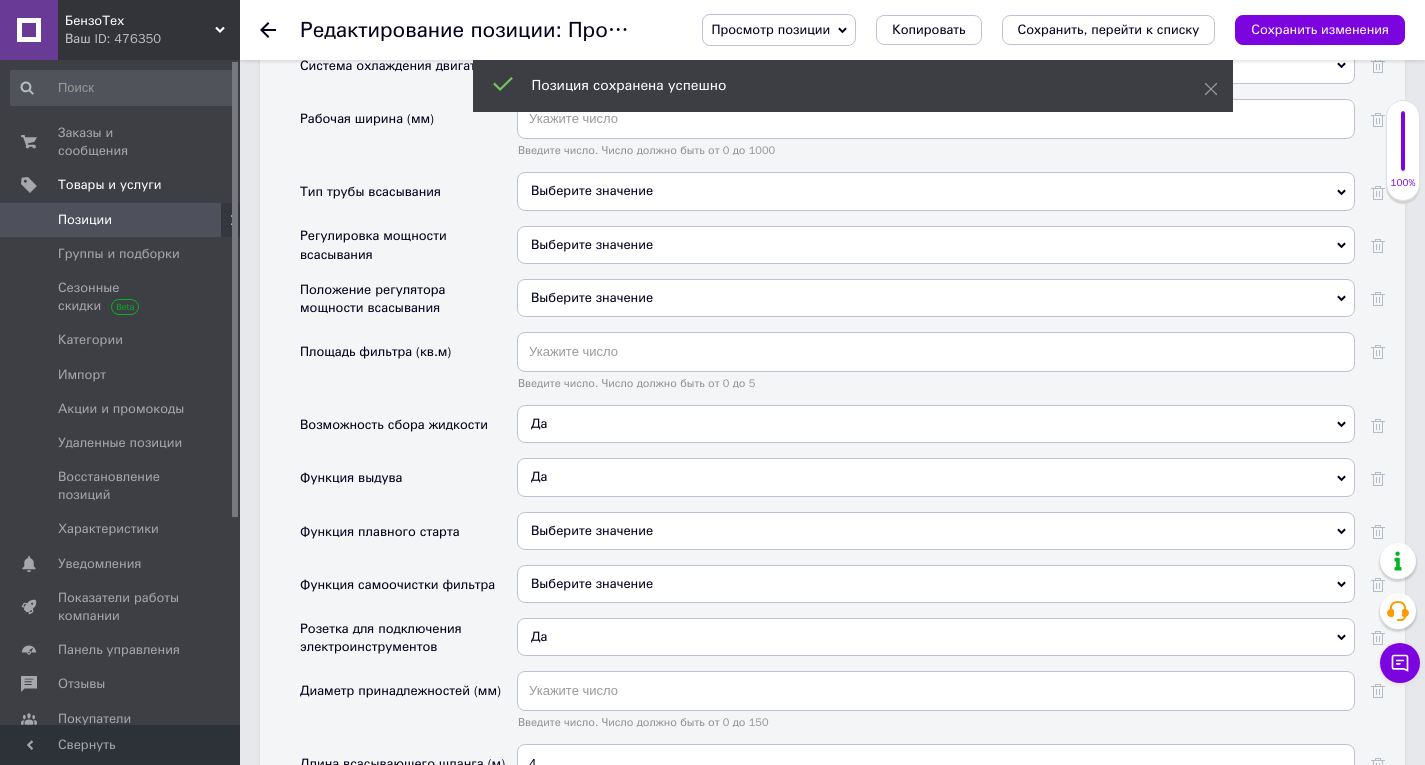 click on "Редактирование позиции: Промышленный пылесос Procraft VP2000 с 30-литровым баком Просмотр позиции Сохранить и посмотреть на сайте Сохранить и посмотреть на портале Копировать Сохранить, перейти к списку Сохранить изменения" at bounding box center [832, 30] 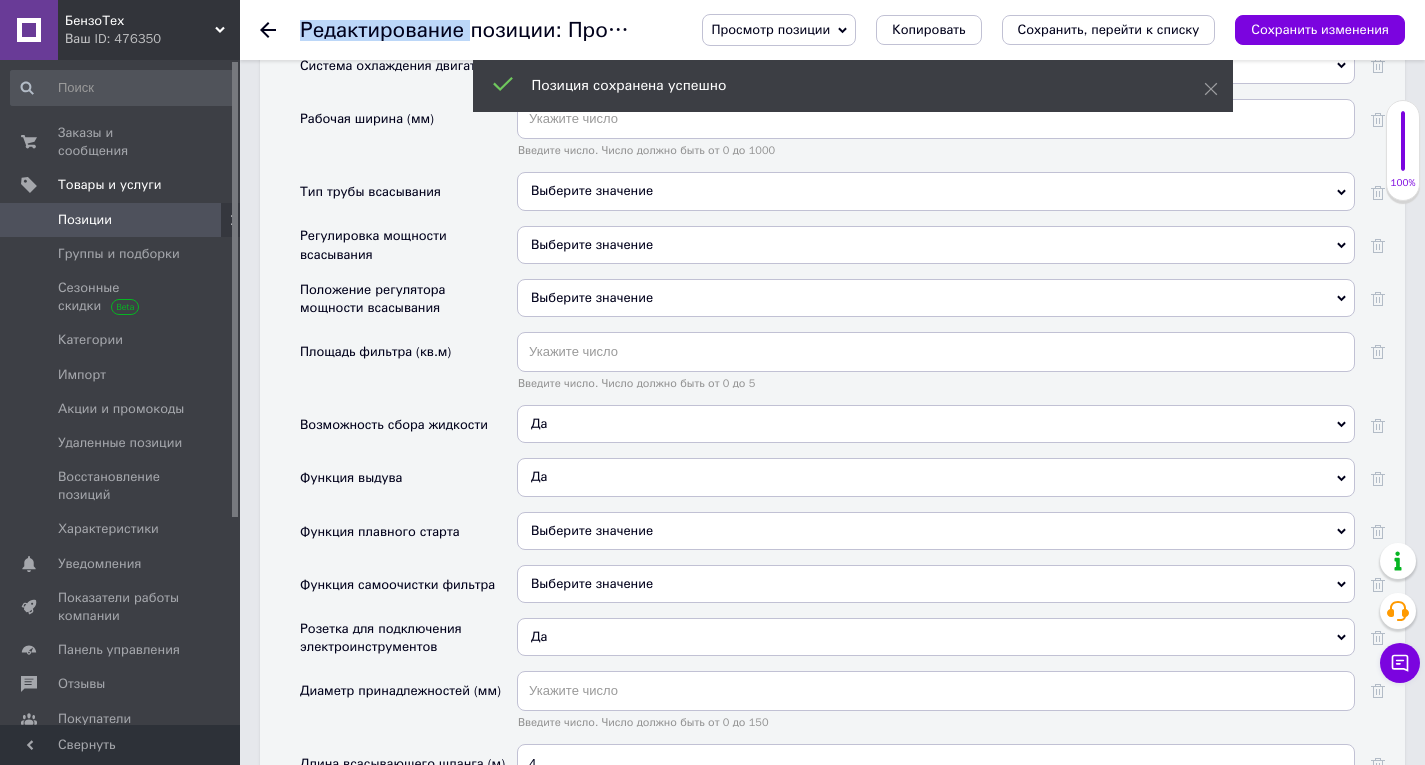 click on "Редактирование позиции: Промышленный пылесос Procraft VP2000 с 30-литровым баком Просмотр позиции Сохранить и посмотреть на сайте Сохранить и посмотреть на портале Копировать Сохранить, перейти к списку Сохранить изменения" at bounding box center [832, 30] 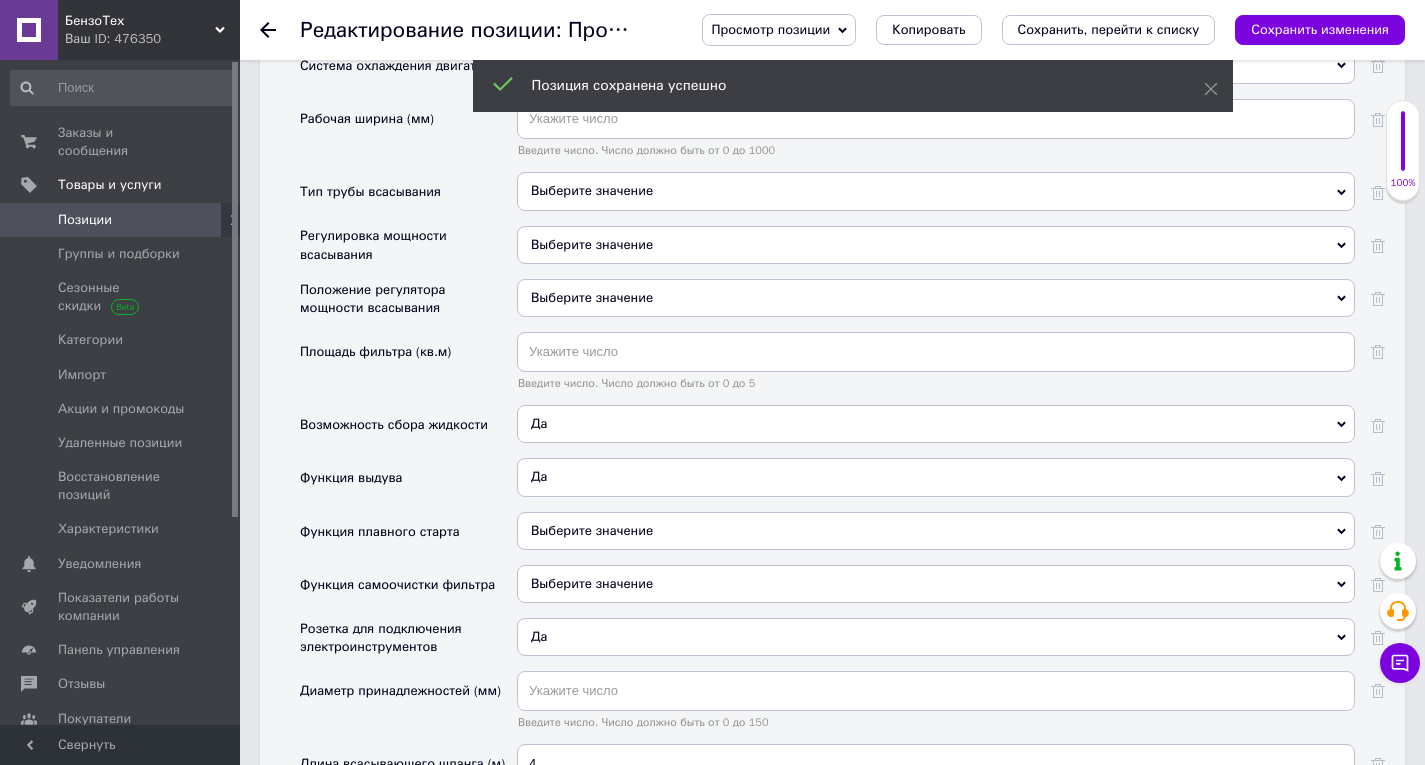 click 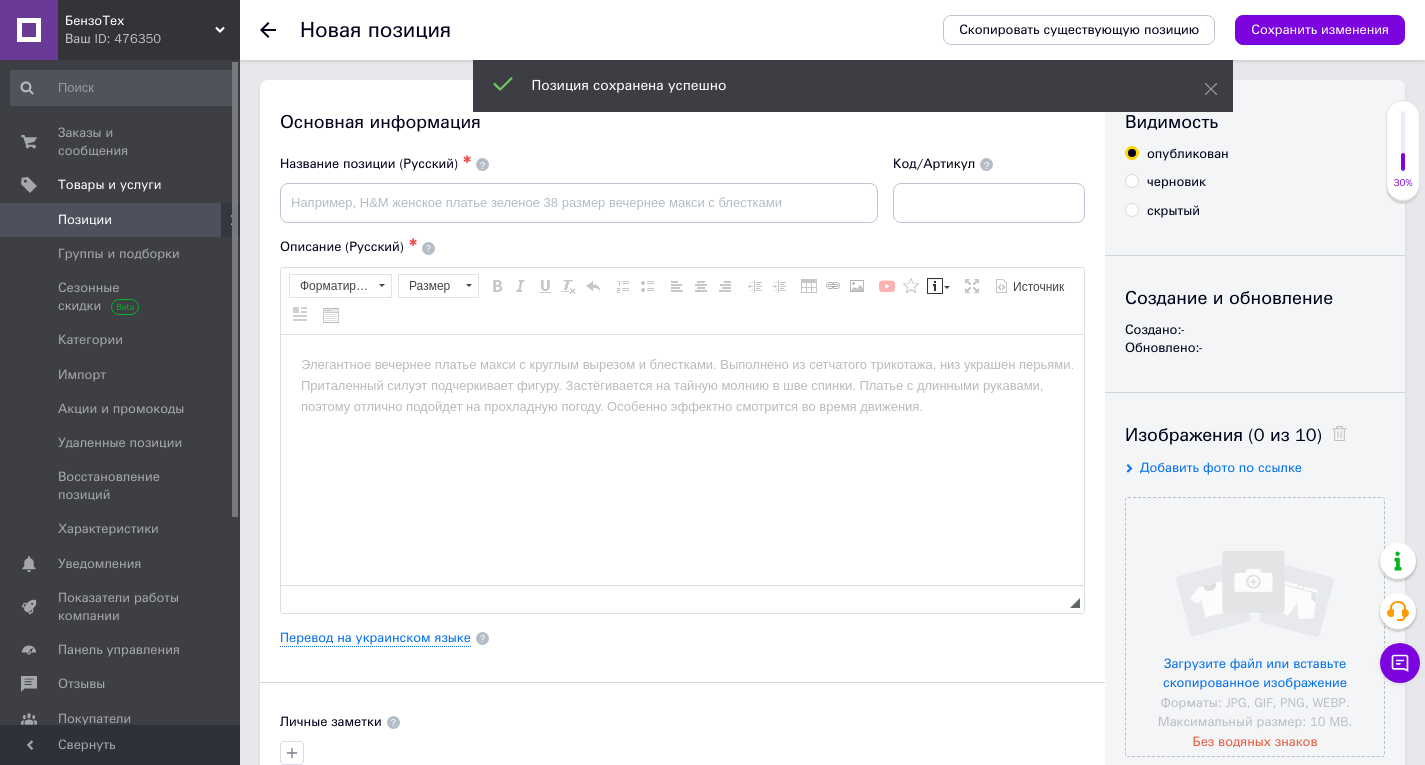 scroll, scrollTop: 0, scrollLeft: 0, axis: both 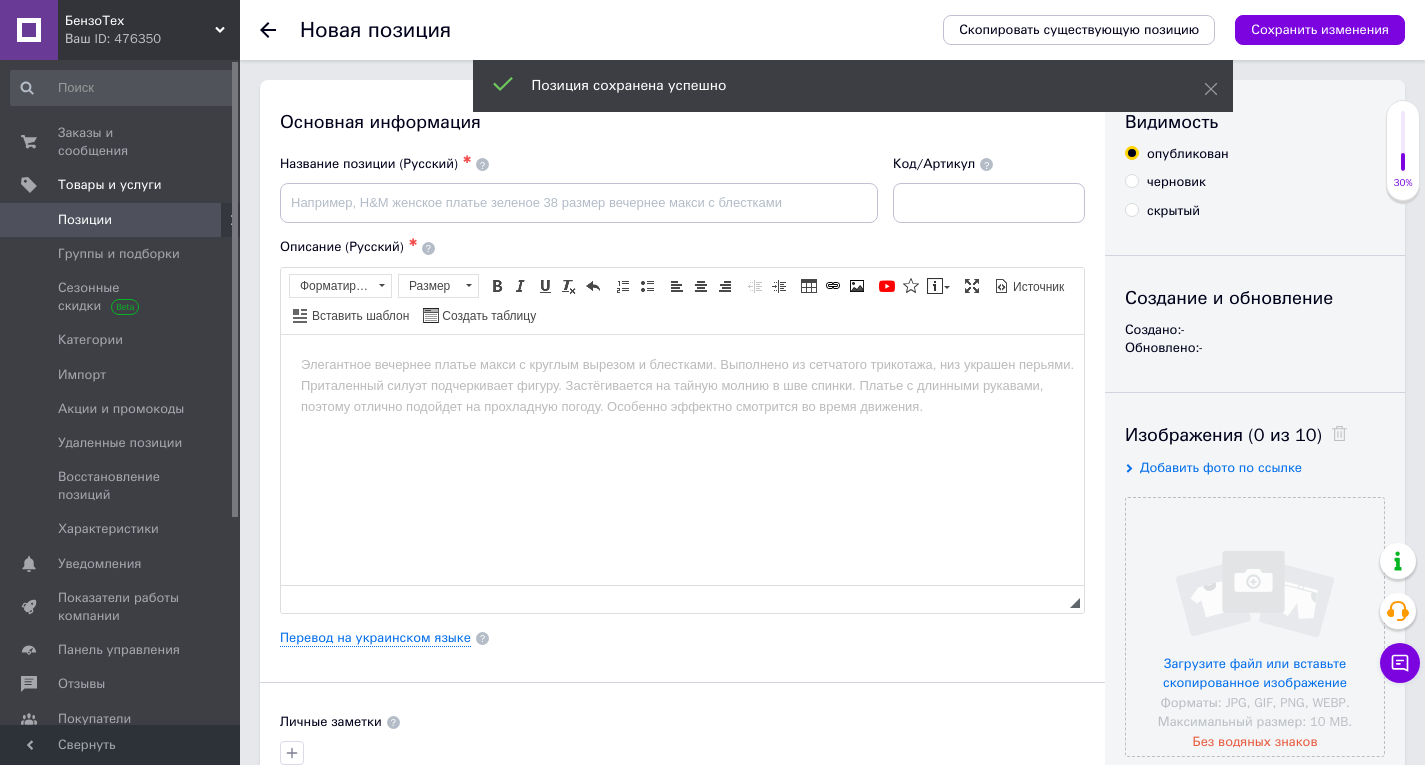 click 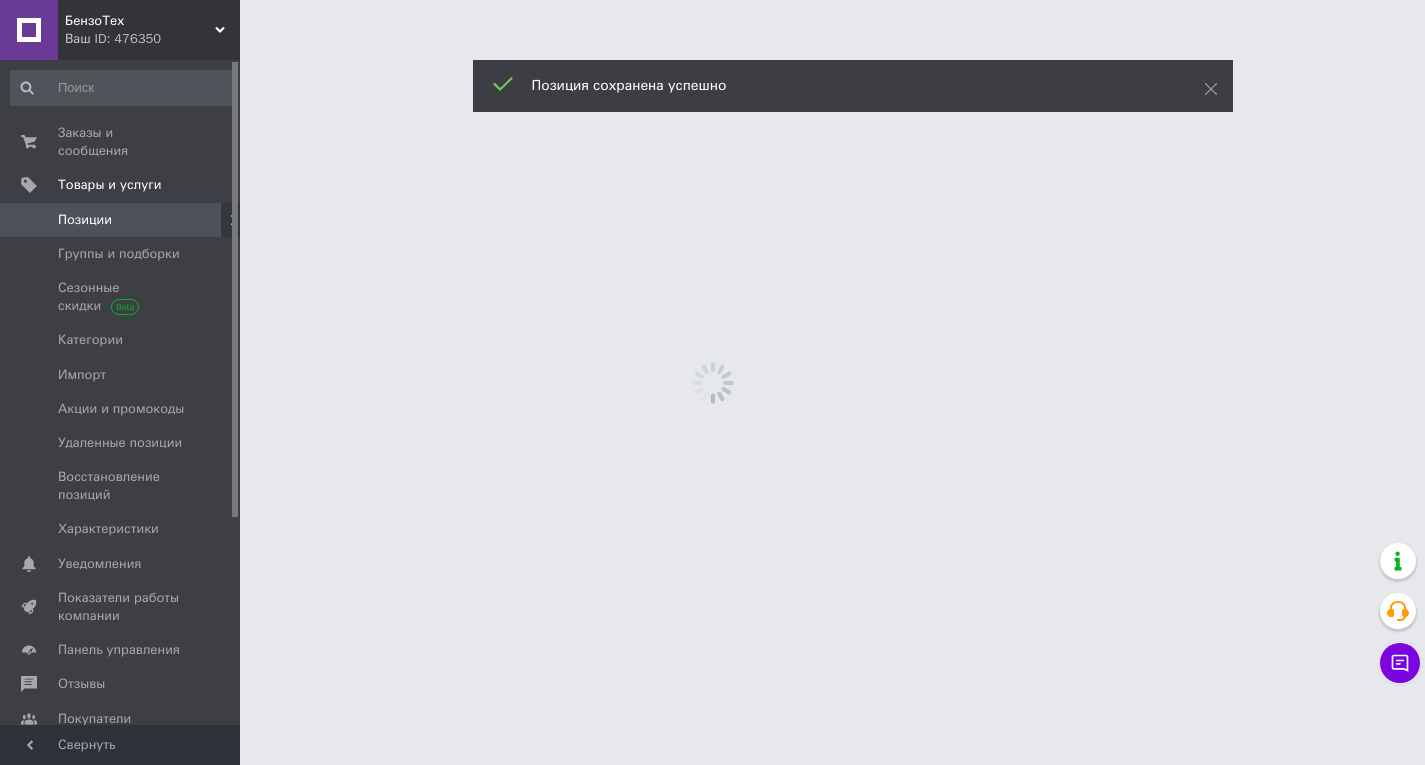 click on "БензоТех Ваш ID: 476350 Сайт БензоТех Кабинет покупателя Проверить состояние системы Страница на портале Справка Выйти Заказы и сообщения 0 0 Товары и услуги Позиции Группы и подборки Сезонные скидки Категории Импорт Акции и промокоды Удаленные позиции Восстановление позиций Характеристики Уведомления 0 0 Показатели работы компании Панель управления Отзывы Покупатели Каталог ProSale Аналитика Инструменты вебмастера и SEO Управление сайтом Кошелек компании Маркет Настройки Тарифы и счета Prom топ Свернуть" at bounding box center (712, 0) 